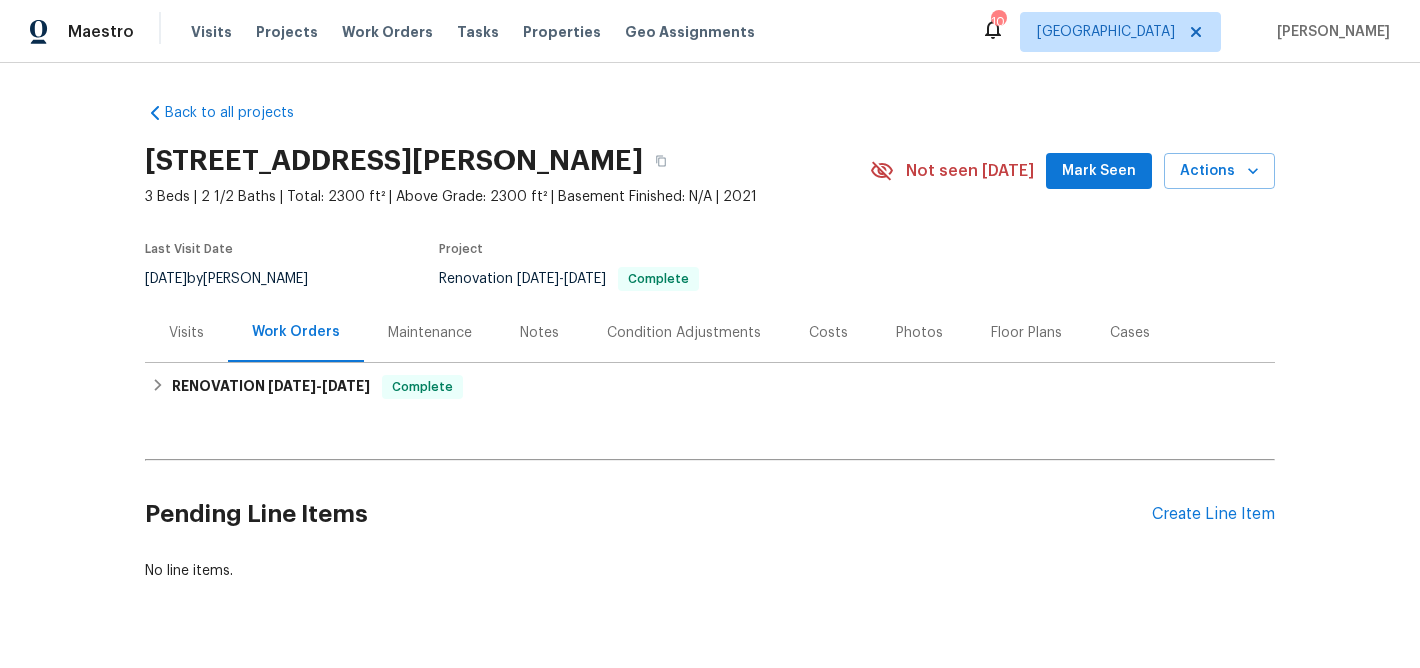 scroll, scrollTop: 0, scrollLeft: 0, axis: both 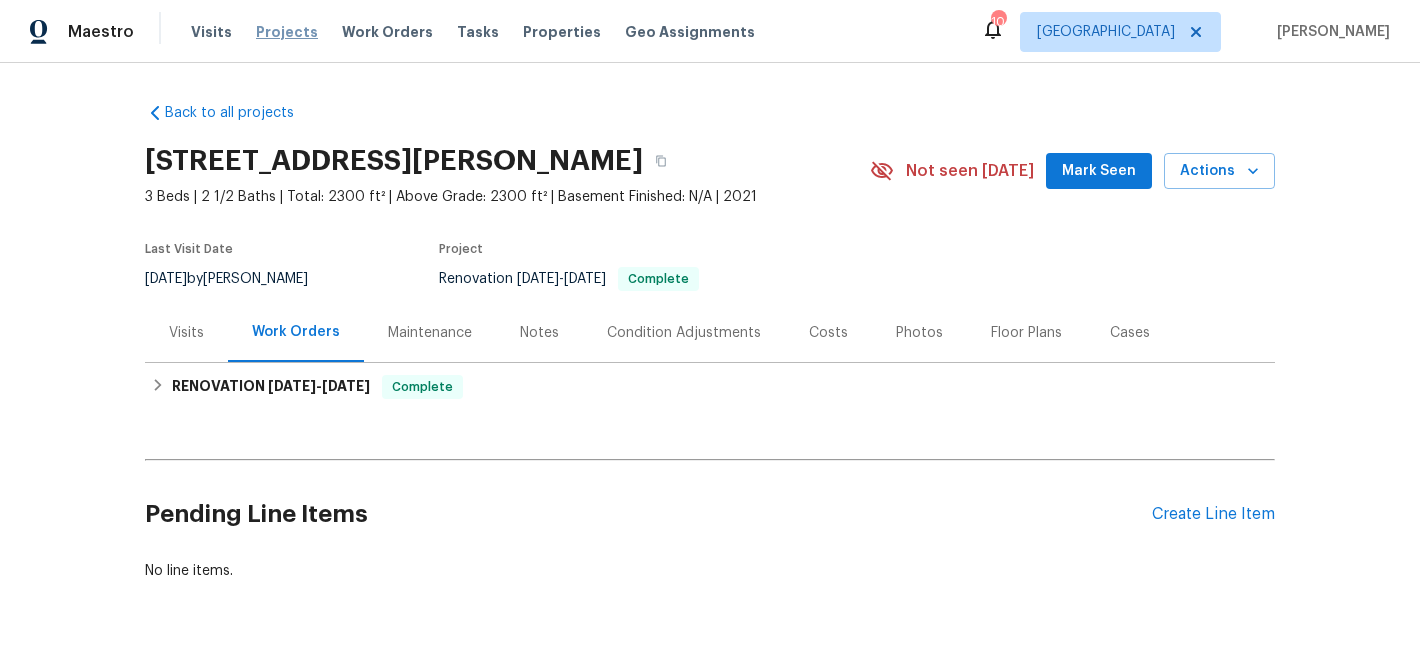 click on "Projects" at bounding box center (287, 32) 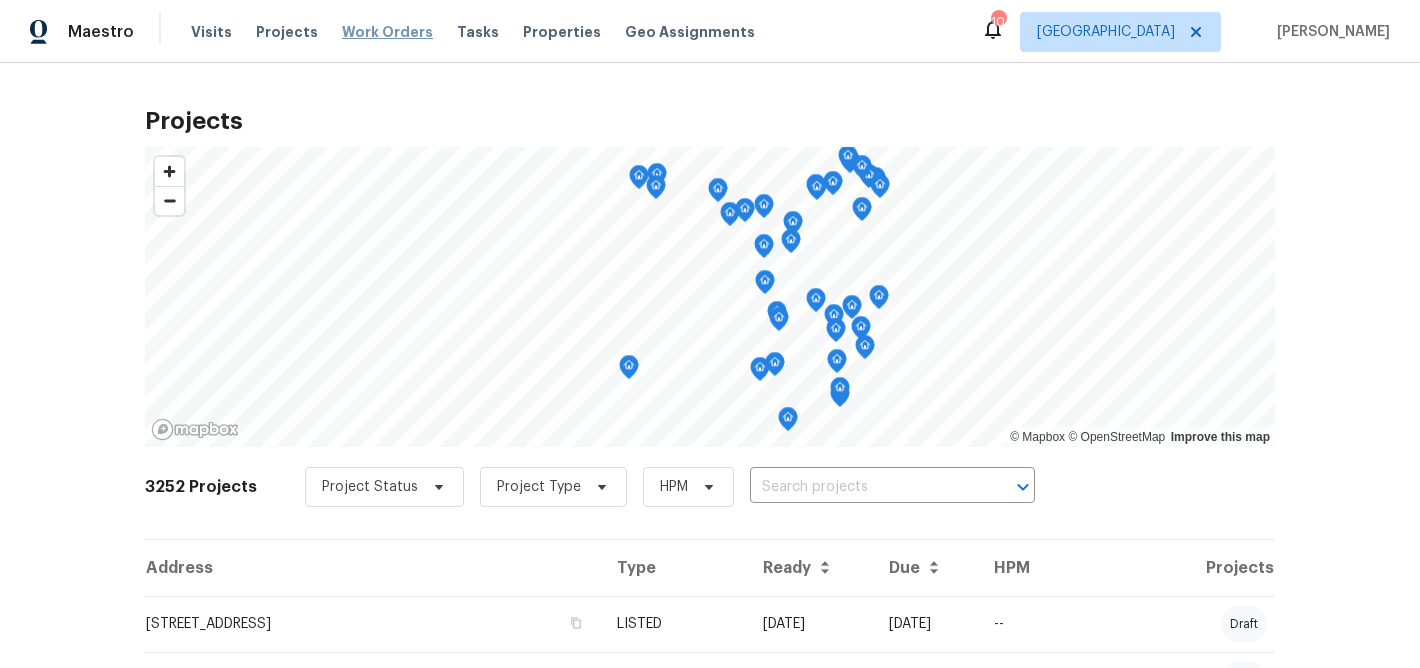 click on "Work Orders" at bounding box center (387, 32) 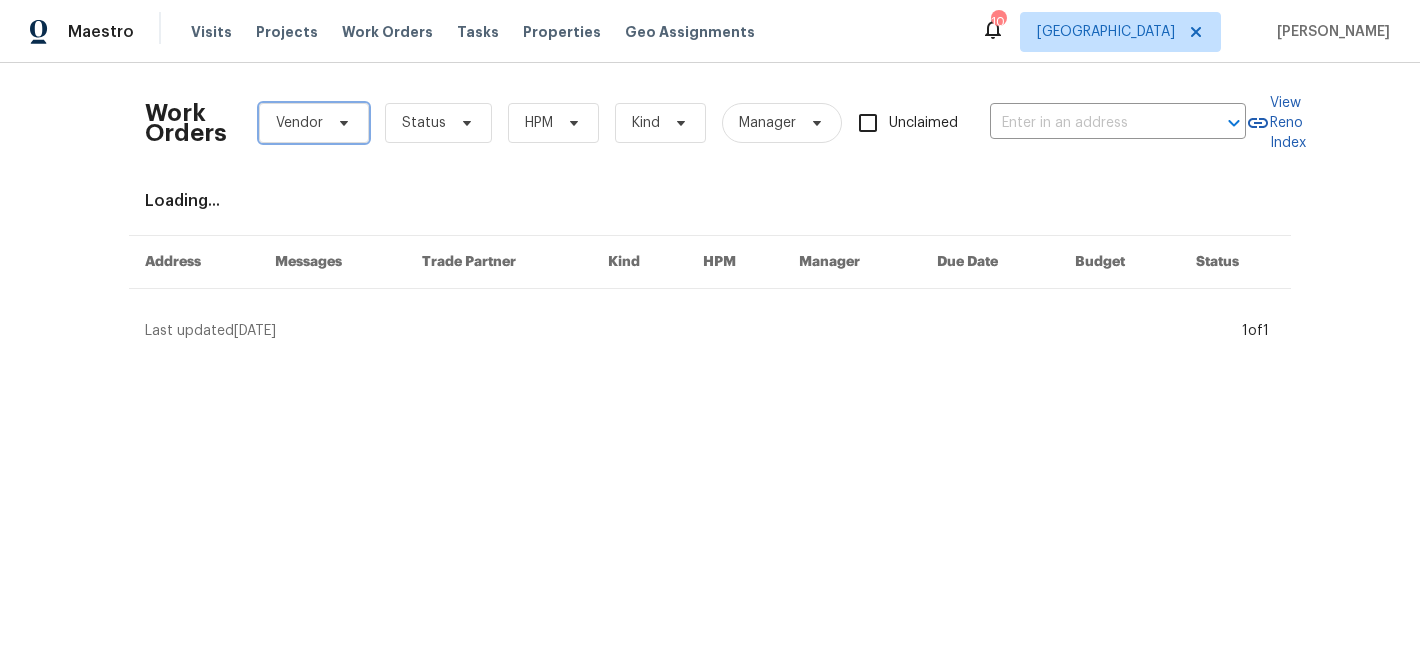 click 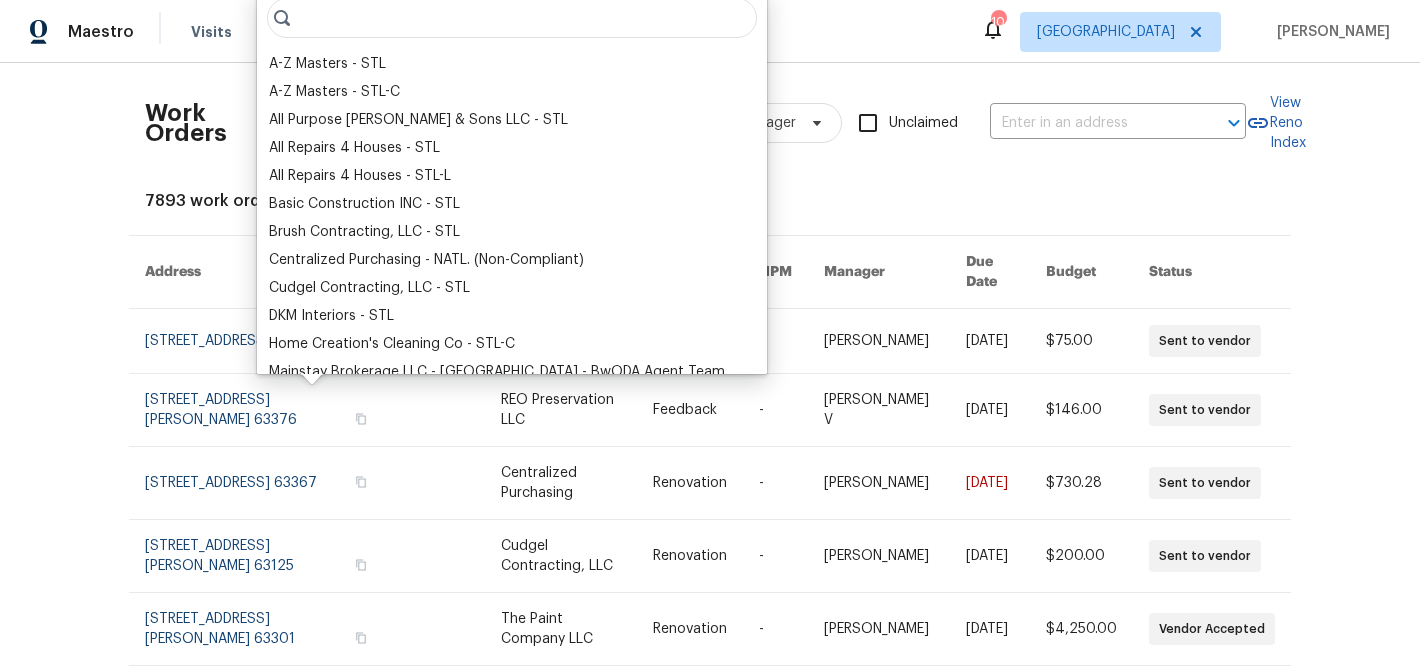 click on "Work Orders Vendor Status HPM Kind Manager Unclaimed ​ View Reno Index 7893 work orders Address Messages Trade Partner Kind HPM Manager Due Date Budget Status 314 Hawks Perch Pl, Hillsboro, MO   63050 STL Pest Pro Feedback - Anthony Mascarenhas 7/21/2025 $75.00 Sent to vendor 813 Sugar Valley Ct Unit 8, Saint Peters, MO   63376 REO Preservation LLC Feedback - Divya Dharshini V 7/21/2025 $146.00 Sent to vendor 113 Wyndcrest Ct, Lake Saint Louis, MO   63367 Centralized Purchasing Renovation - Zenah Haddad 7/16/2025 $730.28 Sent to vendor 4127 Burnett Ave, Saint Louis, MO   63125 Cudgel Contracting, LLC Renovation - Michael Gruener 7/19/2025 $200.00 Sent to vendor 417 Dove Dr, Saint Charles, MO   63301 The Paint Company LLC Renovation - Brad Baum 7/22/2025 $4,250.00 Vendor Accepted 113 Wyndcrest Ct, Lake Saint Louis, MO   63367 Home Creation's Cleaning Co Renovation - Brad Baum 7/31/2025 $400.00 Draft 113 Wyndcrest Ct, Lake Saint Louis, MO   63367 Artisent Floors Renovation - Brad Baum 7/25/2025 $1.47   63367" at bounding box center (710, 365) 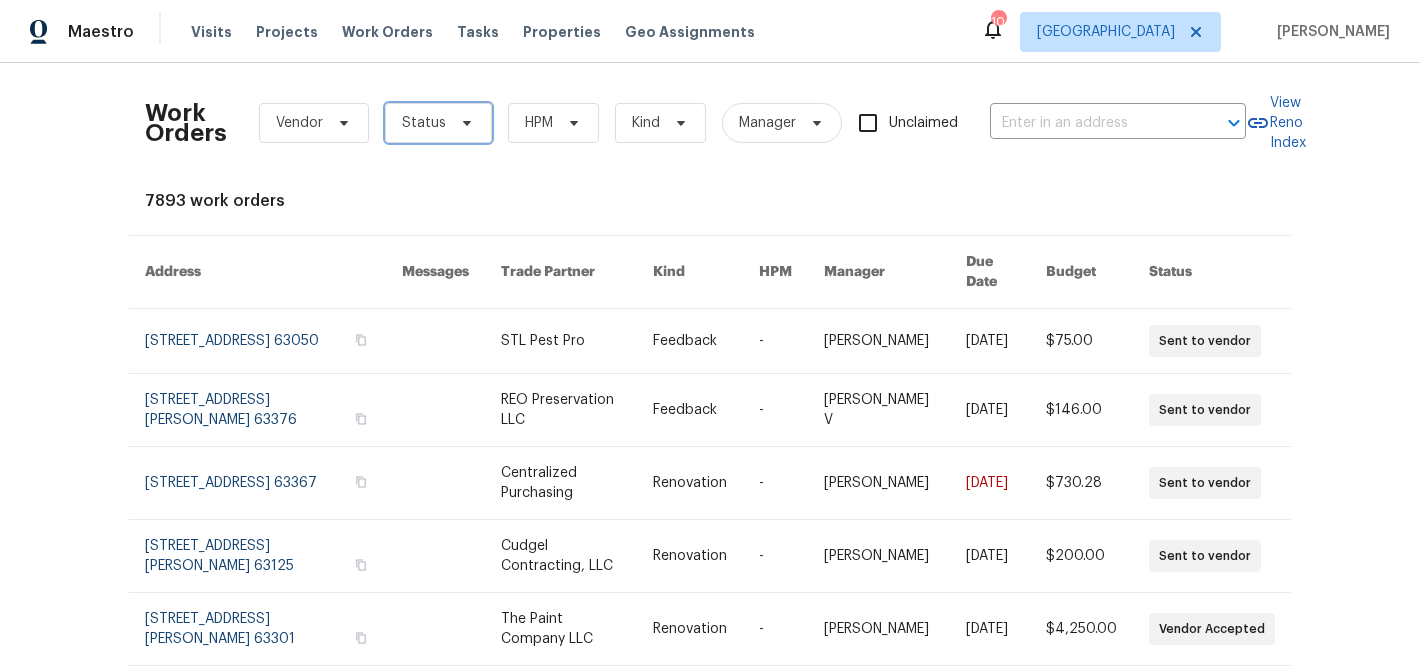click 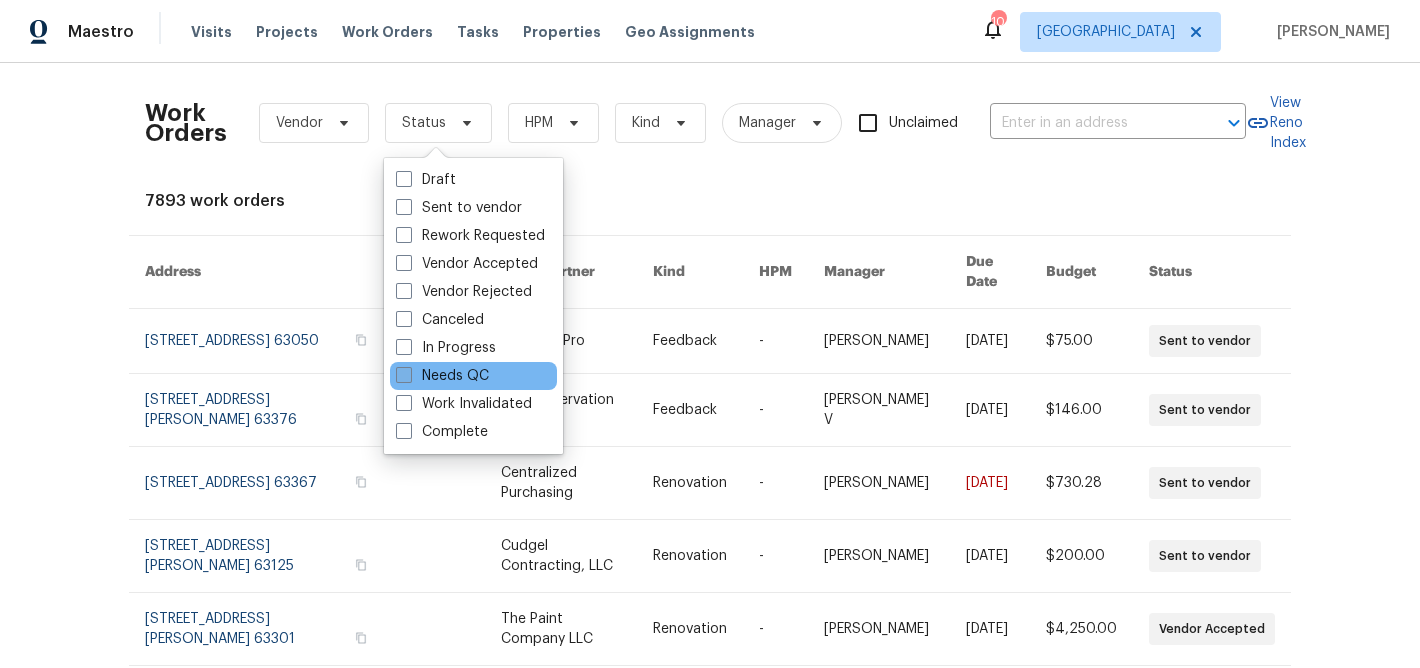 click at bounding box center (404, 375) 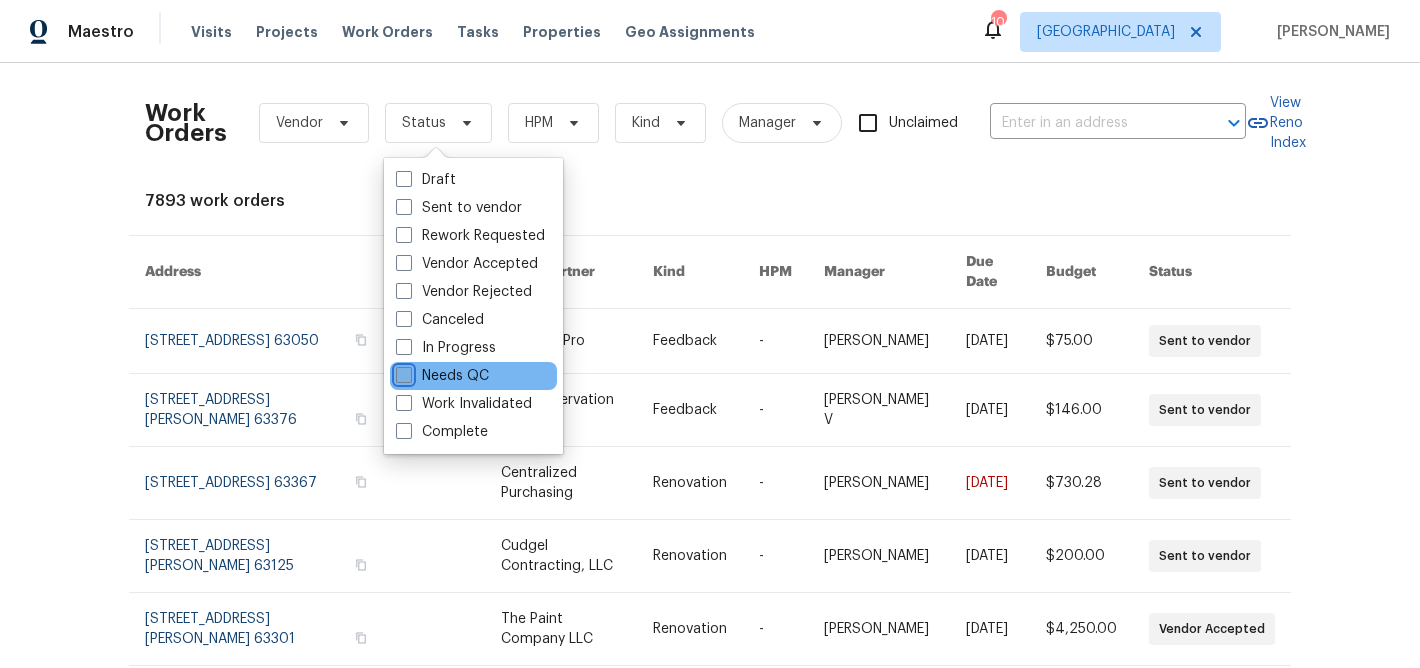 click on "Needs QC" at bounding box center (402, 372) 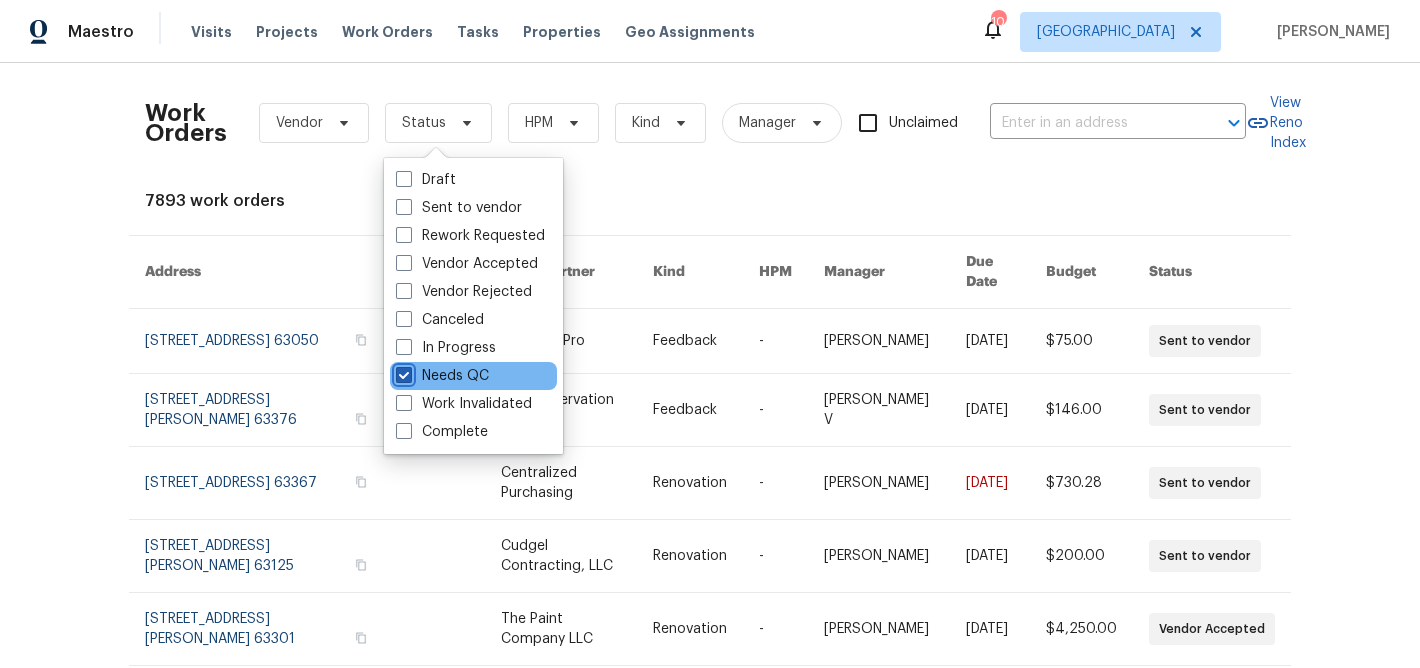 checkbox on "true" 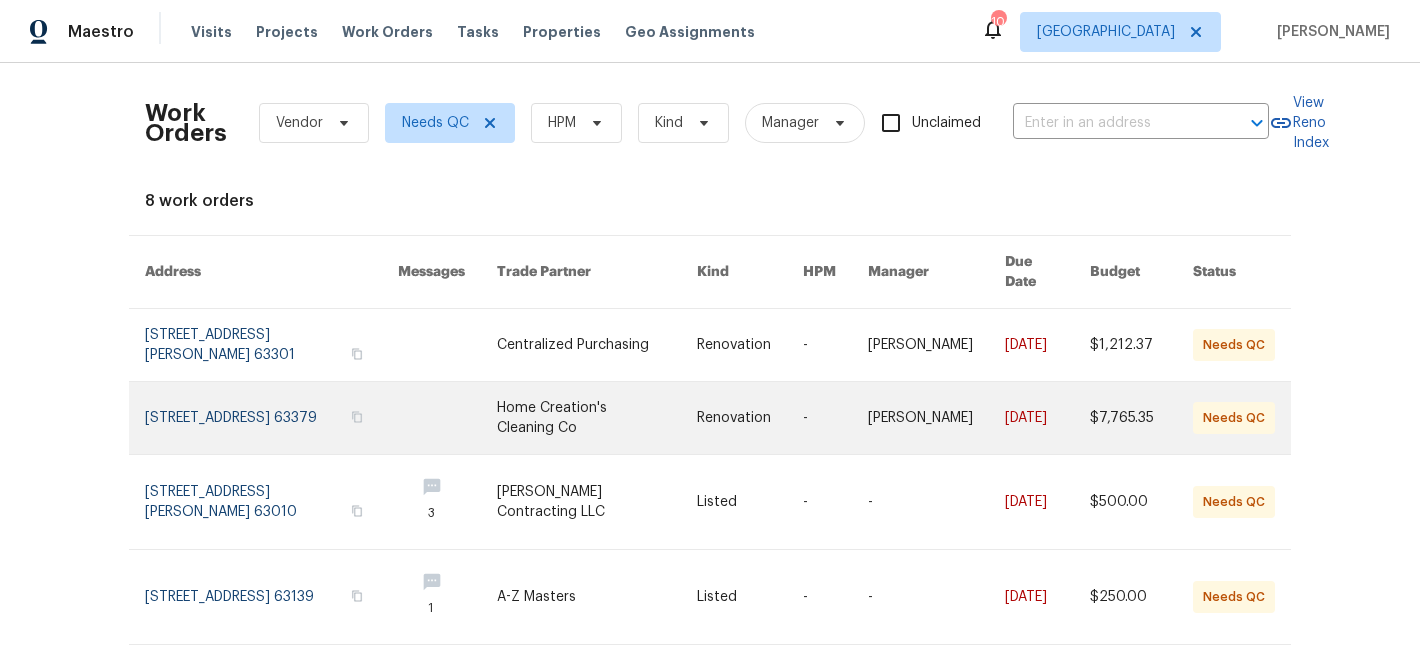 click at bounding box center (597, 418) 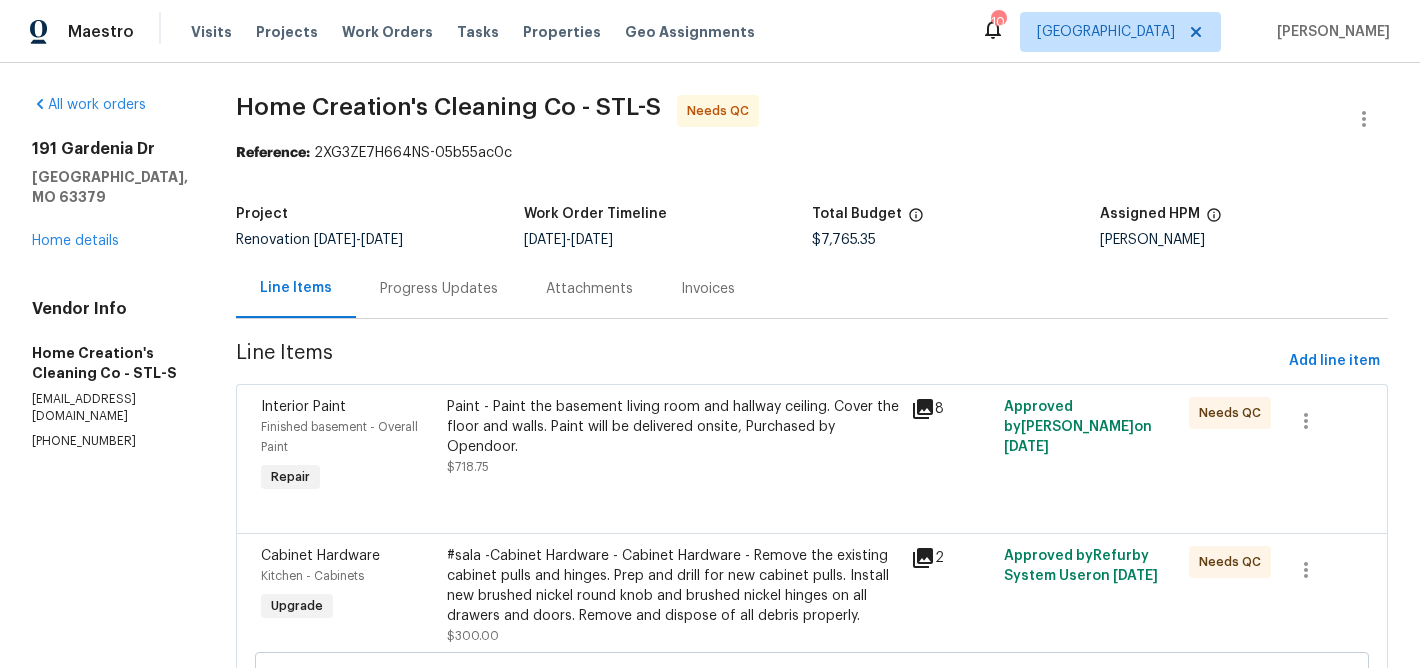 click on "Paint - Paint the basement living room and hallway ceiling. Cover the floor and walls. Paint will be delivered onsite, Purchased by Opendoor." at bounding box center [673, 427] 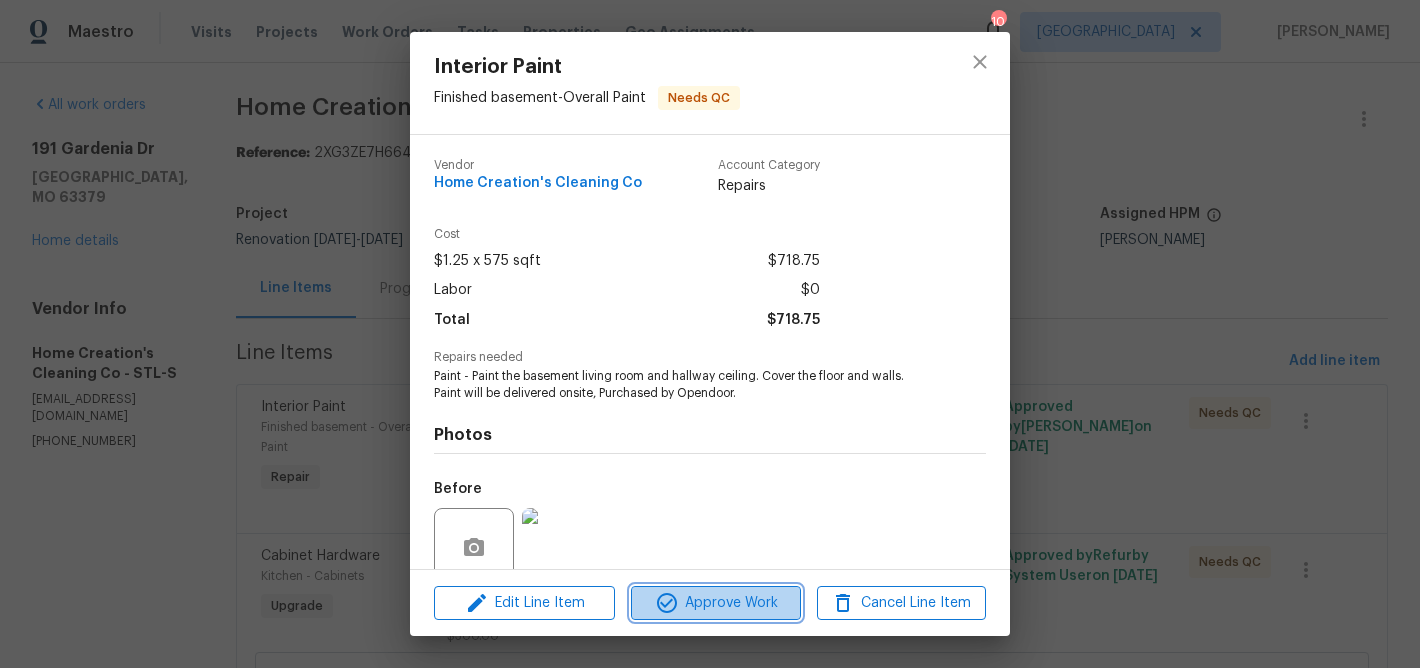 click on "Approve Work" at bounding box center (715, 603) 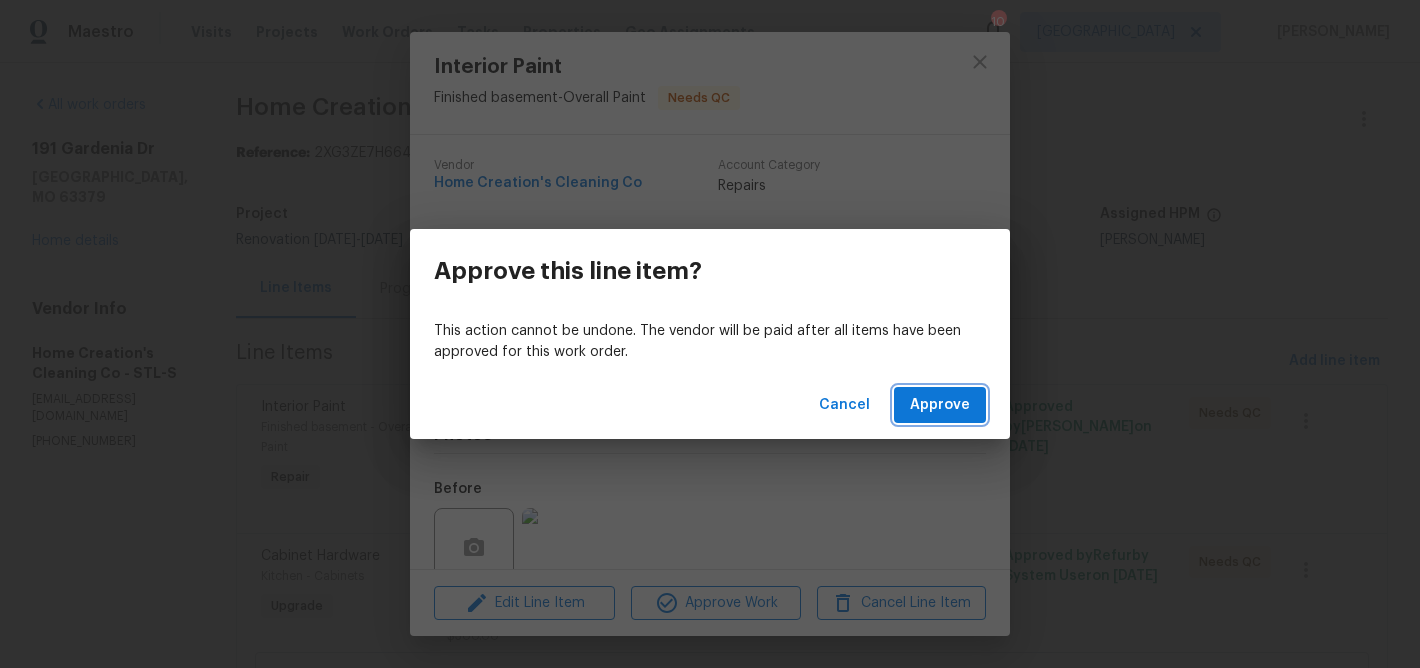 click on "Approve" at bounding box center (940, 405) 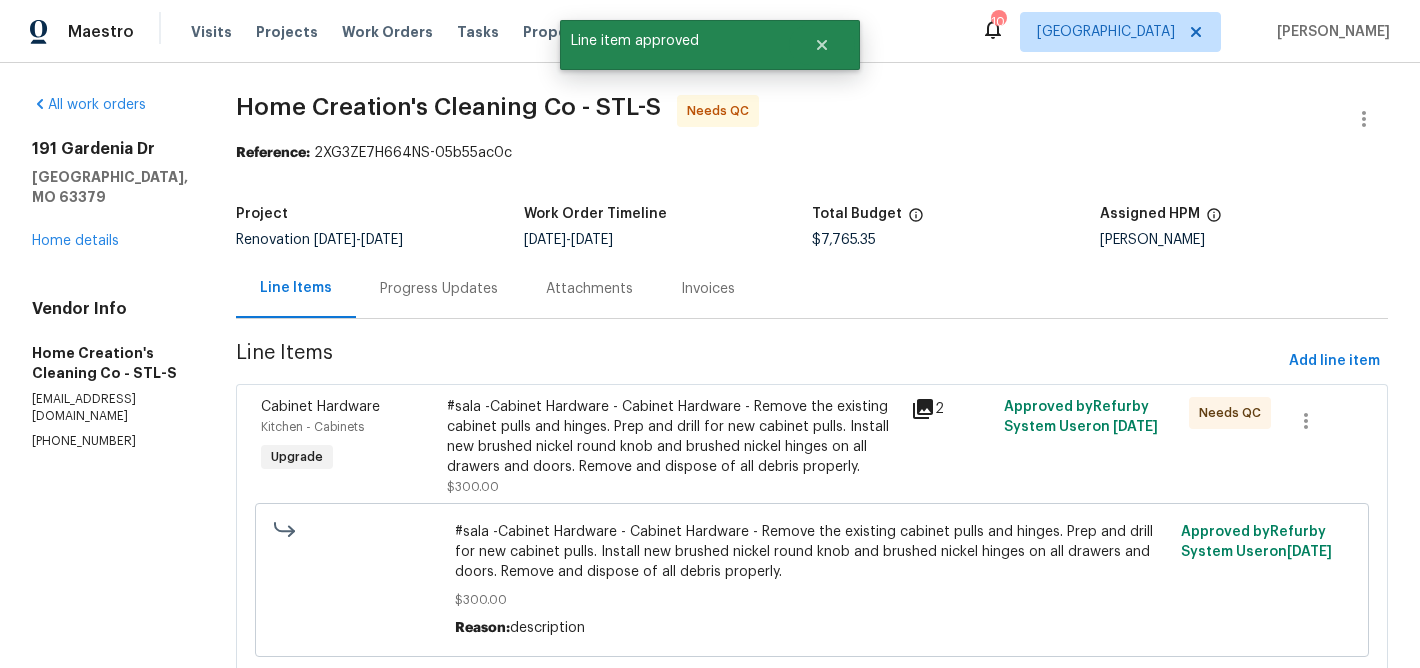 click on "#sala -Cabinet Hardware - Cabinet Hardware - Remove the existing cabinet pulls and hinges. Prep and drill for new cabinet pulls. Install new brushed nickel round knob and brushed nickel hinges on all drawers and doors. Remove and dispose of all debris properly." at bounding box center (673, 437) 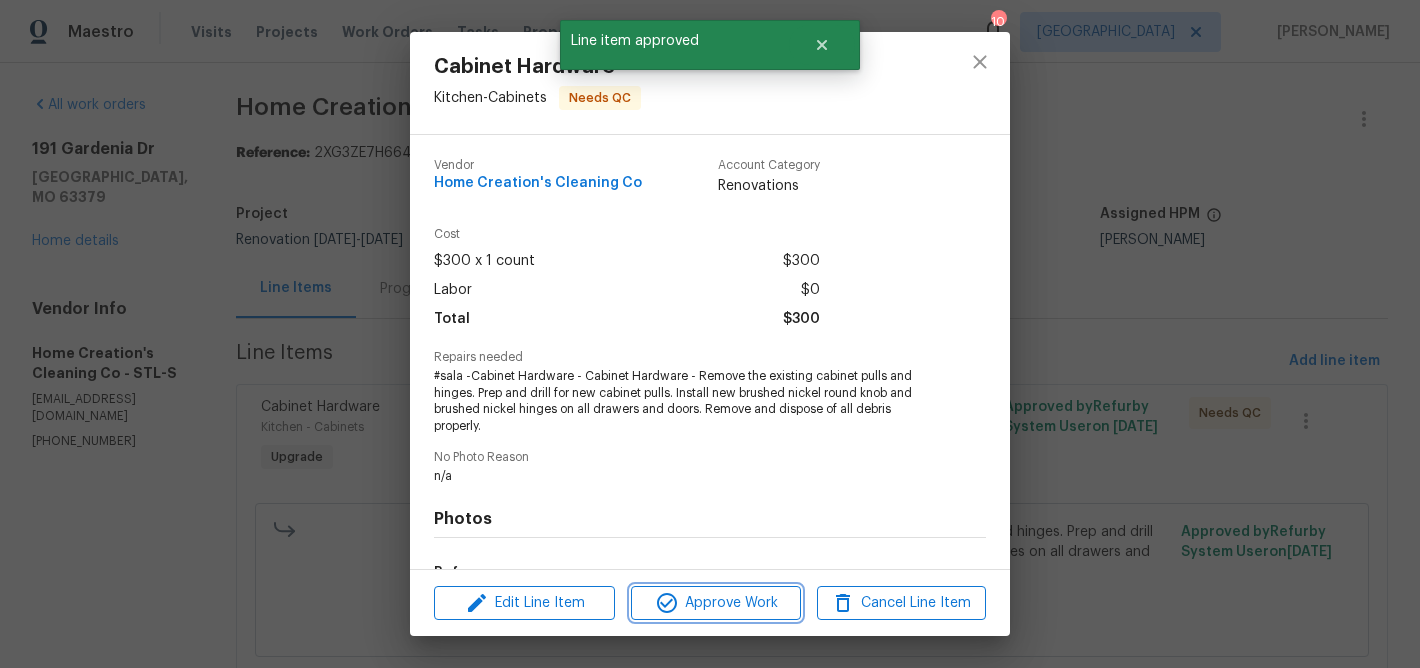 click on "Approve Work" at bounding box center (715, 603) 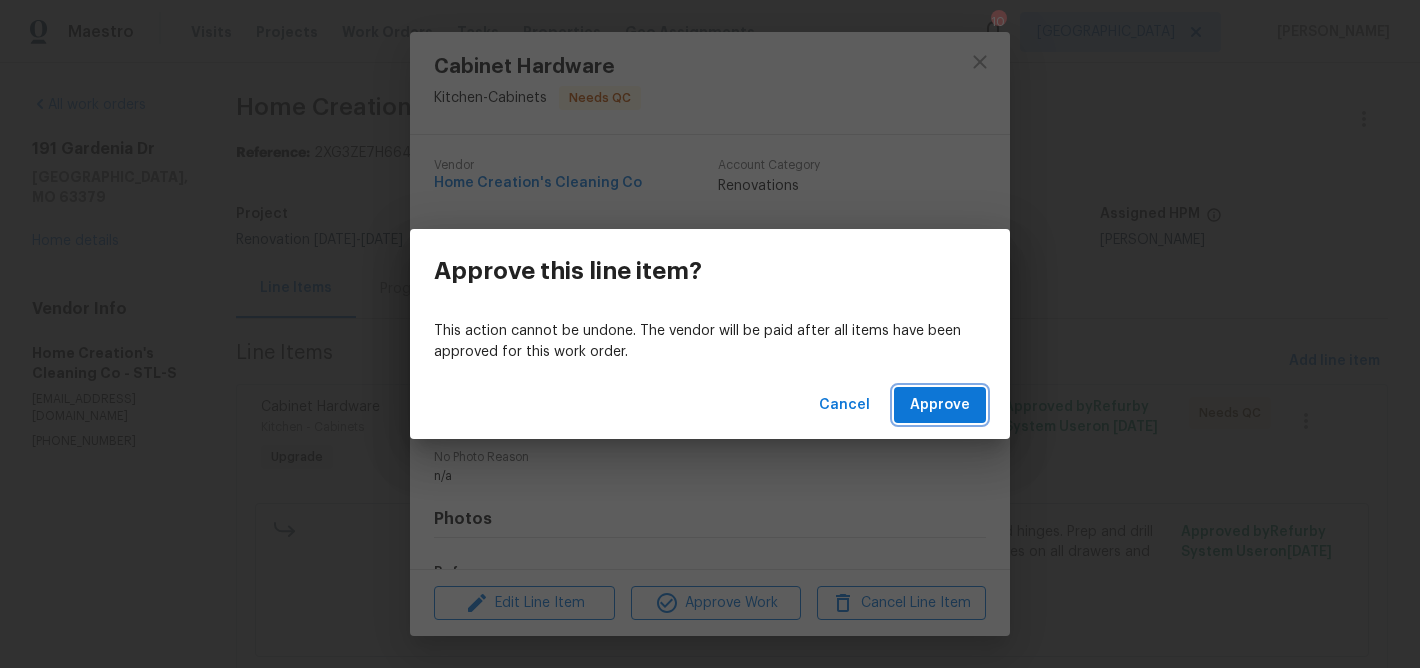 click on "Approve" at bounding box center (940, 405) 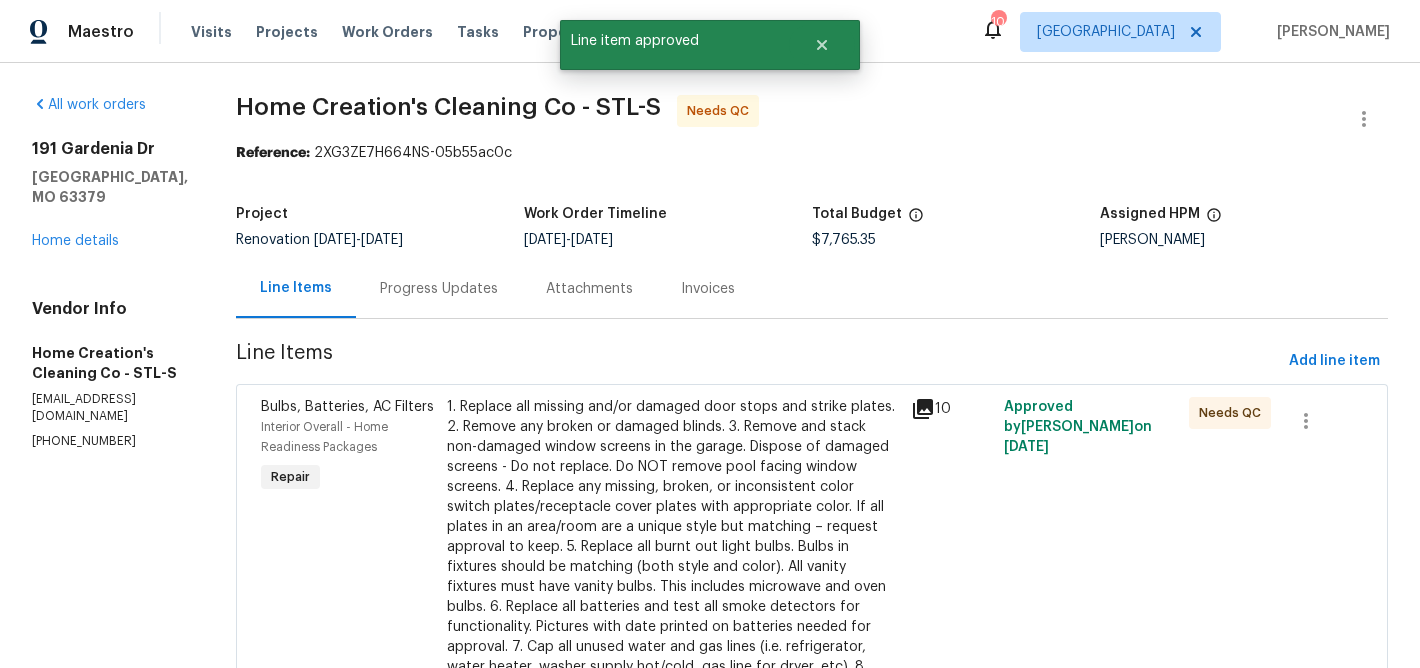 click on "1. Replace all missing and/or damaged door stops and strike plates.  2. Remove any broken or damaged blinds.  3. Remove and stack non-damaged window screens in the garage. Dispose of damaged screens - Do not replace. Do NOT remove pool facing window screens.  4. Replace any missing, broken, or inconsistent color switch plates/receptacle cover plates with appropriate color. If all plates in an area/room are a unique style but matching – request approval to keep.  5. Replace all burnt out light bulbs. Bulbs in fixtures should be matching (both style and color). All vanity fixtures must have vanity bulbs. This includes microwave and oven bulbs.  6. Replace all batteries and test all smoke detectors for functionality. Pictures with date printed on batteries needed for approval.  7. Cap all unused water and gas lines (i.e. refrigerator, water heater, washer supply hot/cold, gas line for dryer, etc).  8. Install new pleated HVAC air filters" at bounding box center (673, 547) 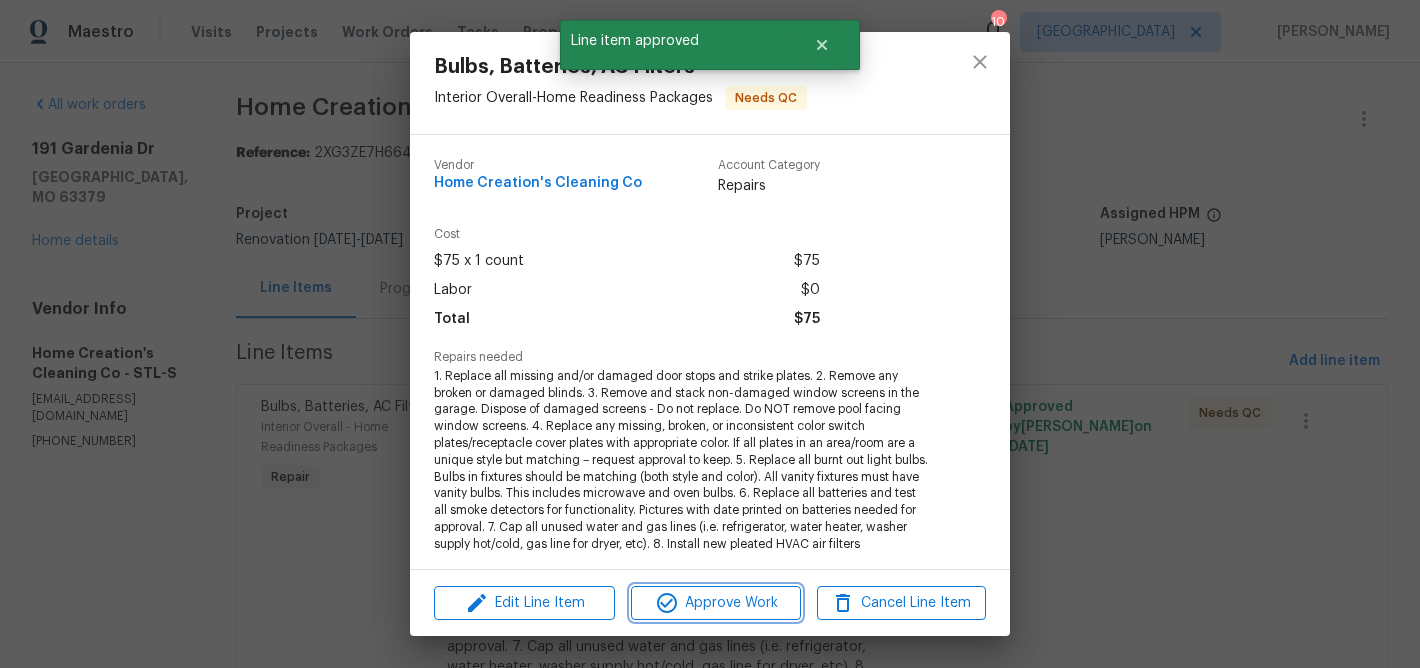 click on "Approve Work" at bounding box center (715, 603) 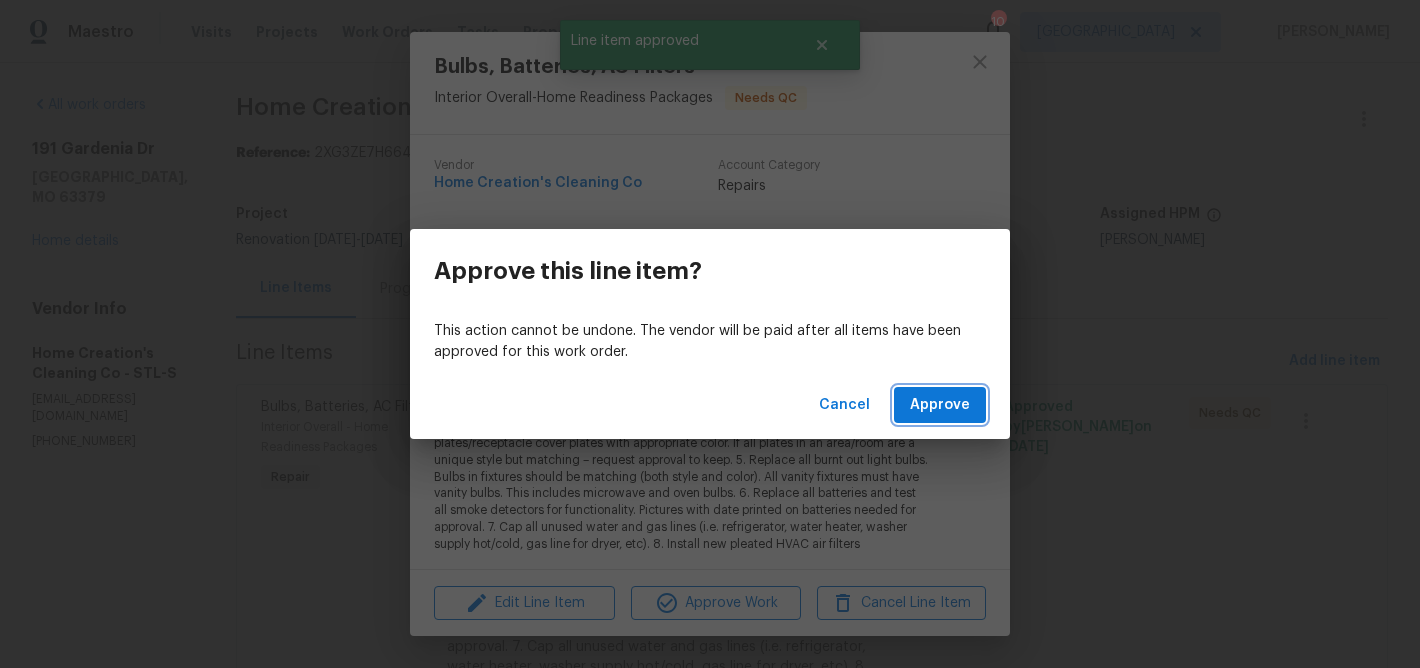 click on "Approve" at bounding box center (940, 405) 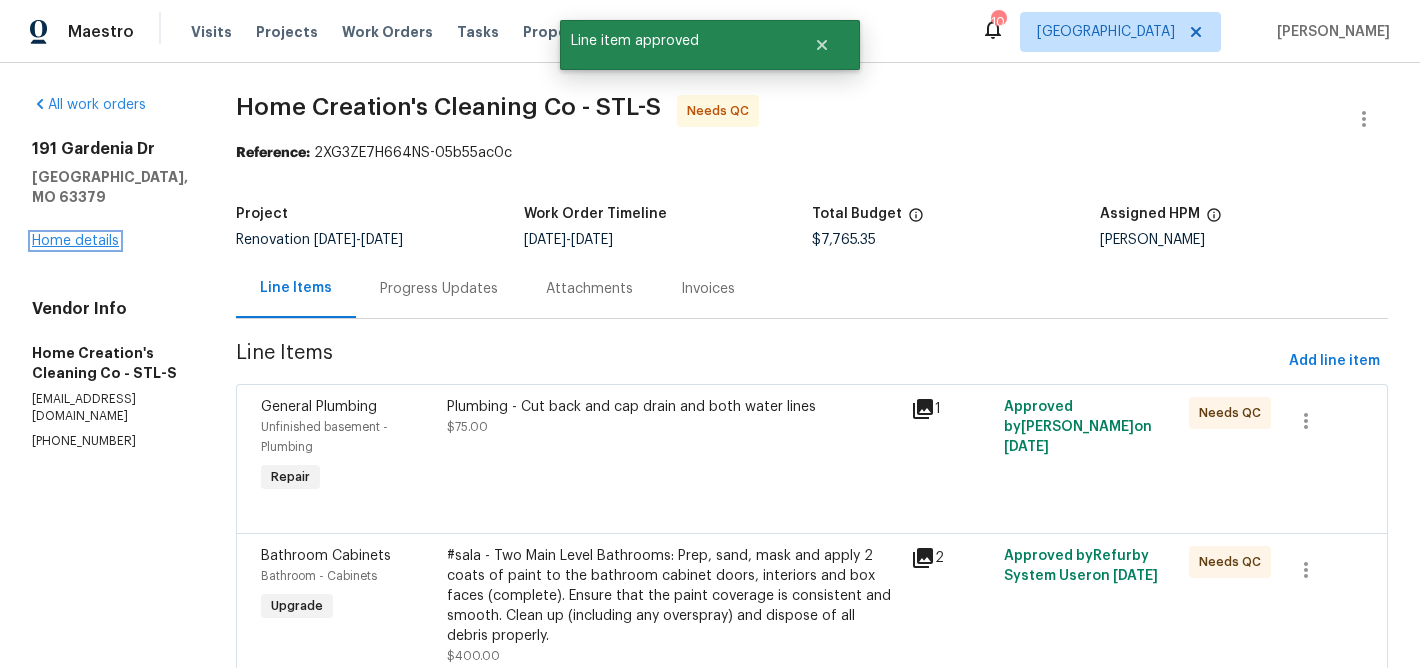 click on "Home details" at bounding box center (75, 241) 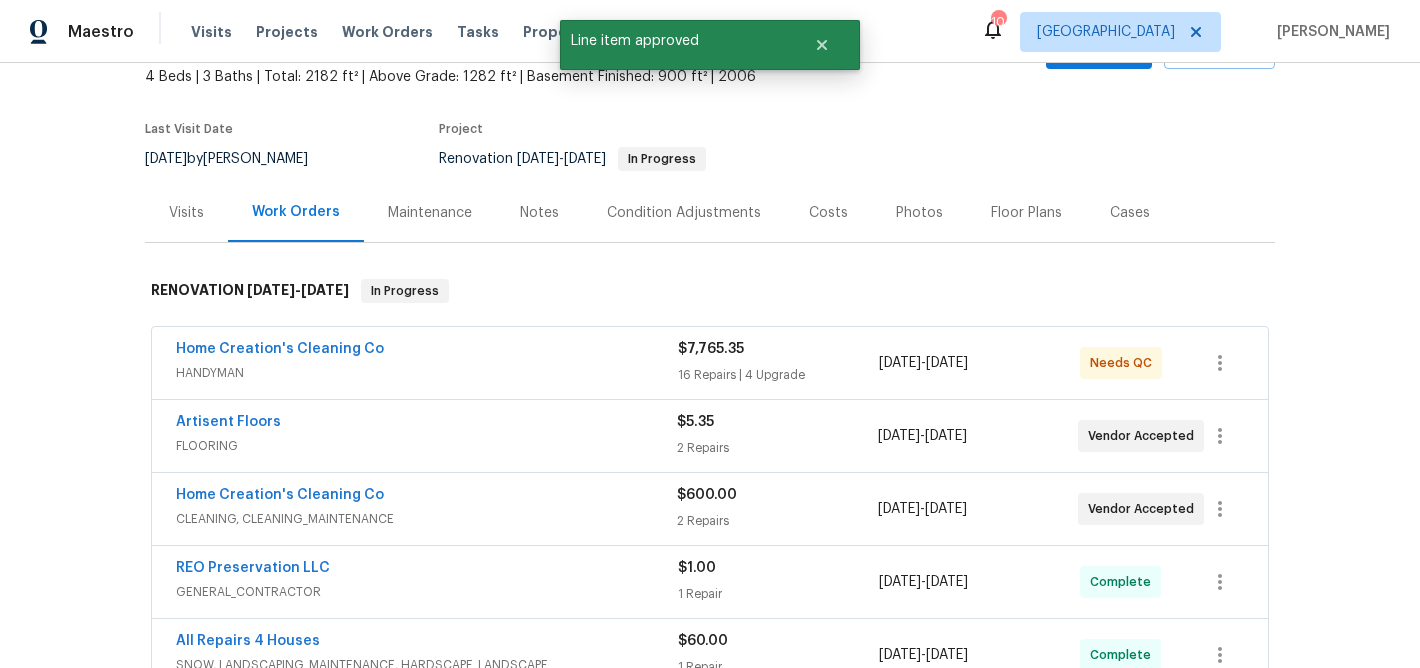 scroll, scrollTop: 121, scrollLeft: 0, axis: vertical 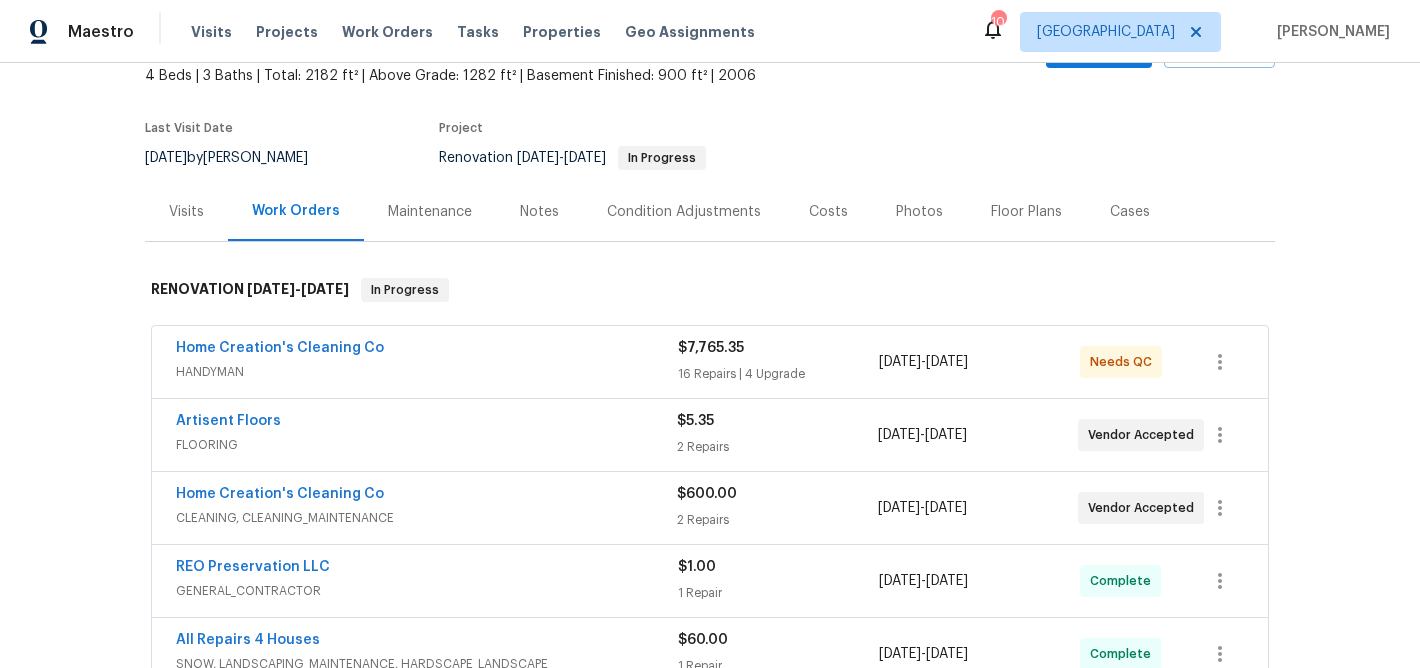 click on "$5.35" at bounding box center (695, 421) 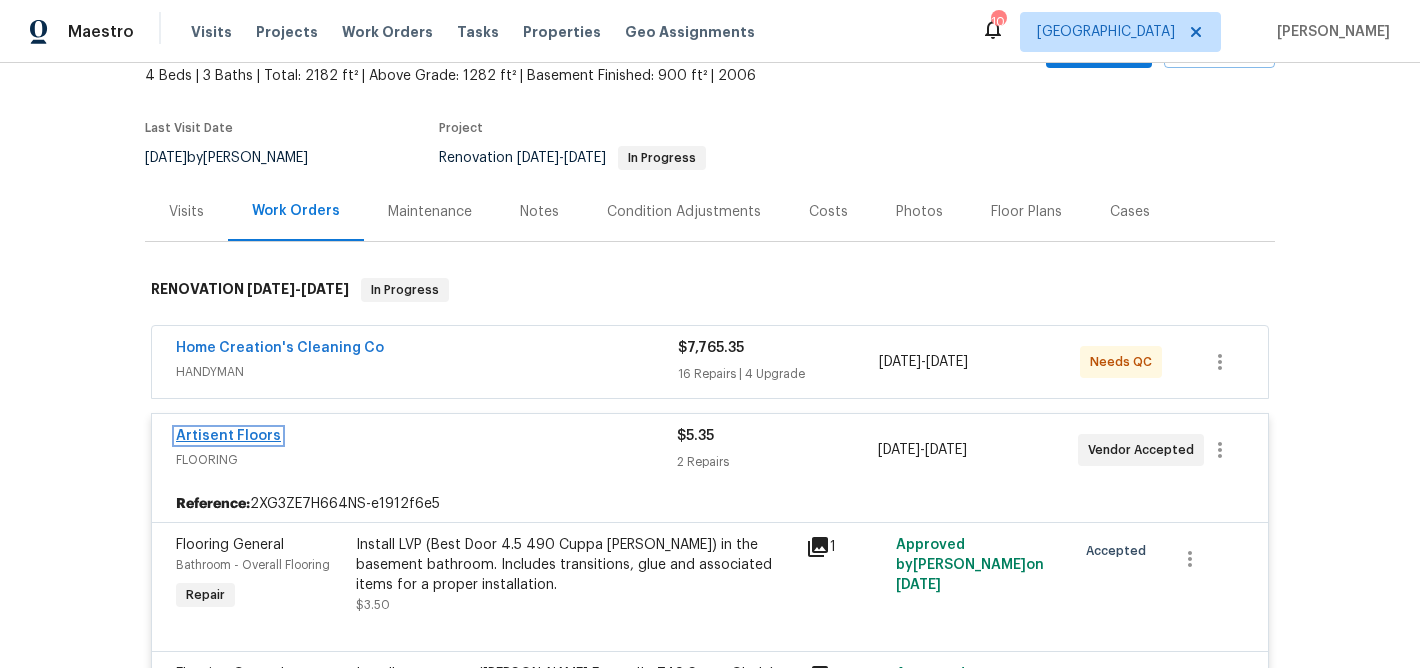 click on "Artisent Floors" at bounding box center [228, 436] 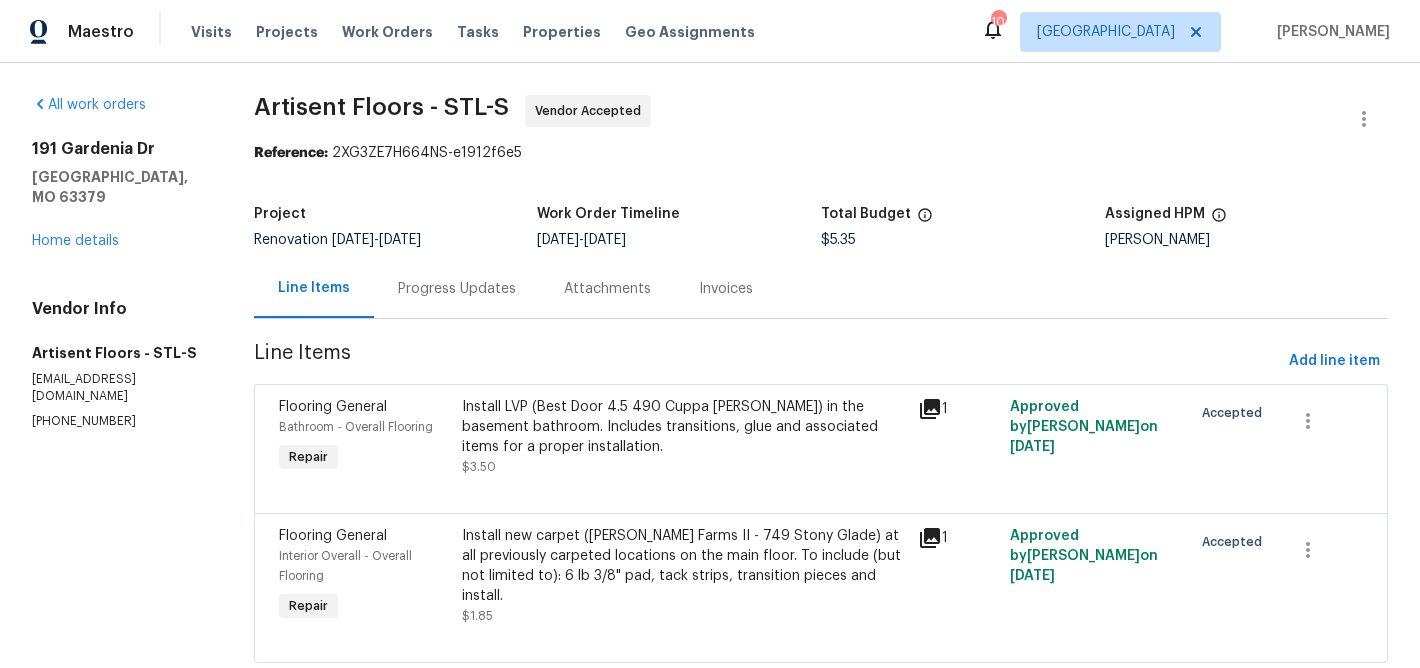 click on "Progress Updates" at bounding box center [457, 289] 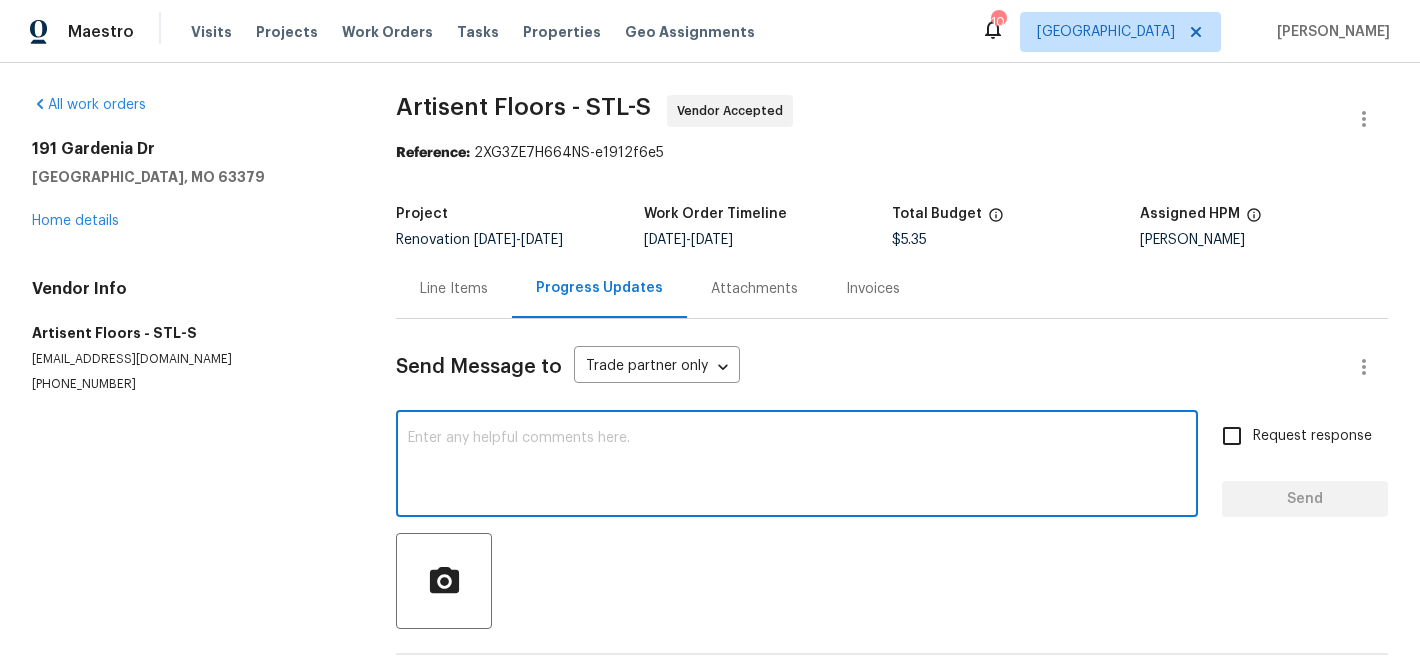 click at bounding box center (797, 466) 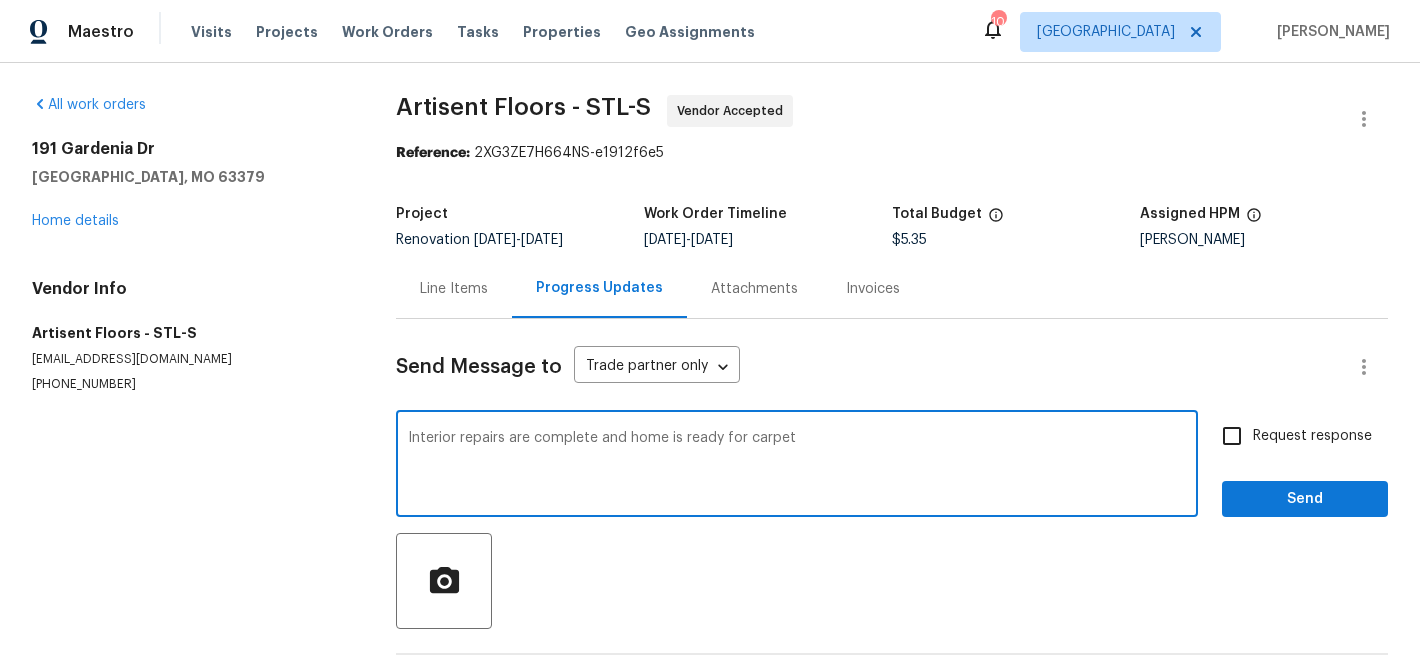 type on "Interior repairs are complete and home is ready for carpet" 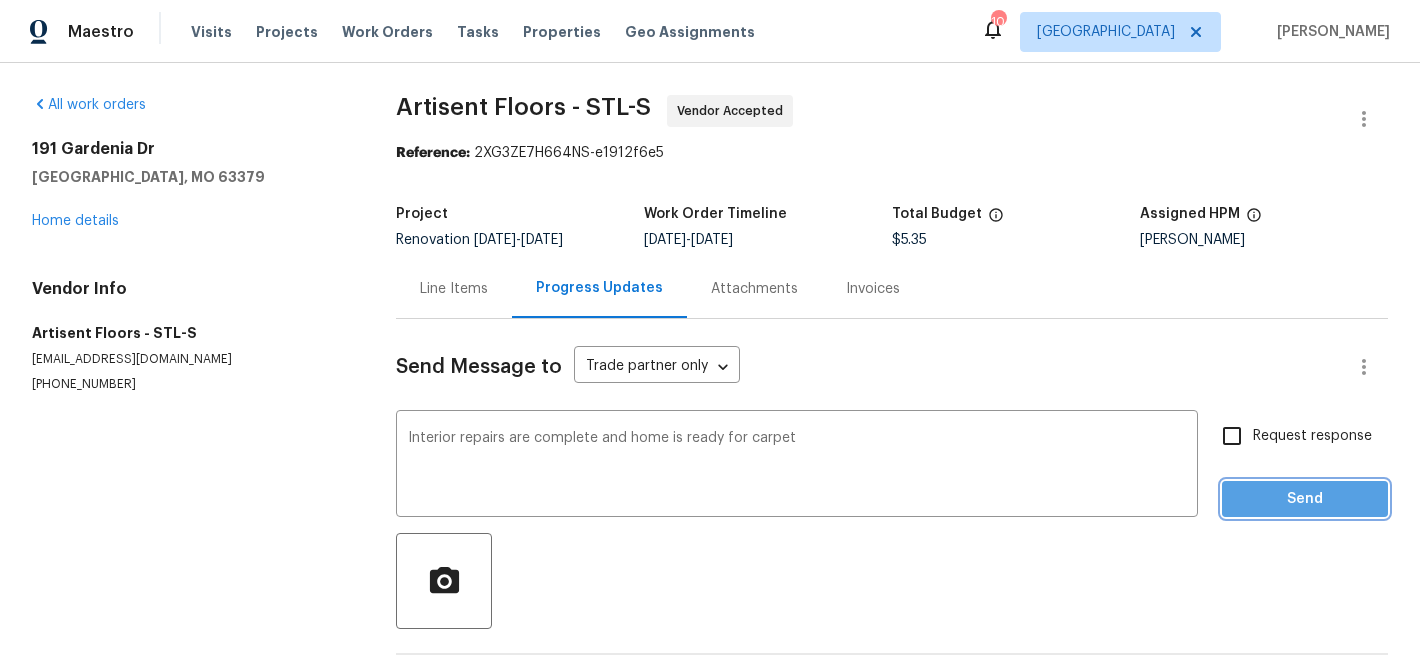 click on "Send" at bounding box center [1305, 499] 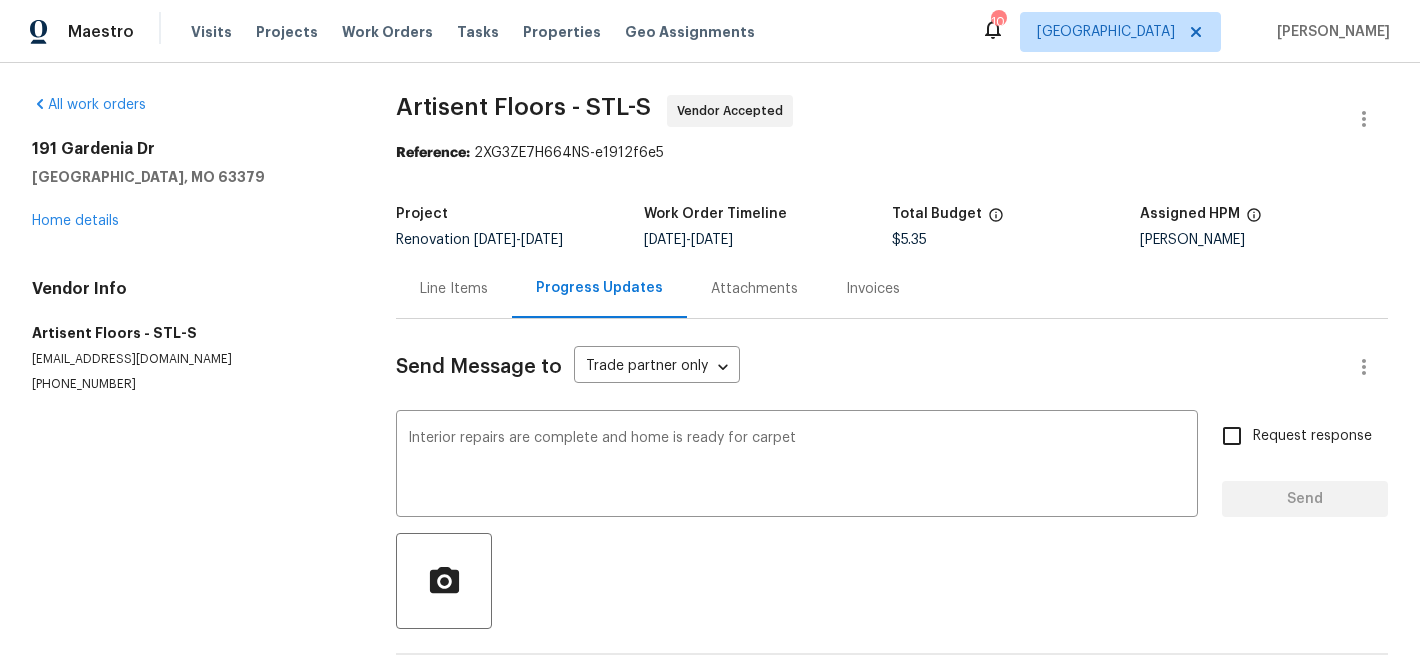 type 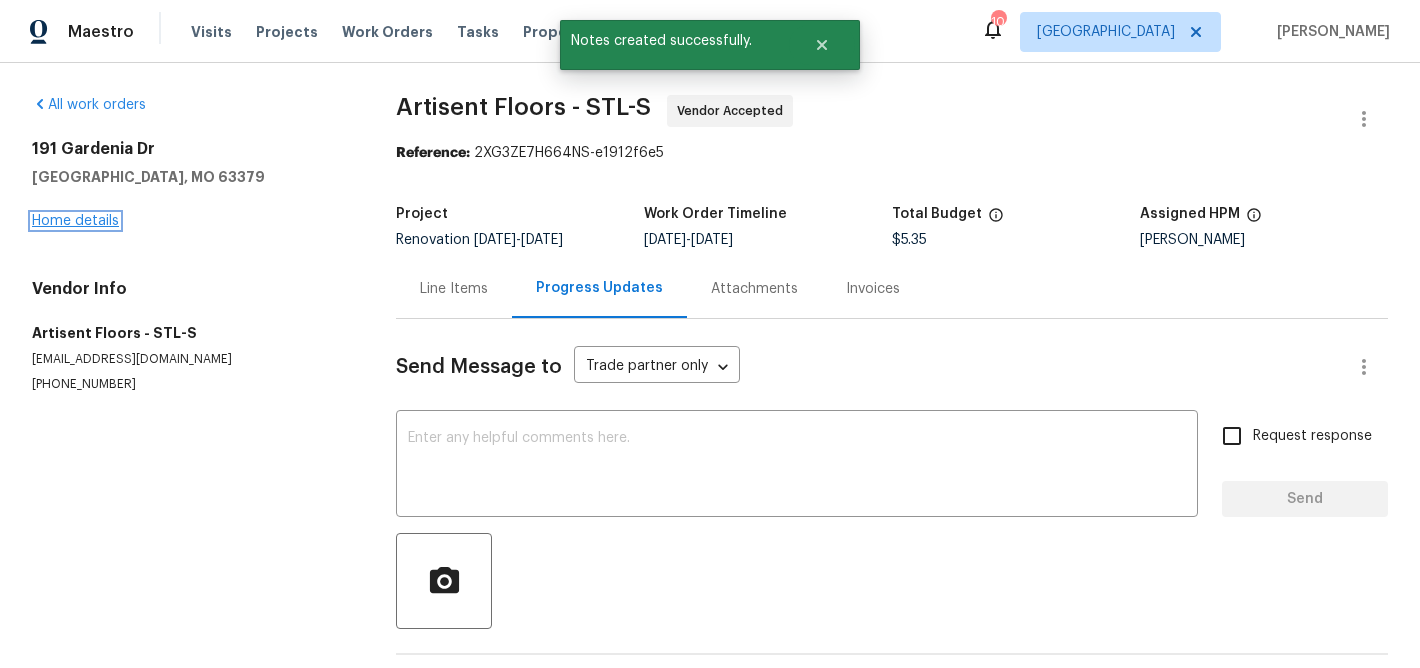 click on "Home details" at bounding box center [75, 221] 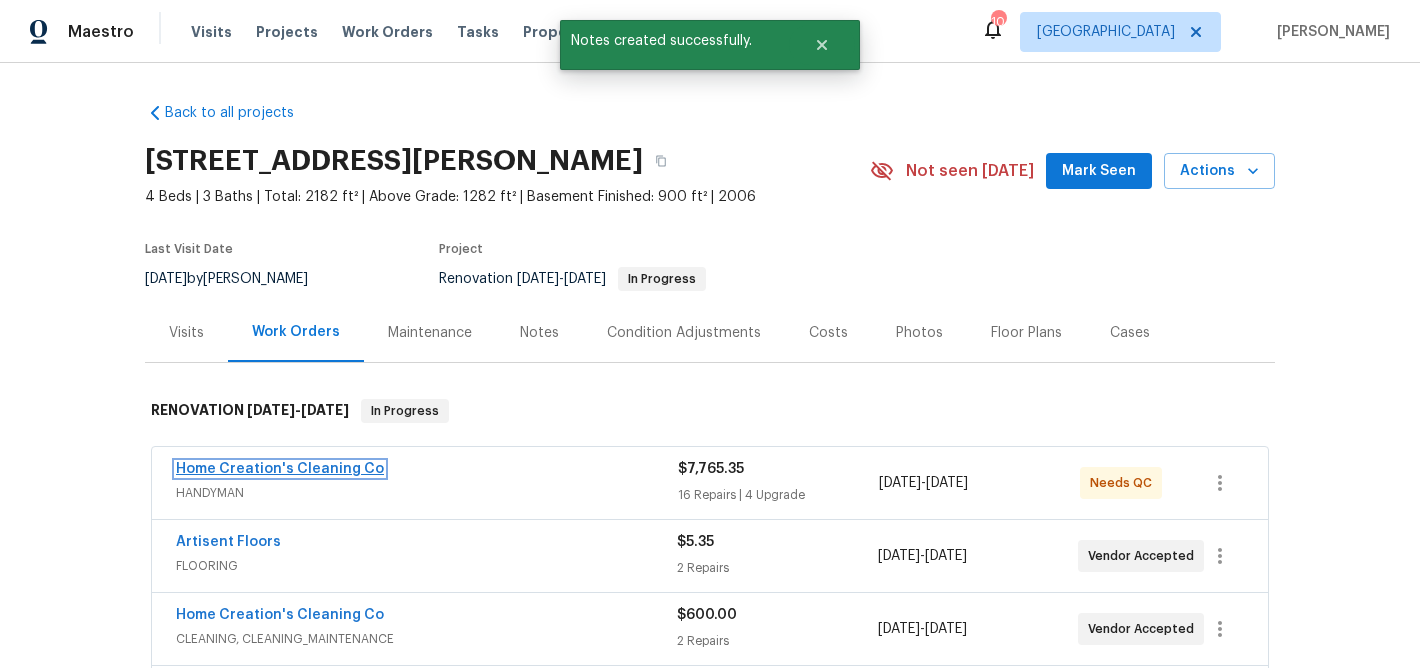 click on "Home Creation's Cleaning Co" at bounding box center [280, 469] 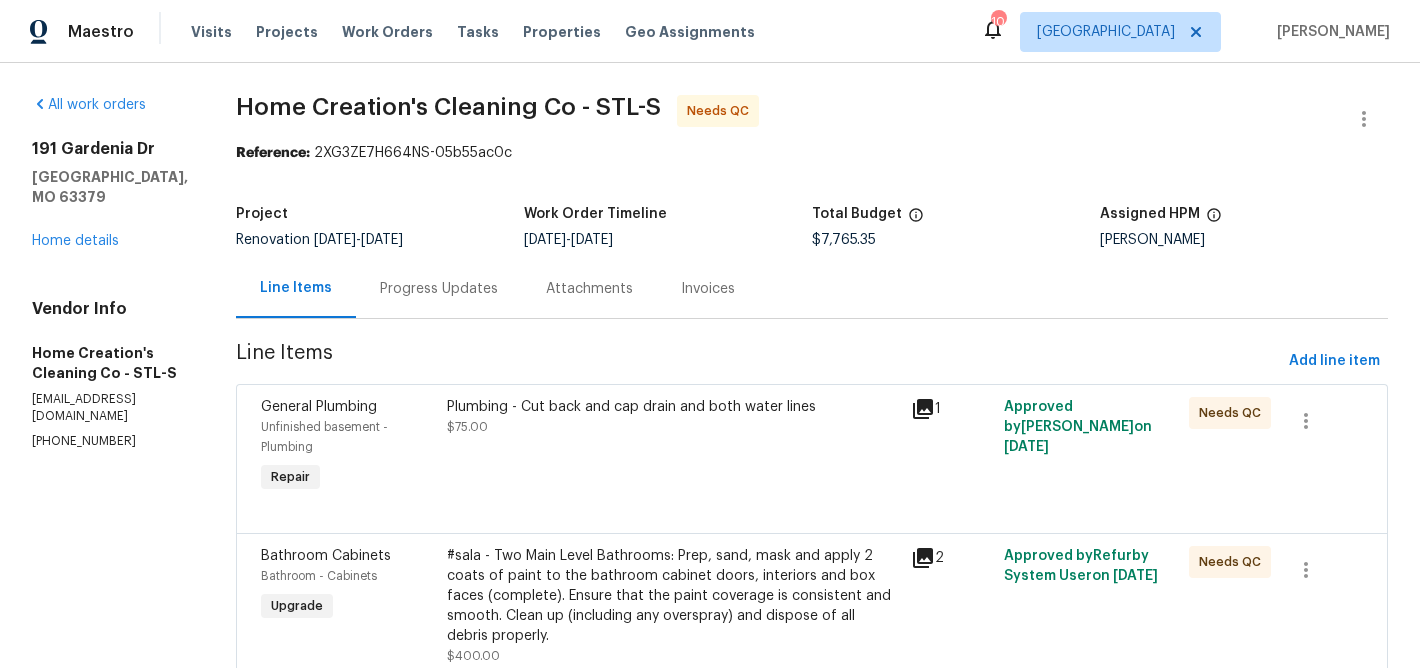 click on "Plumbing - Cut back and cap drain and both water lines" at bounding box center (673, 407) 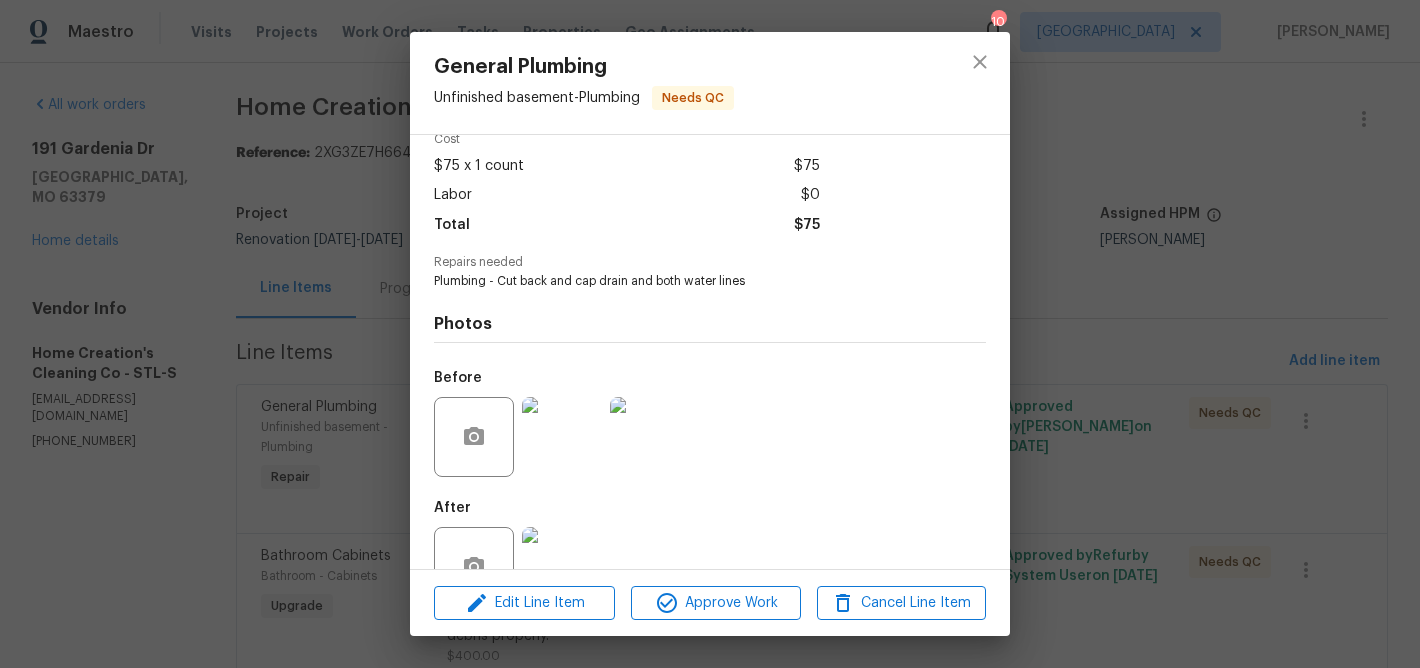 scroll, scrollTop: 90, scrollLeft: 0, axis: vertical 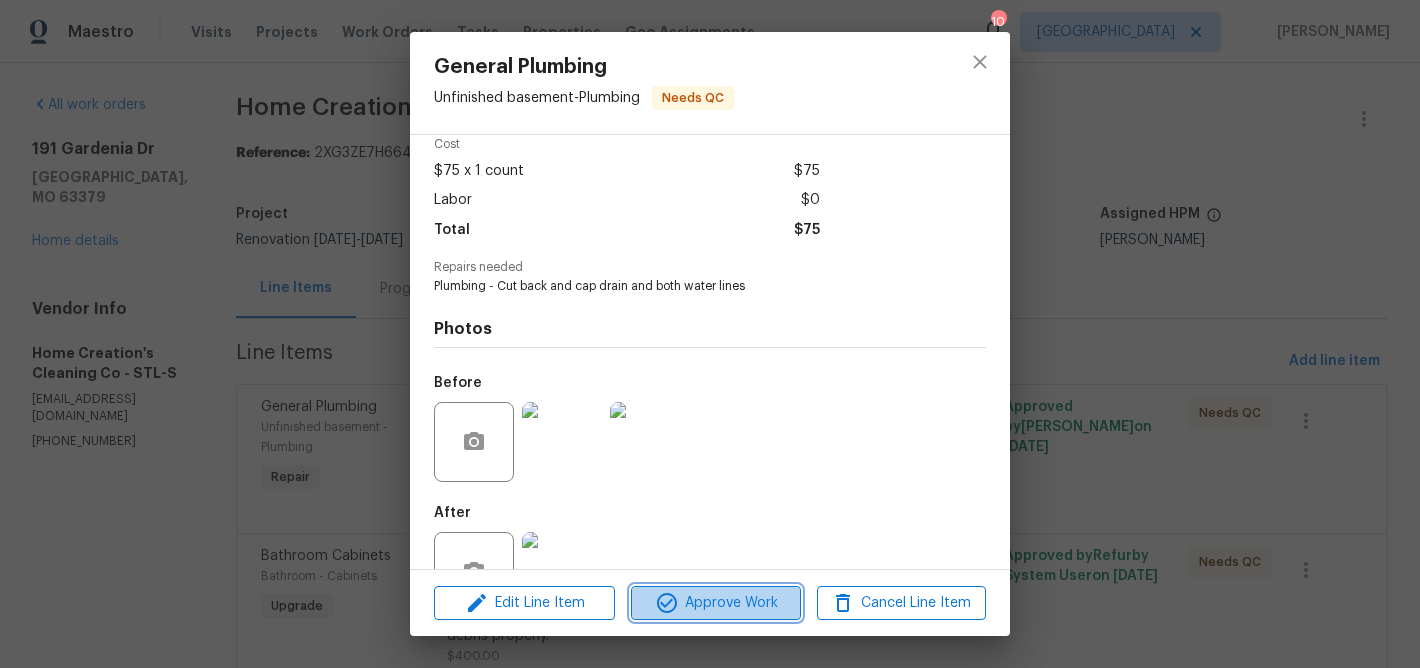 click on "Approve Work" at bounding box center (715, 603) 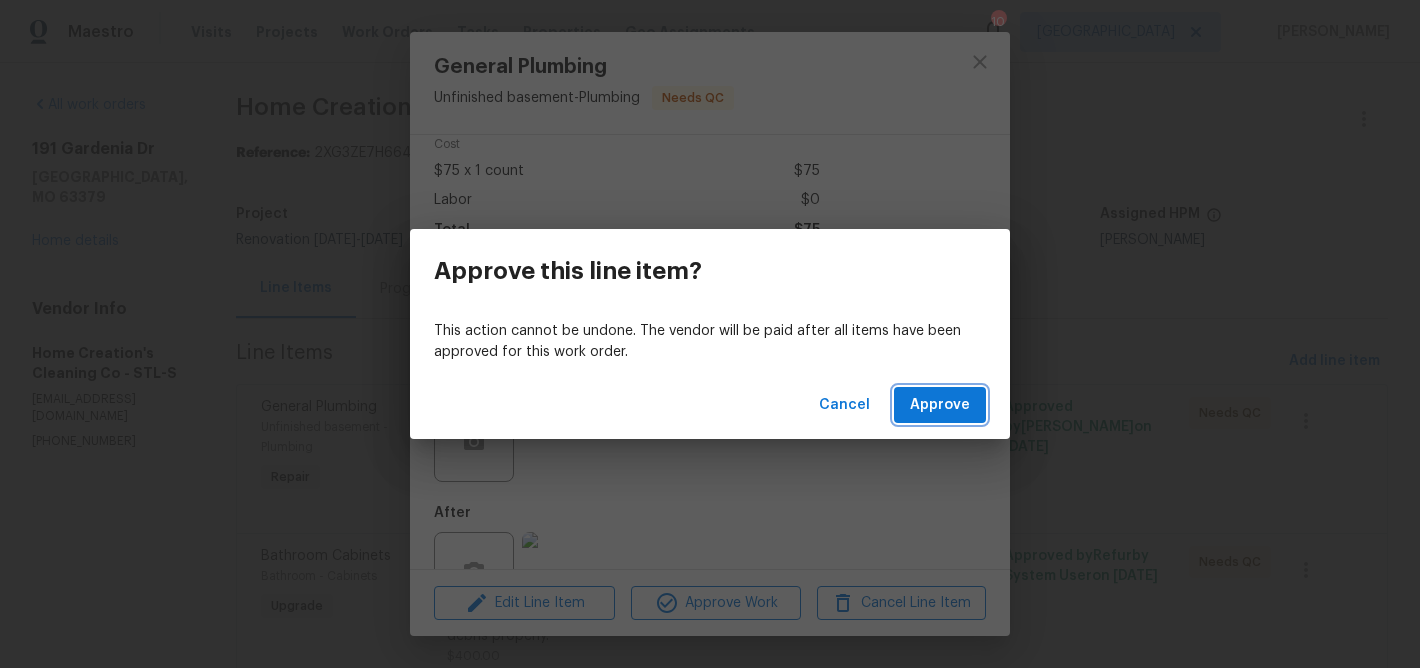 click on "Approve" at bounding box center [940, 405] 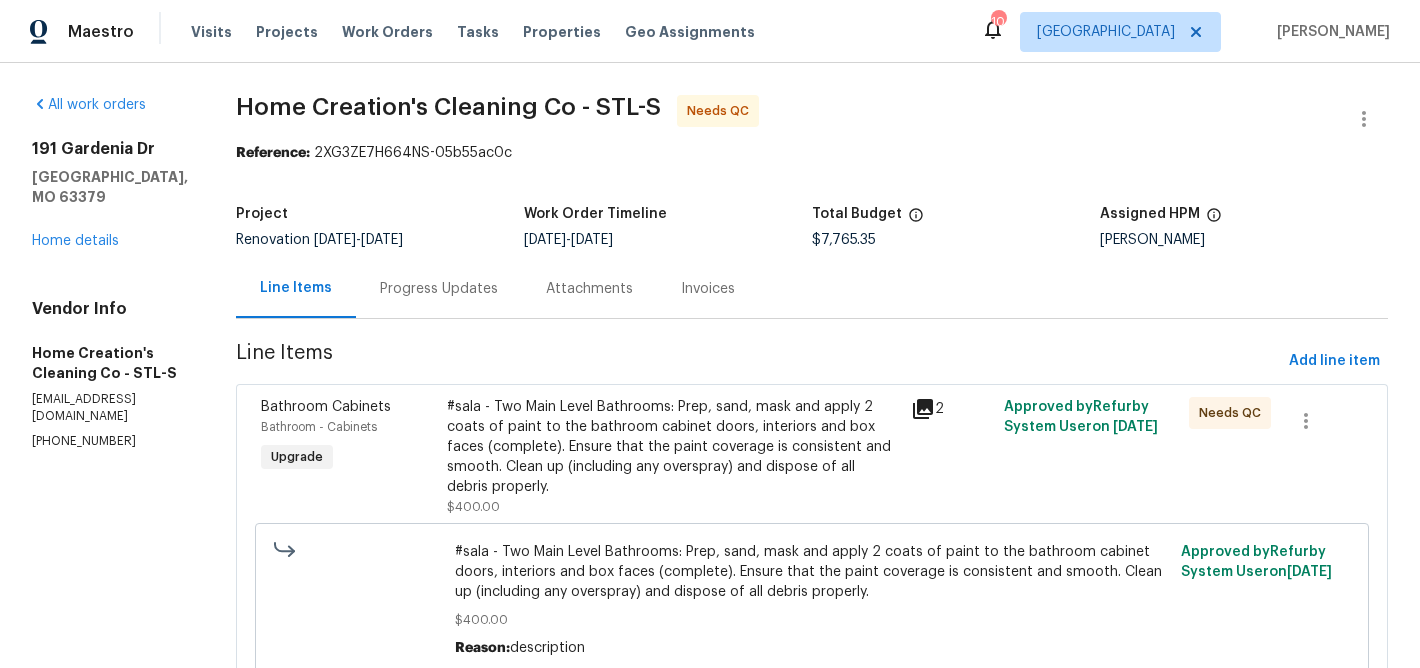 click on "#sala - Two Main Level Bathrooms: Prep, sand, mask and apply 2 coats of paint to the bathroom cabinet doors, interiors and box faces (complete). Ensure that the paint coverage is consistent and smooth. Clean up (including any overspray) and dispose of all debris properly." at bounding box center [673, 447] 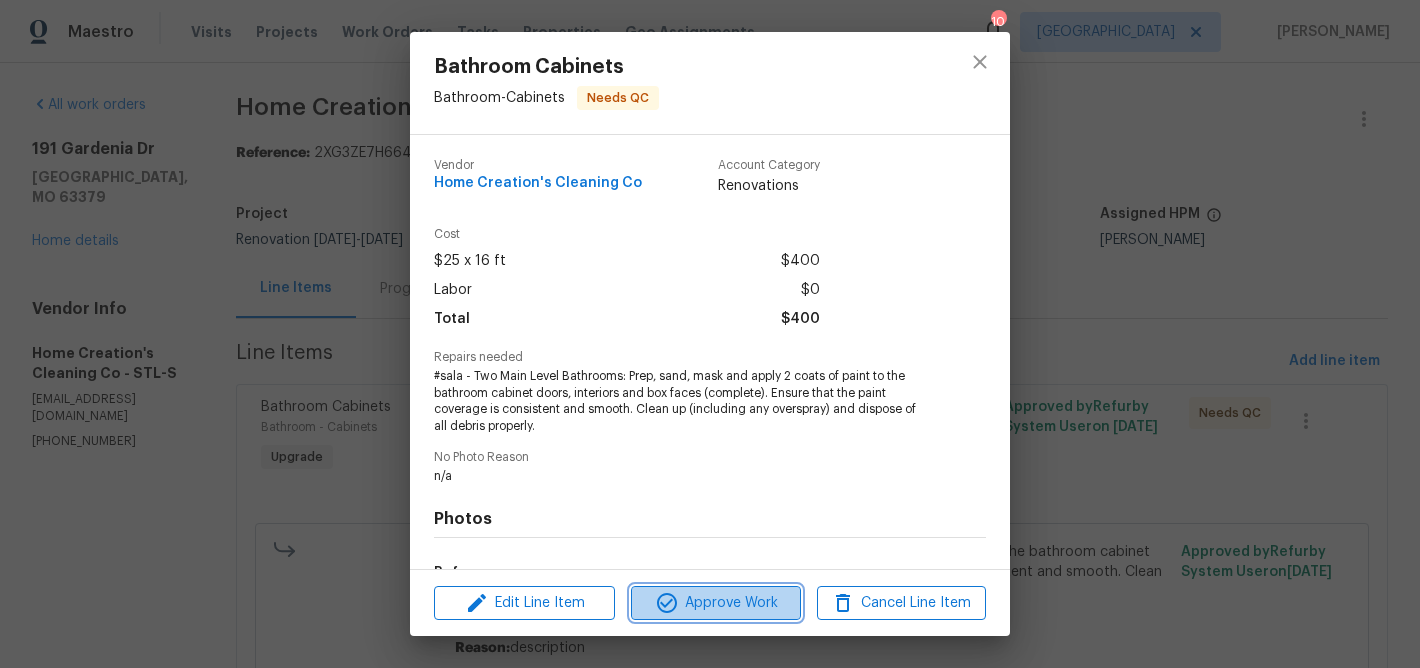 click on "Approve Work" at bounding box center (715, 603) 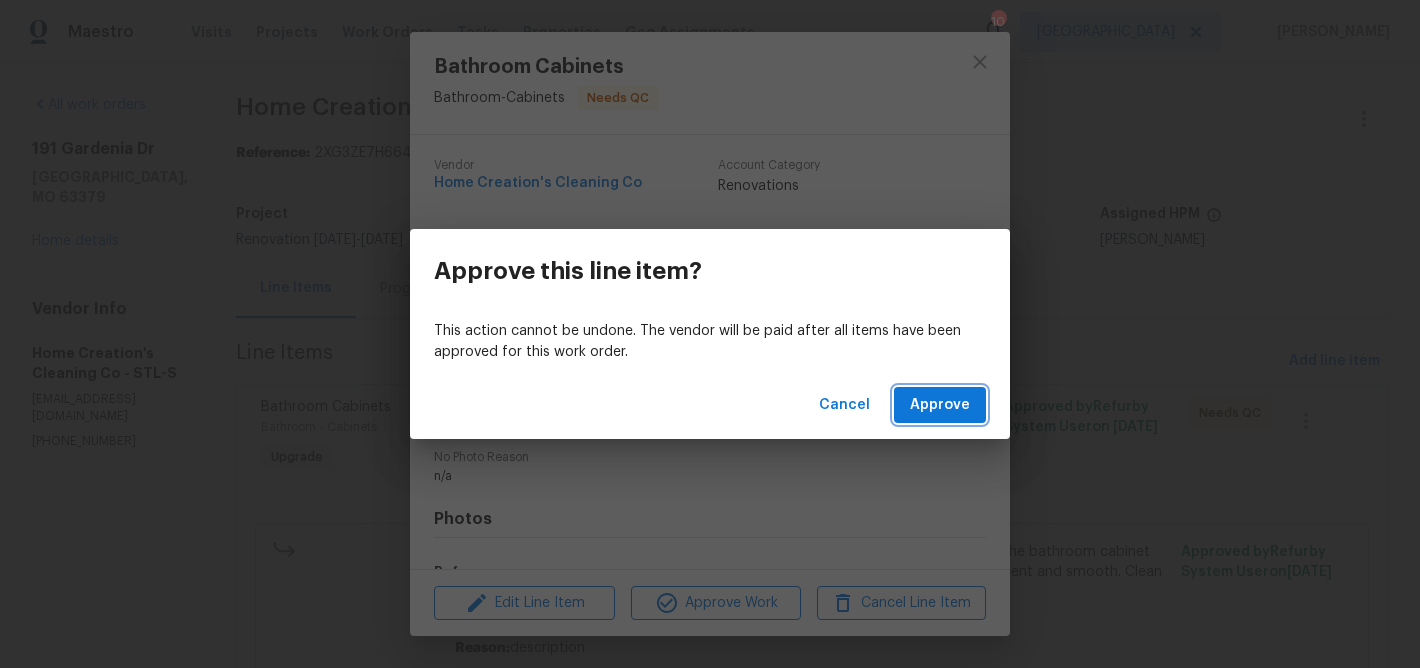 click on "Approve" at bounding box center [940, 405] 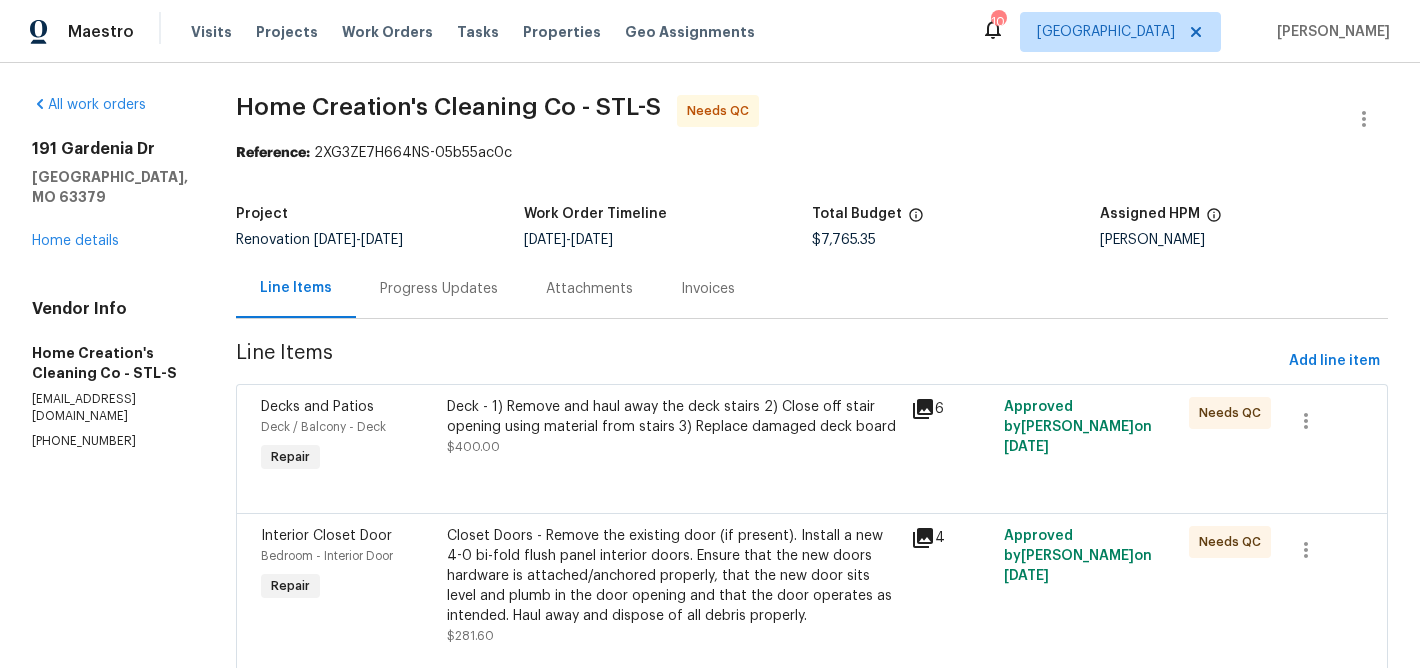 click on "Deck - 1) Remove and haul away the deck stairs 2) Close off stair opening using material from stairs 3) Replace damaged deck board" at bounding box center (673, 417) 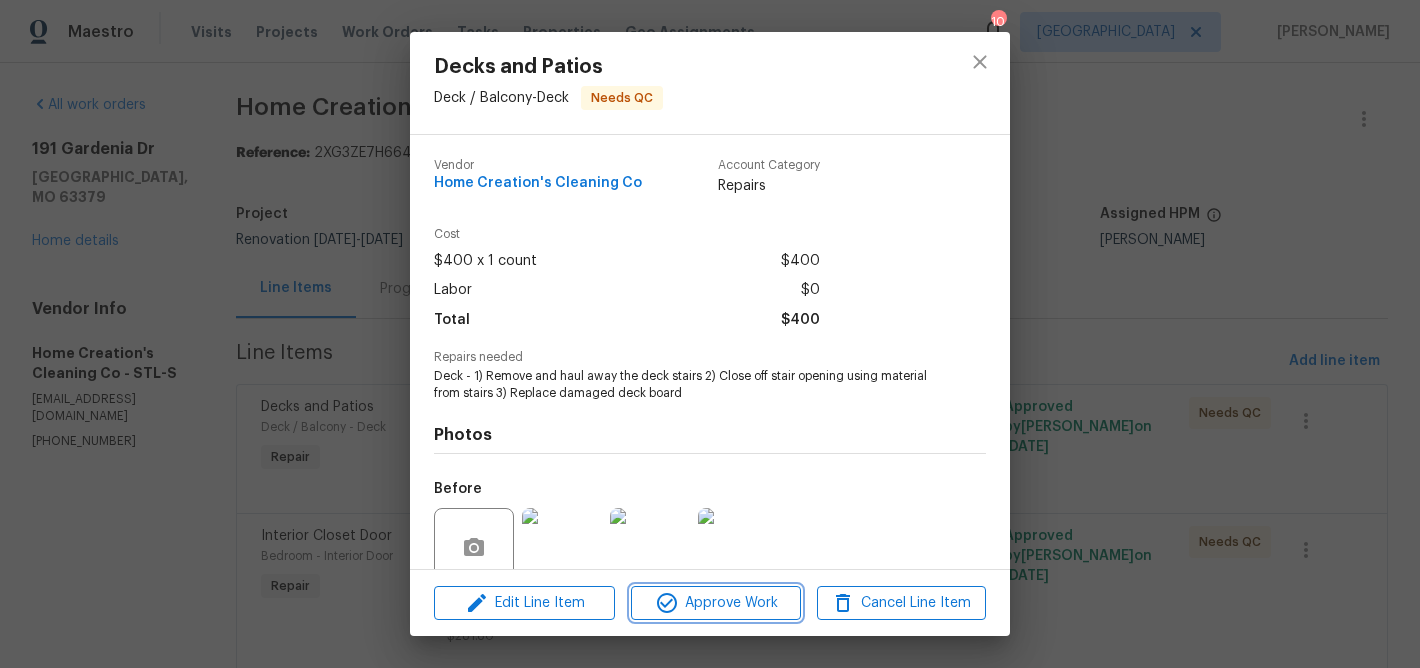 click on "Approve Work" at bounding box center (715, 603) 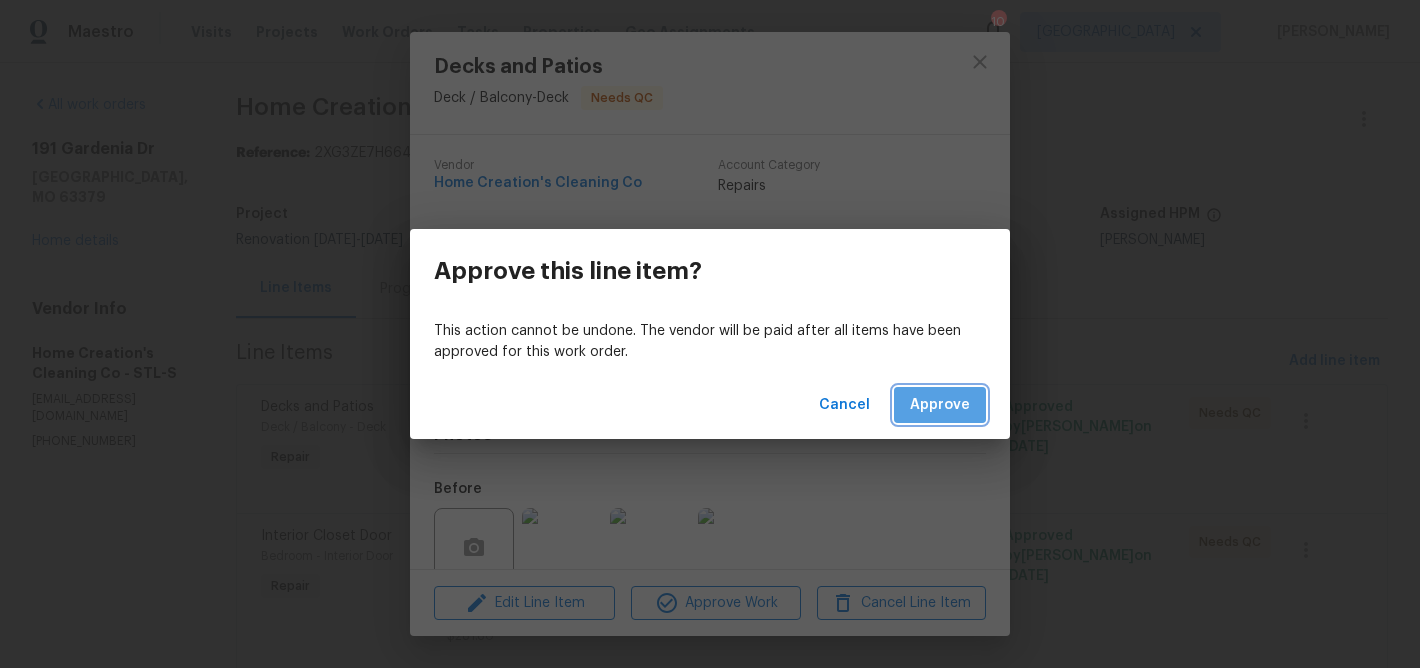 click on "Approve" at bounding box center [940, 405] 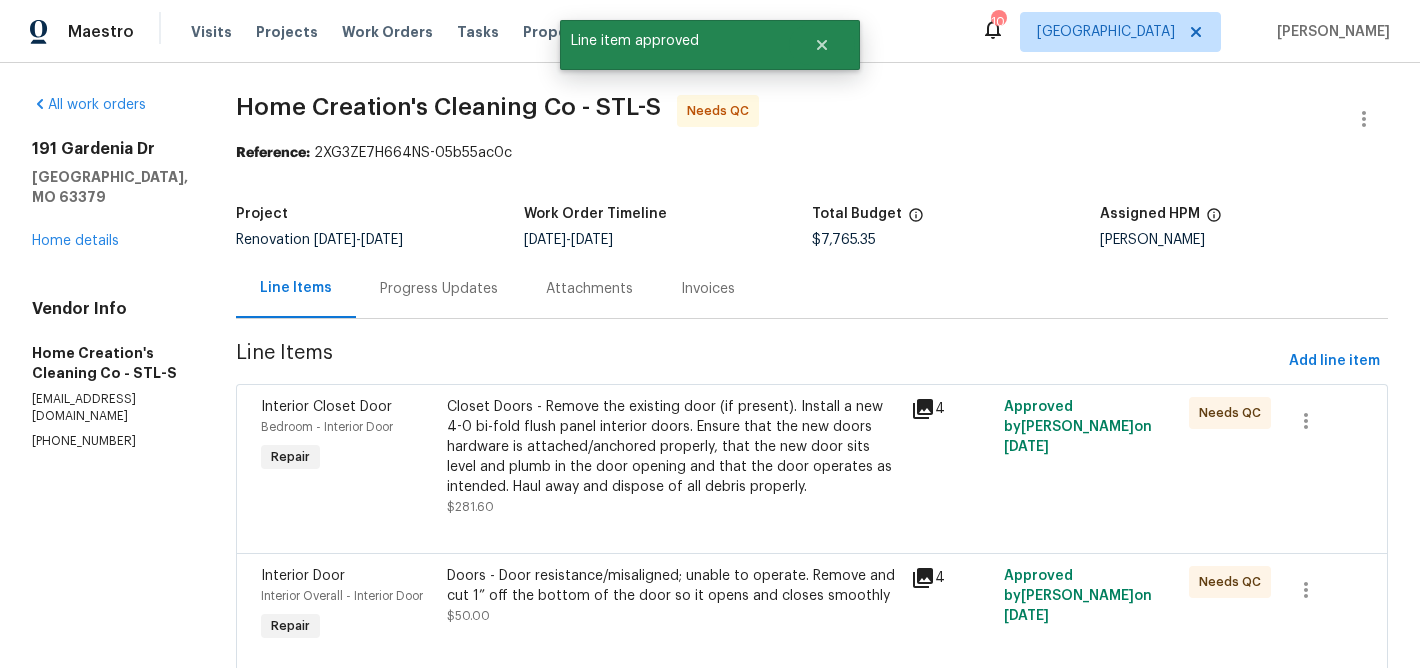 click on "Closet Doors - Remove the existing door (if present). Install a new 4-0 bi-fold flush panel interior doors. Ensure that the new doors hardware is attached/anchored properly, that the new door sits level and plumb in the door opening and that the door operates as intended. Haul away and dispose of all debris properly." at bounding box center [673, 447] 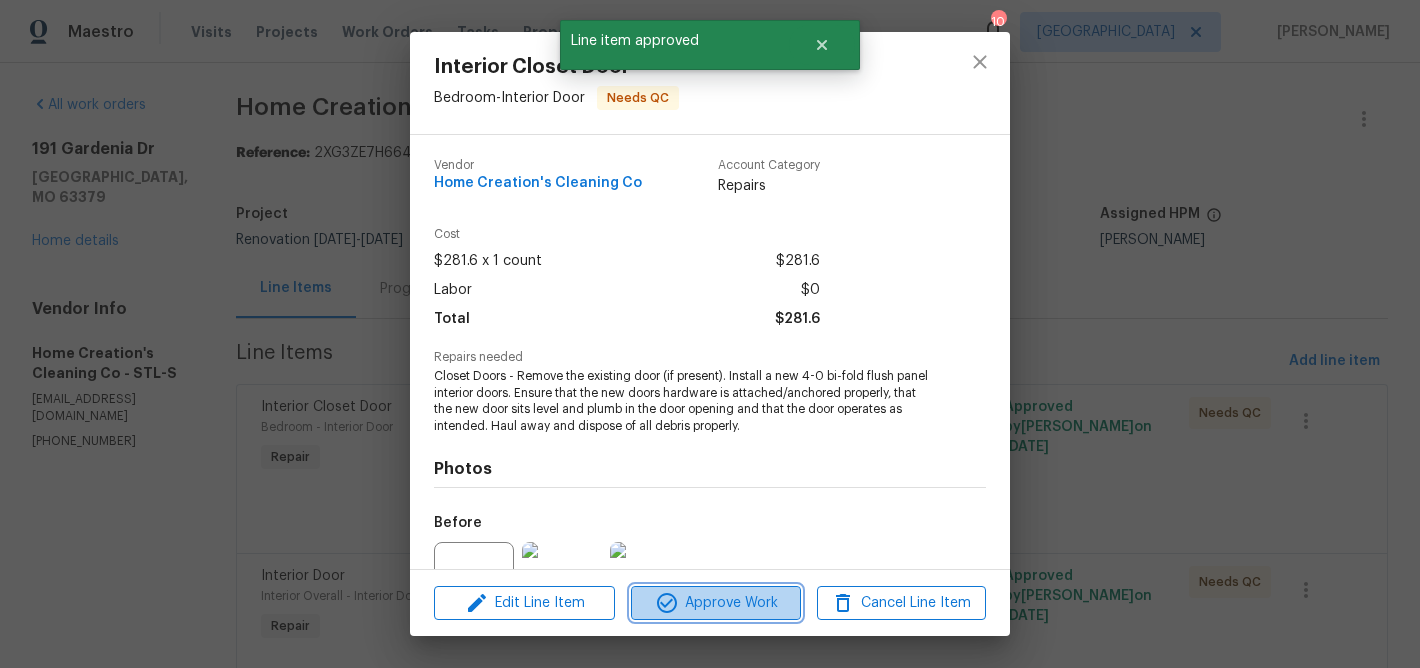 click on "Approve Work" at bounding box center [715, 603] 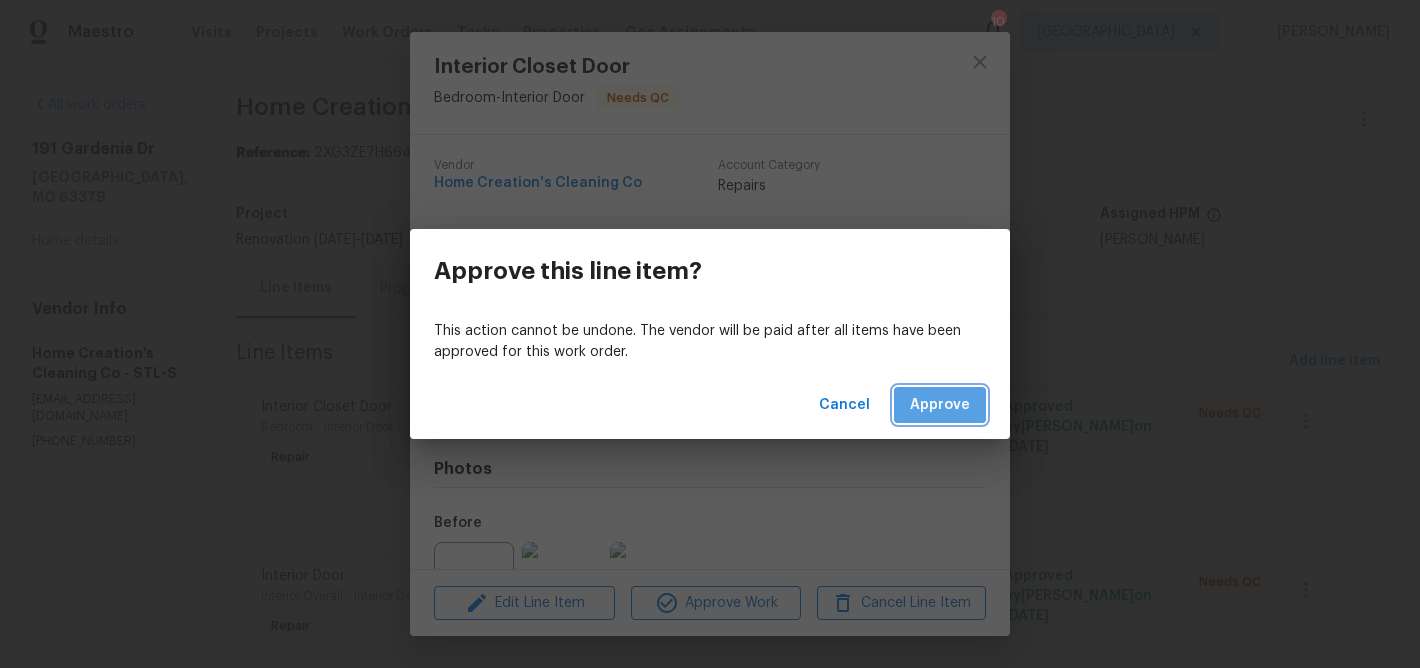 click on "Approve" at bounding box center (940, 405) 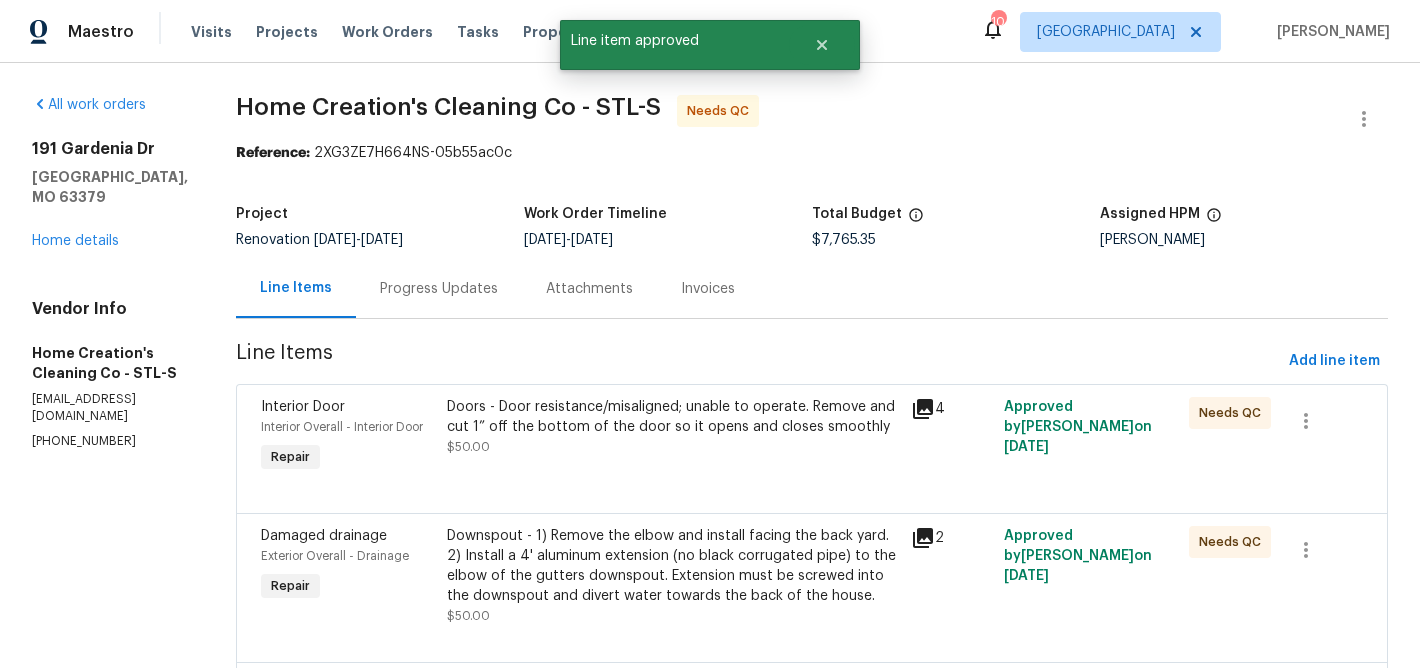 click on "Doors - Door resistance/misaligned; unable to operate. Remove and cut 1” off the bottom of the door so it opens and closes smoothly" at bounding box center (673, 417) 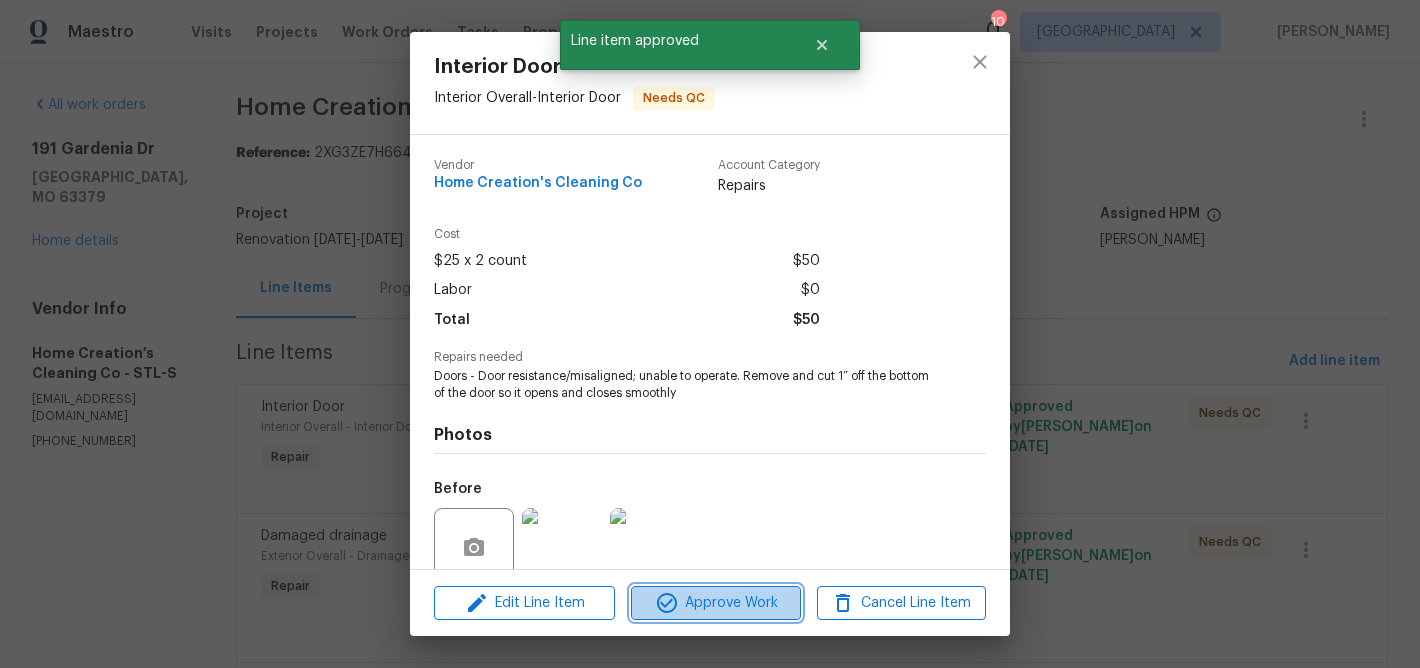 click on "Approve Work" at bounding box center [715, 603] 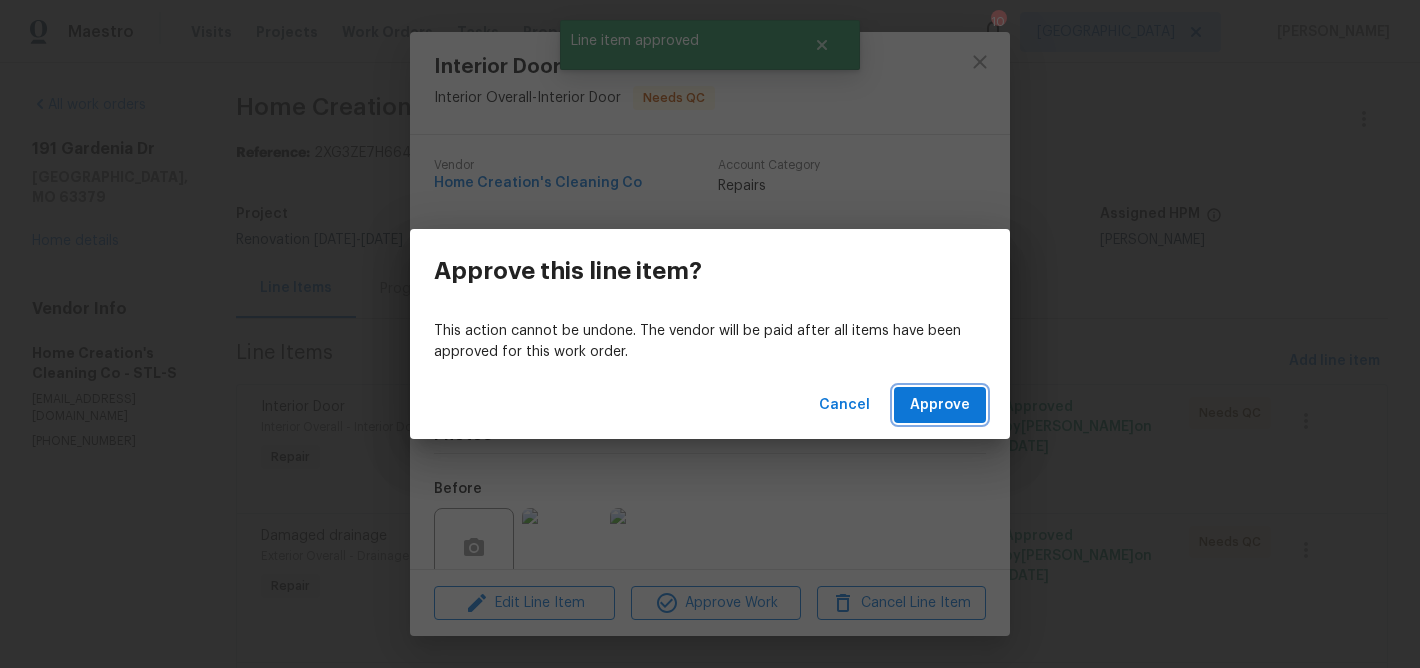 click on "Approve" at bounding box center [940, 405] 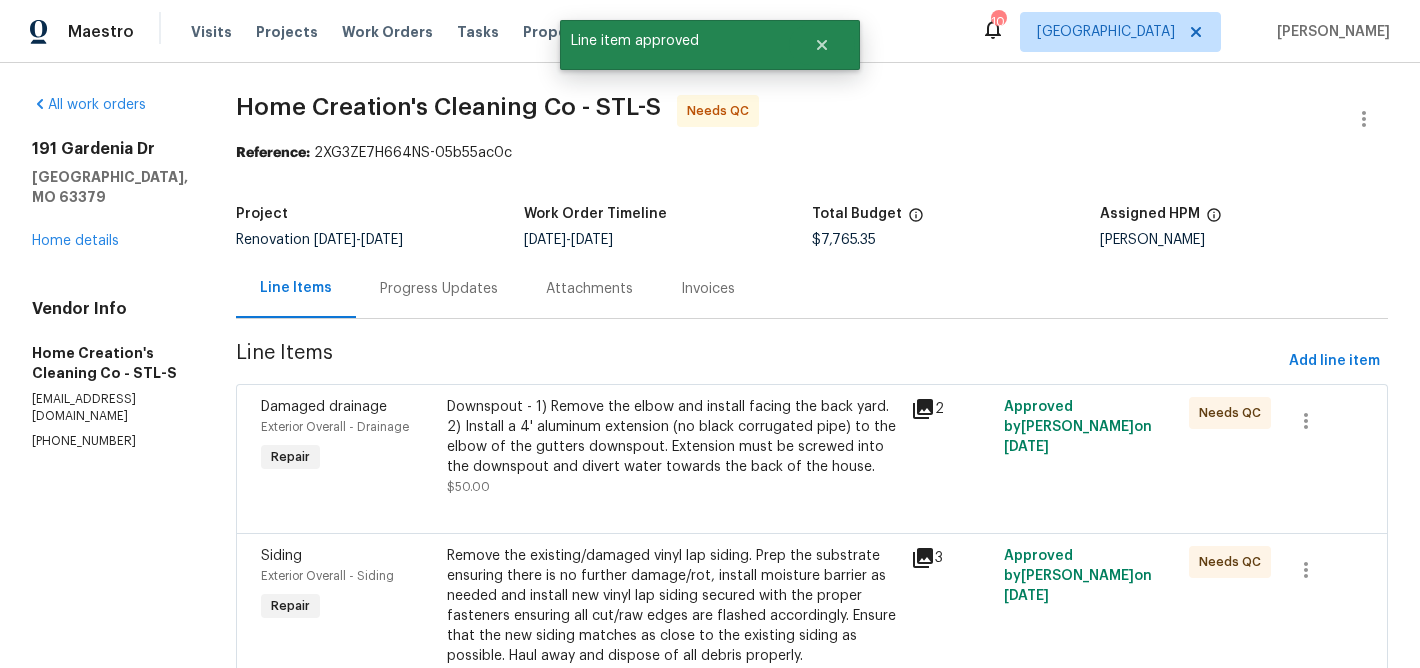 click on "Downspout - 1) Remove the elbow and install facing the back yard. 2) Install a 4' aluminum extension (no black corrugated pipe) to the elbow of the gutters downspout. Extension must be screwed into the downspout and divert water towards the back of the house." at bounding box center [673, 437] 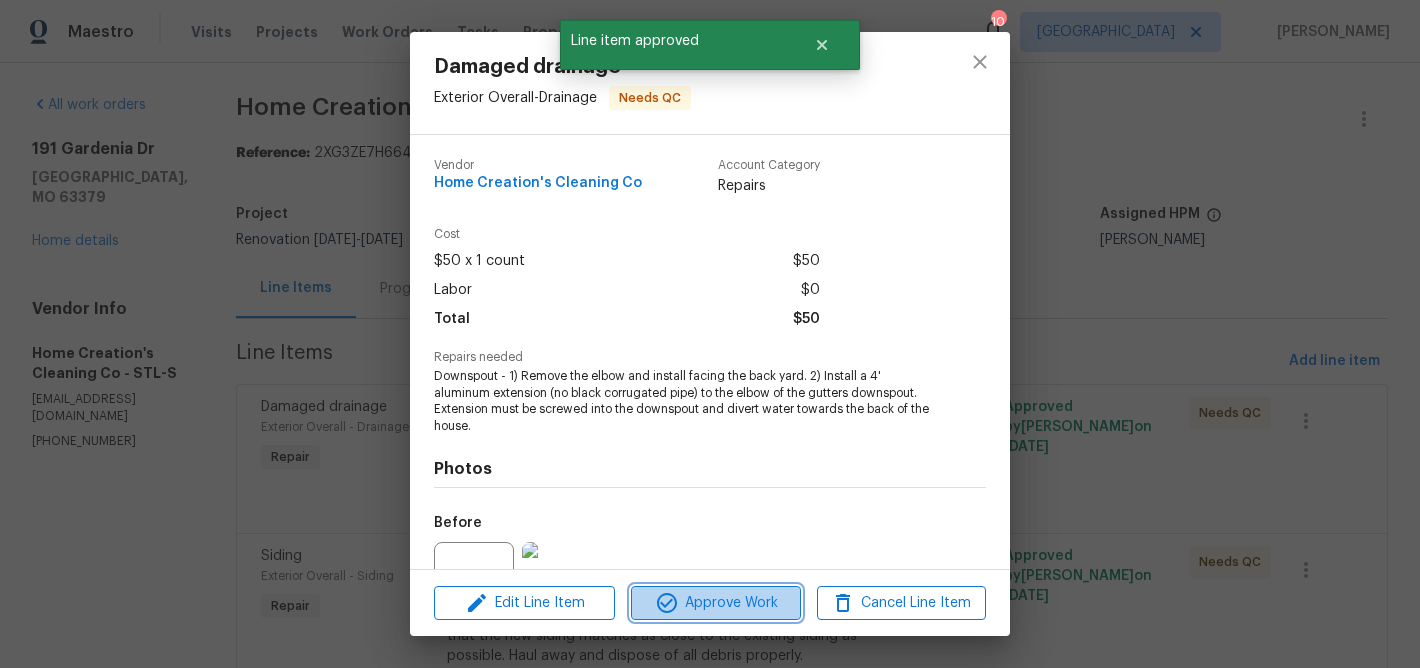 click on "Approve Work" at bounding box center (715, 603) 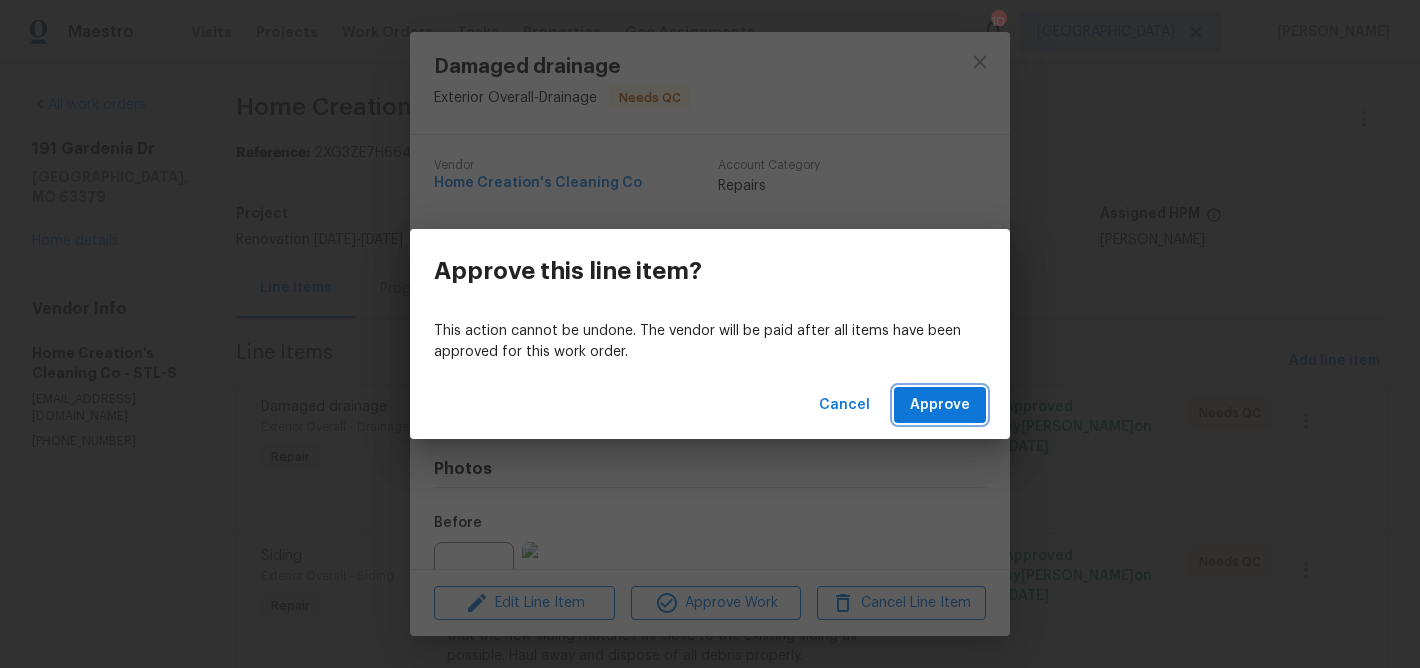 click on "Approve" at bounding box center [940, 405] 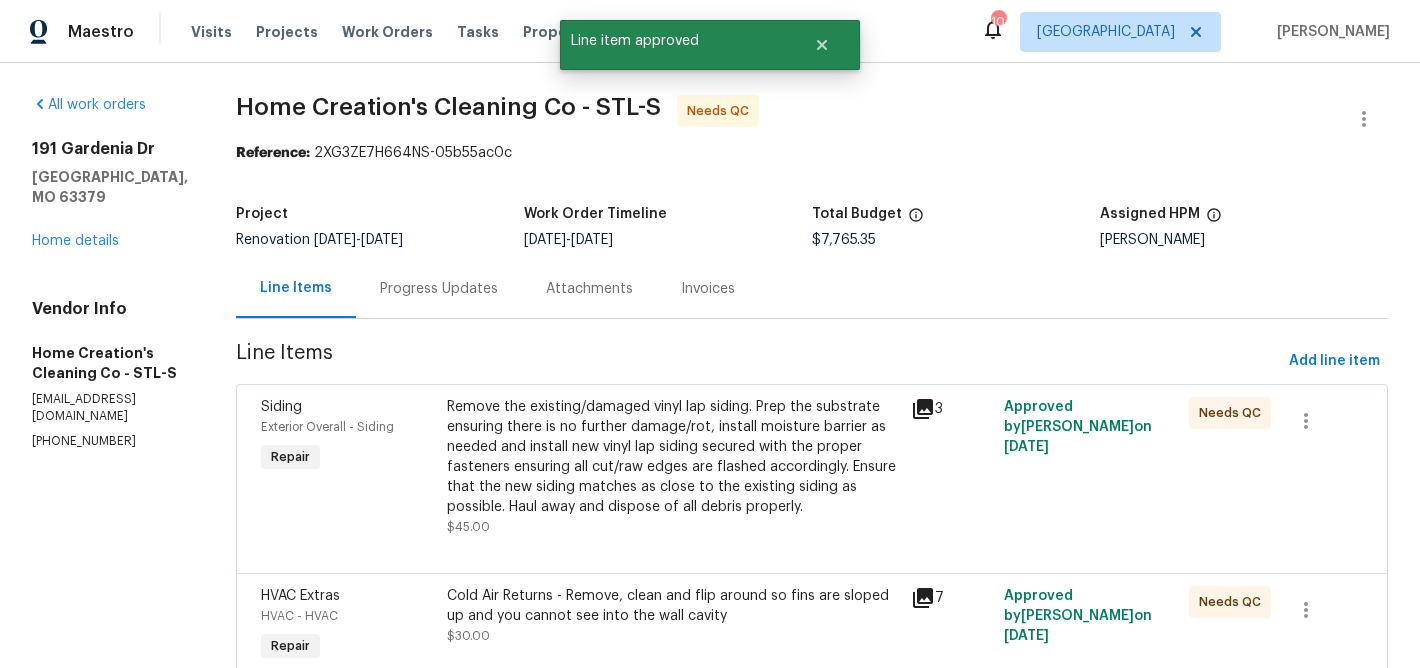 click on "Remove the existing/damaged vinyl lap siding. Prep the substrate ensuring there is no further damage/rot, install moisture barrier as needed and install new vinyl lap siding secured with the proper fasteners ensuring all cut/raw edges are flashed accordingly. Ensure that the new siding matches as close to the existing siding as possible. Haul away and dispose of all debris properly." at bounding box center [673, 457] 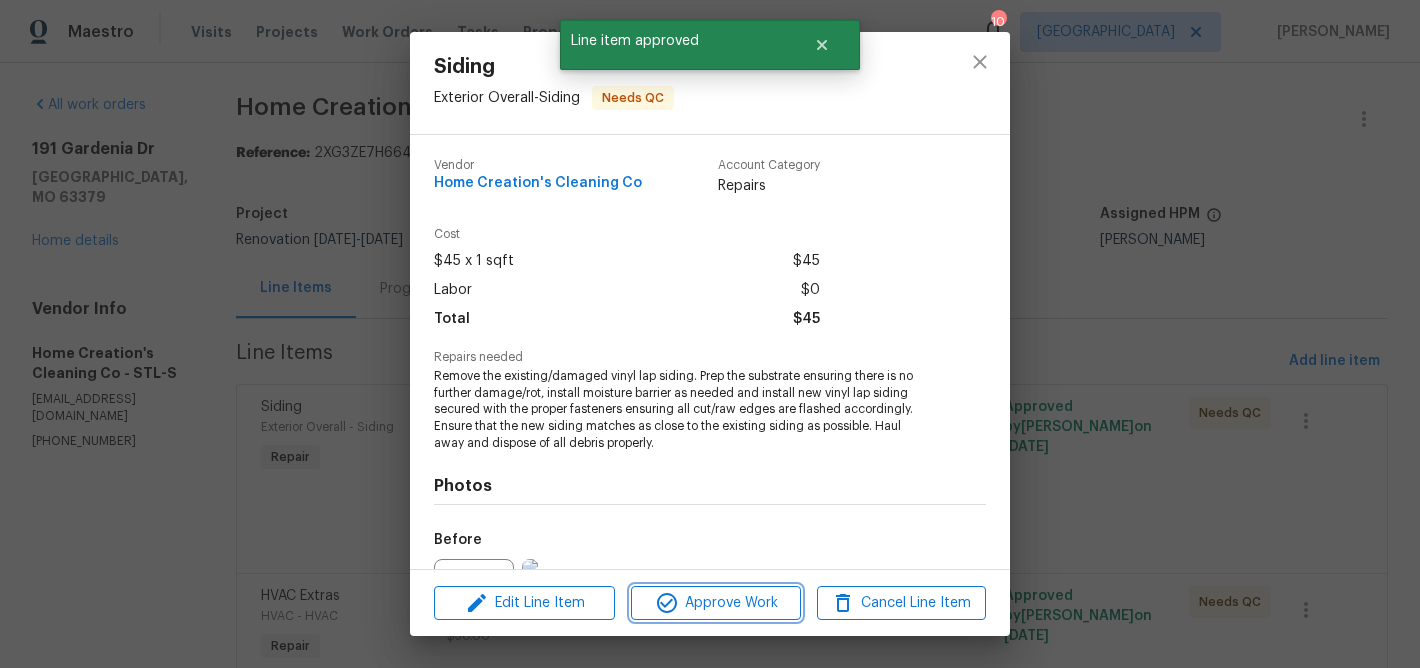 click on "Approve Work" at bounding box center (715, 603) 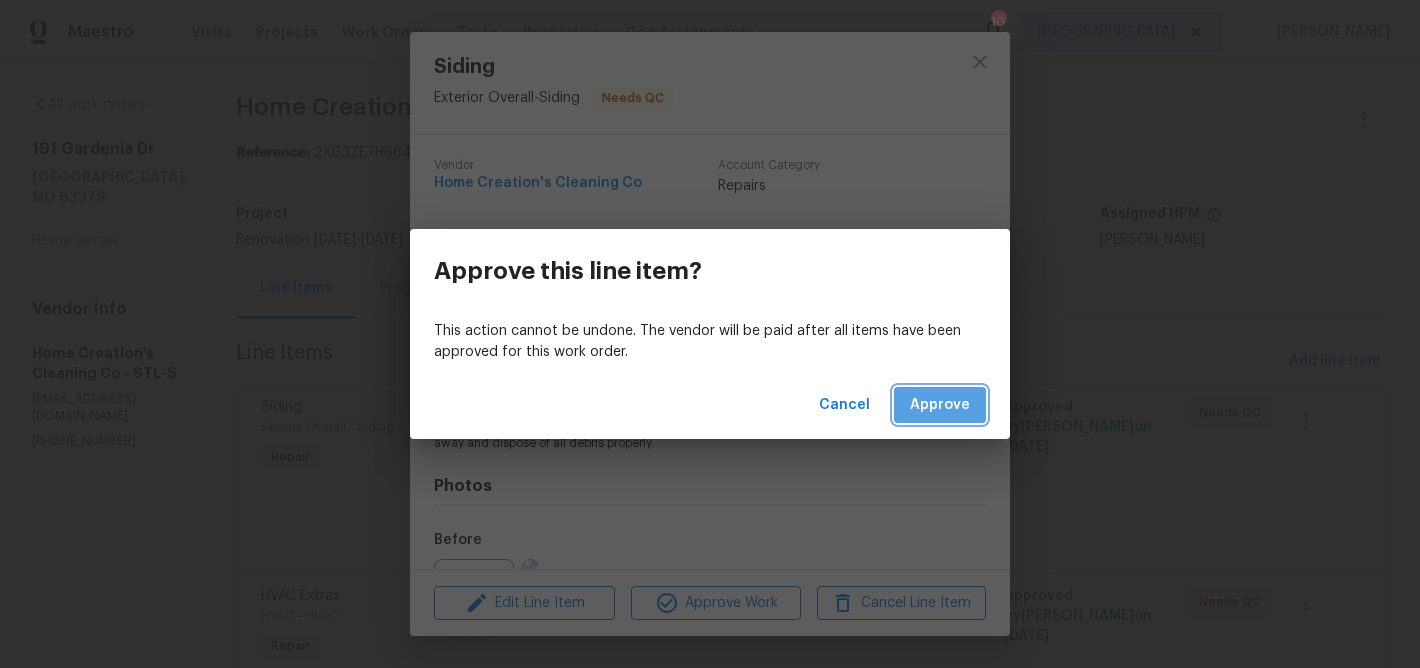click on "Approve" at bounding box center [940, 405] 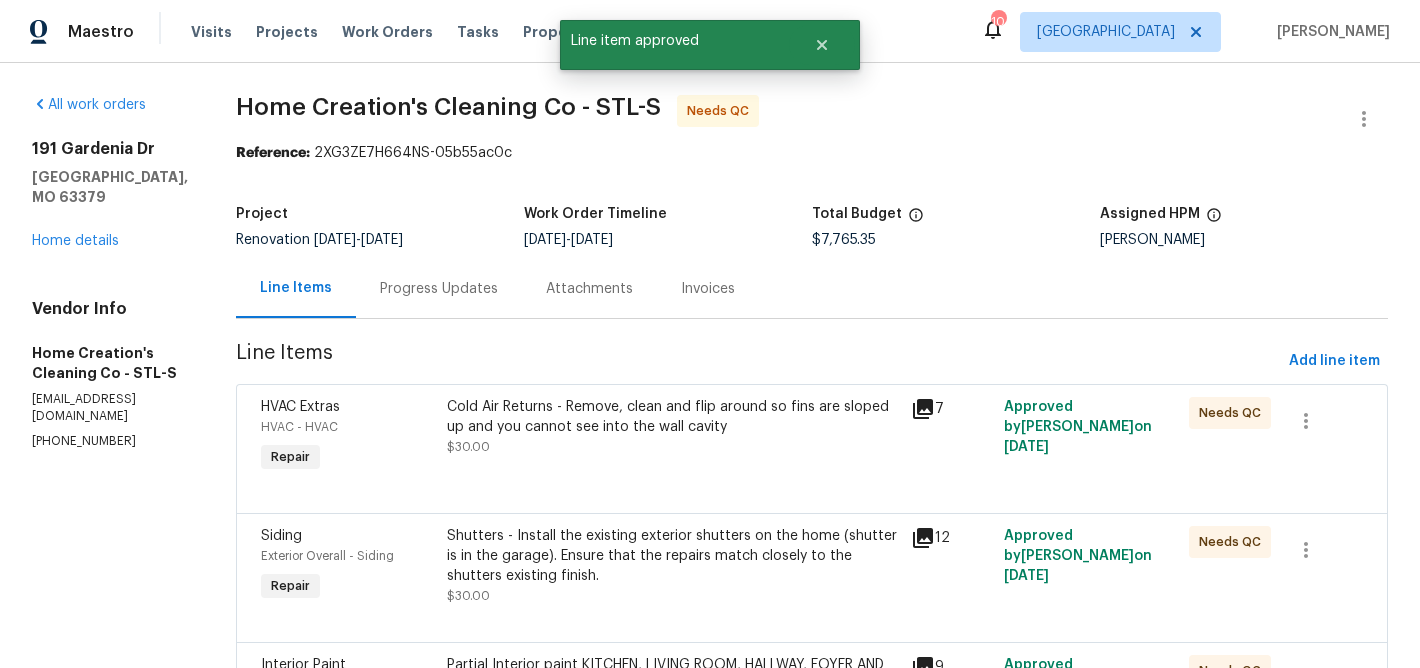 click on "Cold Air Returns - Remove, clean and flip around so fins are sloped up and you cannot see into the wall cavity" at bounding box center [673, 417] 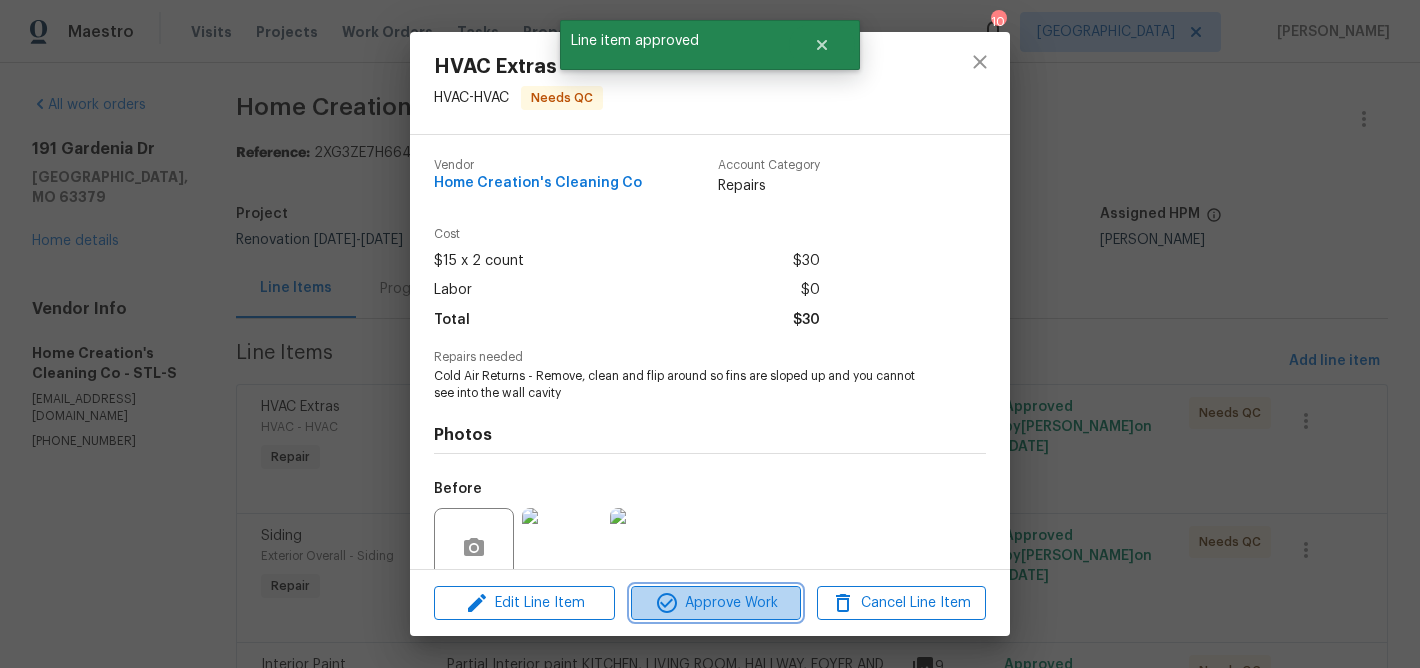 click on "Approve Work" at bounding box center (715, 603) 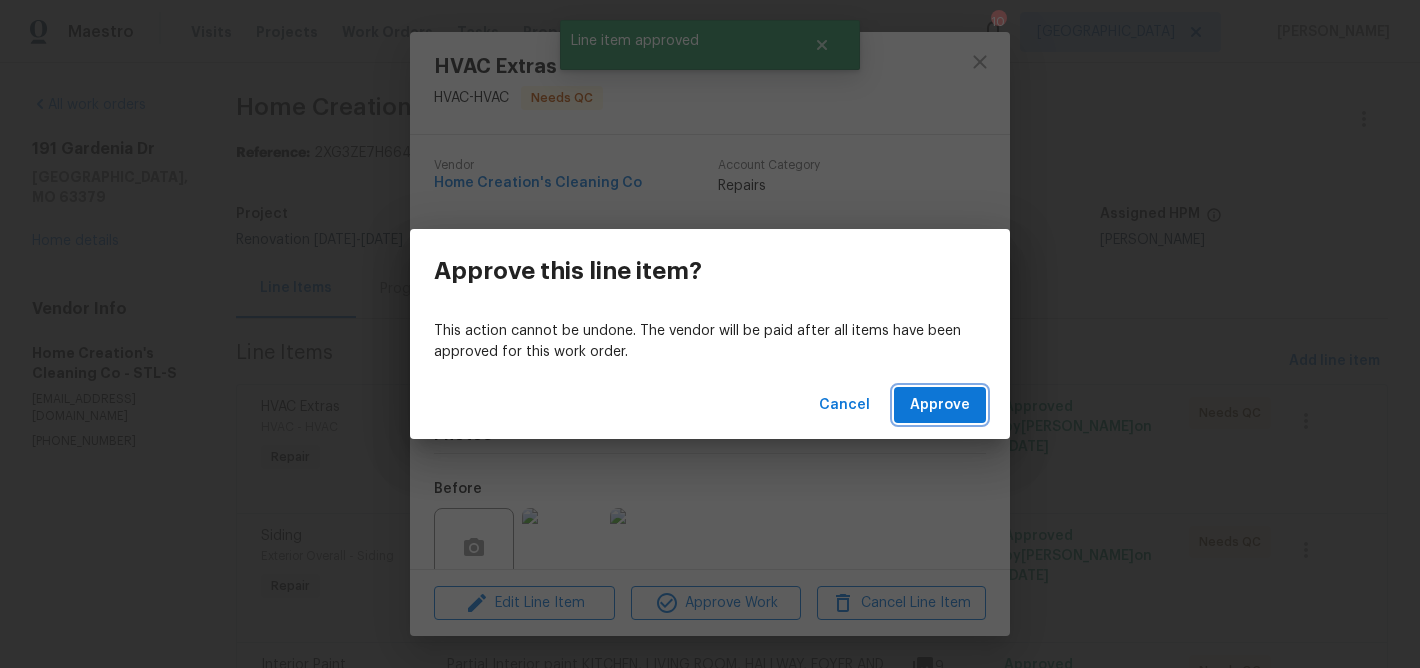 click on "Approve" at bounding box center [940, 405] 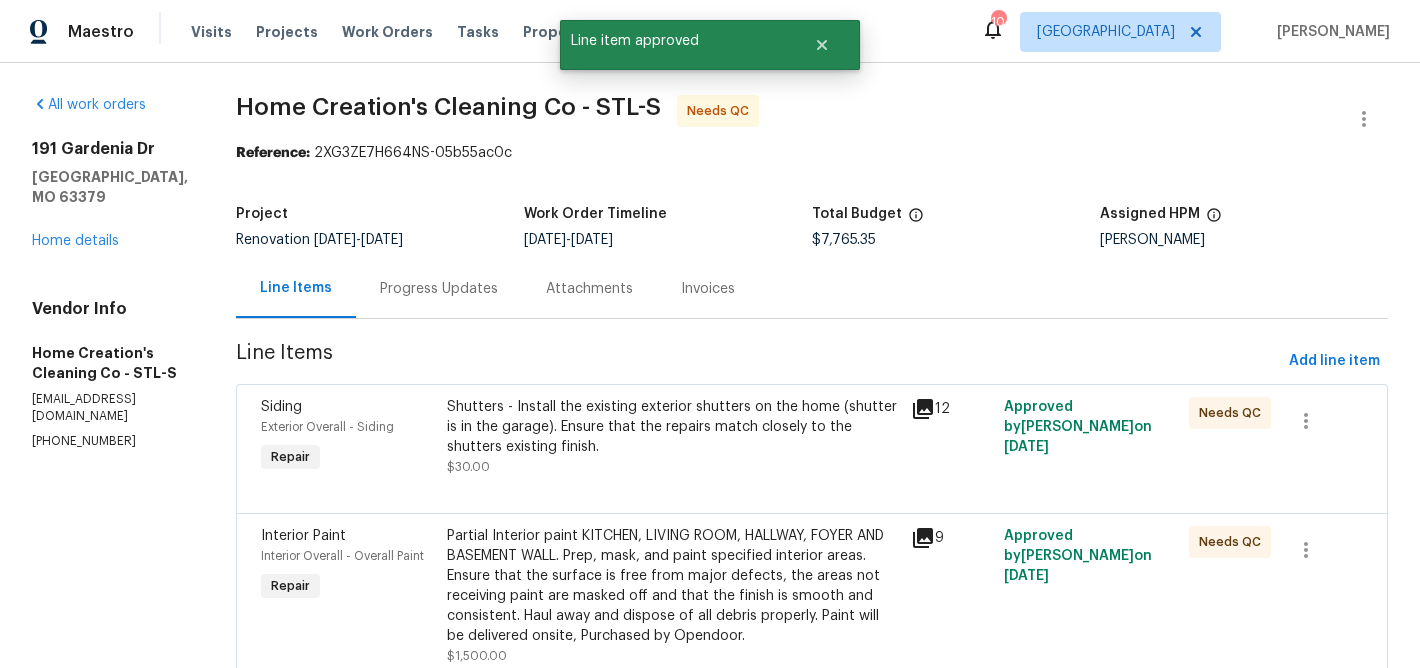 click on "Shutters - Install the existing exterior shutters on the home (shutter is in the garage). Ensure that the repairs match closely to the shutters existing finish." at bounding box center (673, 427) 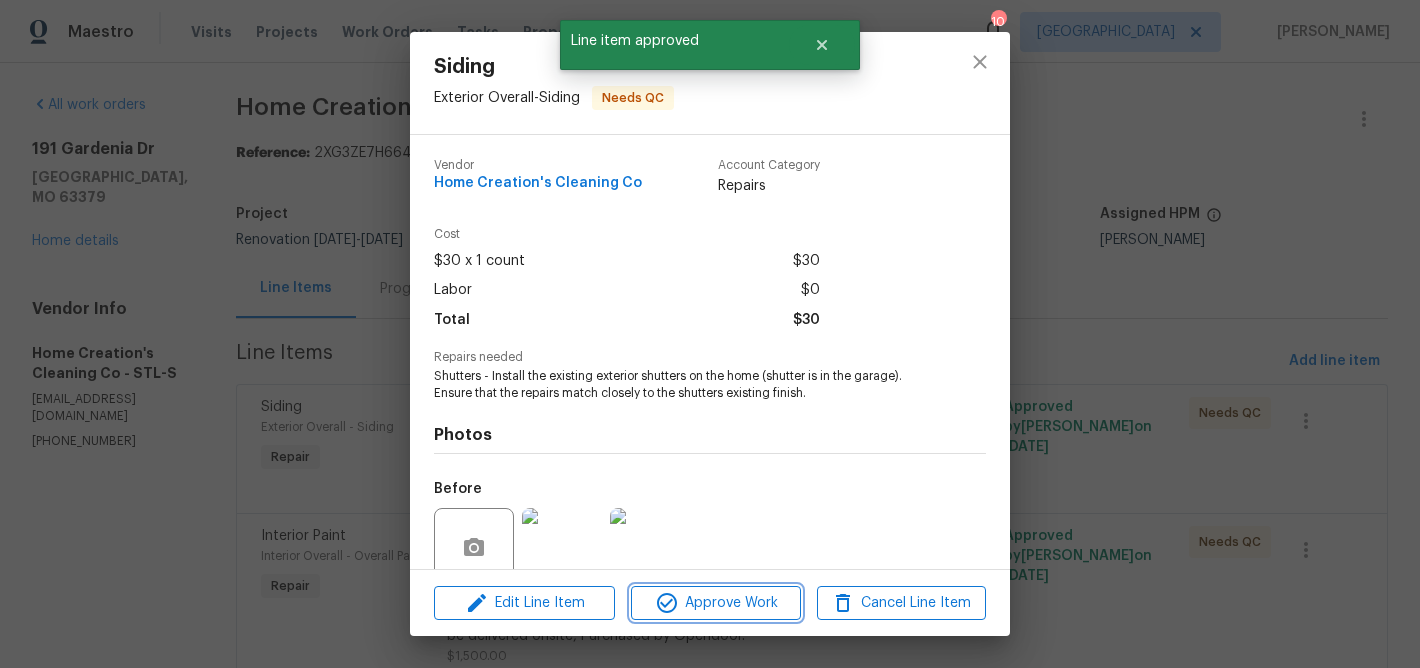 click on "Approve Work" at bounding box center (715, 603) 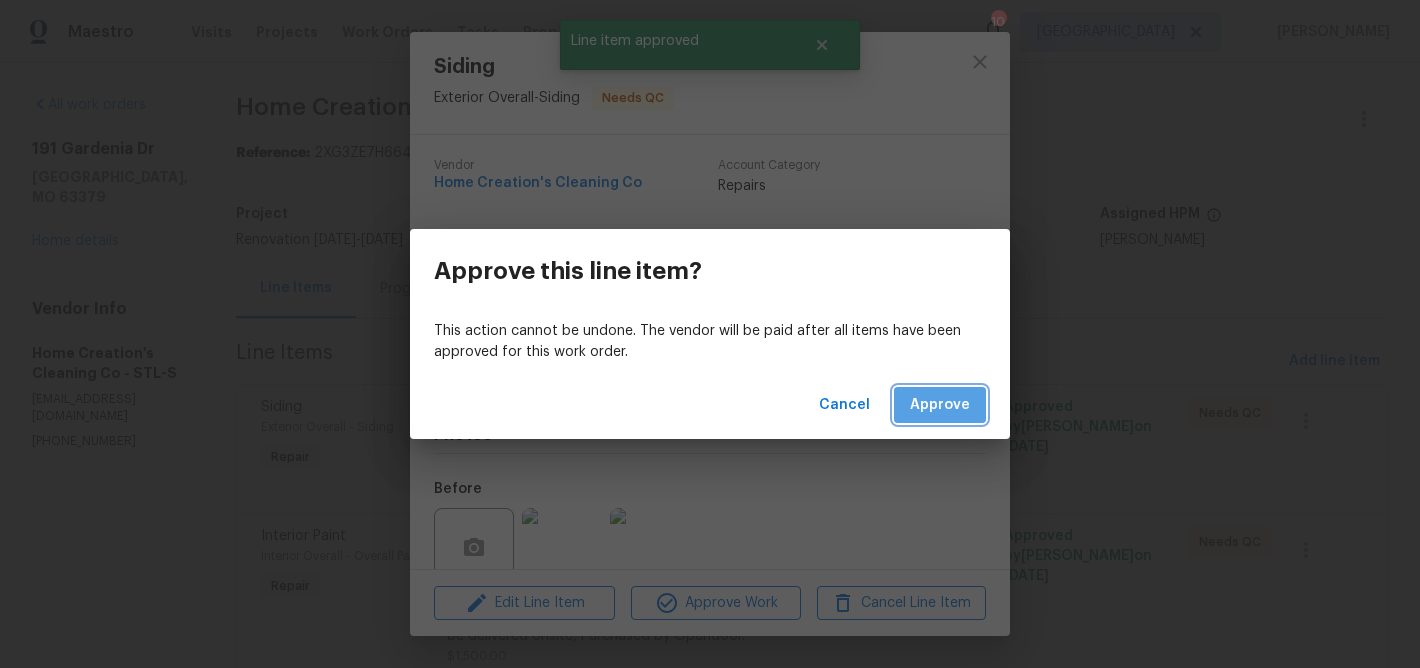 click on "Approve" at bounding box center (940, 405) 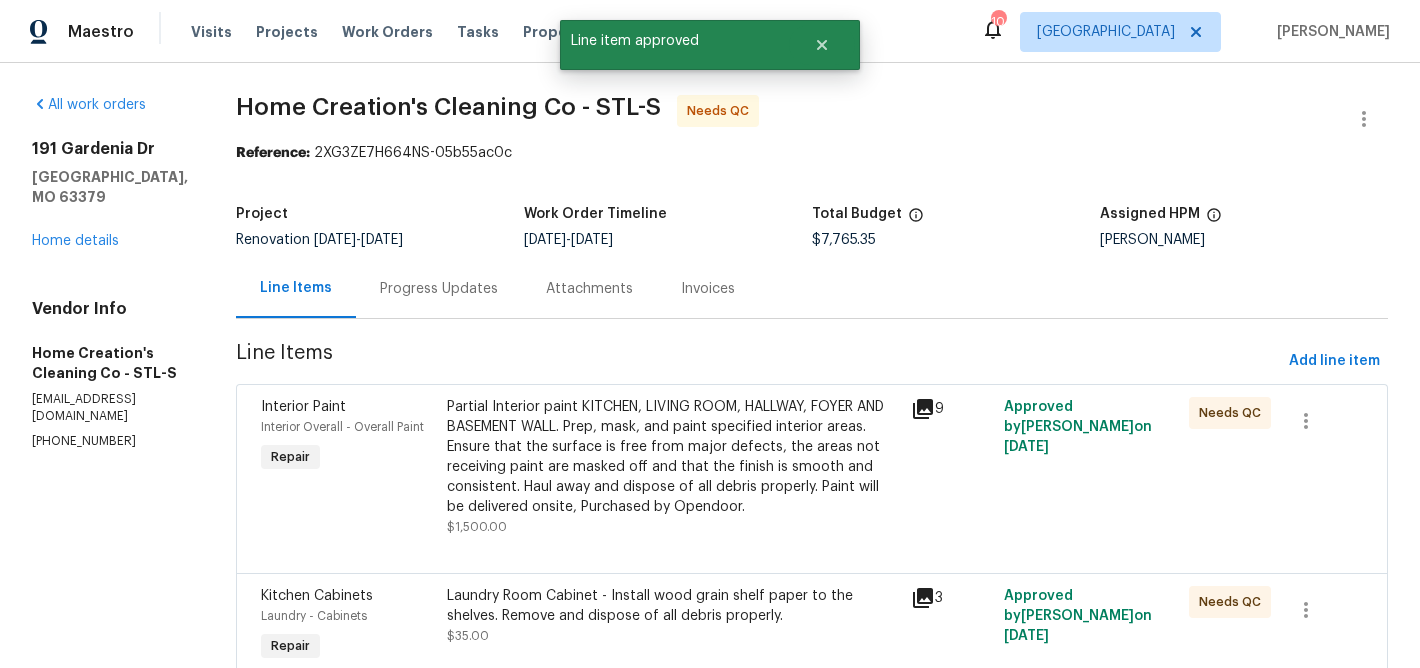 click on "Partial Interior paint KITCHEN, LIVING ROOM, HALLWAY, FOYER AND BASEMENT WALL. Prep, mask, and paint specified interior areas. Ensure that the surface is free from major defects, the areas not receiving paint are masked off and that the finish is smooth and consistent. Haul away and dispose of all debris properly. Paint will be delivered onsite, Purchased by Opendoor." at bounding box center (673, 457) 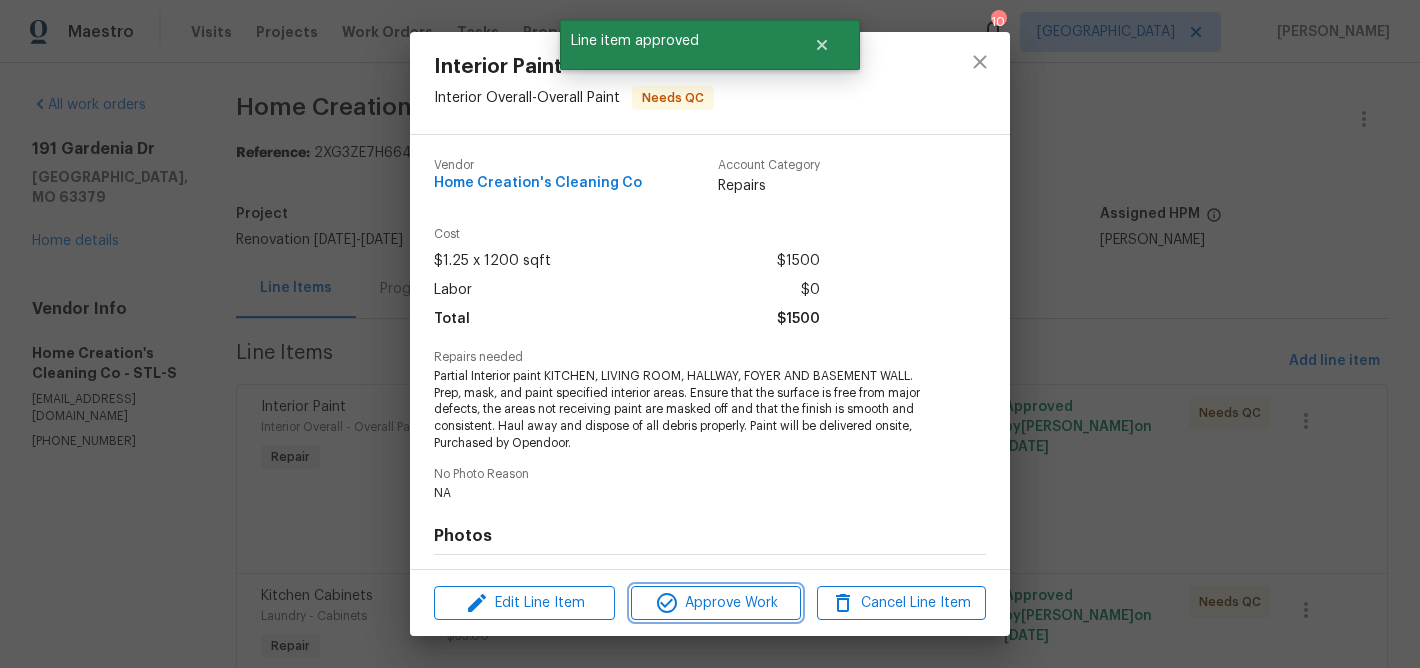 click on "Approve Work" at bounding box center [715, 603] 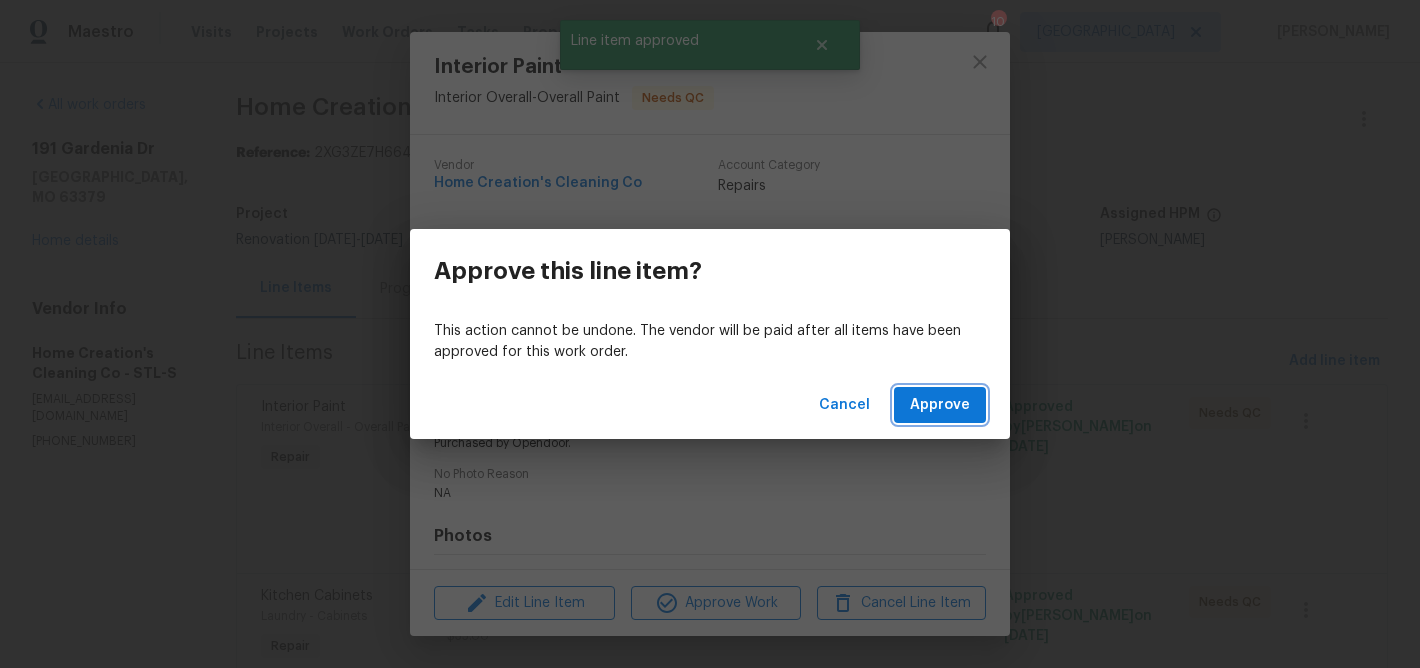 click on "Approve" at bounding box center [940, 405] 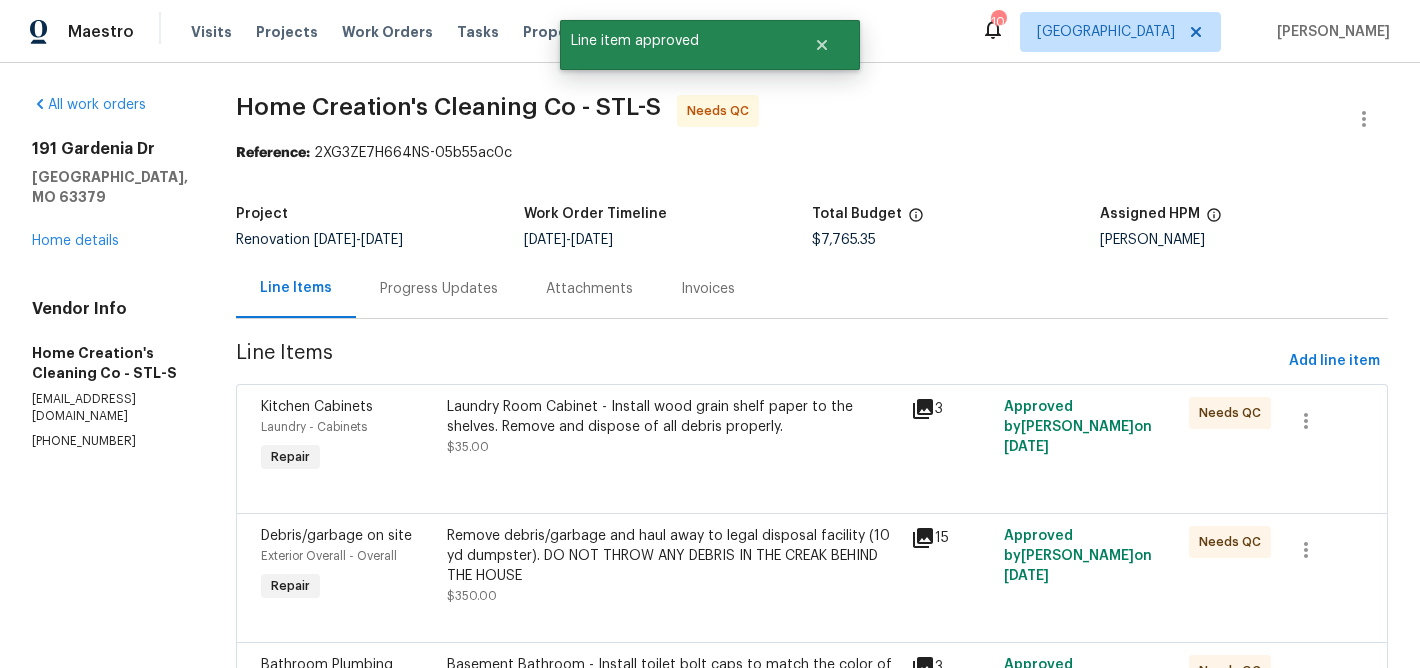 click on "Laundry Room Cabinet - Install wood grain shelf paper to the shelves. Remove and dispose of all debris properly." at bounding box center [673, 417] 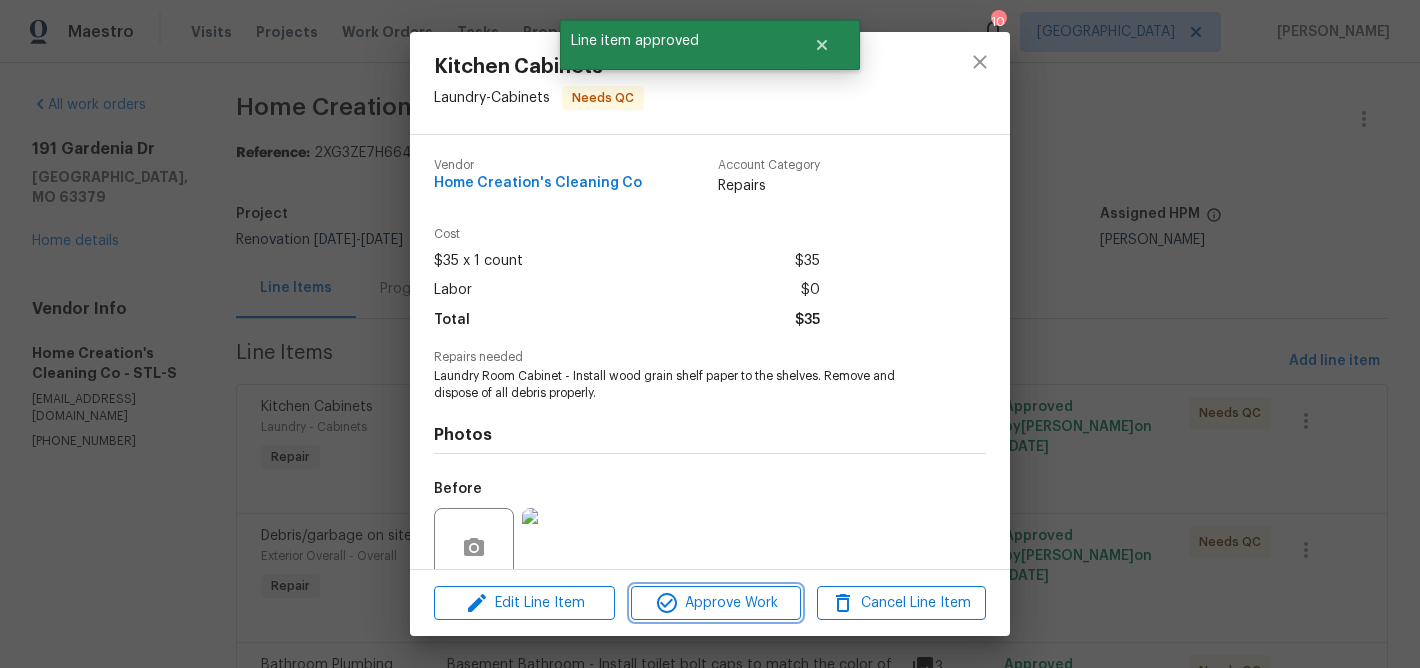 click on "Approve Work" at bounding box center (715, 603) 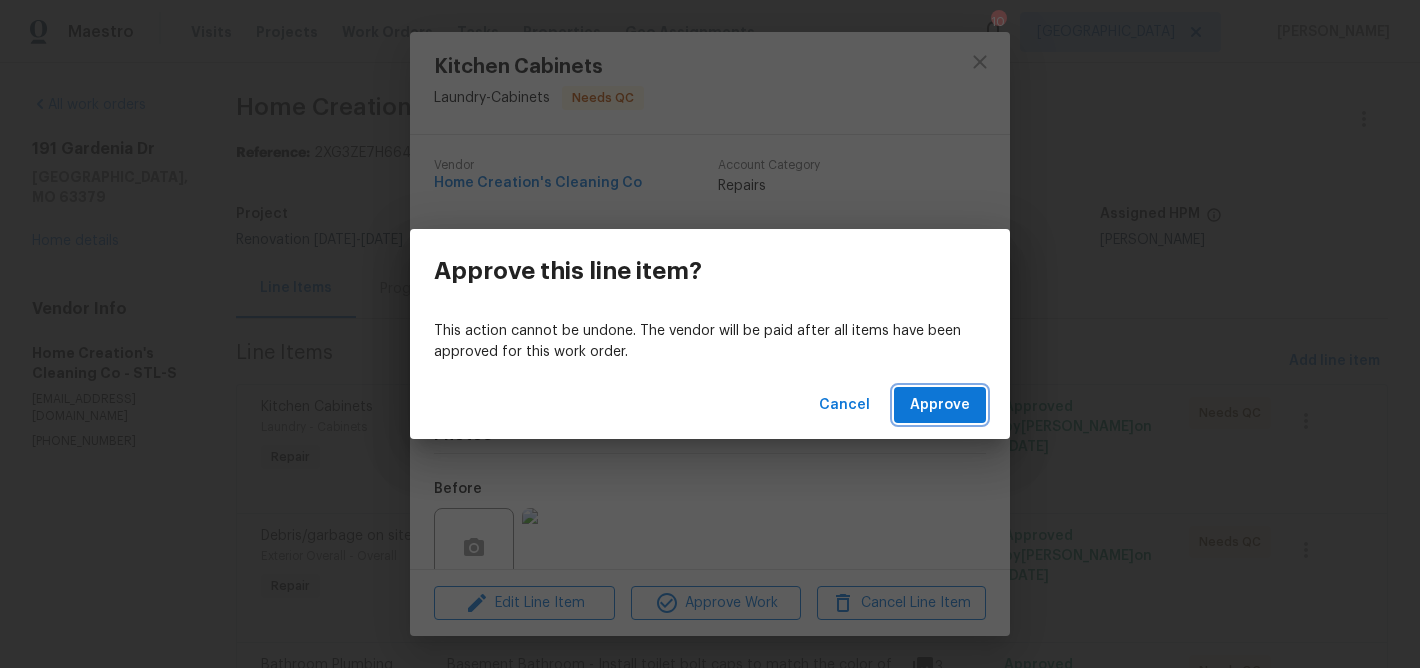 click on "Approve" at bounding box center (940, 405) 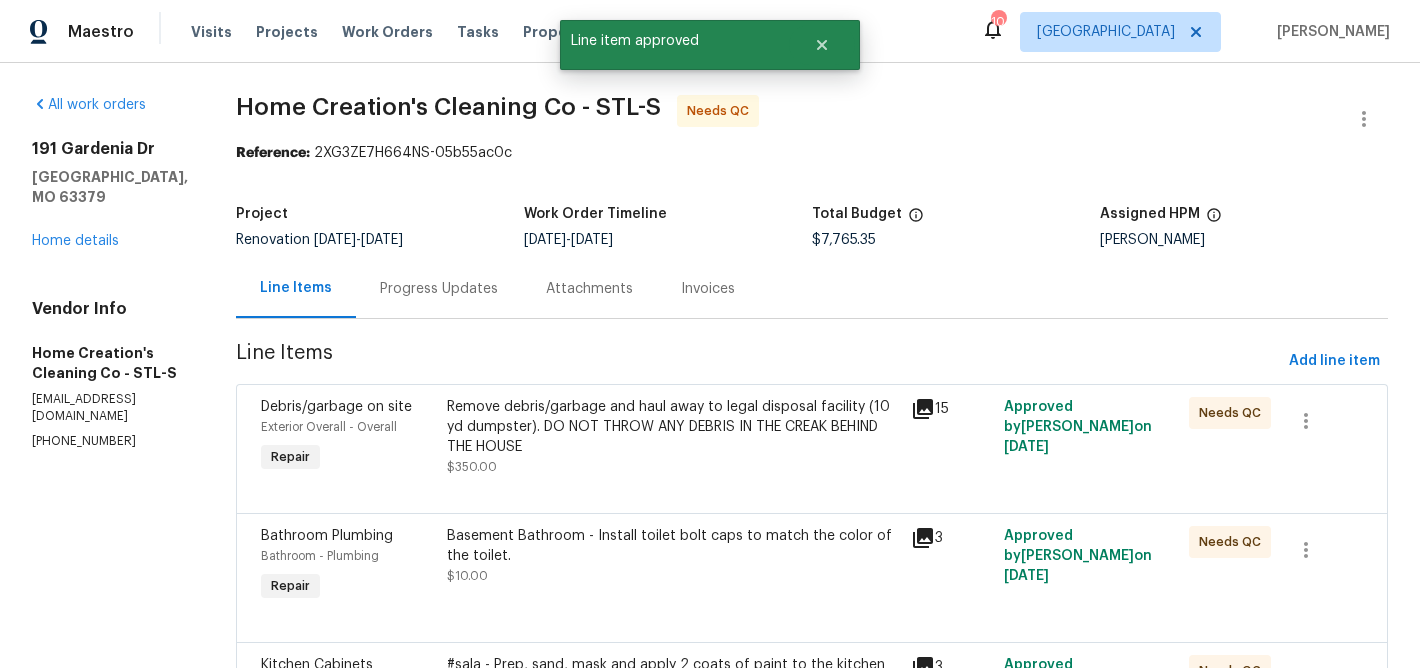 click on "Remove debris/garbage and haul away to legal disposal facility (10 yd dumpster). DO NOT THROW ANY DEBRIS IN THE CREAK BEHIND THE HOUSE" at bounding box center [673, 427] 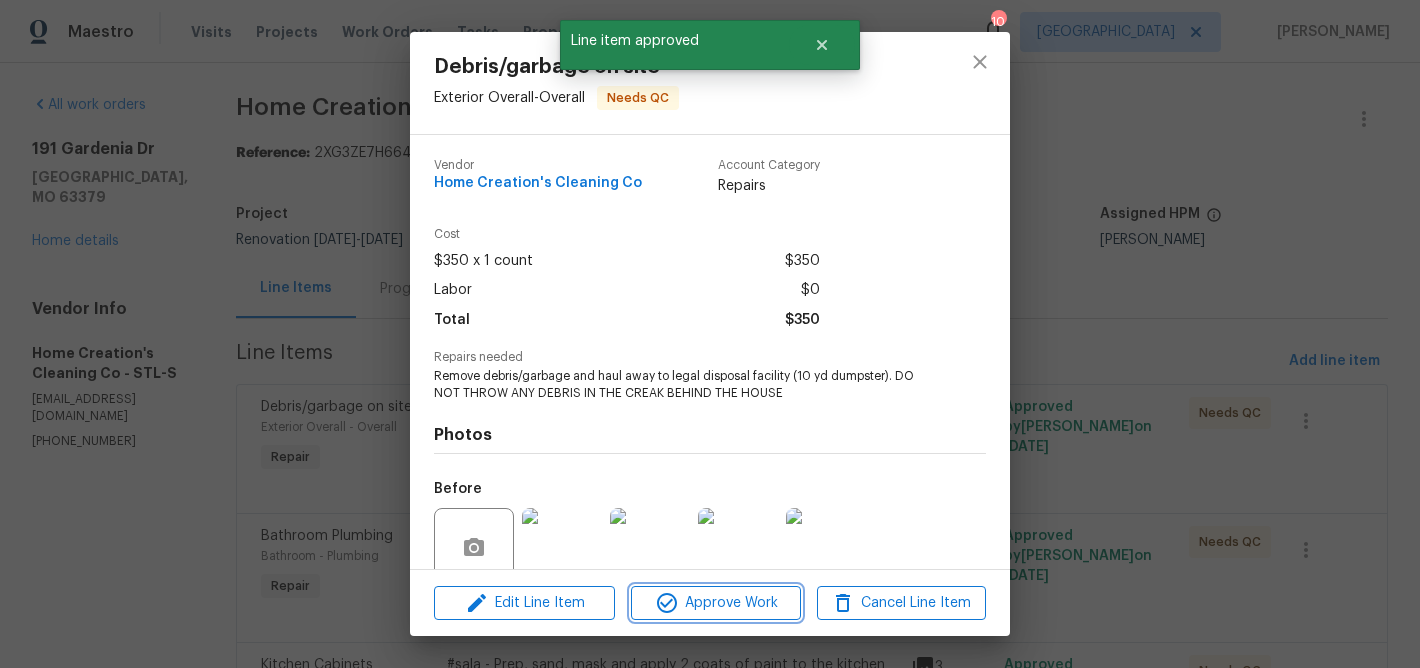 click on "Approve Work" at bounding box center (715, 603) 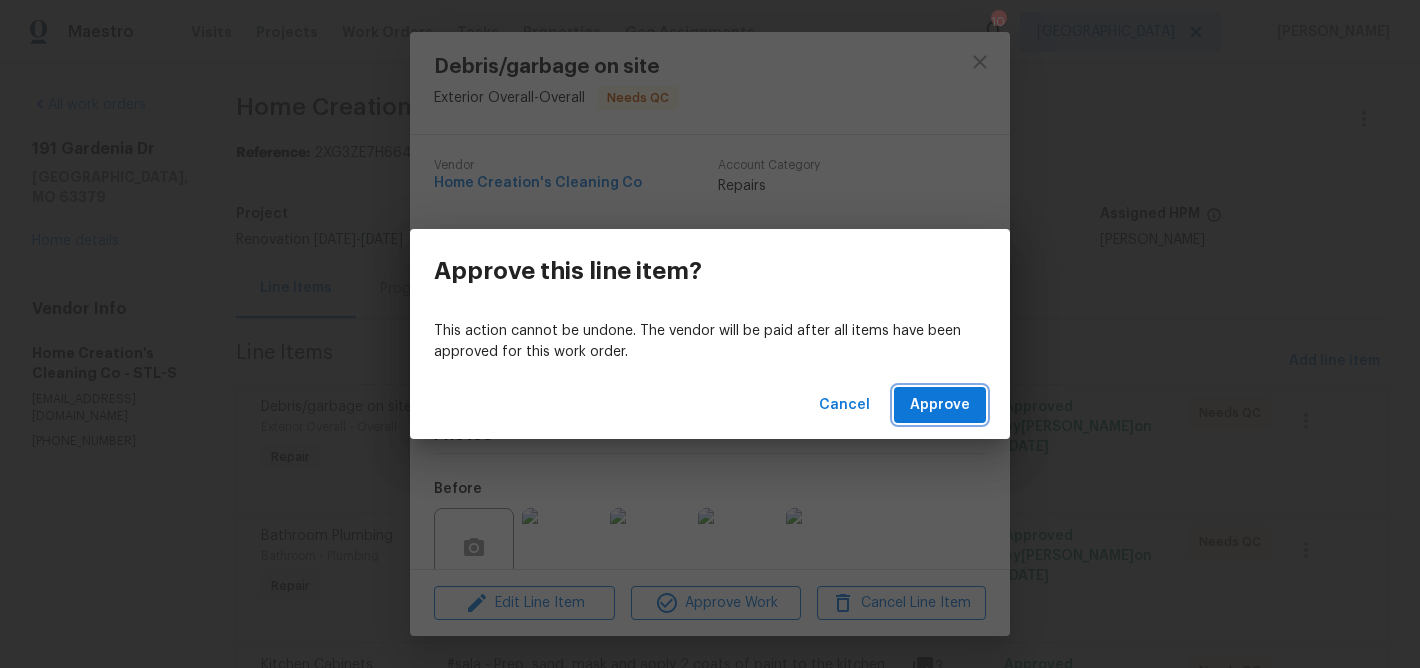 click on "Approve" at bounding box center [940, 405] 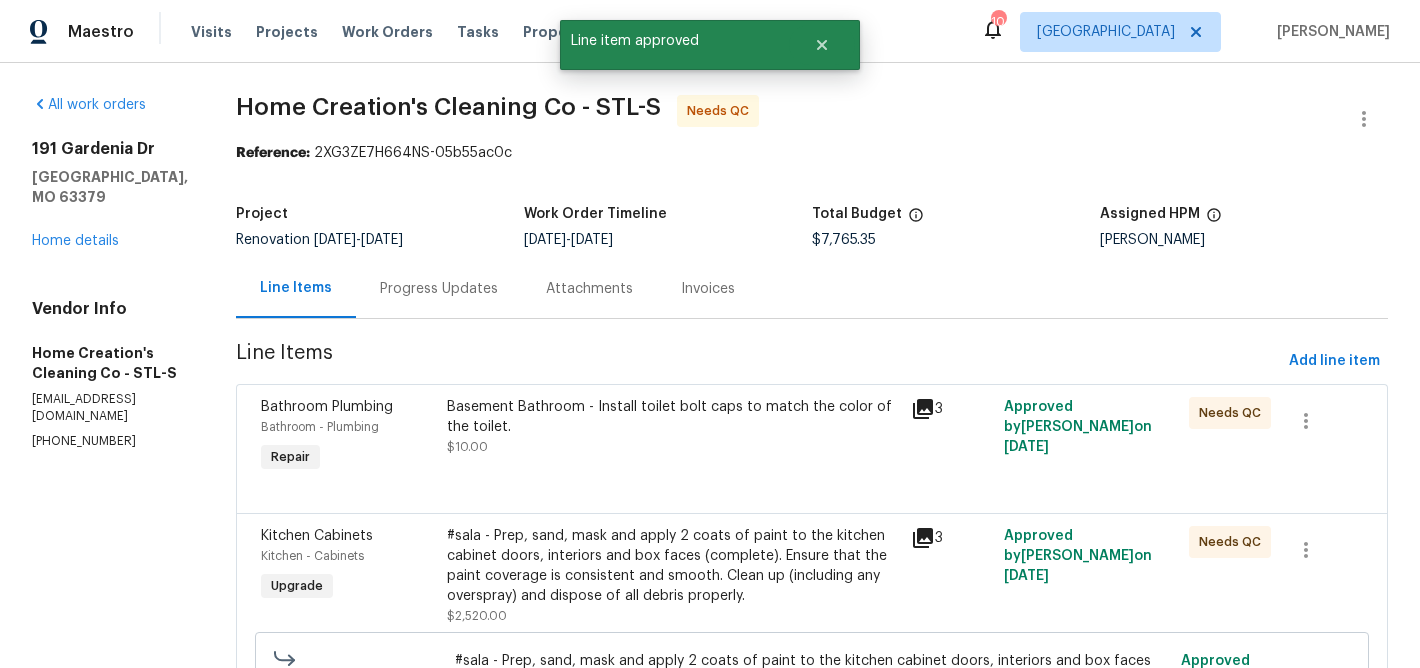 click on "Basement Bathroom - Install toilet bolt caps to match the color of the toilet." at bounding box center [673, 417] 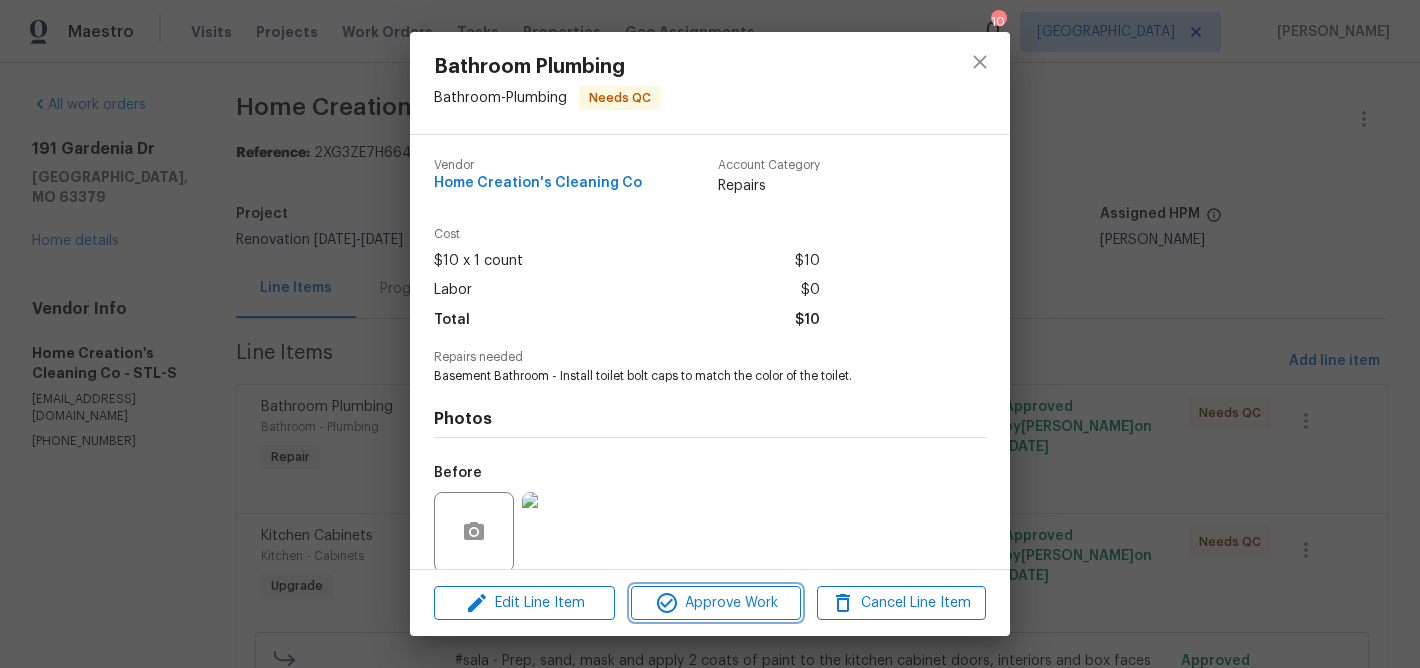 click on "Approve Work" at bounding box center [715, 603] 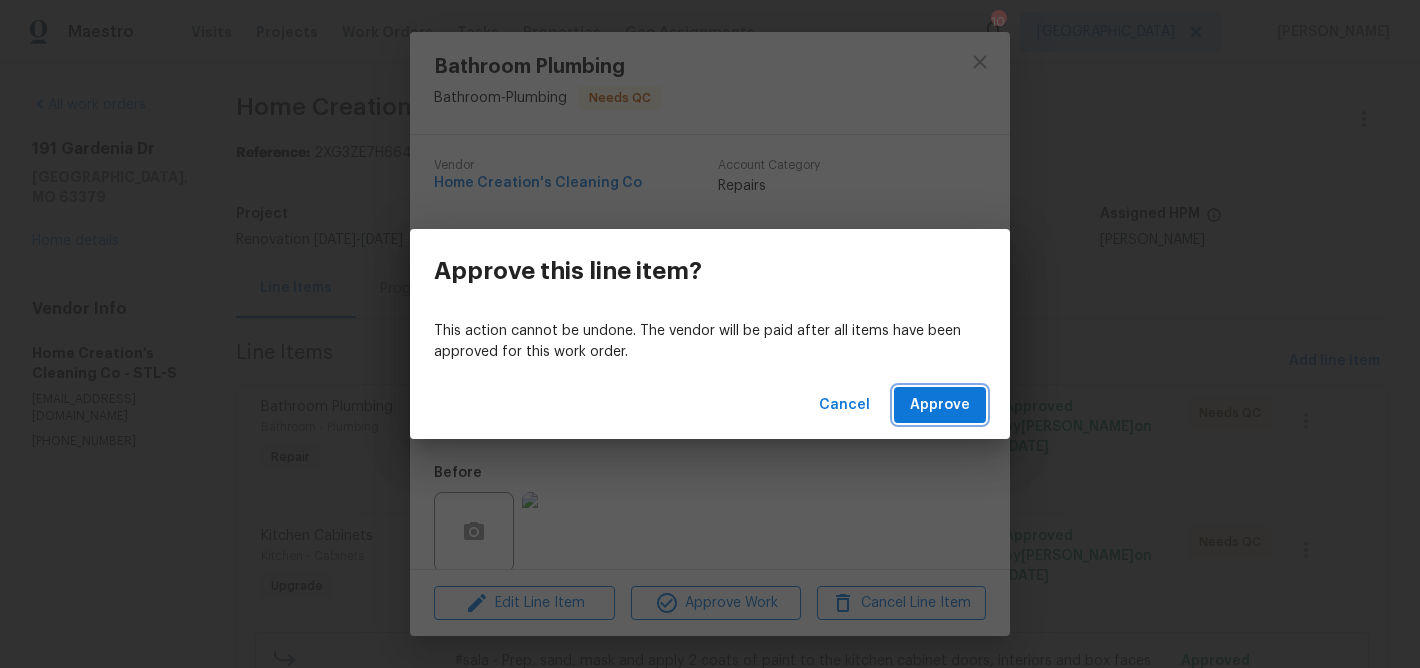 click on "Approve" at bounding box center (940, 405) 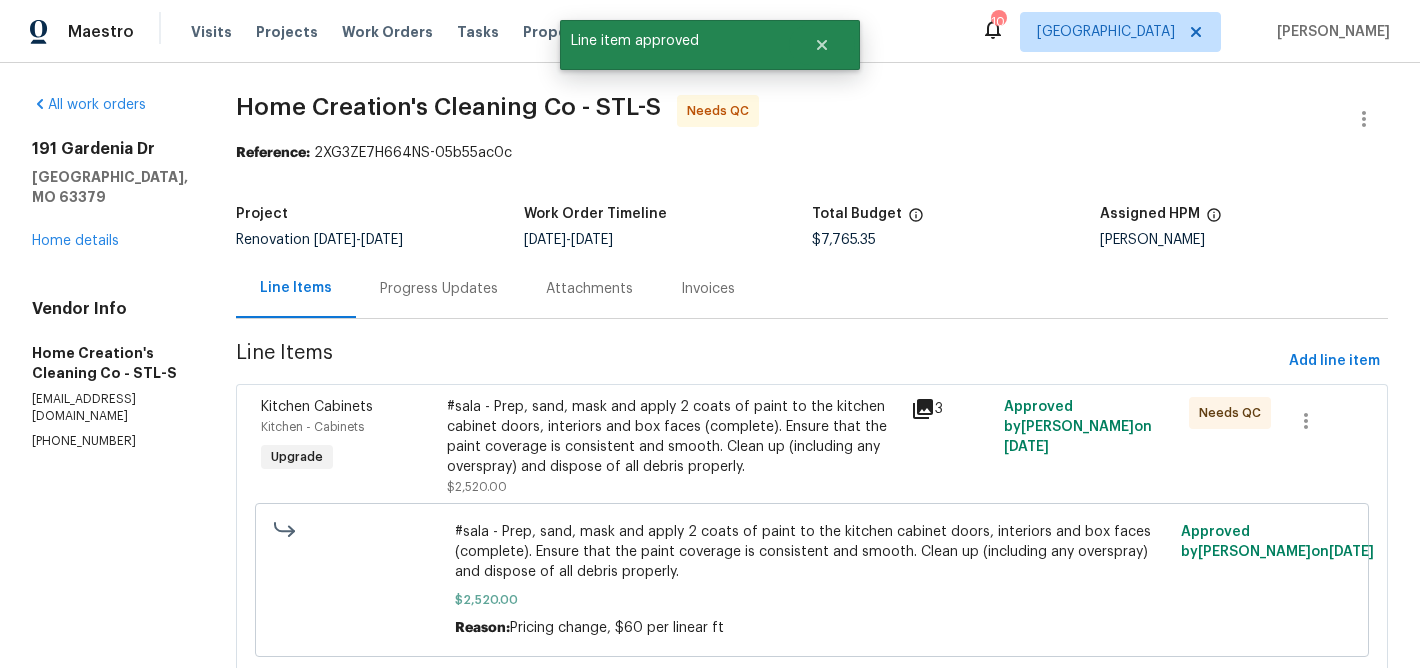 click on "#sala - Prep, sand, mask and apply 2 coats of paint to the kitchen cabinet doors, interiors and box faces (complete). Ensure that the paint coverage is consistent and smooth. Clean up (including any overspray) and dispose of all debris properly." at bounding box center [673, 437] 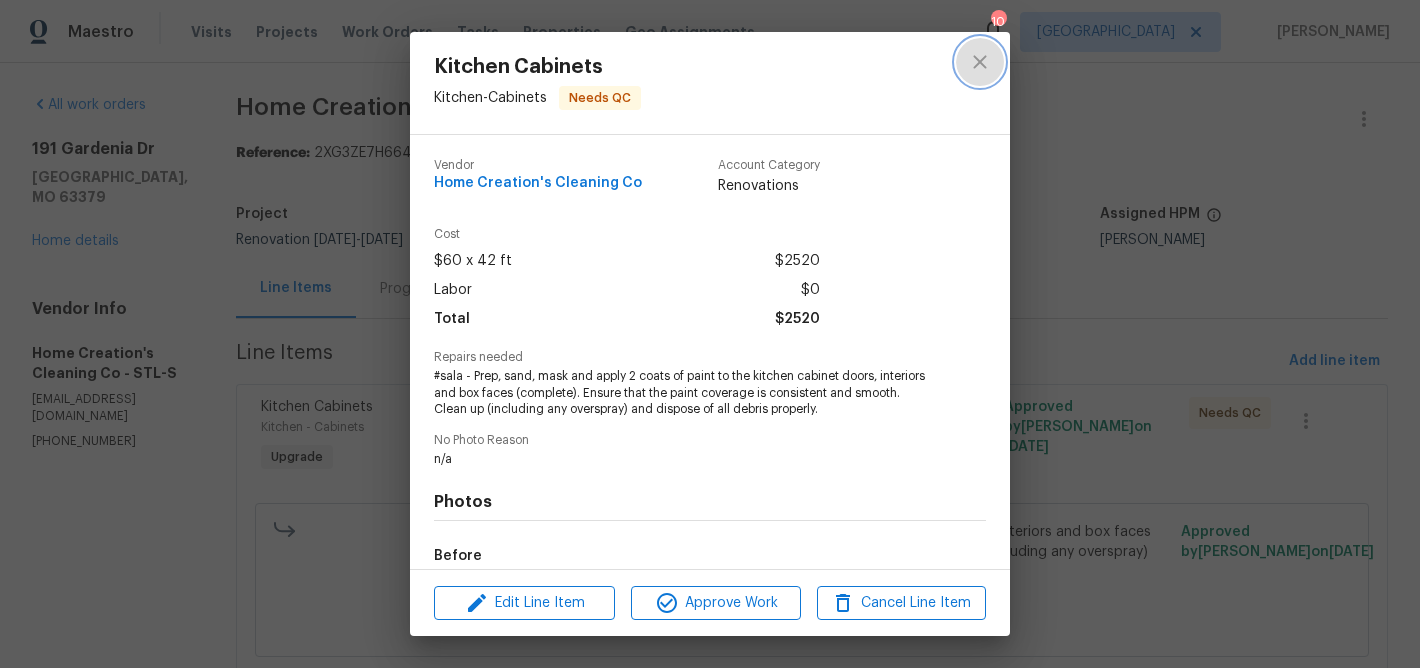 click 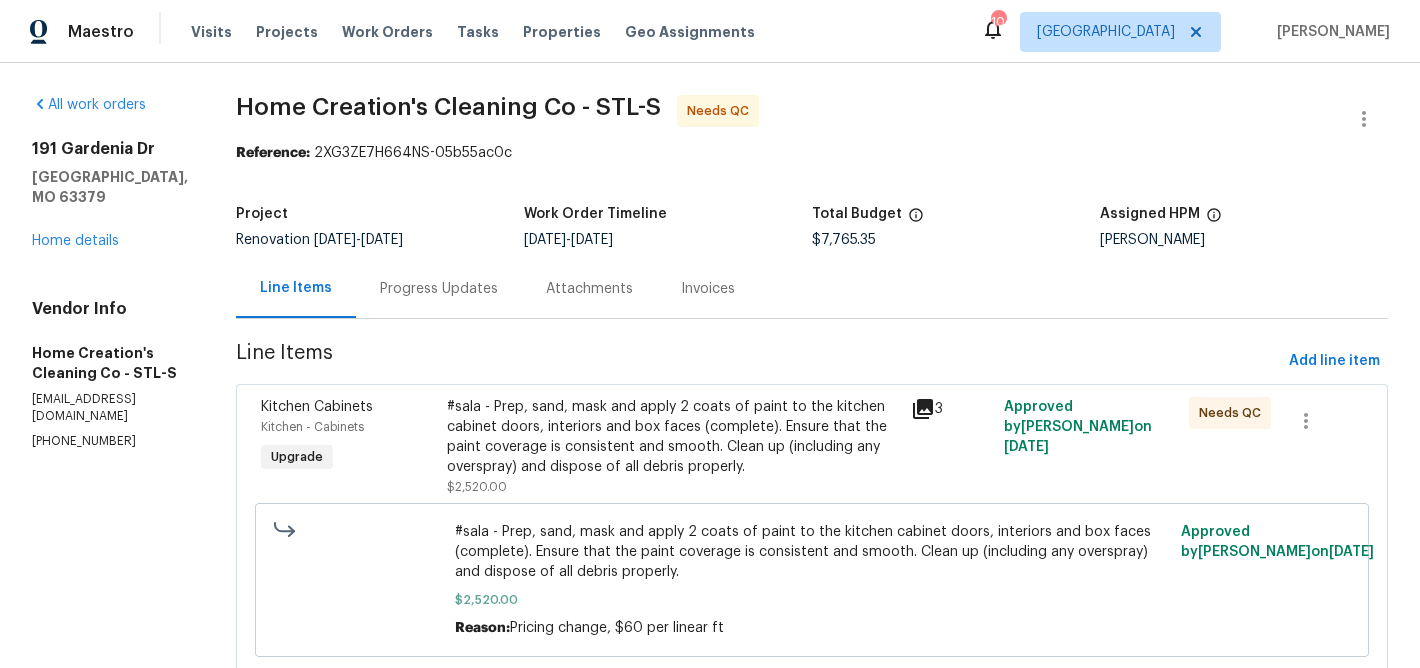 click on "#sala - Prep, sand, mask and apply 2 coats of paint to the kitchen cabinet doors, interiors and box faces (complete). Ensure that the paint coverage is consistent and smooth. Clean up (including any overspray) and dispose of all debris properly." at bounding box center [673, 437] 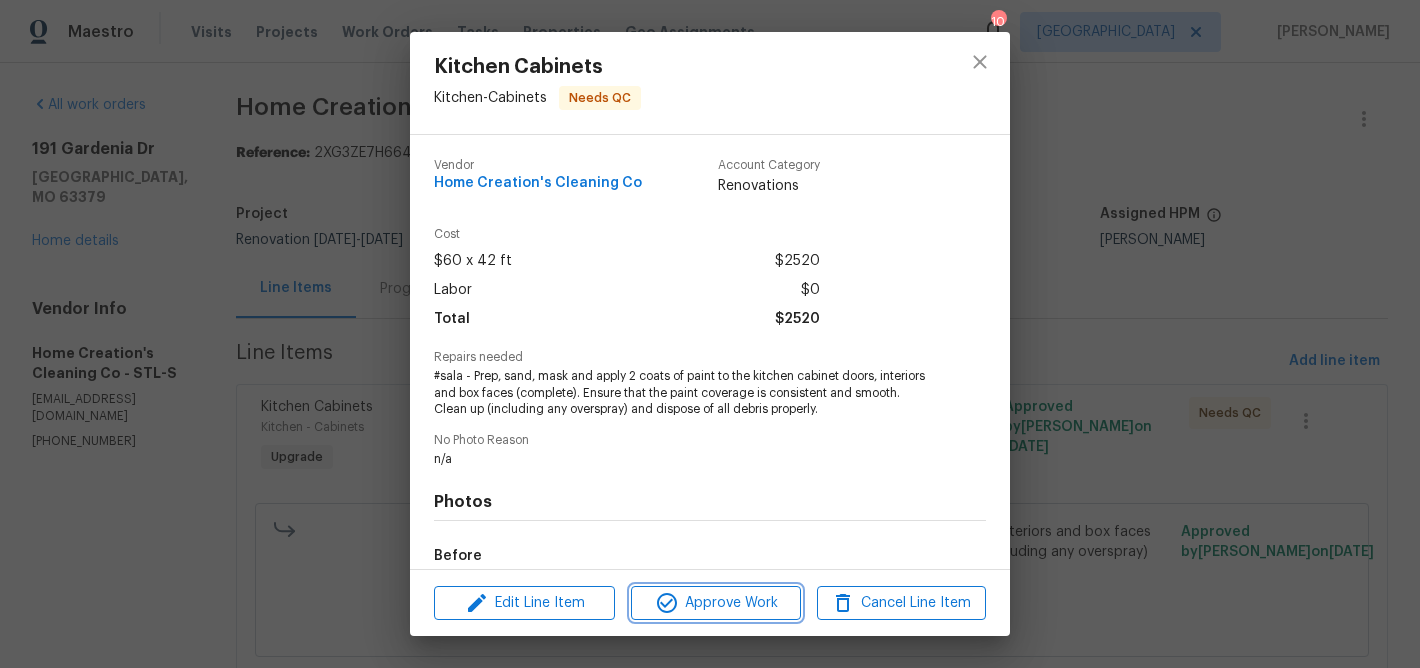 click on "Approve Work" at bounding box center (715, 603) 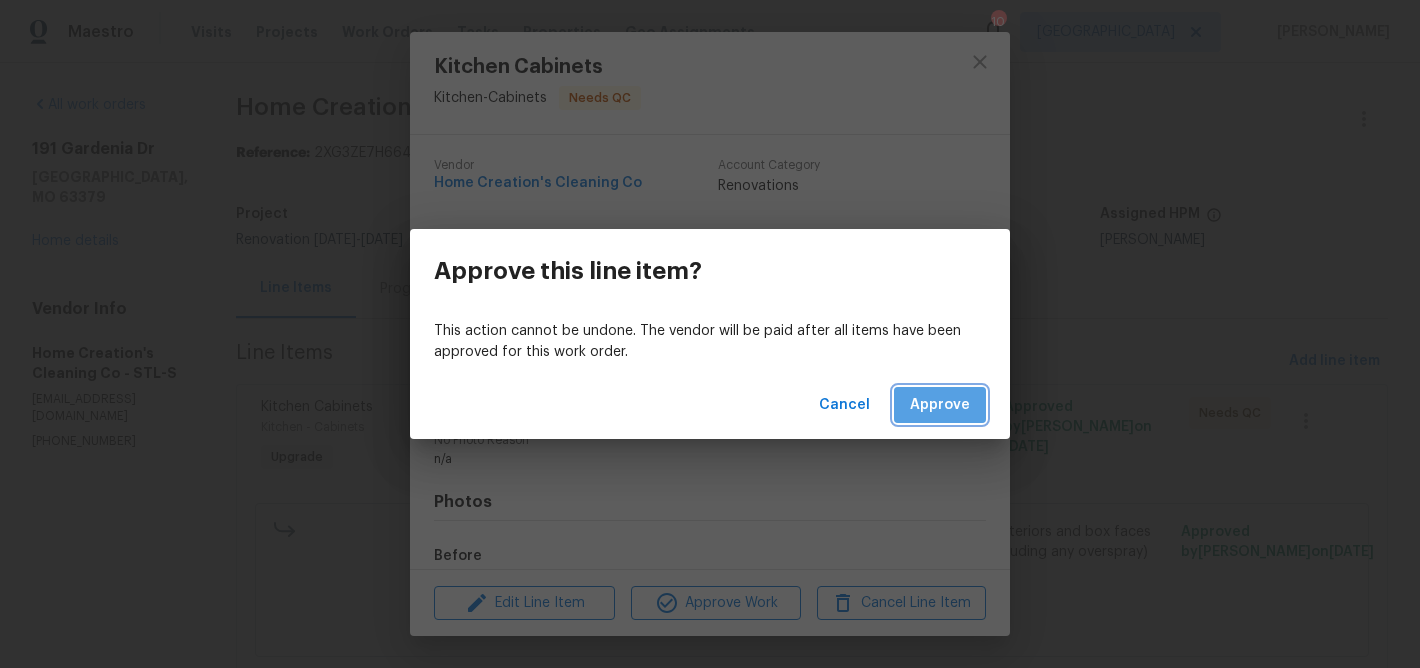 click on "Approve" at bounding box center (940, 405) 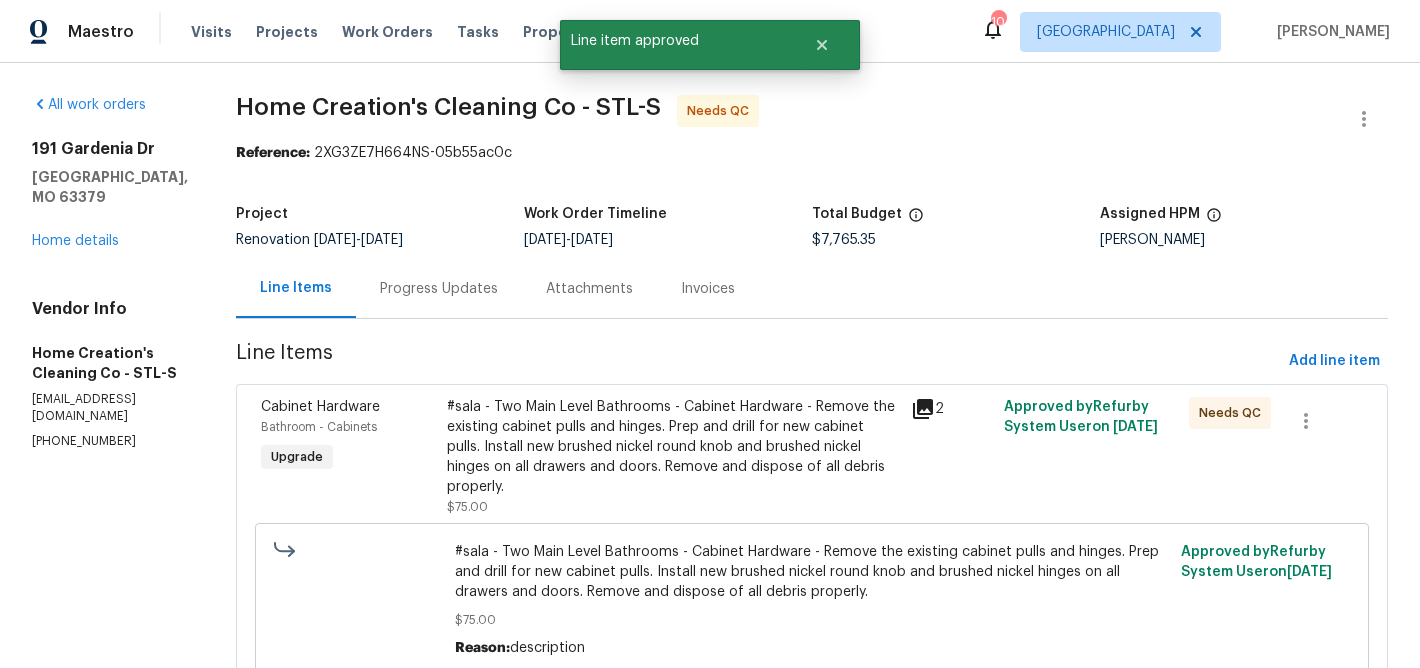click on "#sala - Two Main Level Bathrooms - Cabinet Hardware - Remove the existing cabinet pulls and hinges. Prep and drill for new cabinet pulls. Install new brushed nickel round knob and brushed nickel hinges on all drawers and doors. Remove and dispose of all debris properly." at bounding box center (673, 447) 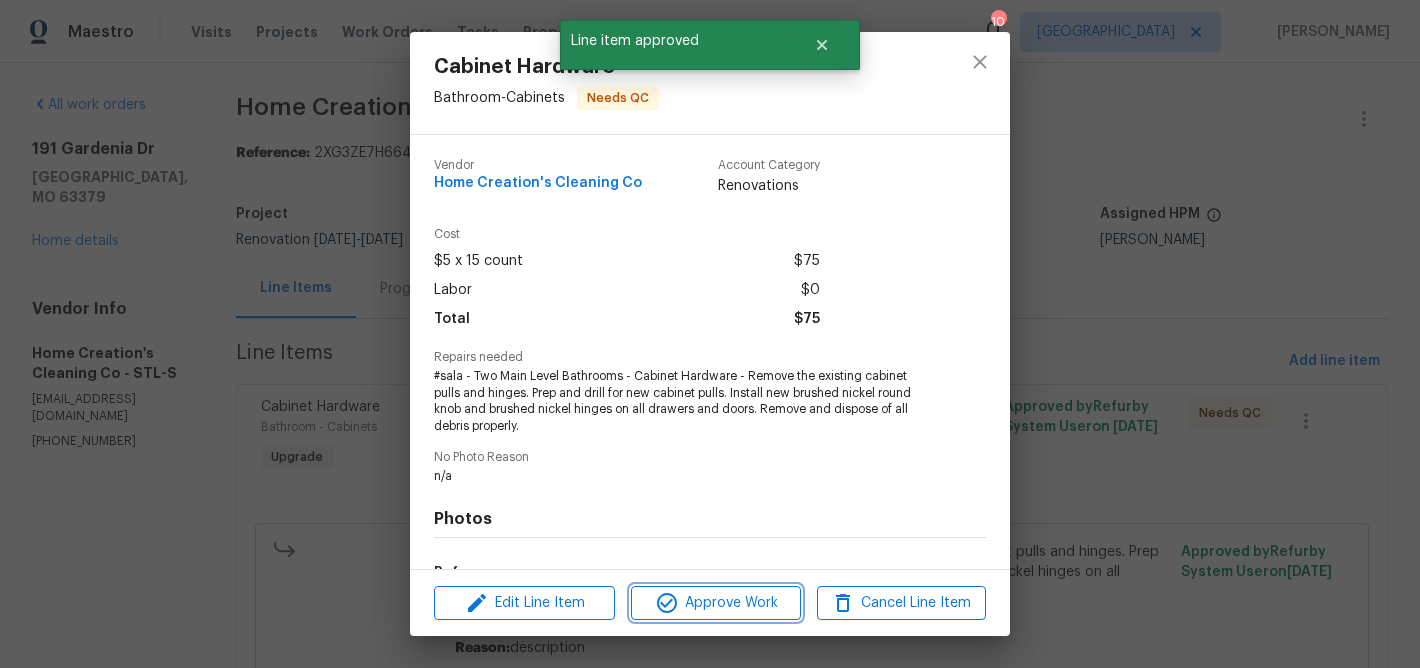 click on "Approve Work" at bounding box center (715, 603) 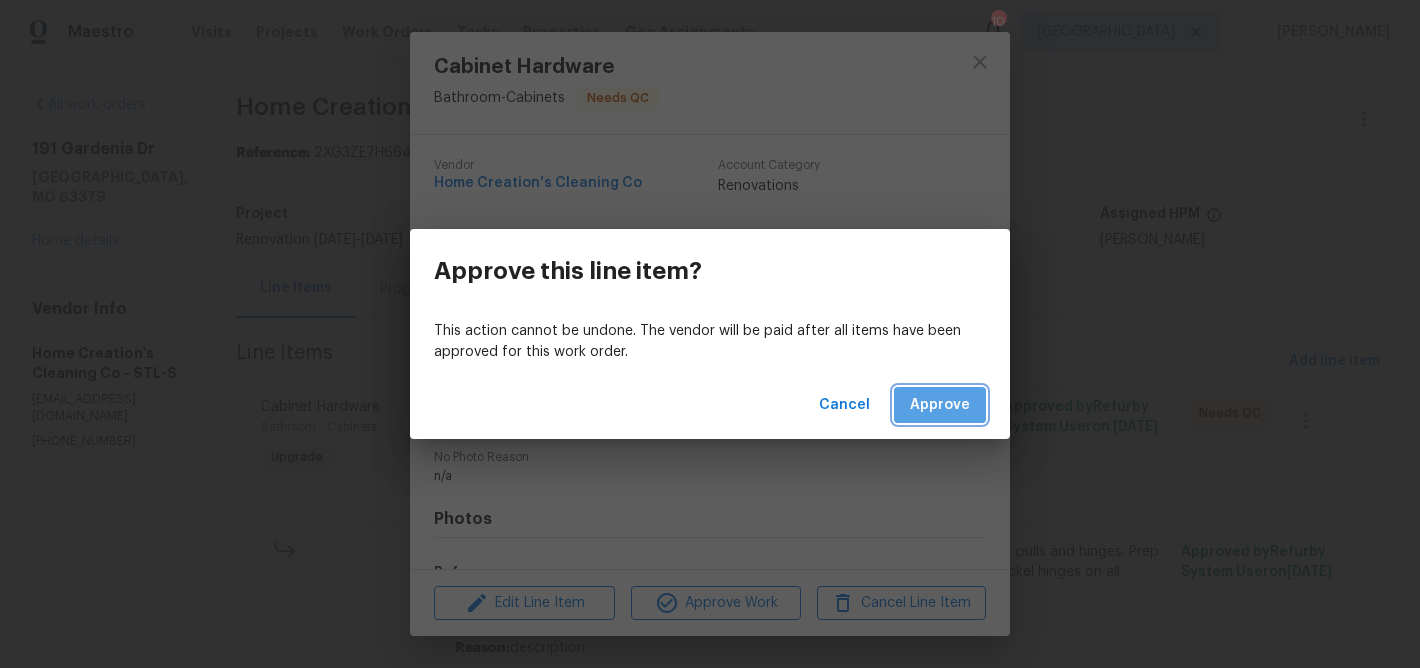 click on "Approve" at bounding box center [940, 405] 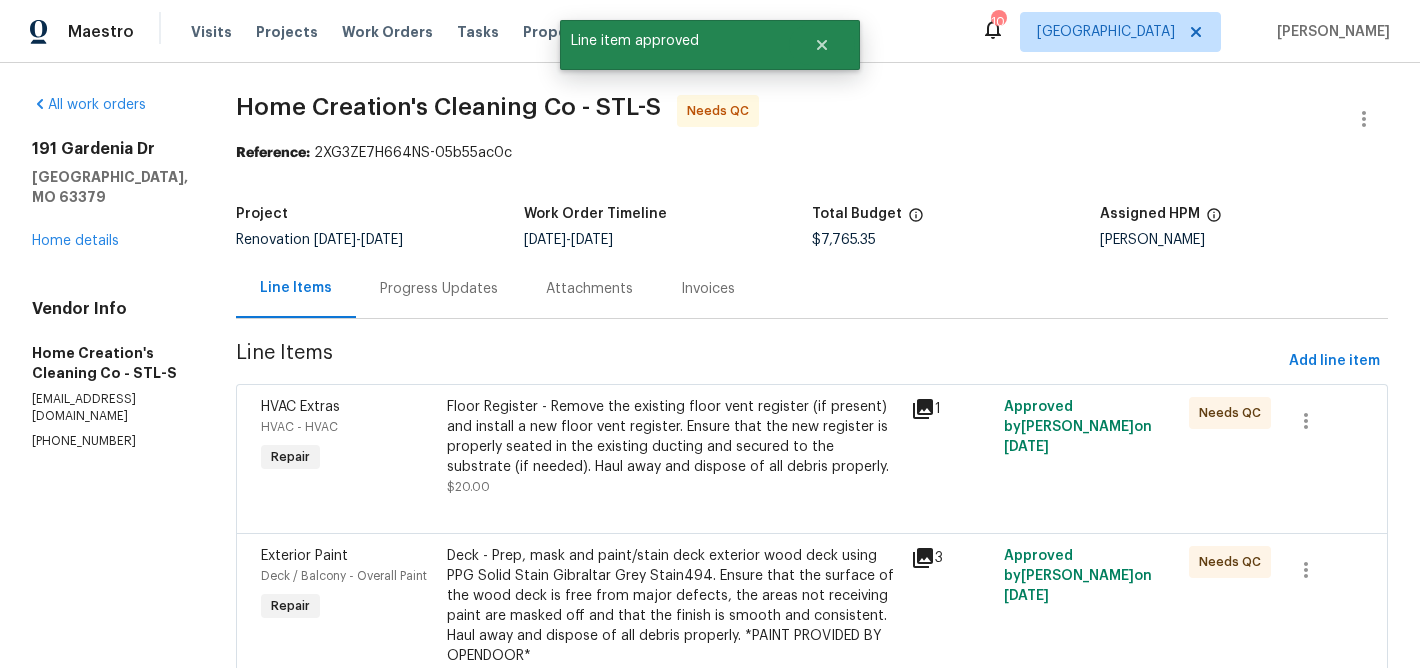 click on "Floor Register - Remove the existing floor vent register (if present) and install a new floor vent register. Ensure that the new register is properly seated in the existing ducting and secured to the substrate (if needed). Haul away and dispose of all debris properly." at bounding box center (673, 437) 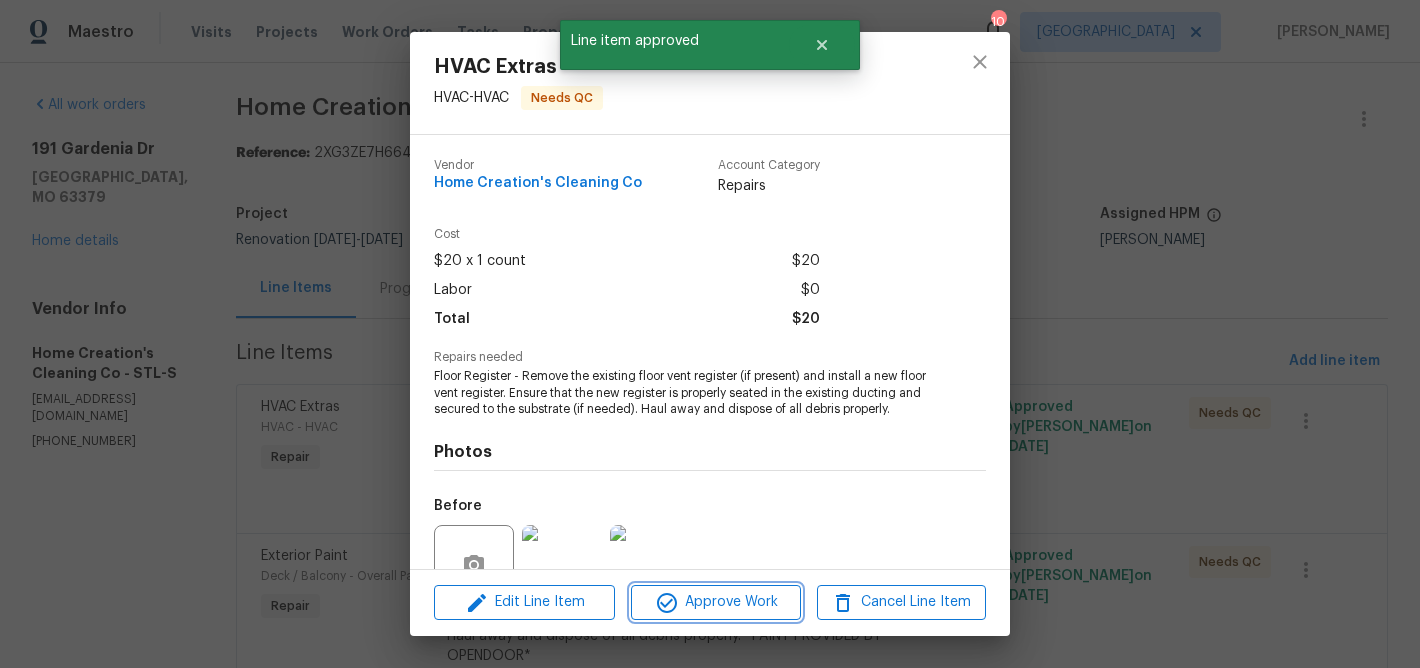 click on "Approve Work" at bounding box center [715, 602] 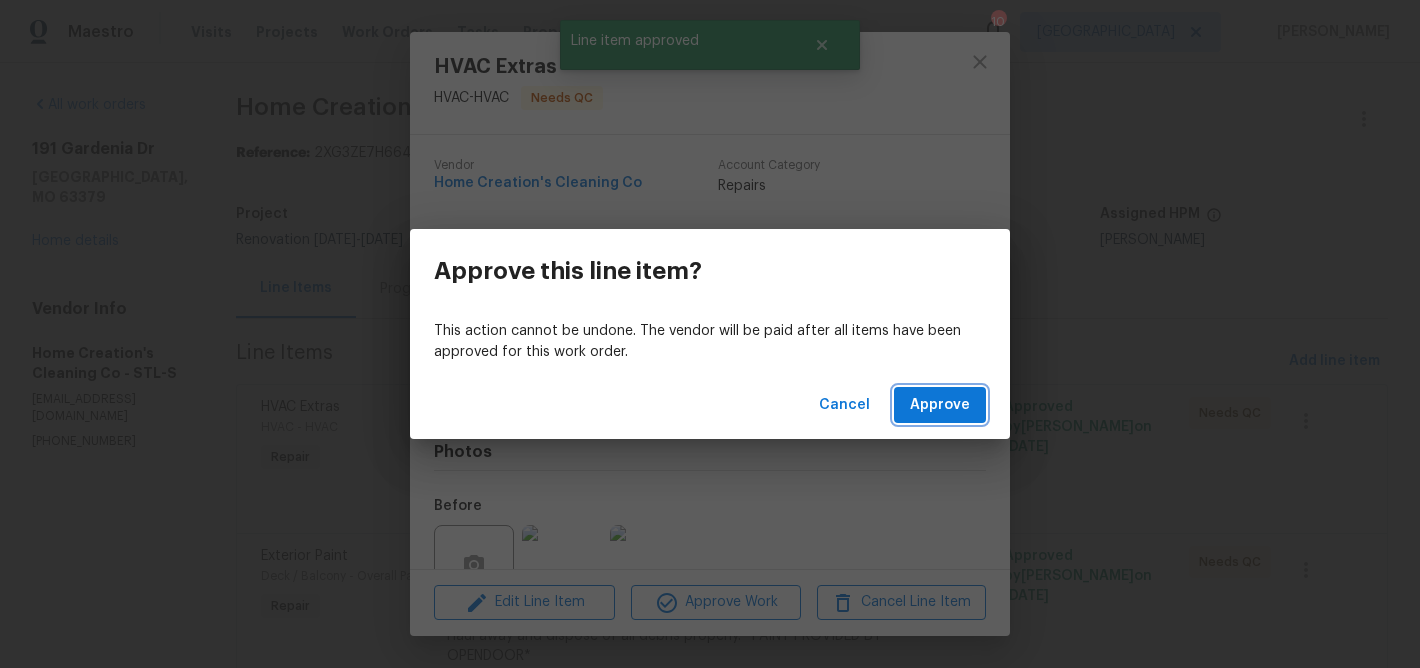 click on "Approve" at bounding box center [940, 405] 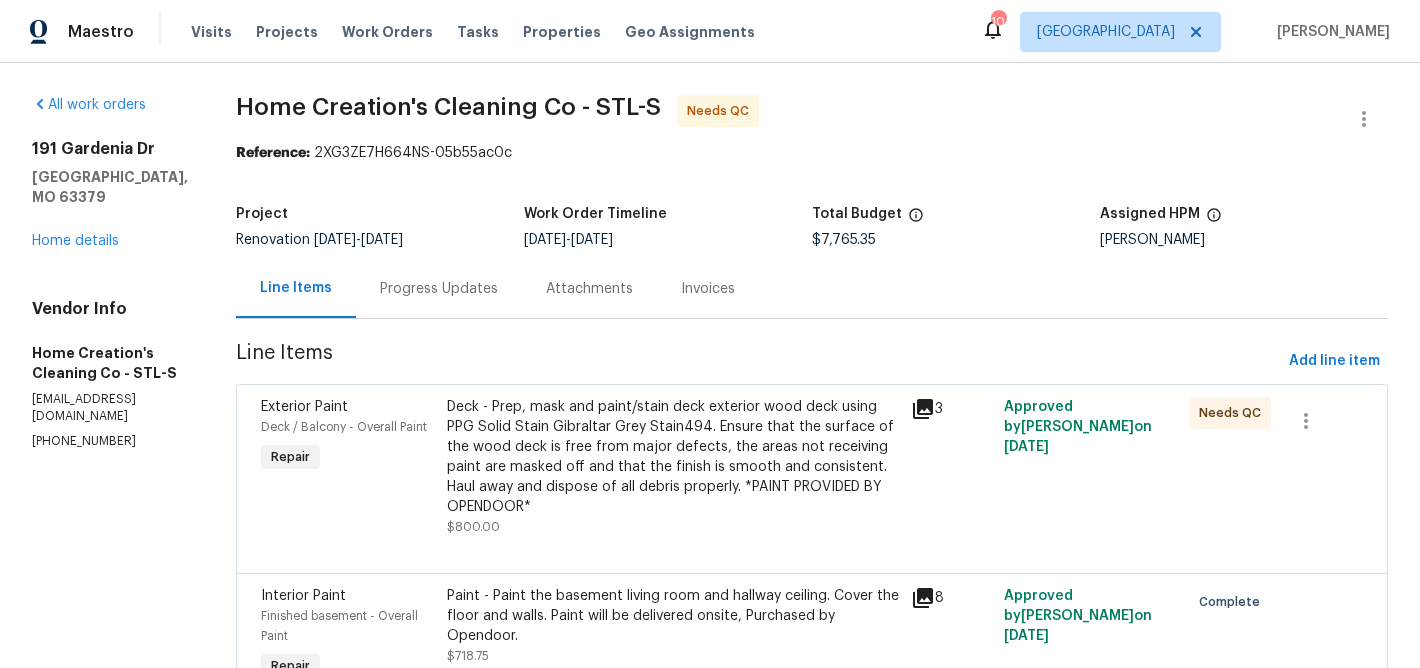 click on "Deck - Prep, mask and paint/stain deck exterior wood deck using PPG Solid Stain Gibraltar Grey Stain494. Ensure that the surface of the wood deck is free from major defects, the areas not receiving paint are masked off and that the finish is smooth and consistent. Haul away and dispose of all debris properly. *PAINT PROVIDED BY OPENDOOR*" at bounding box center (673, 457) 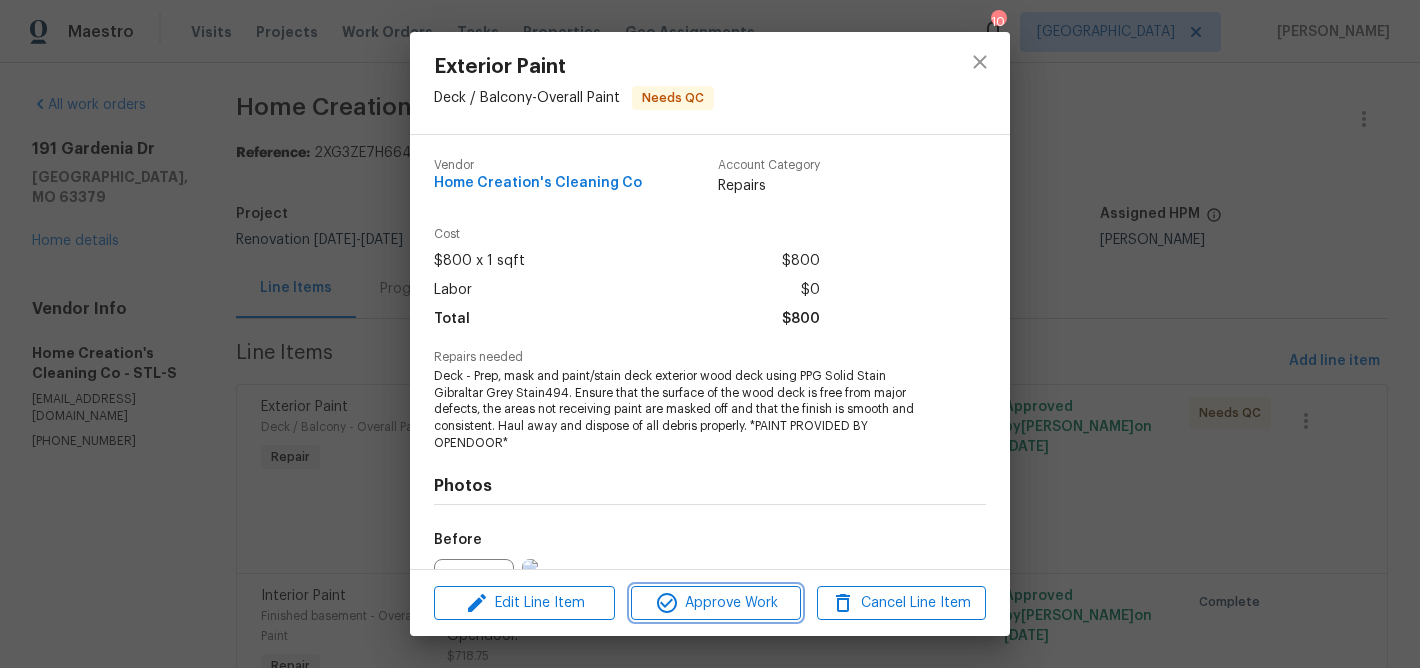 click on "Approve Work" at bounding box center (715, 603) 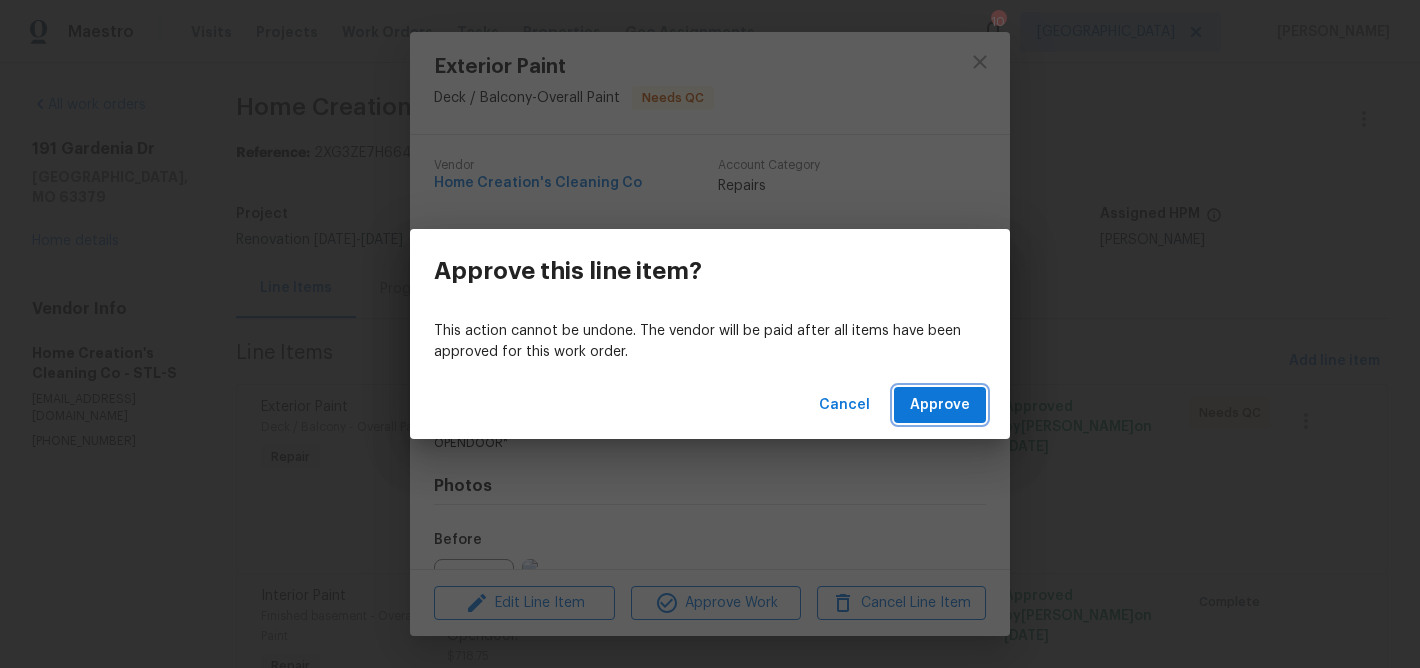 click on "Approve" at bounding box center (940, 405) 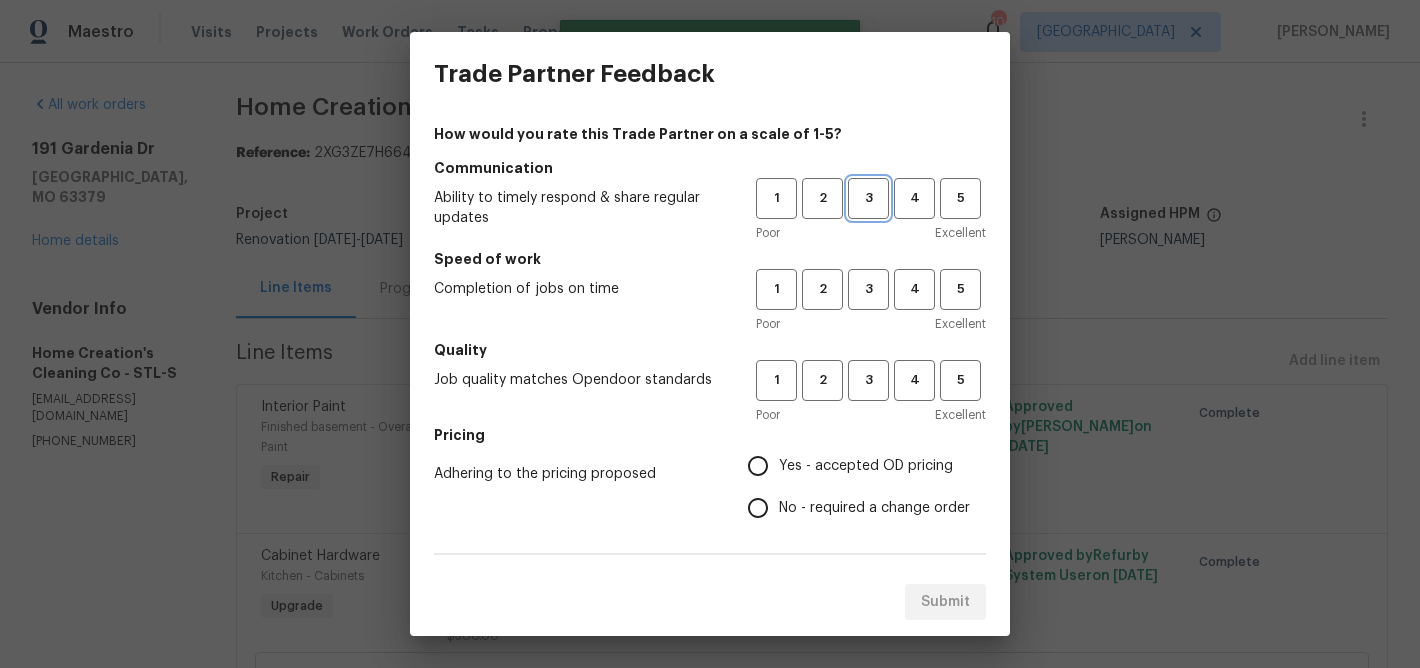 click on "3" at bounding box center (868, 198) 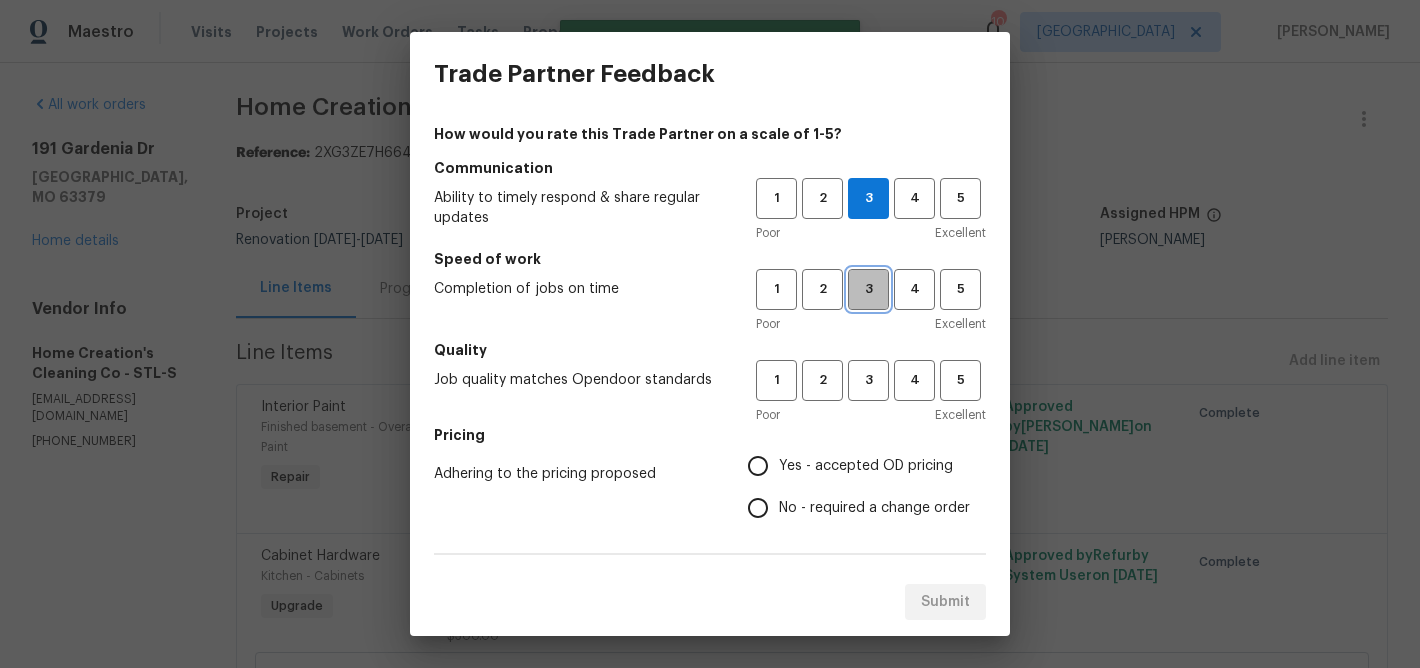 click on "3" at bounding box center [868, 289] 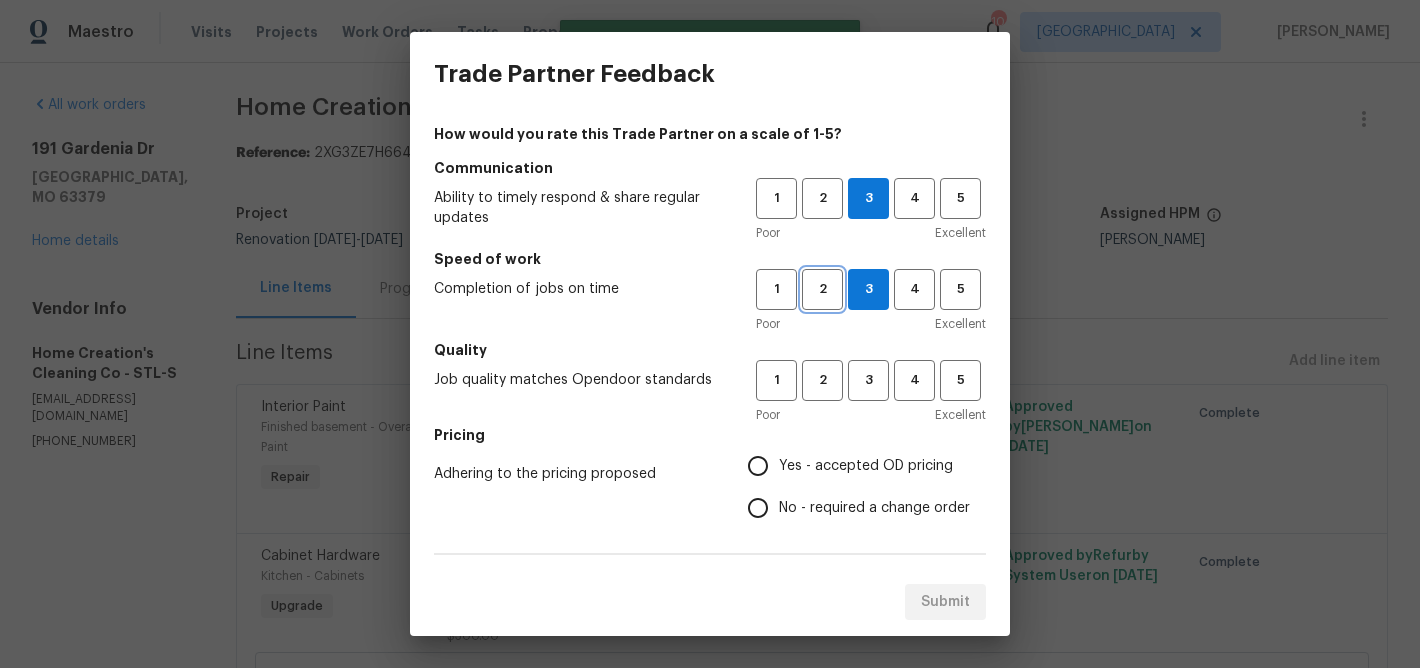 click on "2" at bounding box center [822, 289] 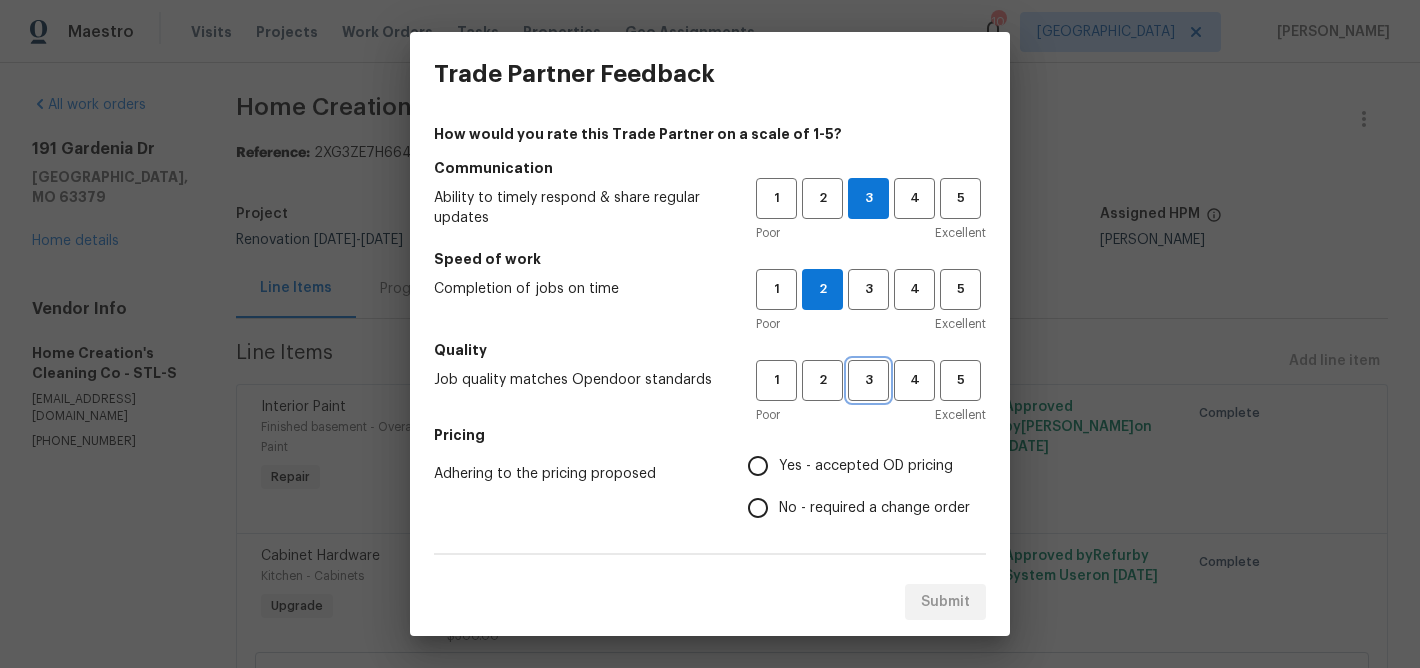 click on "3" at bounding box center (868, 380) 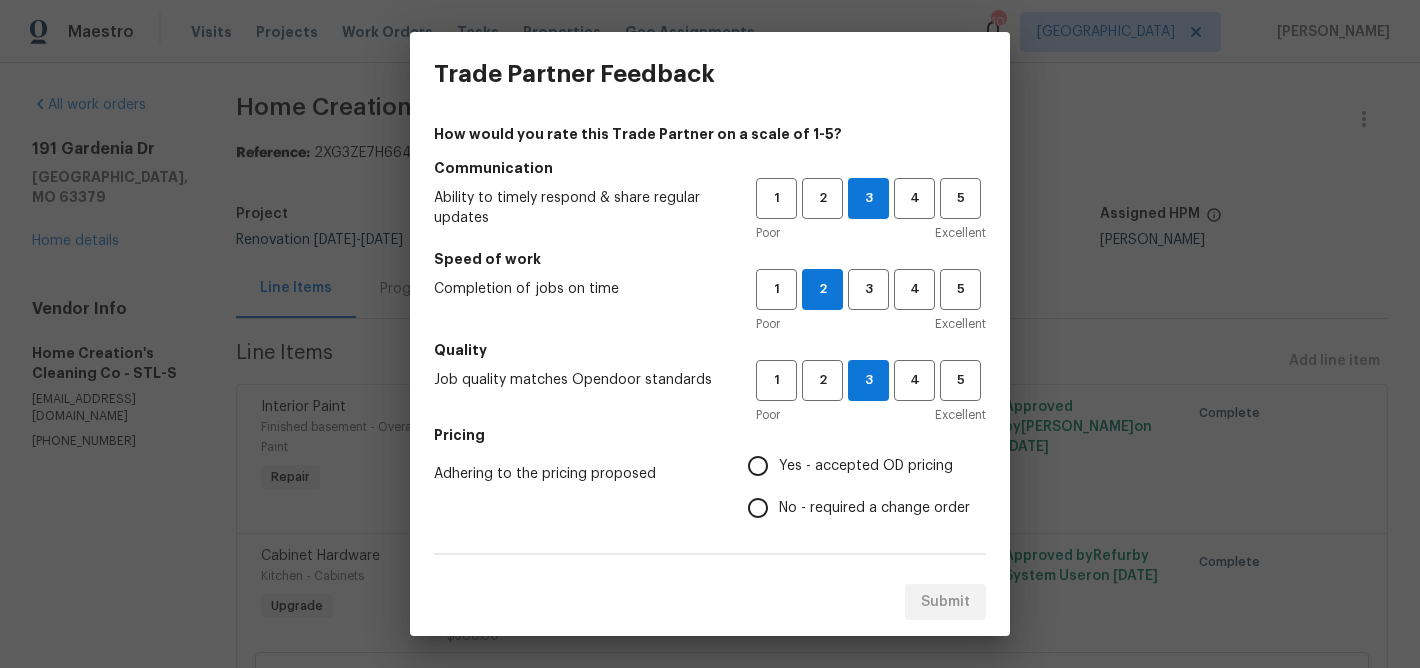 click on "Yes - accepted OD pricing" at bounding box center (758, 466) 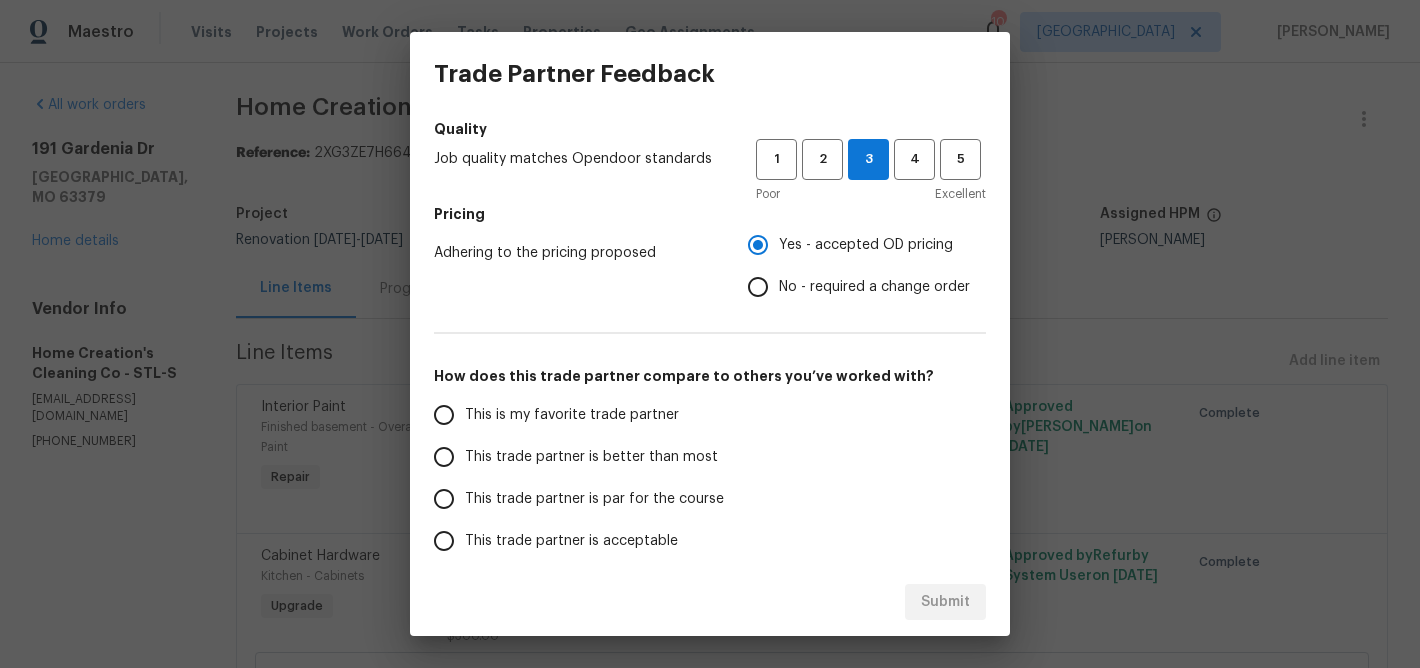 scroll, scrollTop: 237, scrollLeft: 0, axis: vertical 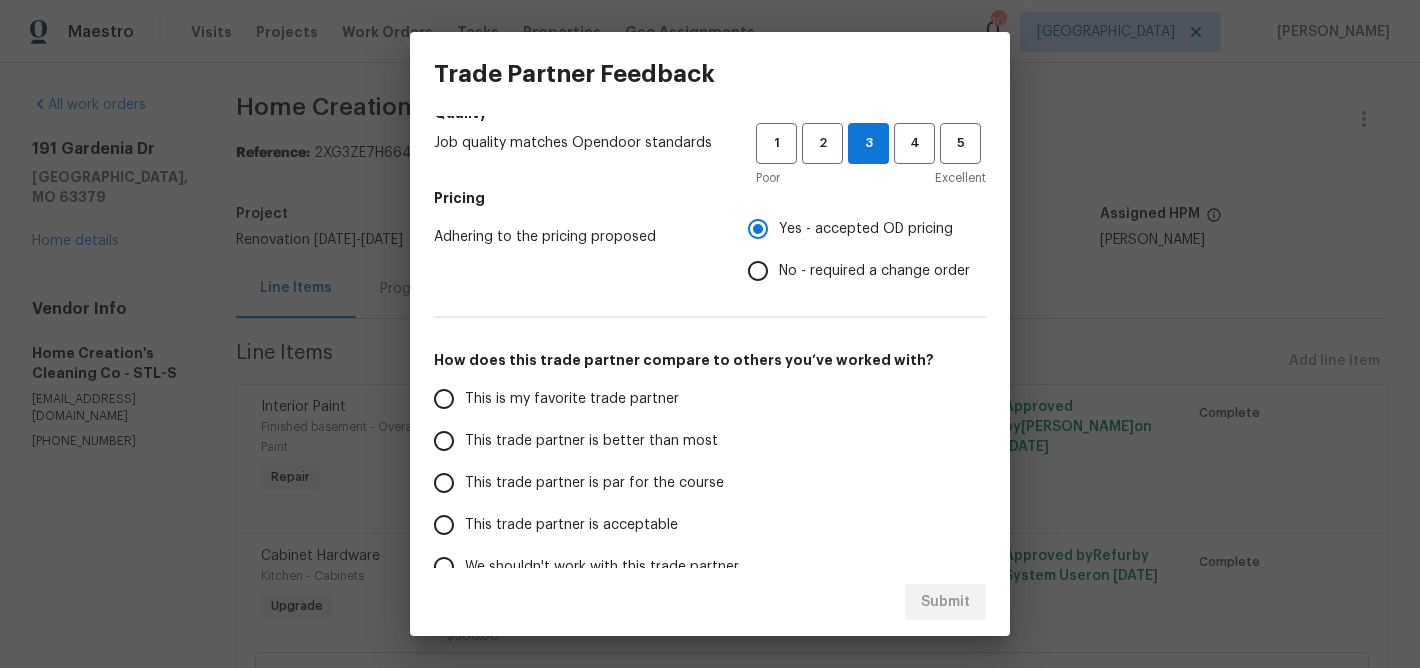 click on "This trade partner is better than most" at bounding box center [444, 441] 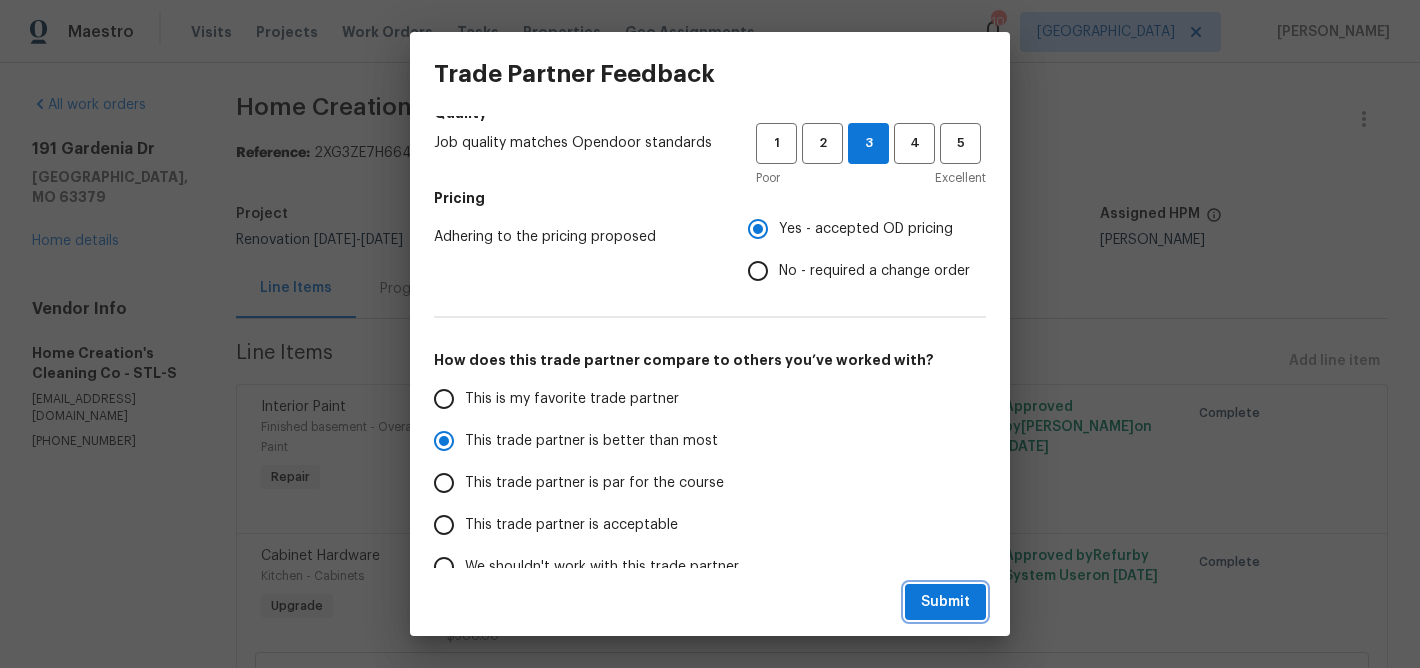 click on "Submit" at bounding box center [945, 602] 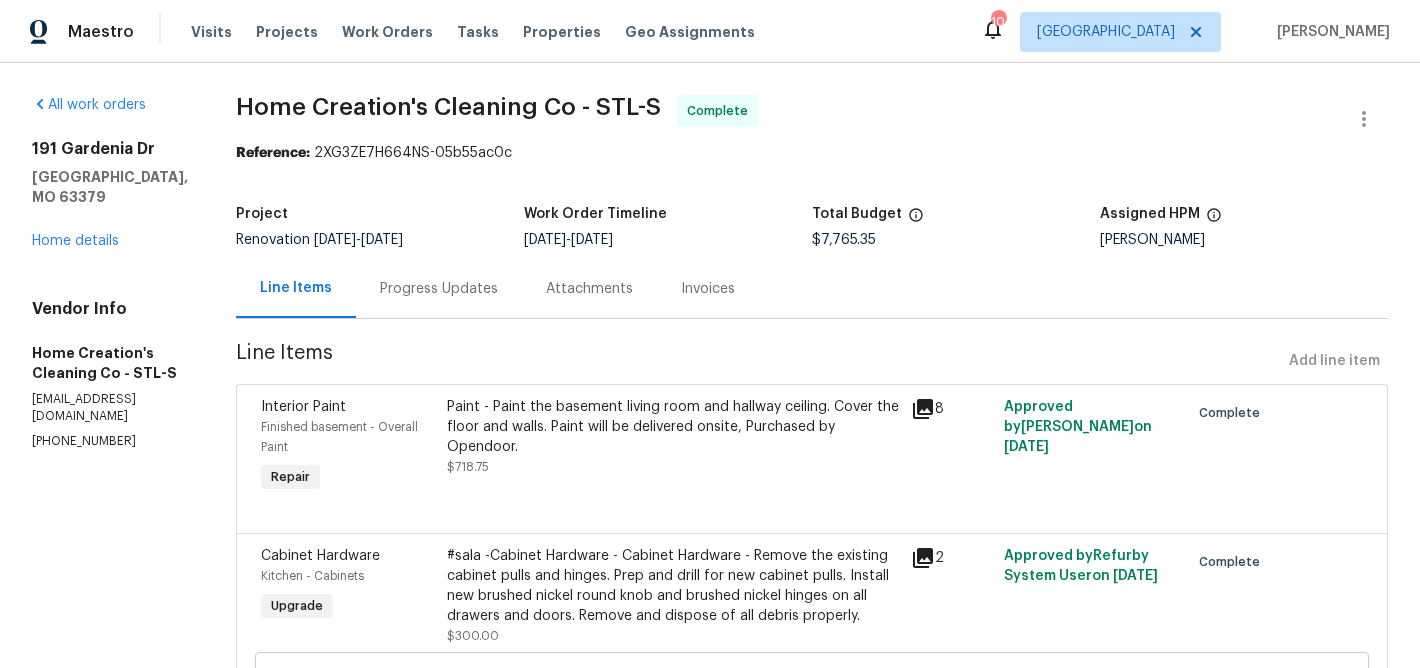 radio on "false" 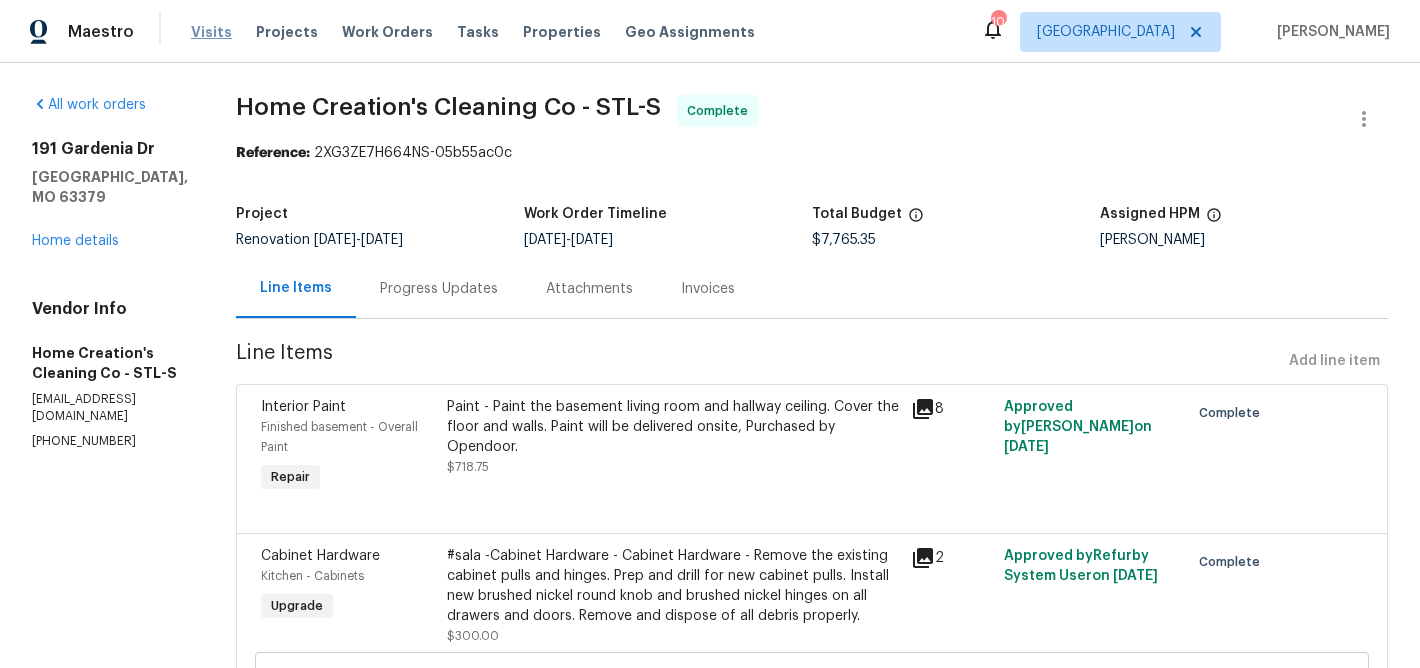 click on "Visits" at bounding box center [211, 32] 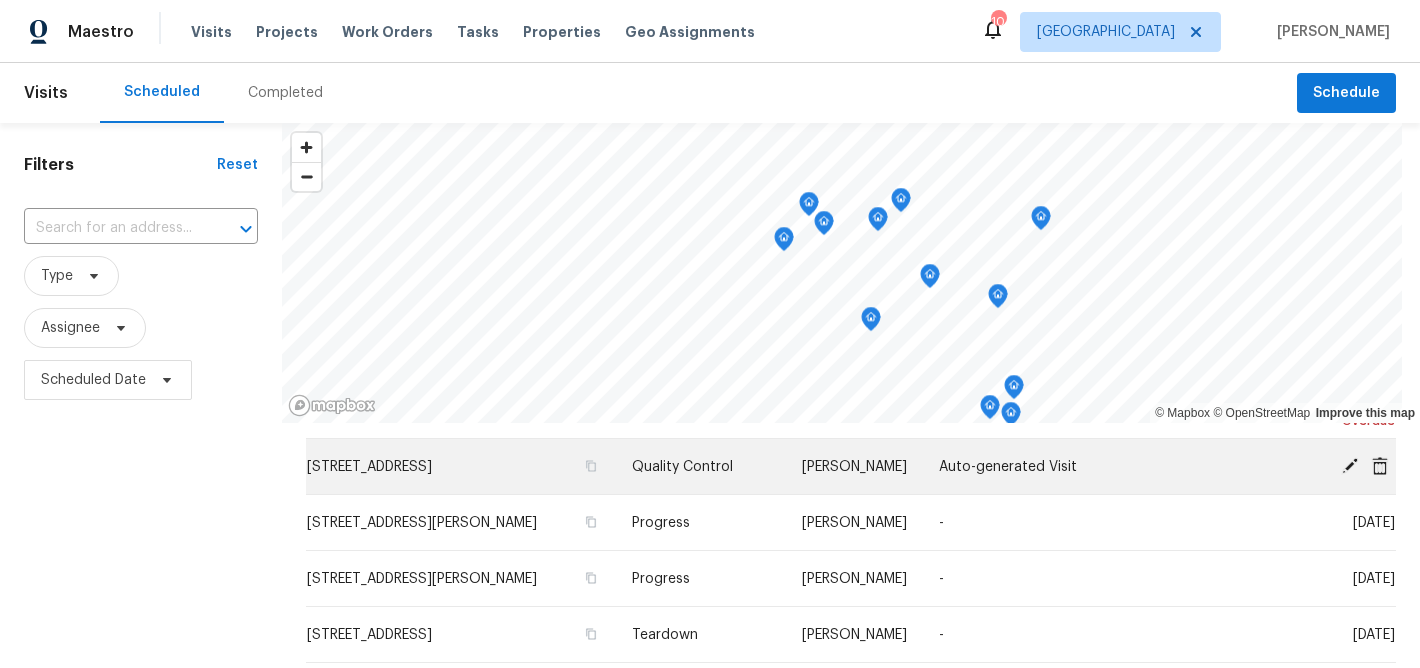 scroll, scrollTop: 114, scrollLeft: 0, axis: vertical 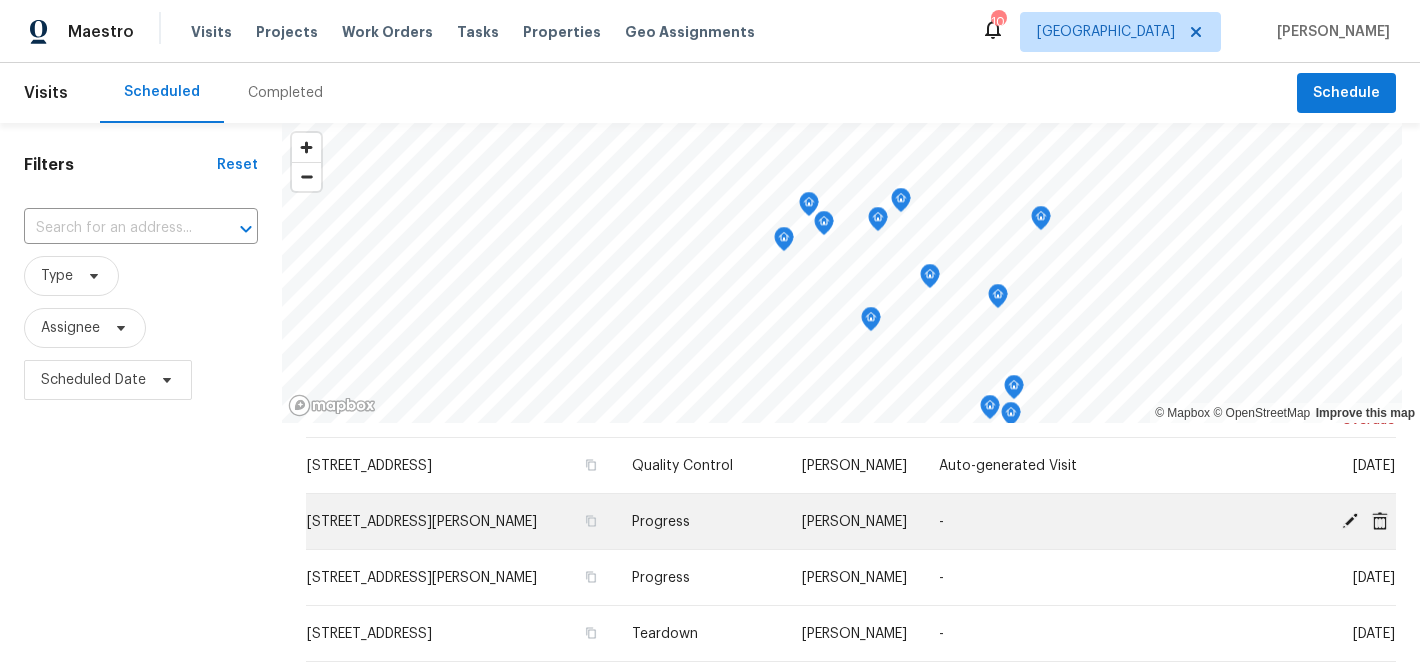 click 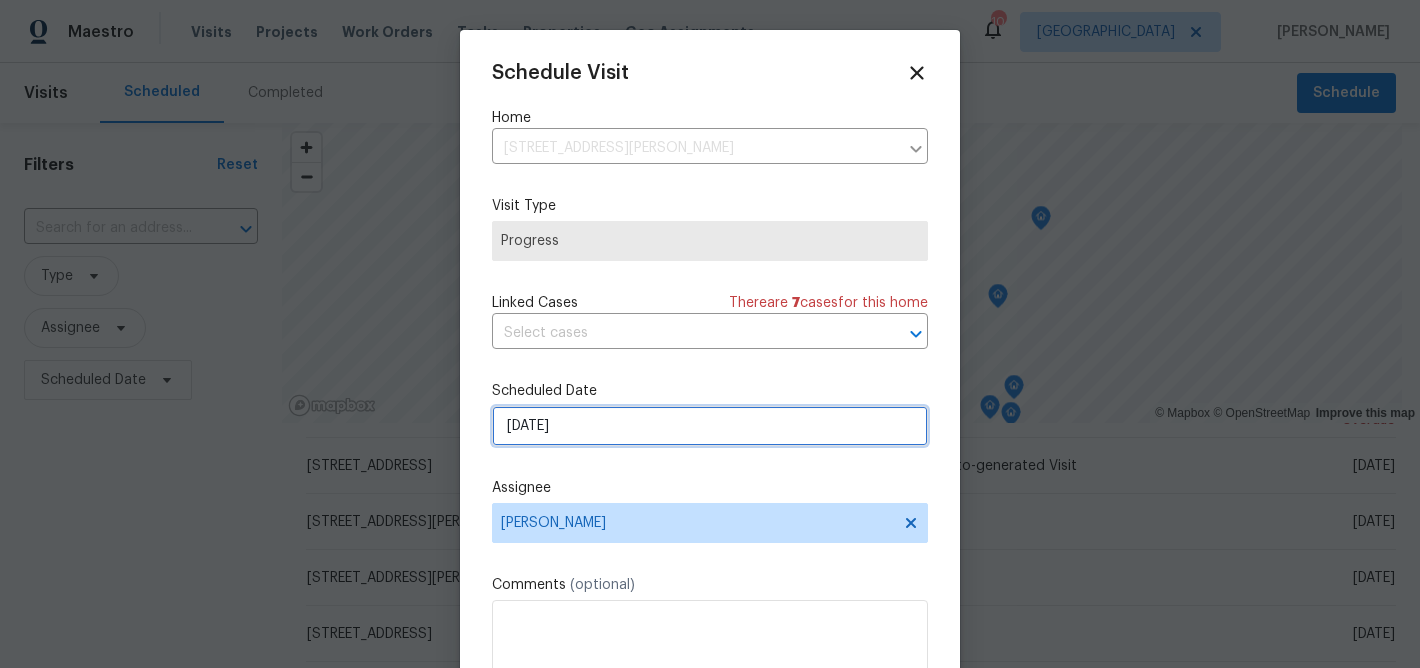 click on "[DATE]" at bounding box center (710, 426) 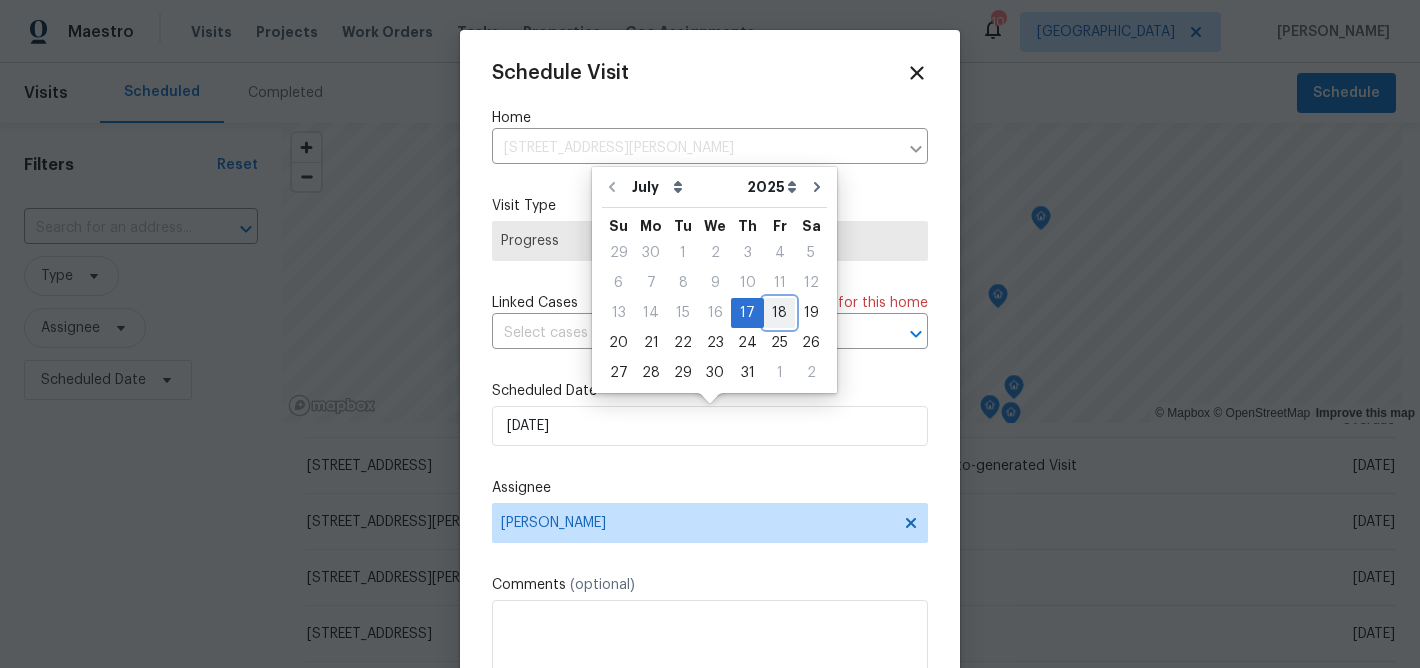 click on "18" at bounding box center [779, 313] 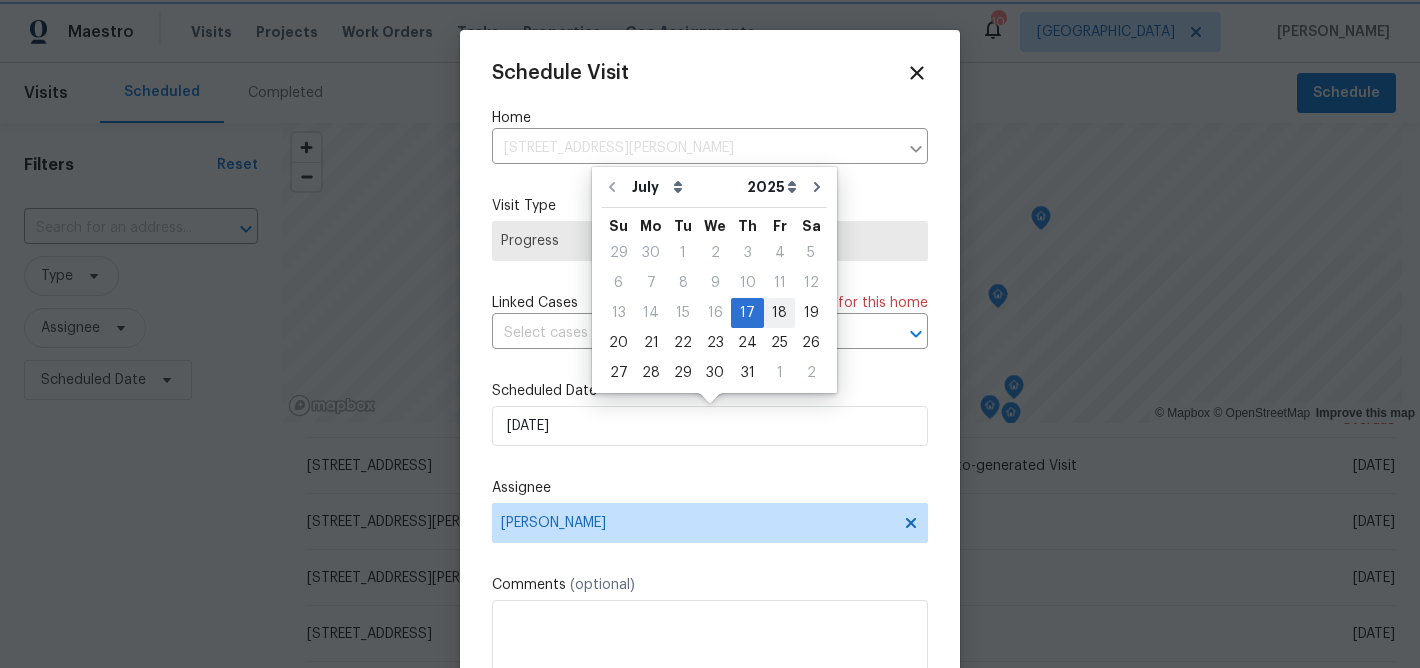 type on "[DATE]" 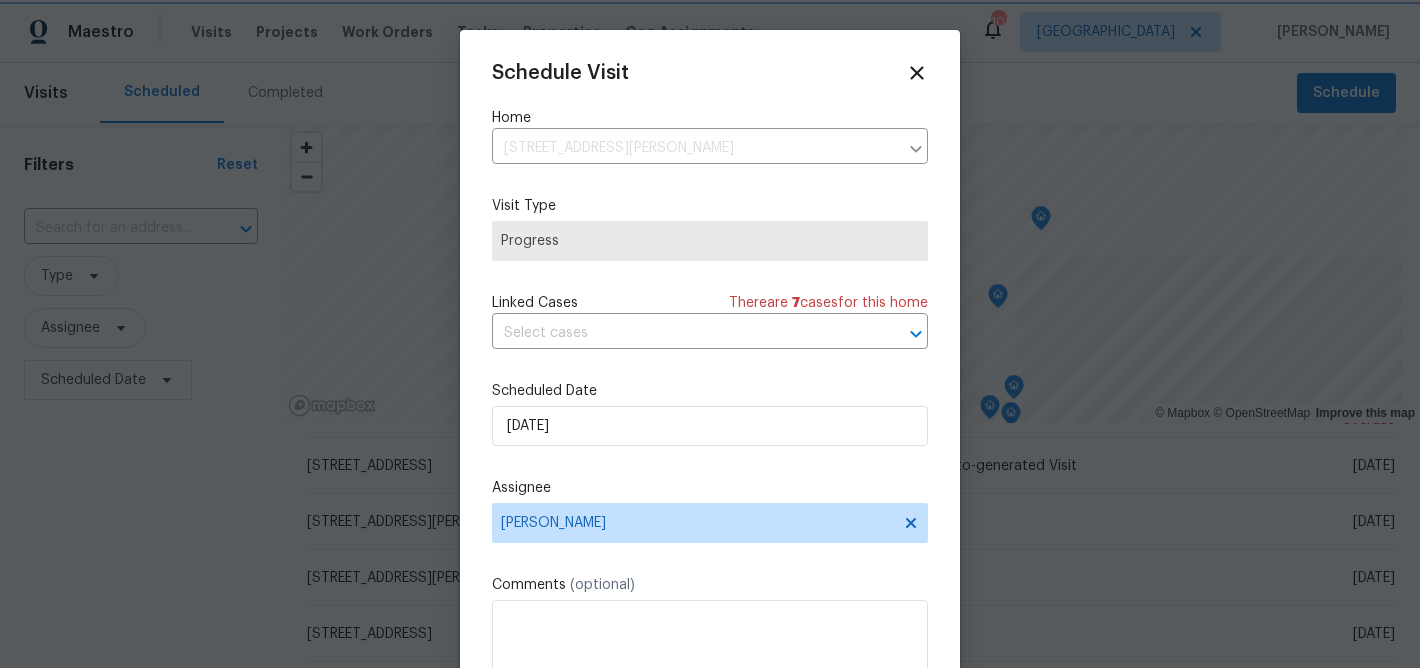 scroll, scrollTop: 36, scrollLeft: 0, axis: vertical 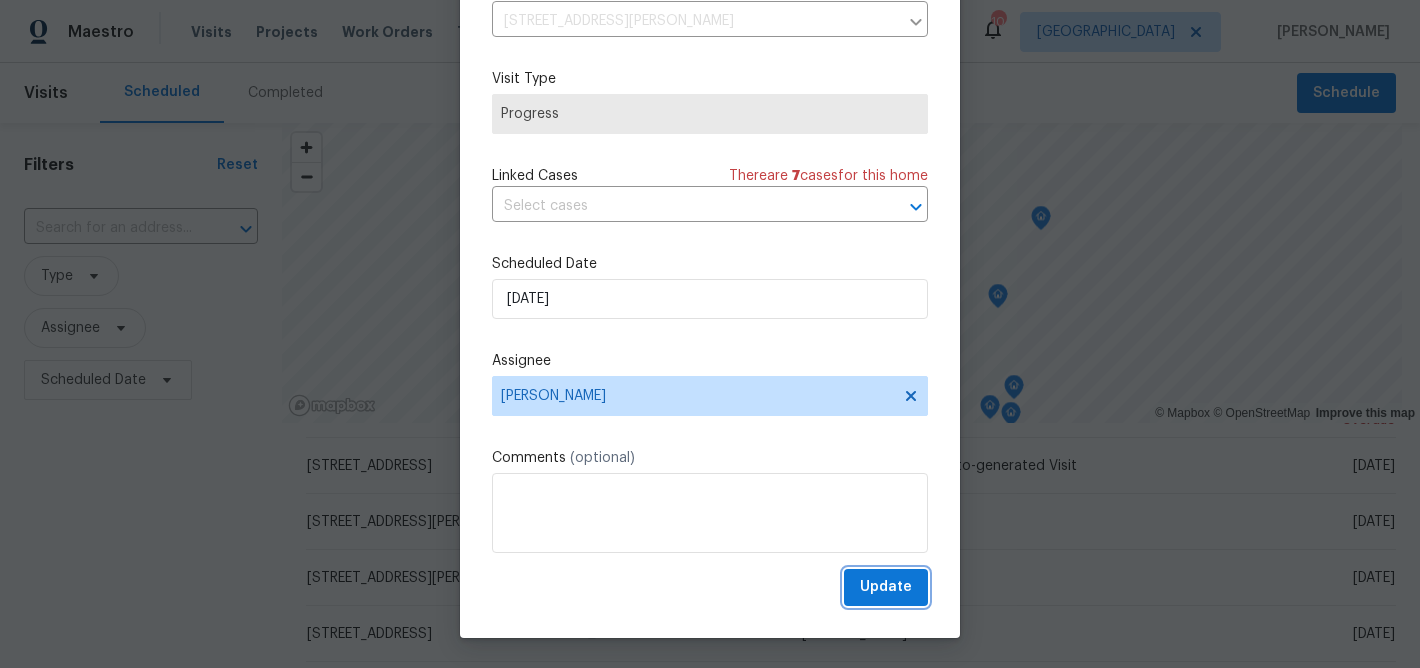 click on "Update" at bounding box center (886, 587) 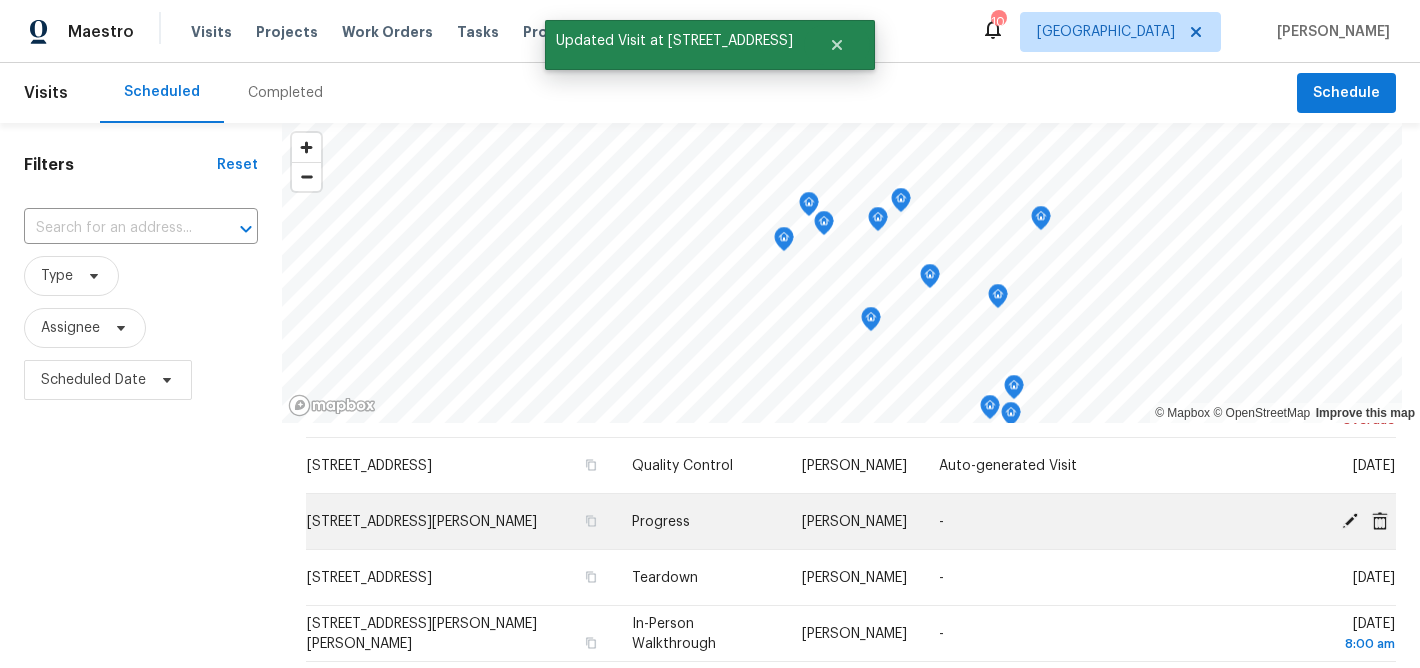 click 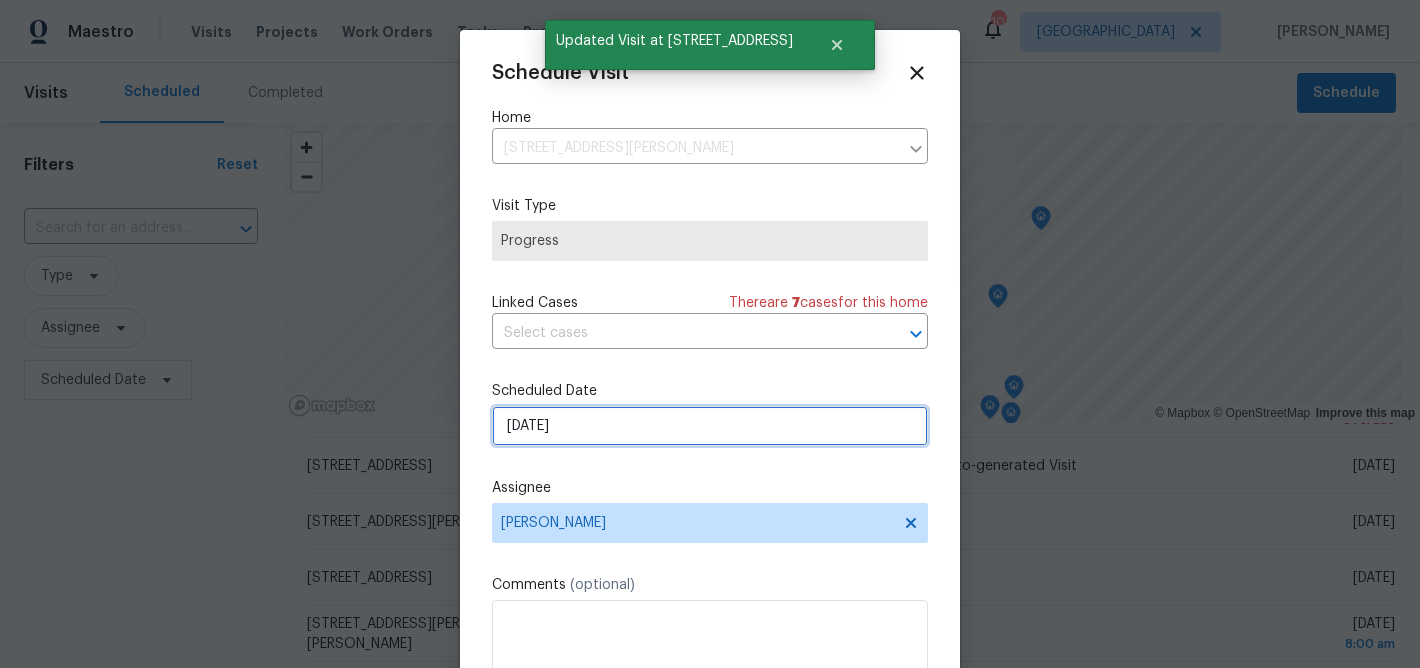 click on "[DATE]" at bounding box center (710, 426) 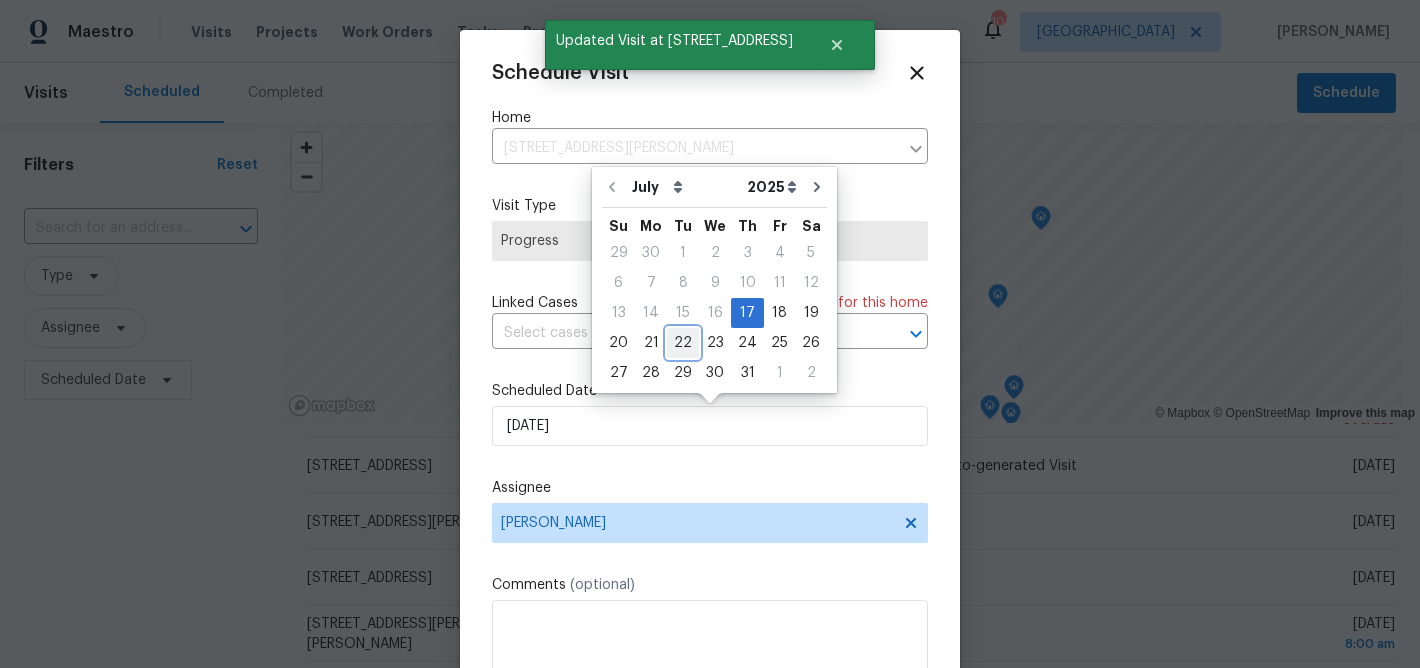 click on "22" at bounding box center [683, 343] 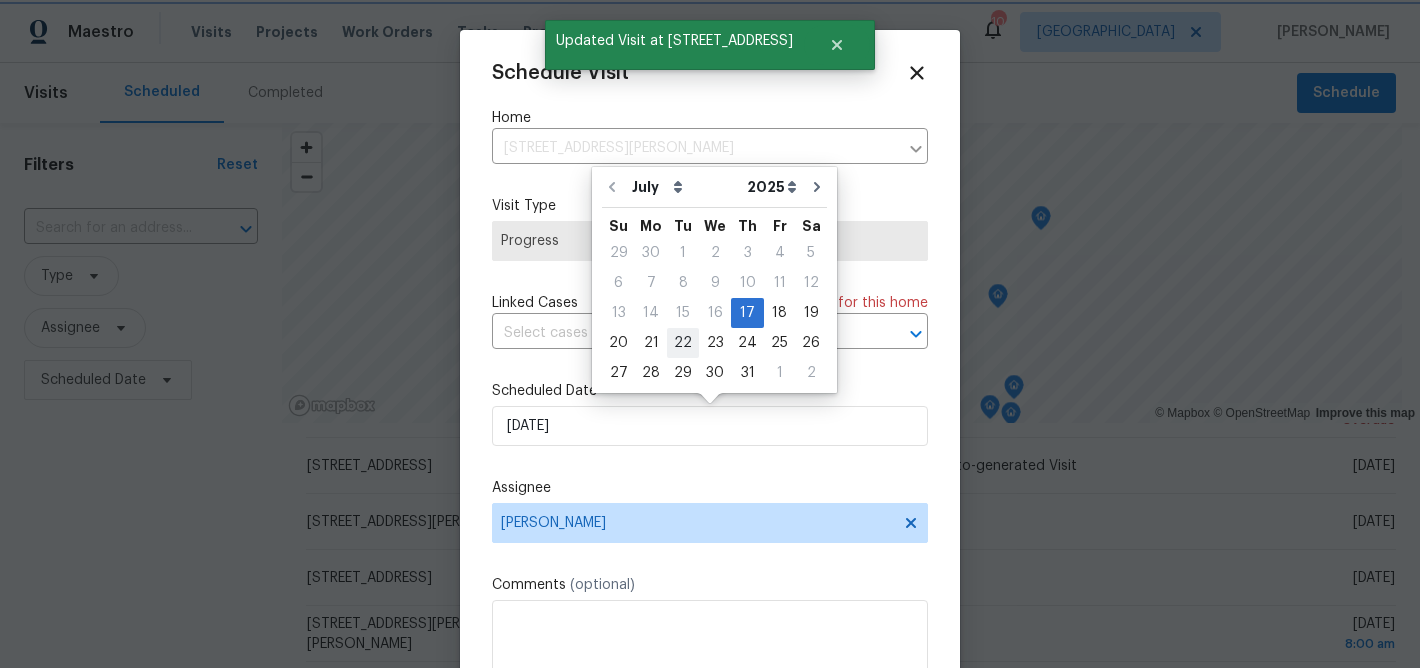 type on "7/22/2025" 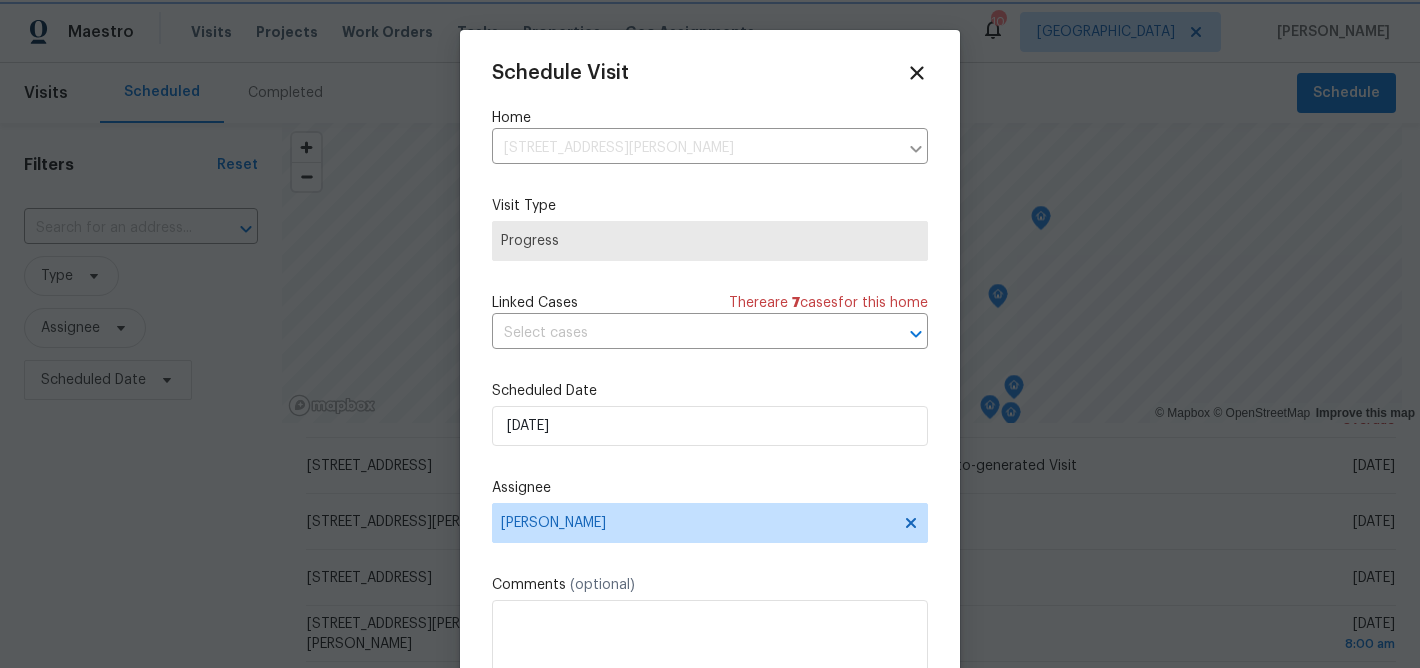 scroll, scrollTop: 36, scrollLeft: 0, axis: vertical 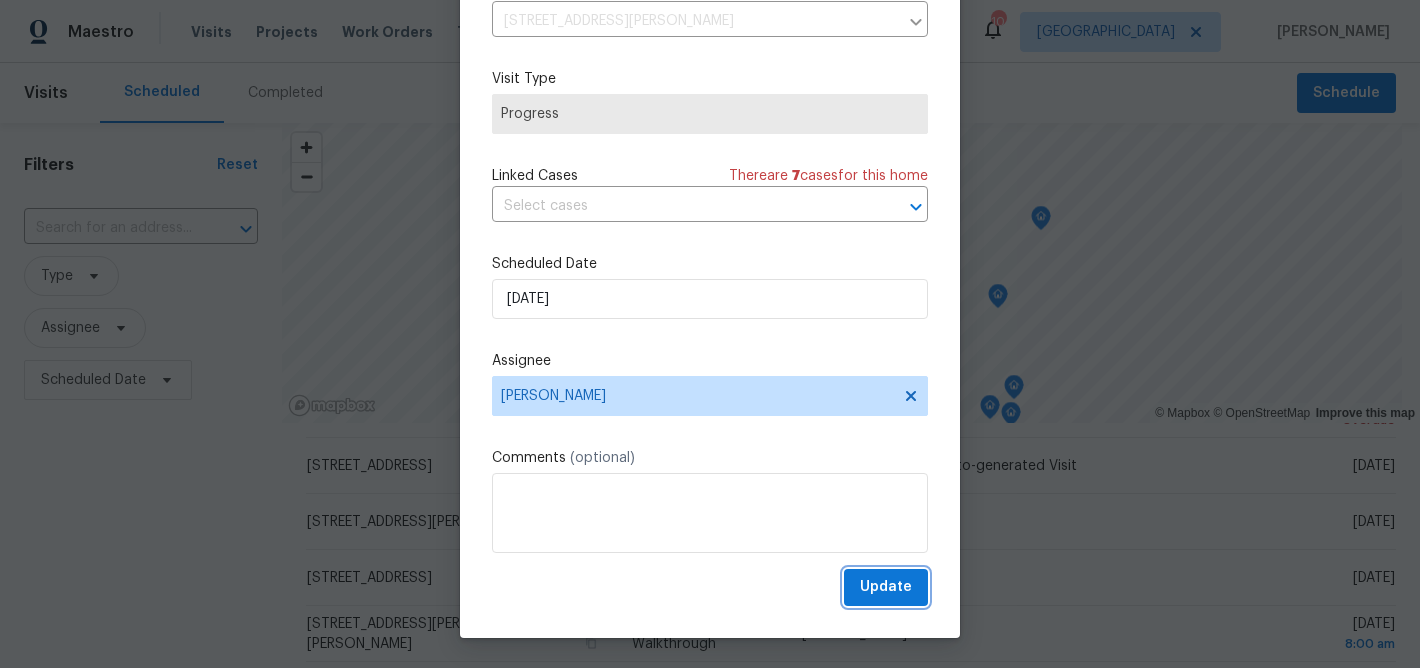 click on "Update" at bounding box center (886, 587) 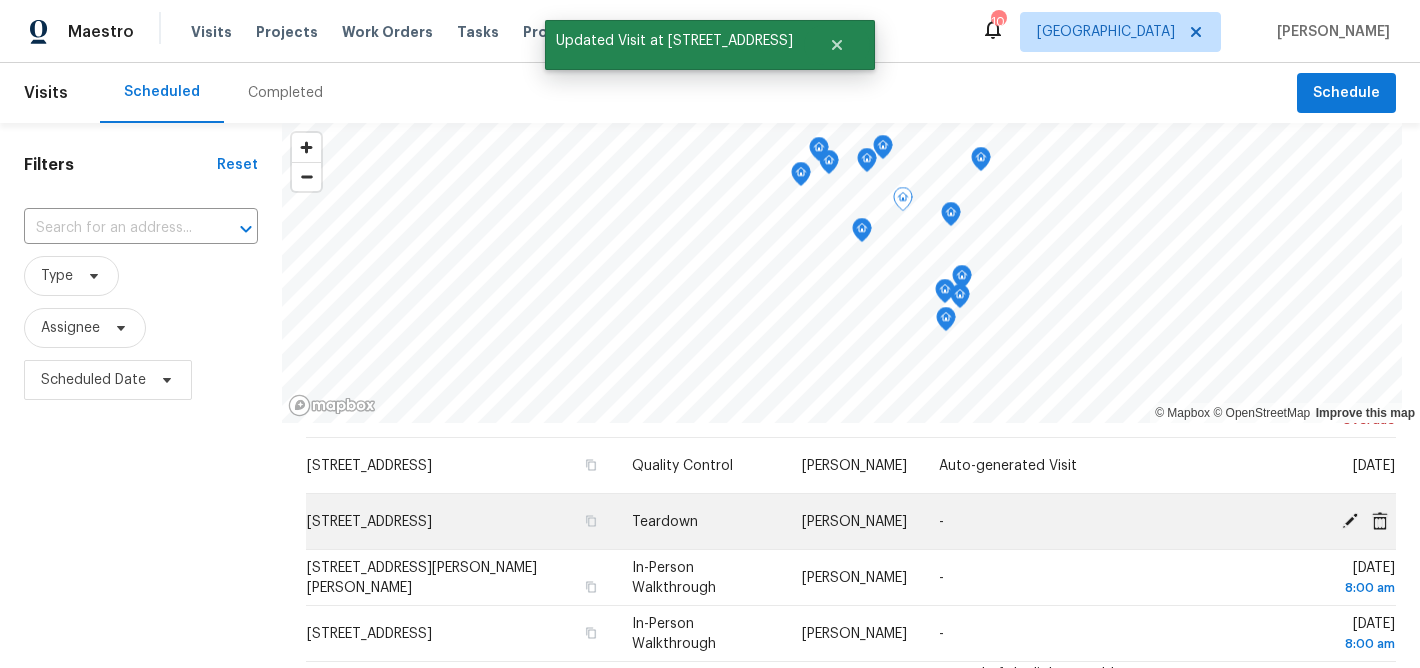 click 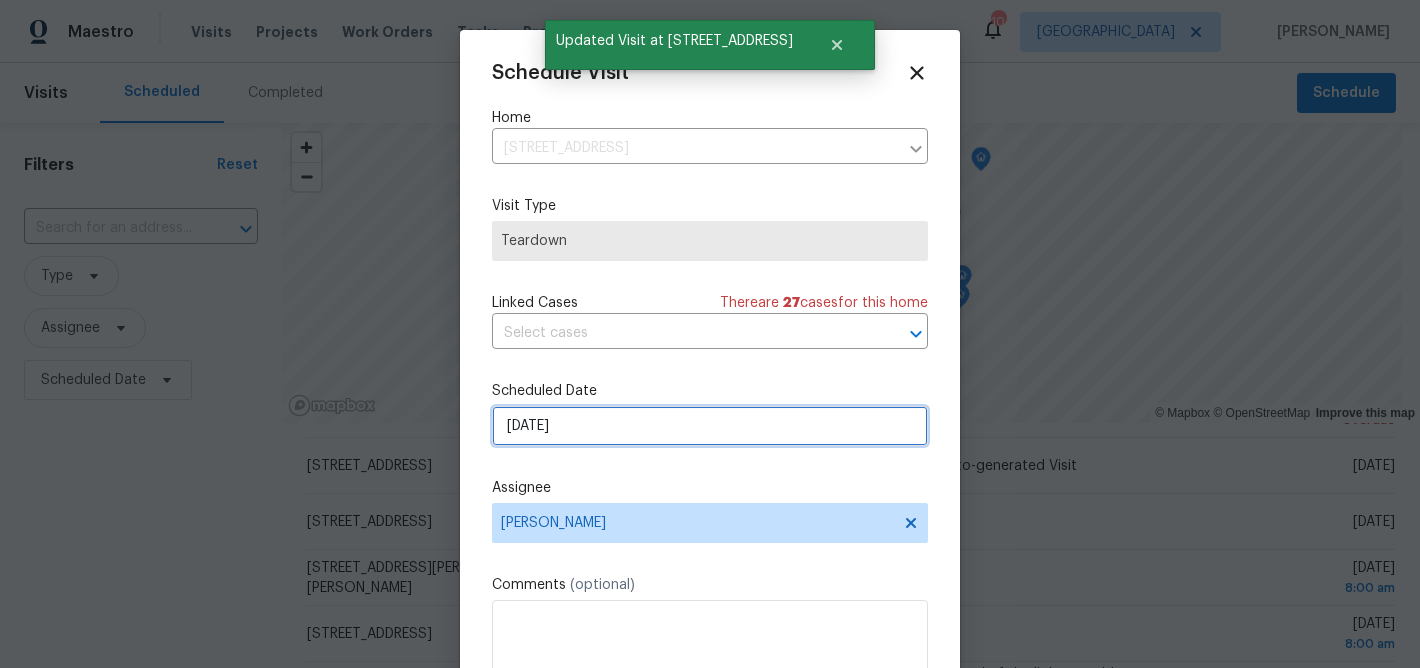 click on "[DATE]" at bounding box center [710, 426] 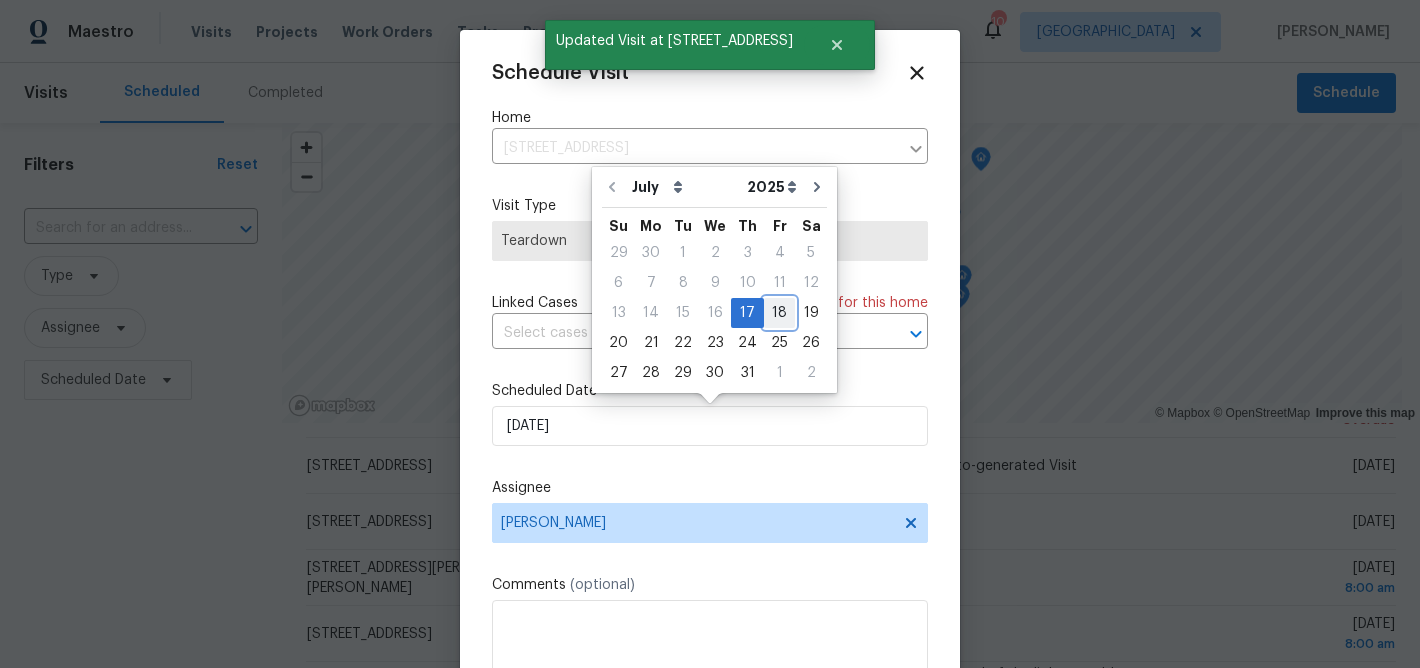 click on "18" at bounding box center (779, 313) 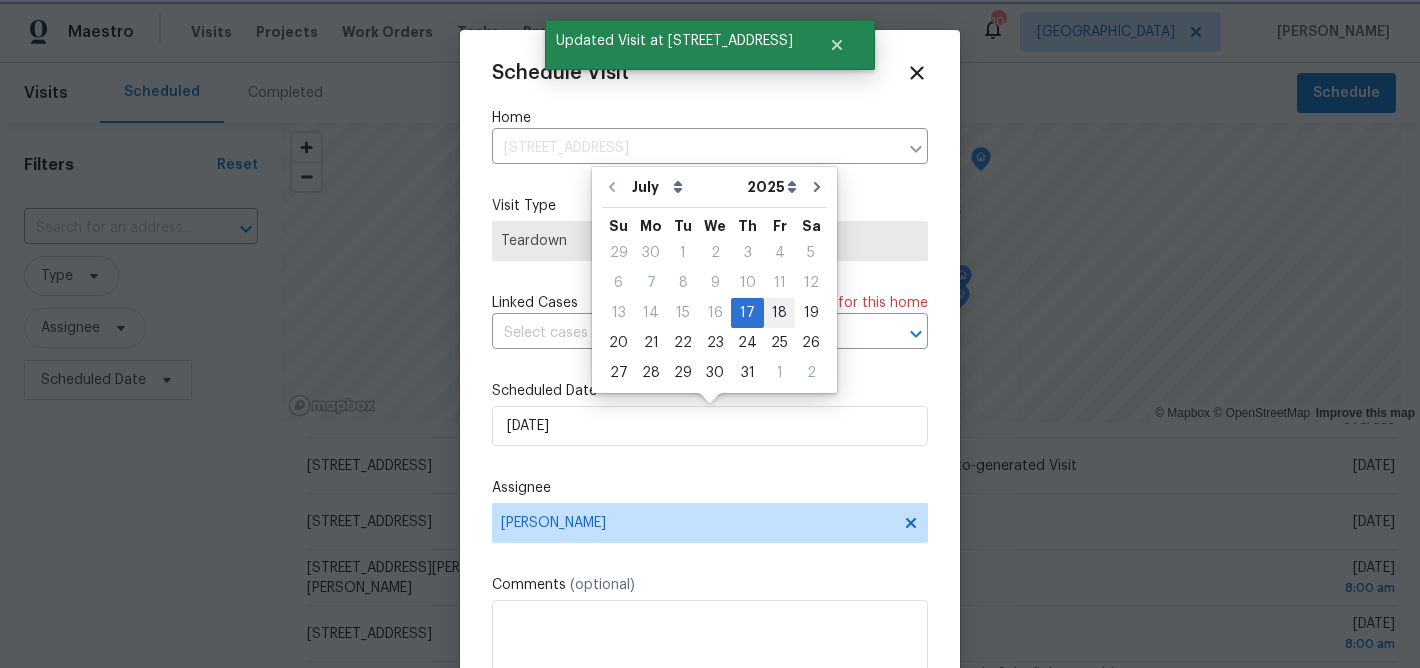 type on "[DATE]" 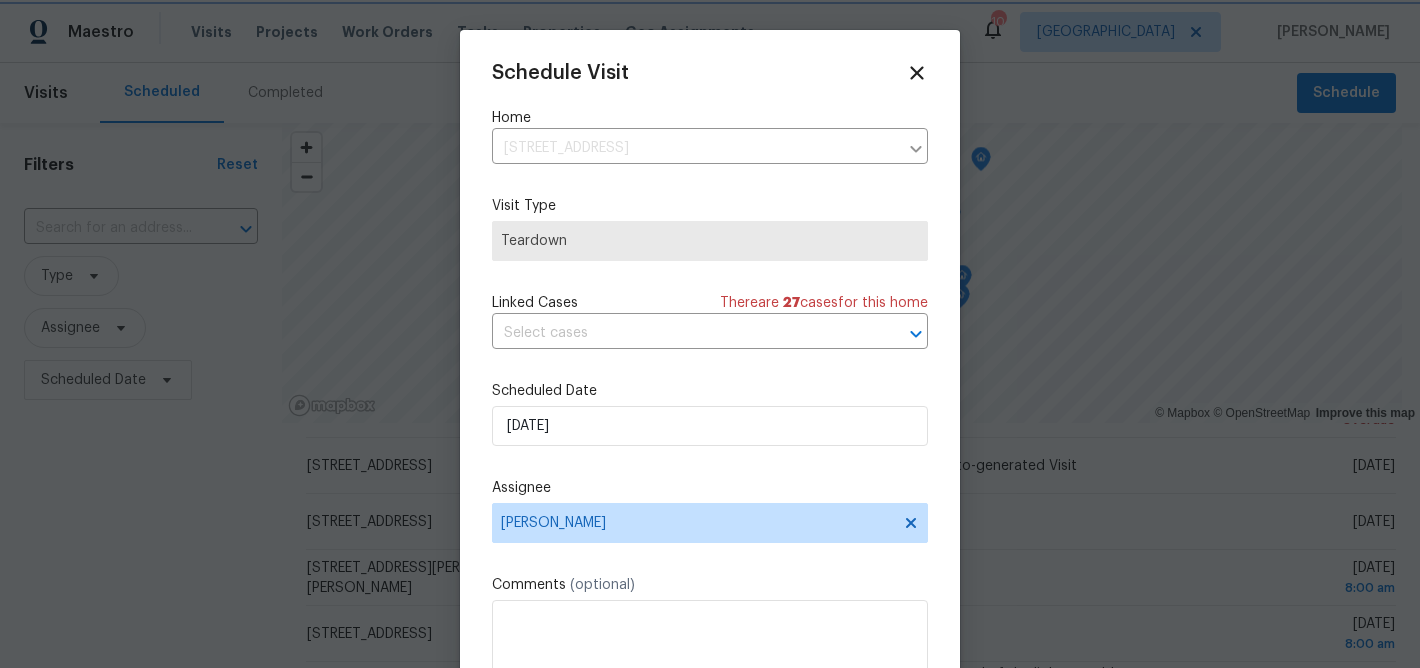 scroll, scrollTop: 36, scrollLeft: 0, axis: vertical 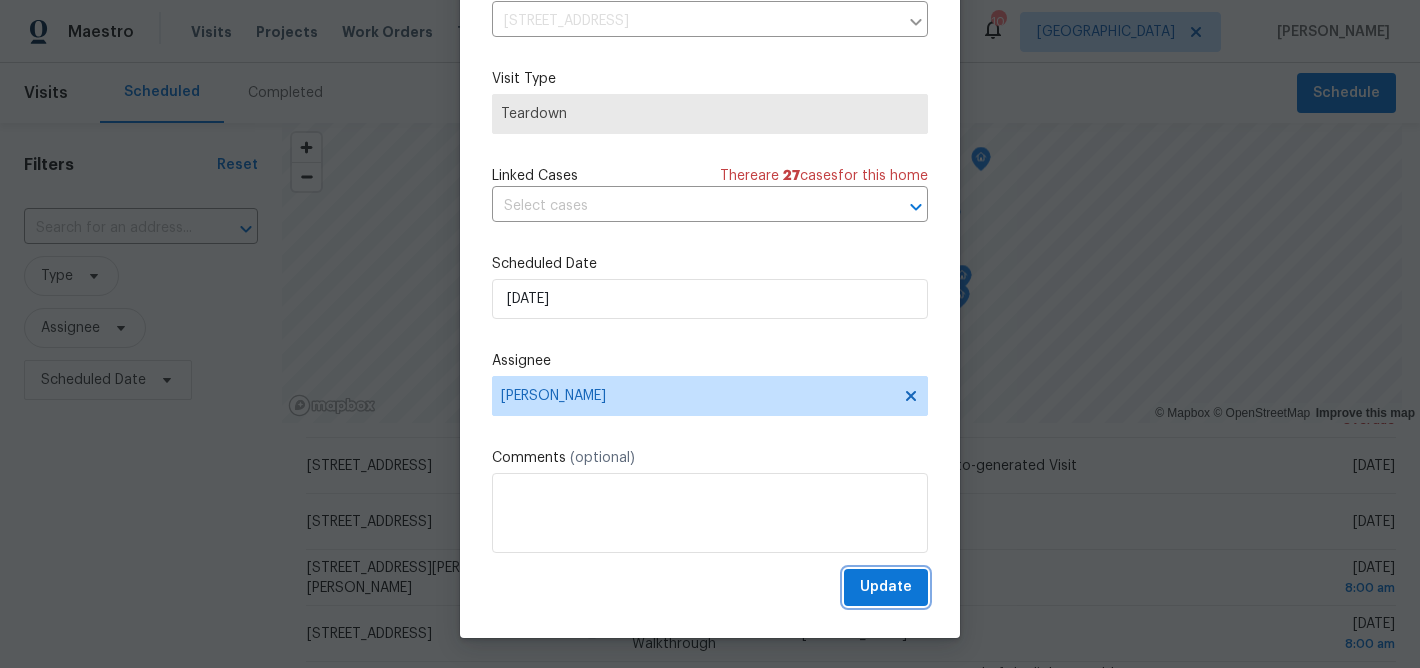 click on "Update" at bounding box center [886, 587] 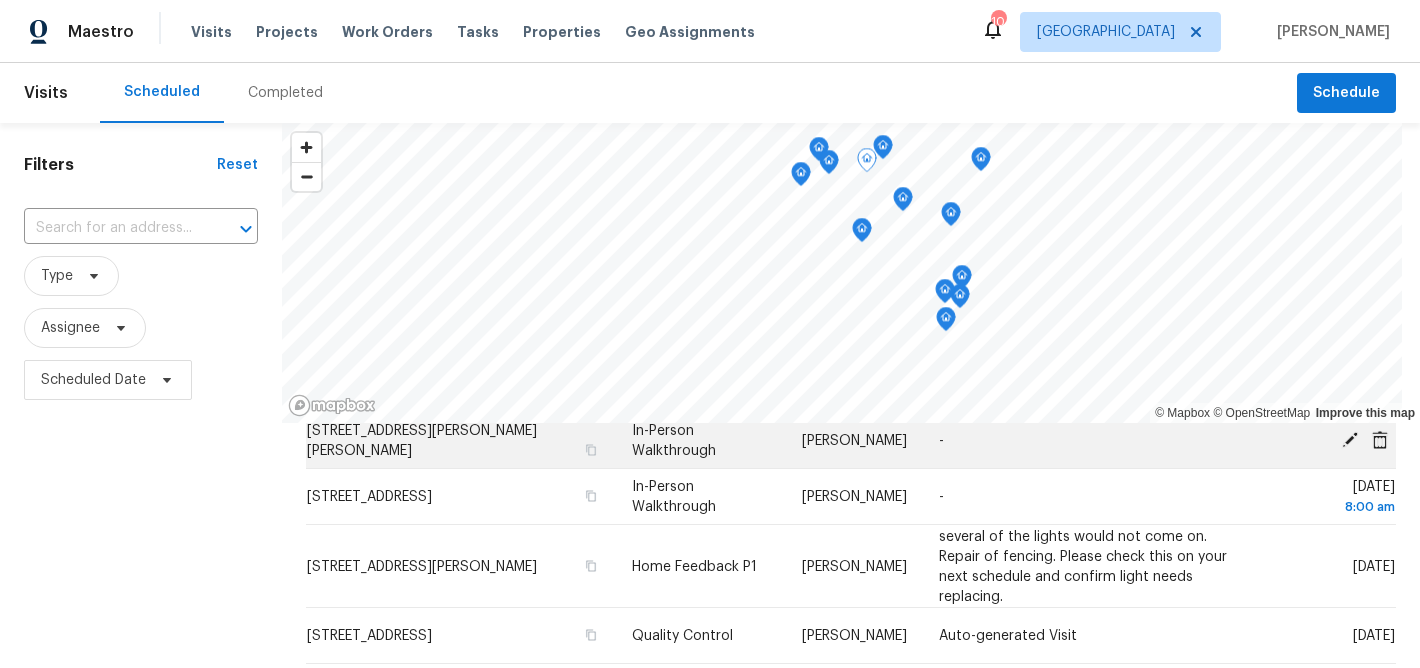 scroll, scrollTop: 191, scrollLeft: 0, axis: vertical 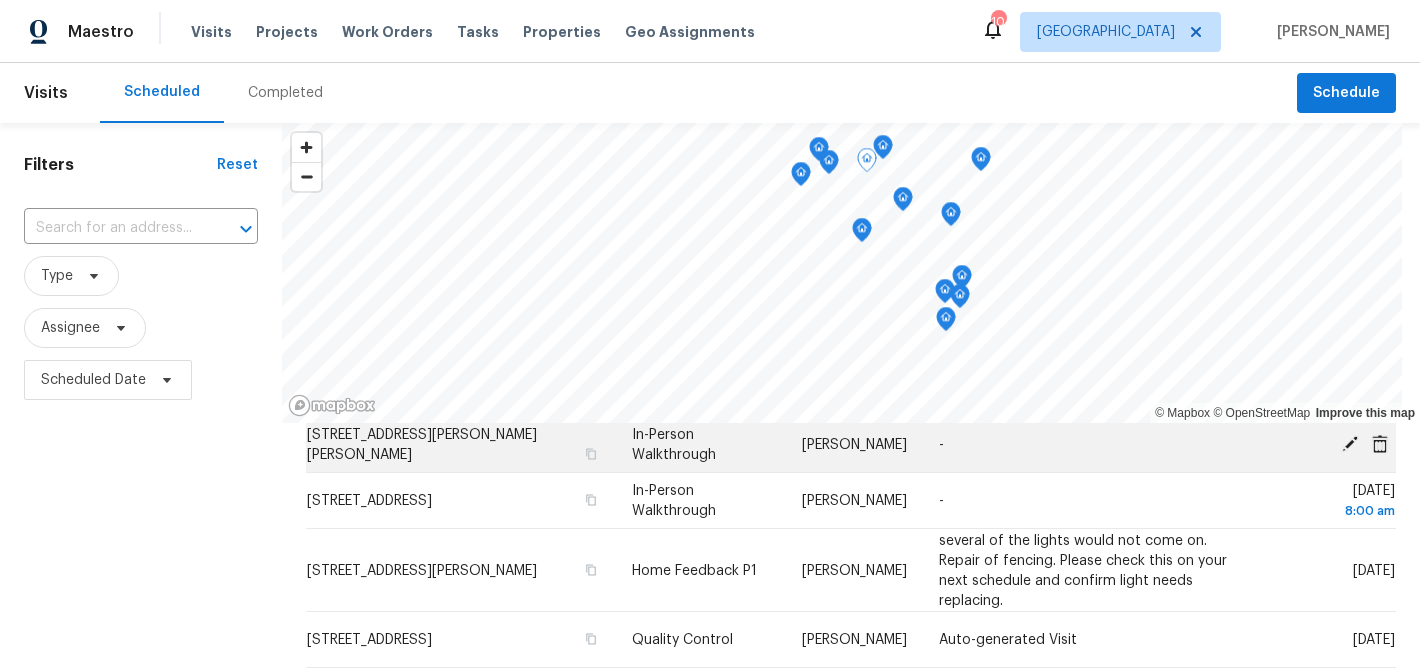 click 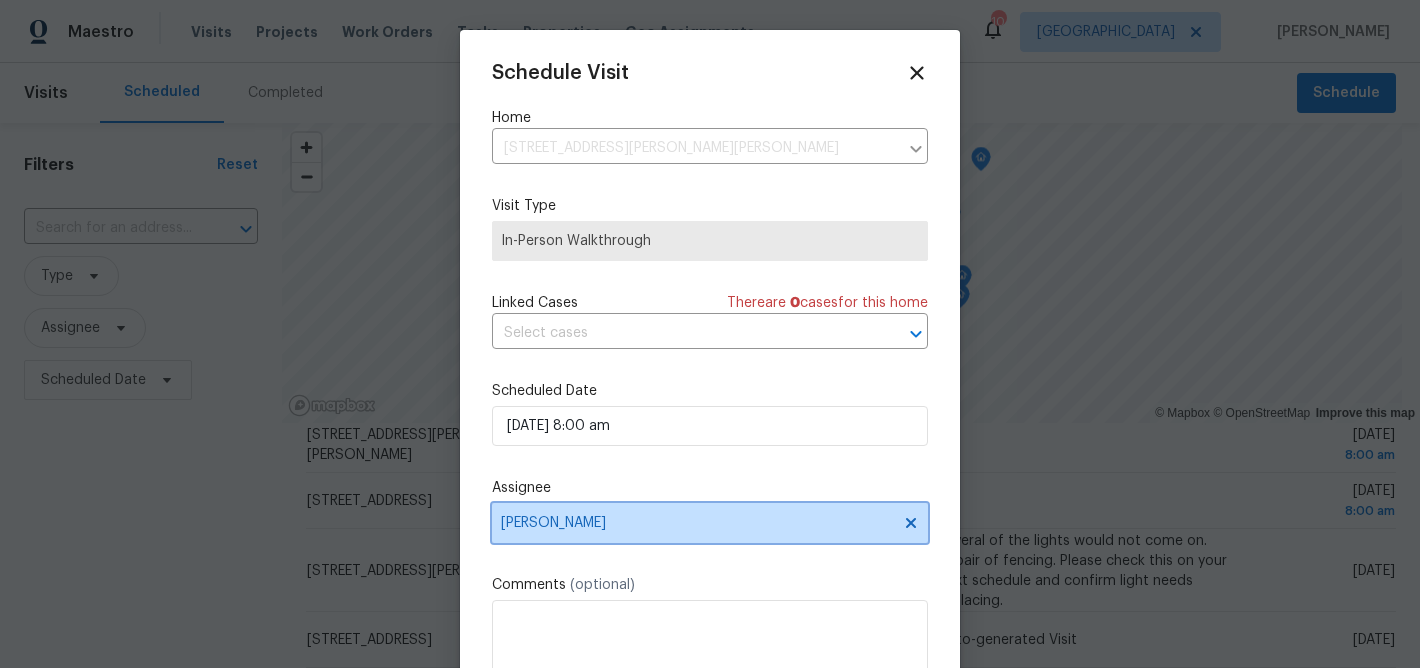 click on "[PERSON_NAME]" at bounding box center (697, 523) 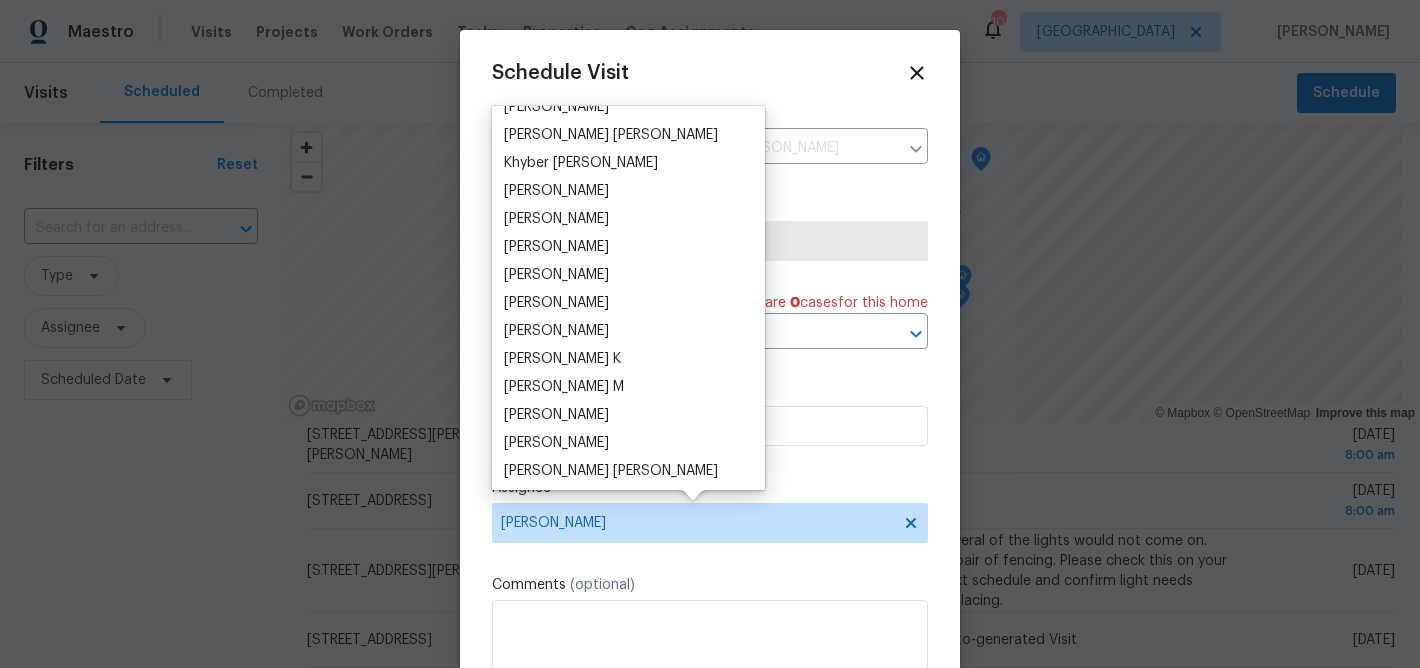 scroll, scrollTop: 1868, scrollLeft: 0, axis: vertical 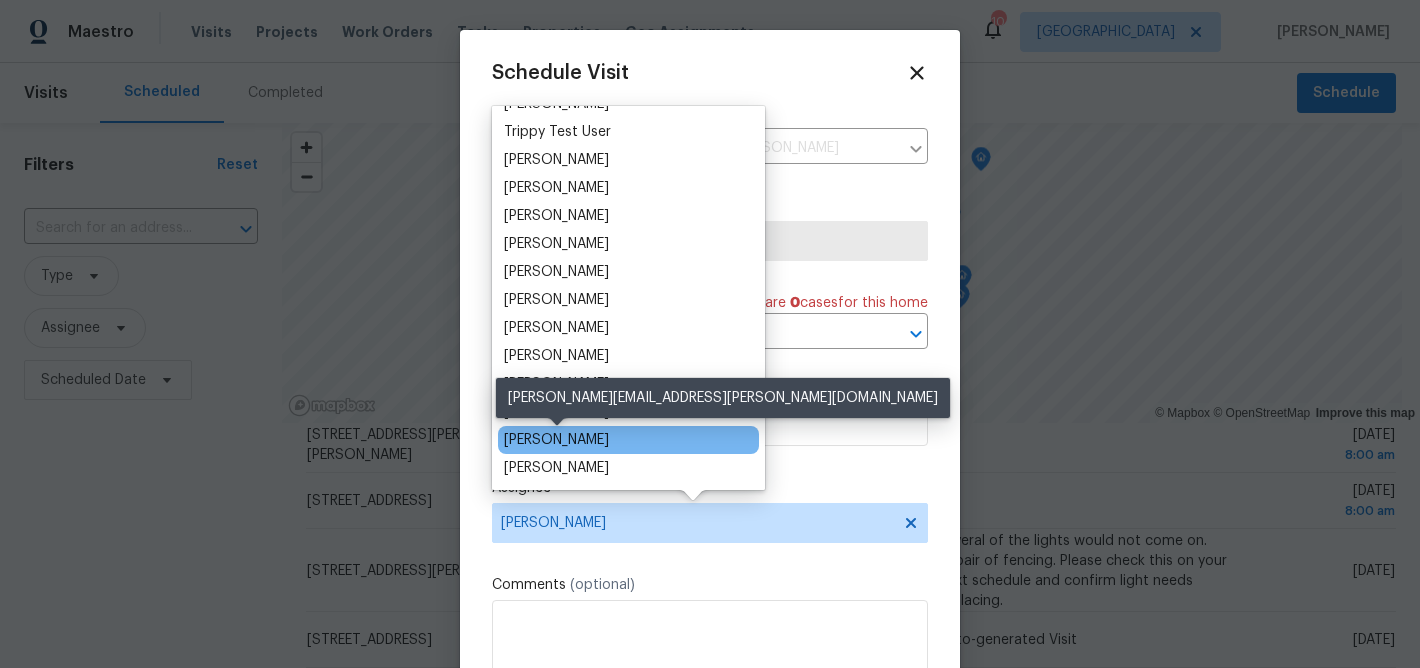 click on "Michael Gruener" at bounding box center (556, 440) 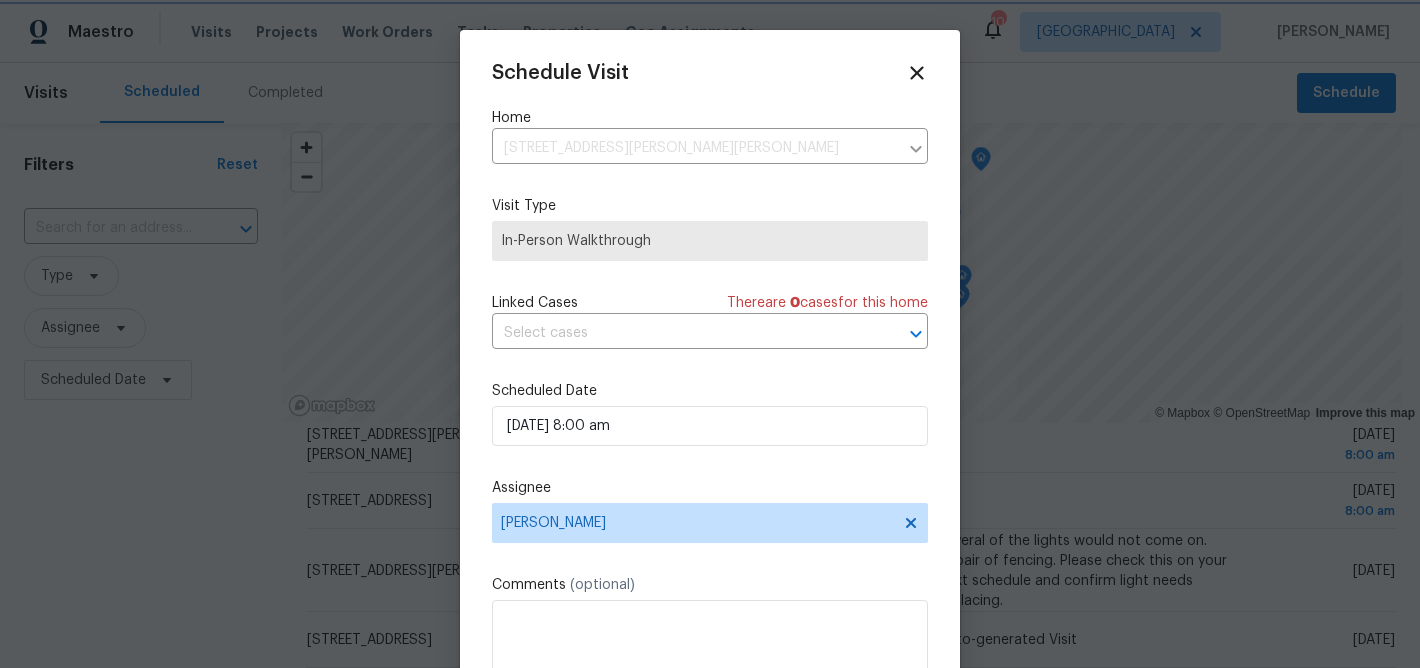 scroll, scrollTop: 36, scrollLeft: 0, axis: vertical 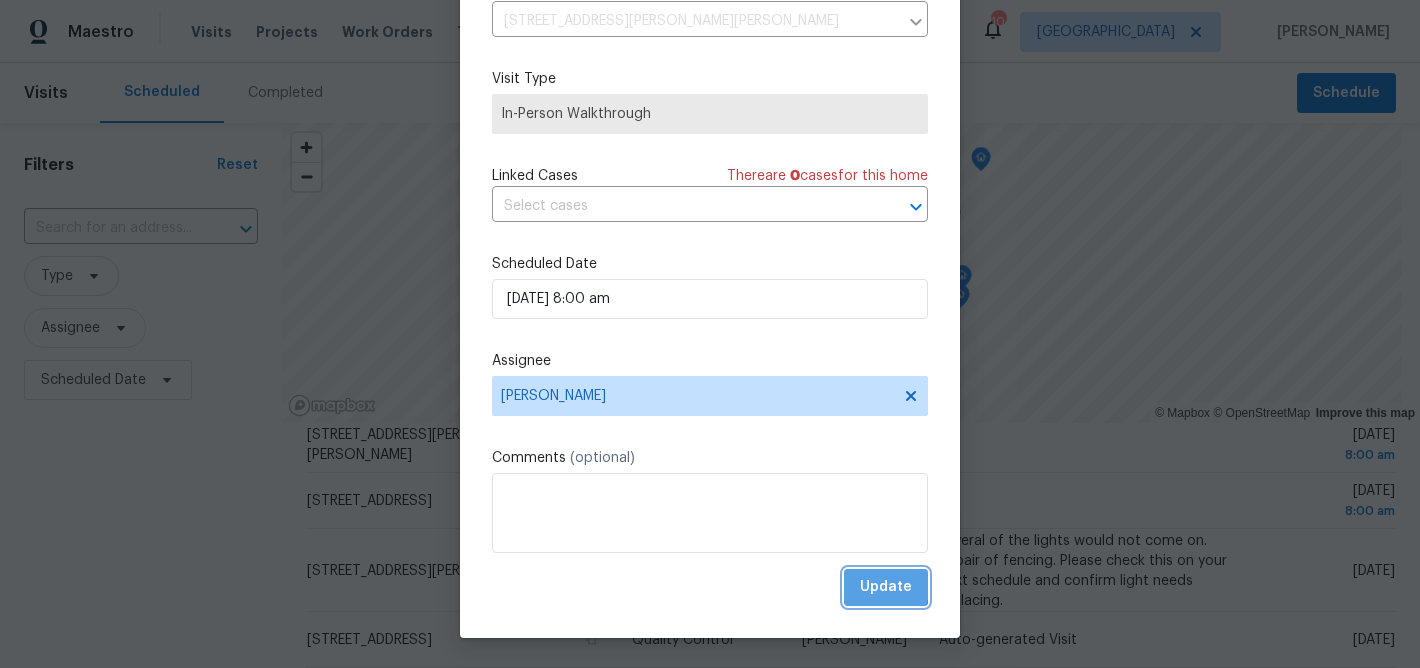 click on "Update" at bounding box center (886, 587) 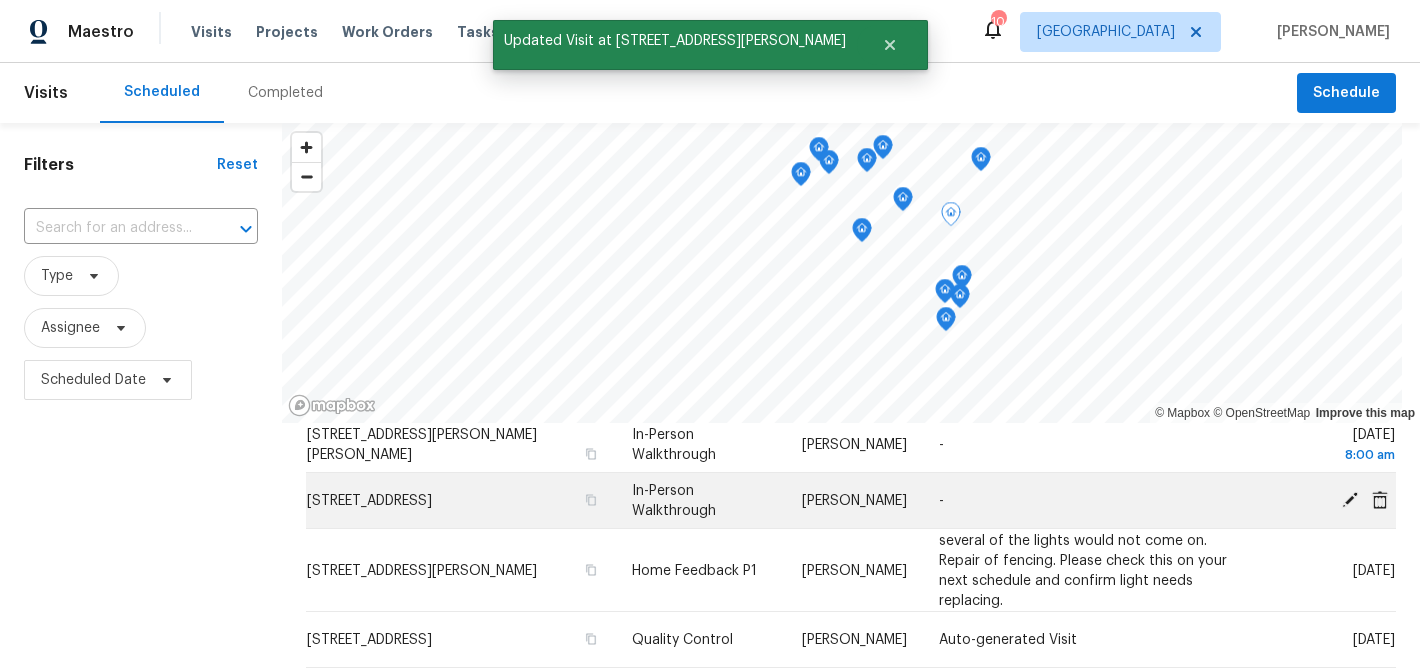 click 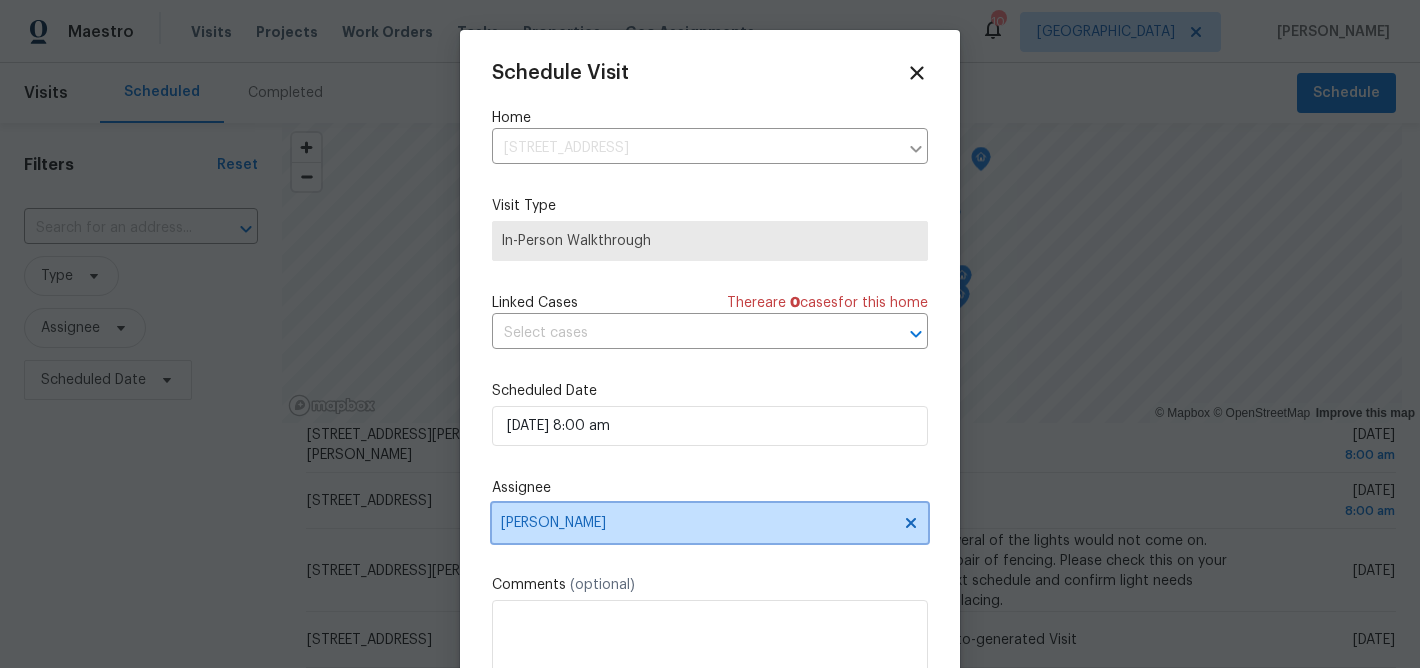 click on "Michael Gruener" at bounding box center (697, 523) 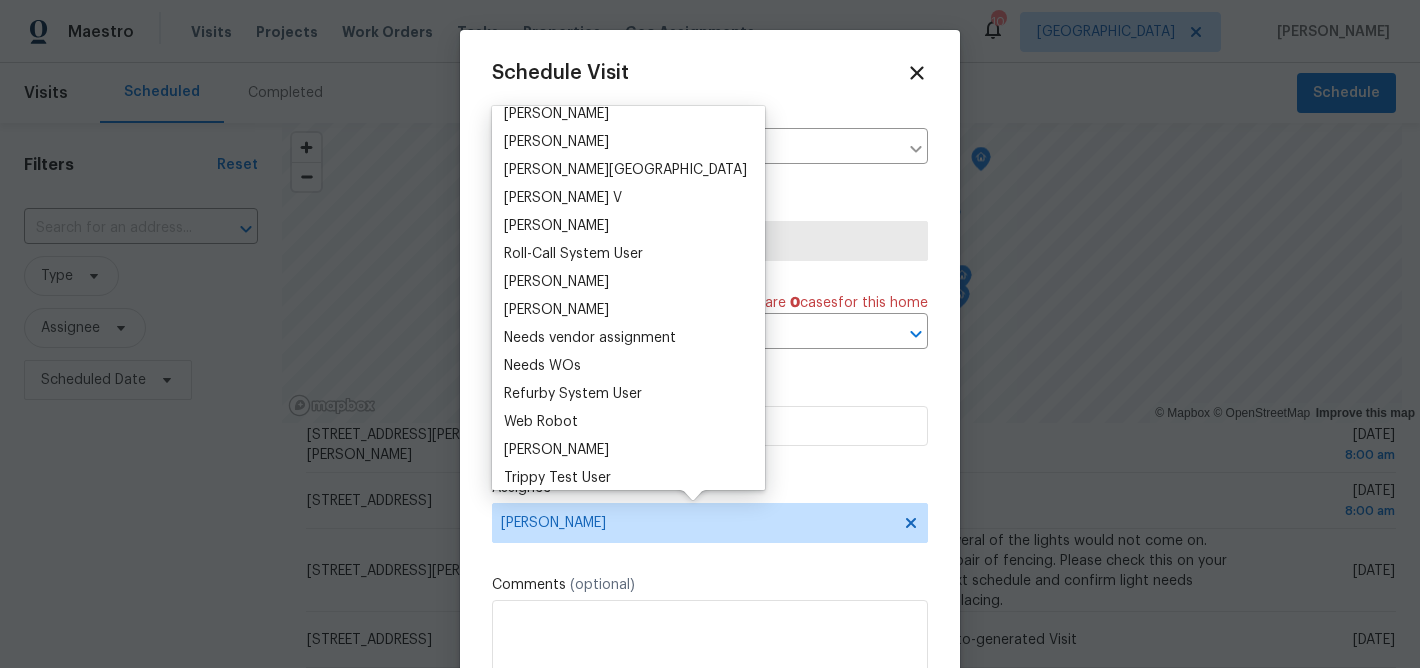 scroll, scrollTop: 1868, scrollLeft: 0, axis: vertical 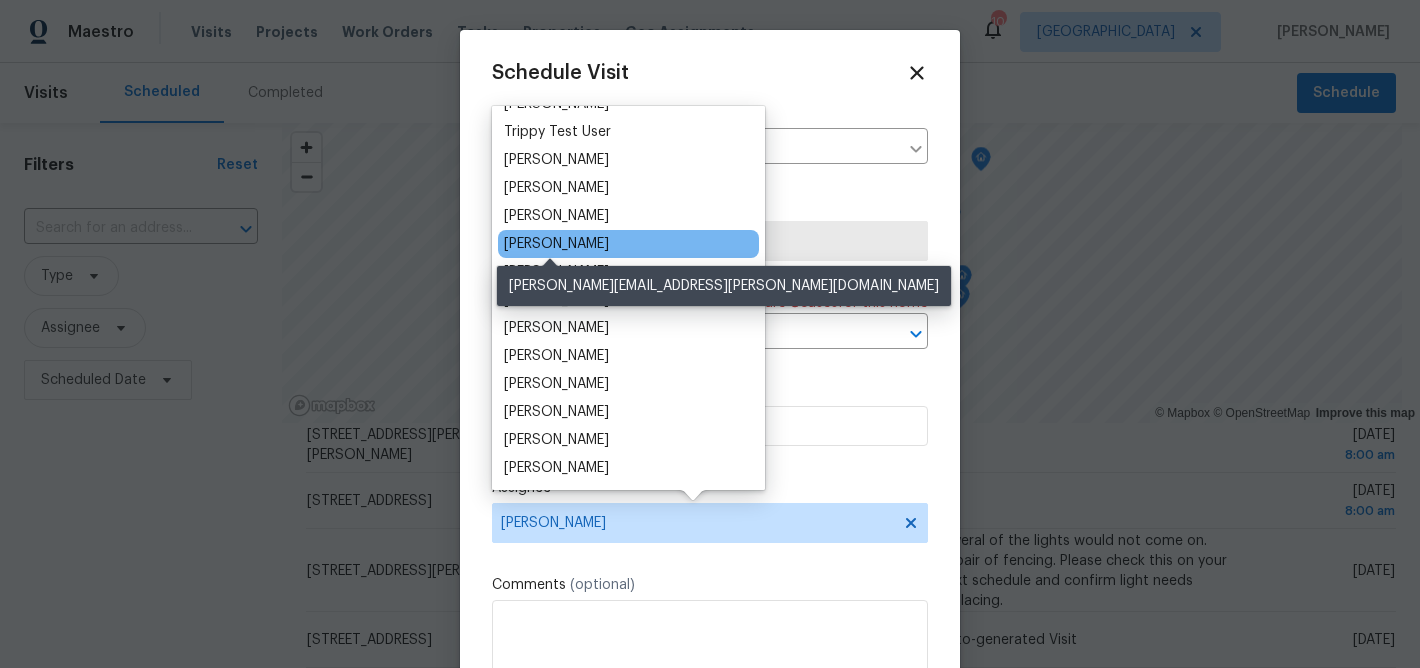 click on "James Nolting" at bounding box center (556, 244) 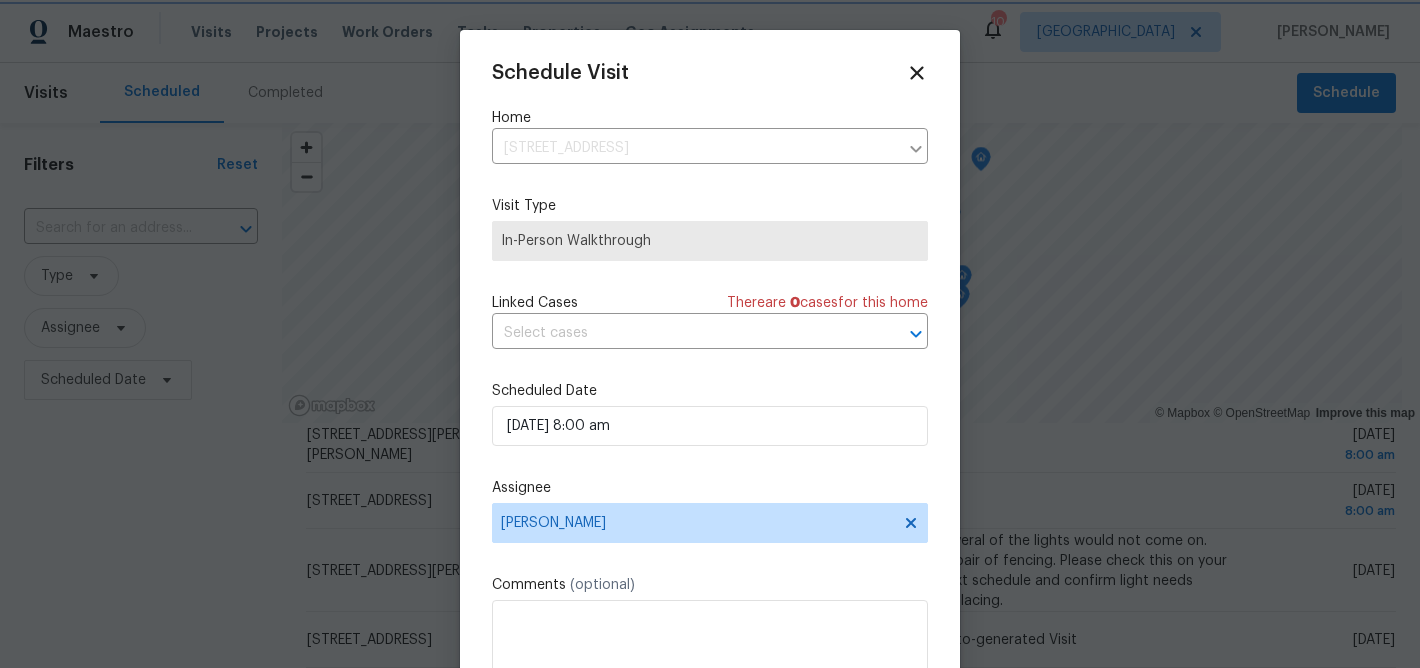 scroll, scrollTop: 36, scrollLeft: 0, axis: vertical 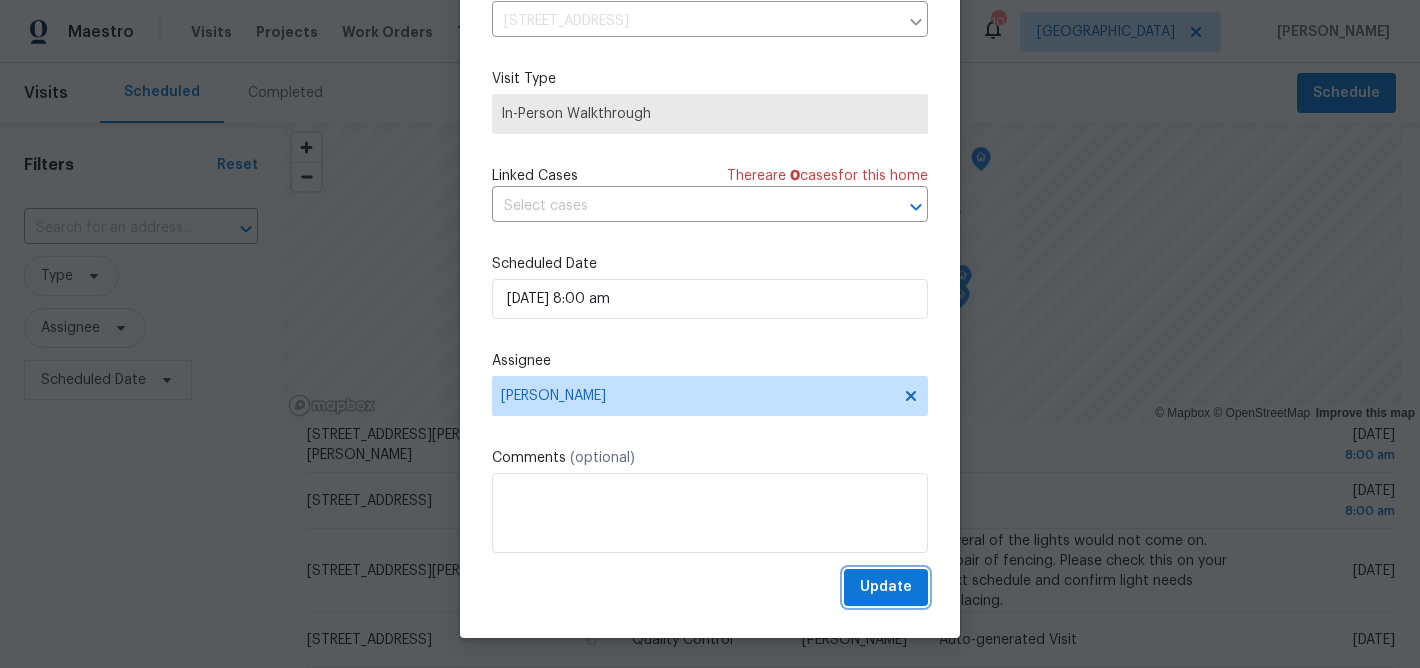 click on "Update" at bounding box center (886, 587) 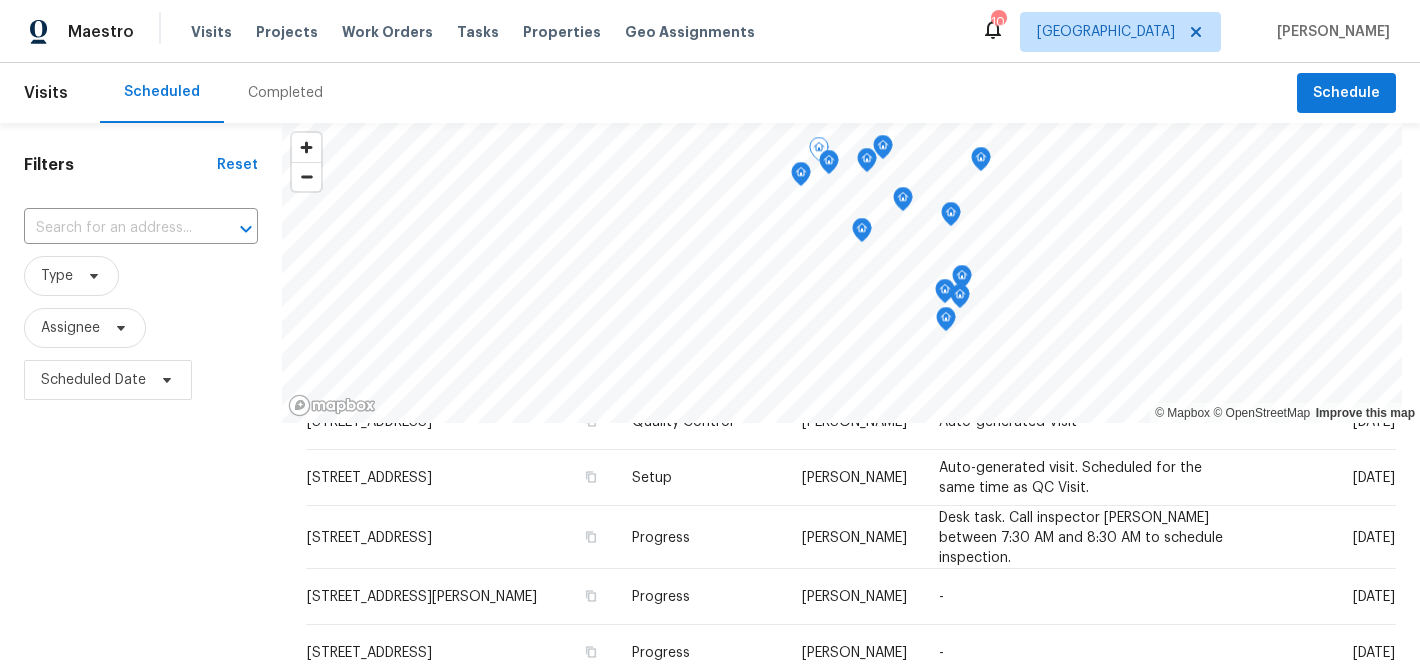 scroll, scrollTop: 411, scrollLeft: 0, axis: vertical 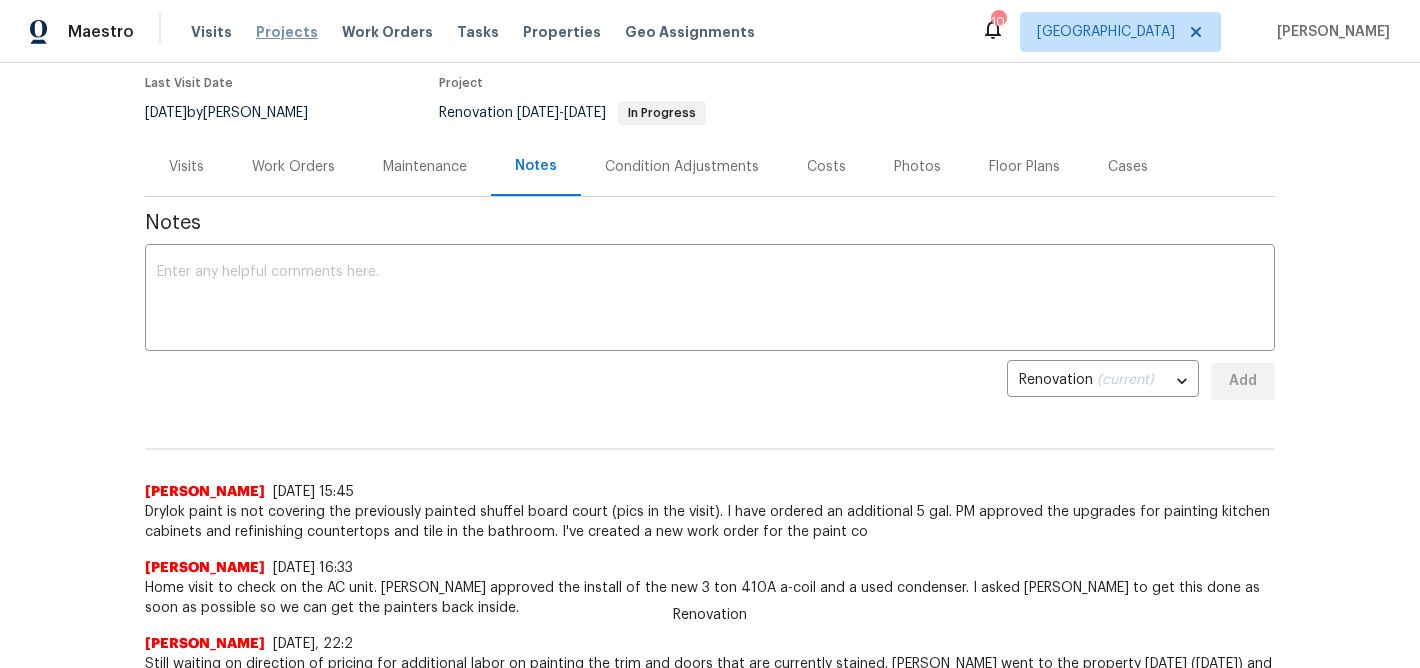 click on "Projects" at bounding box center [287, 32] 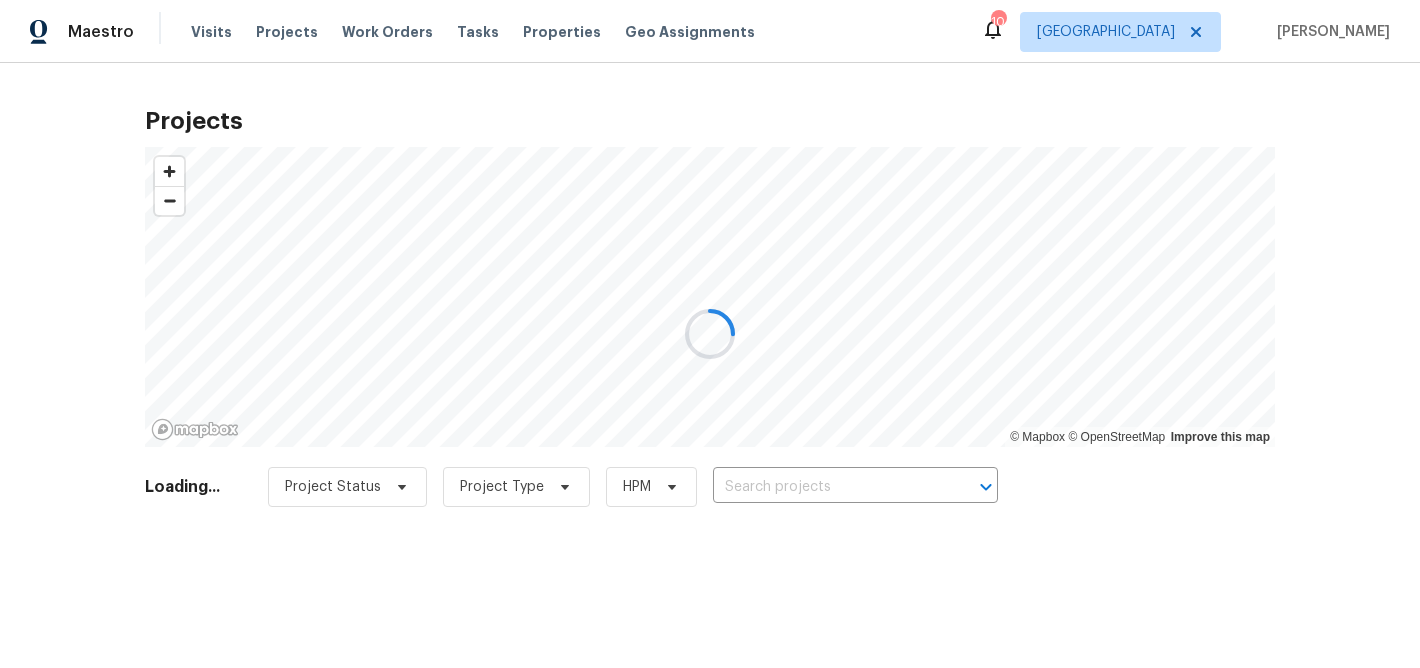 click at bounding box center [710, 334] 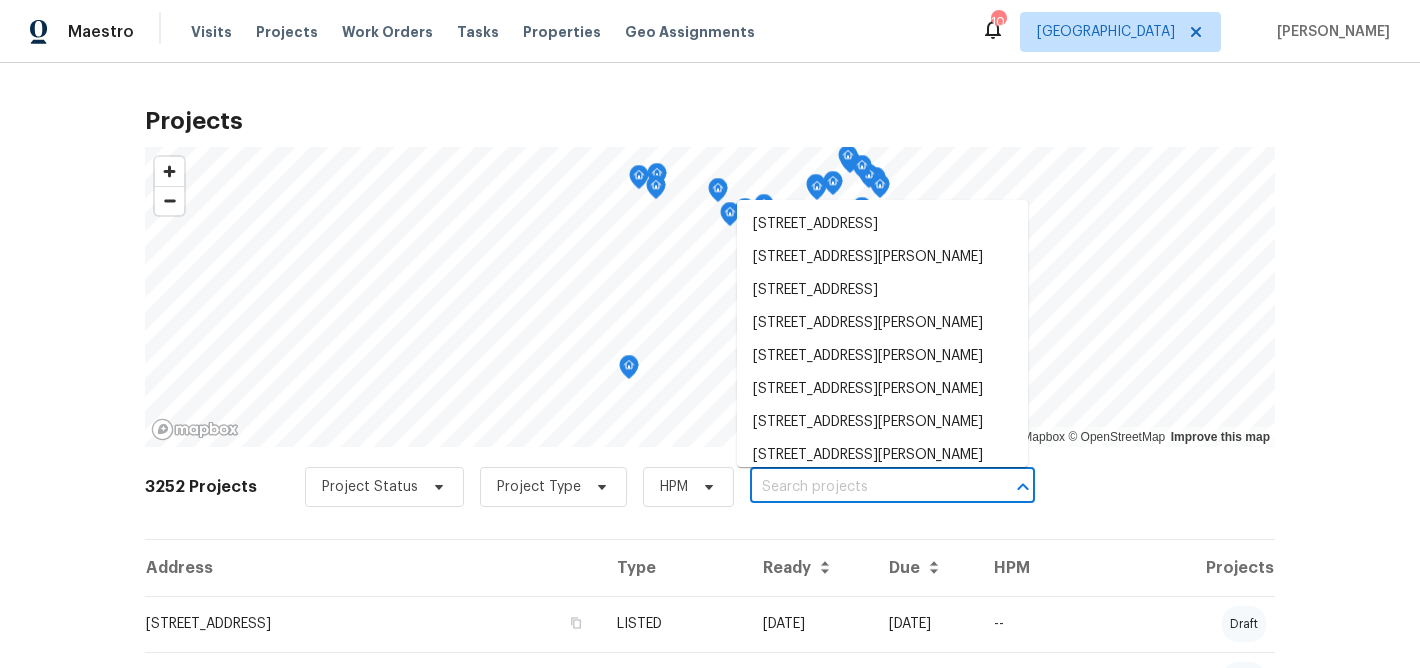 click at bounding box center [864, 487] 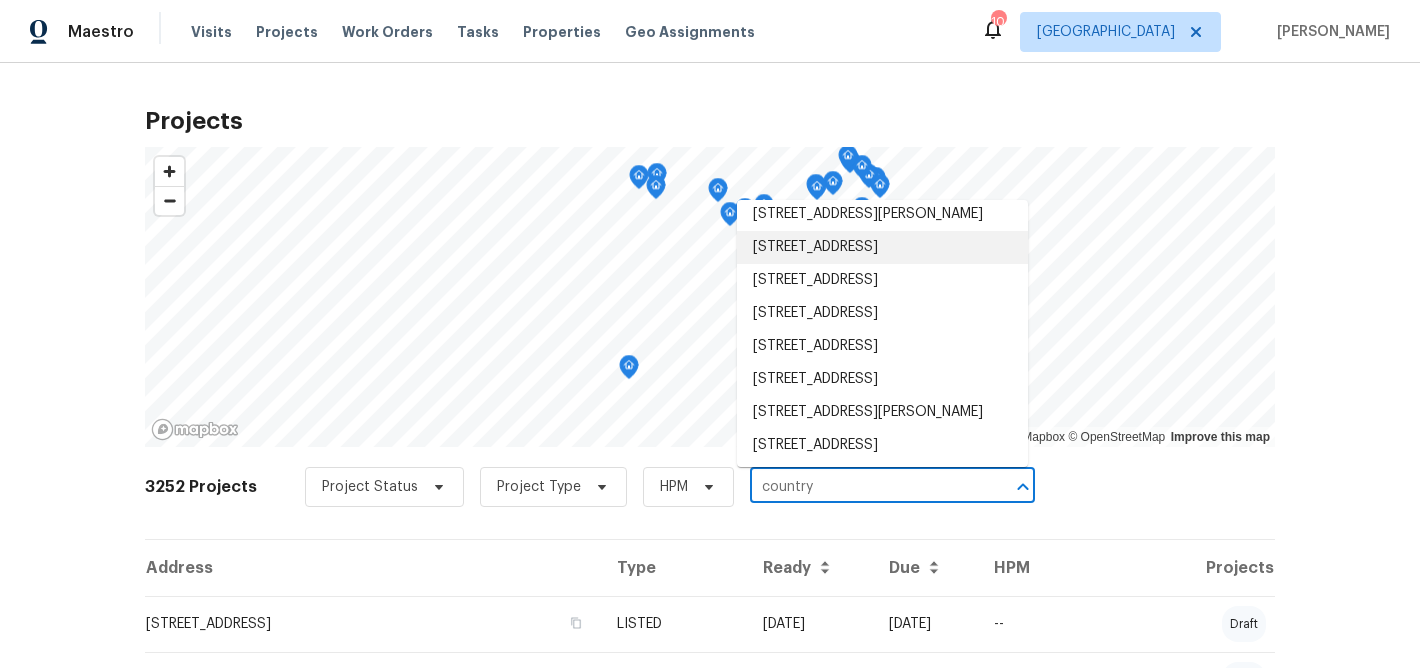 scroll, scrollTop: 77, scrollLeft: 0, axis: vertical 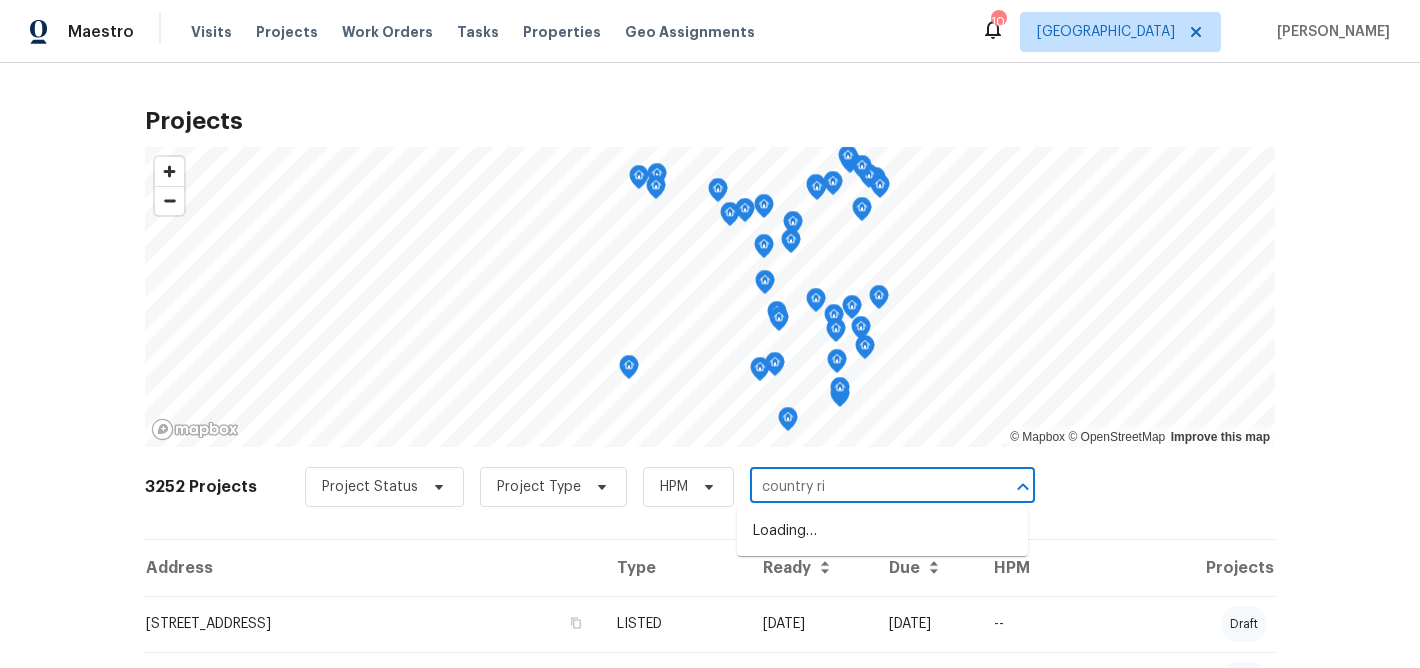 type on "country rid" 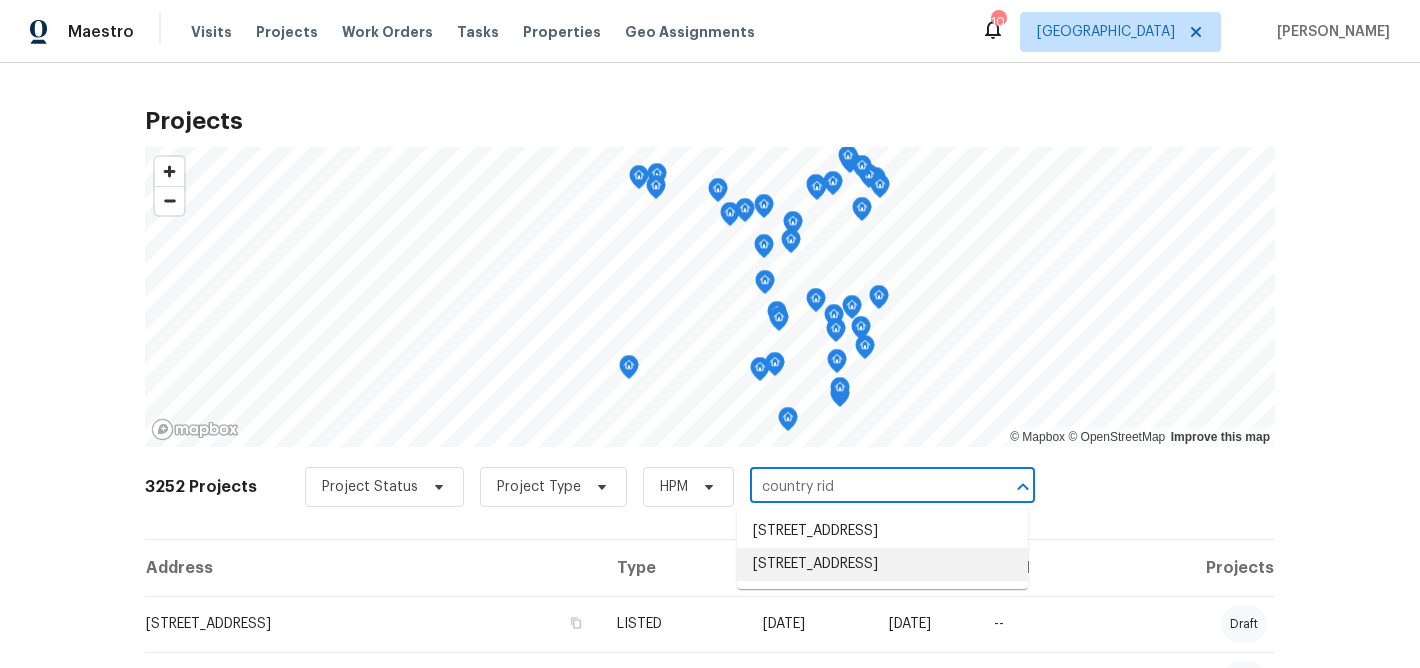 click on "[STREET_ADDRESS]" at bounding box center (882, 564) 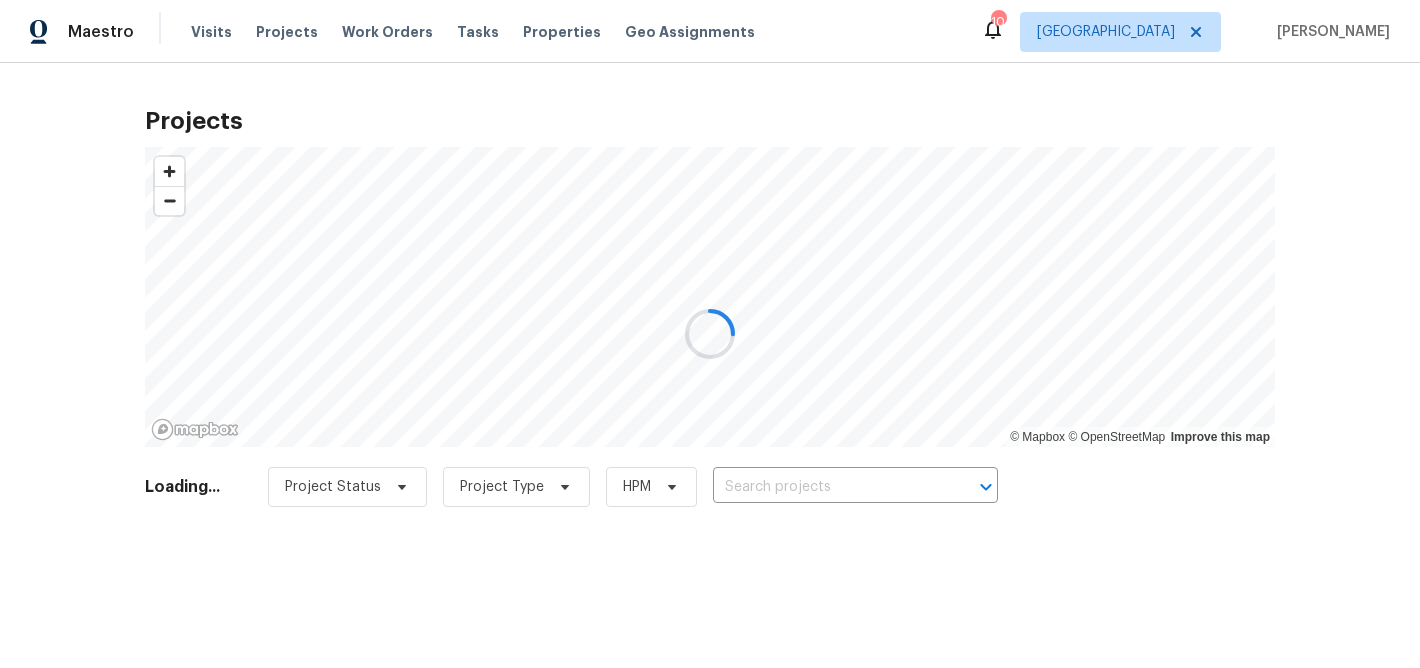 type on "[STREET_ADDRESS]" 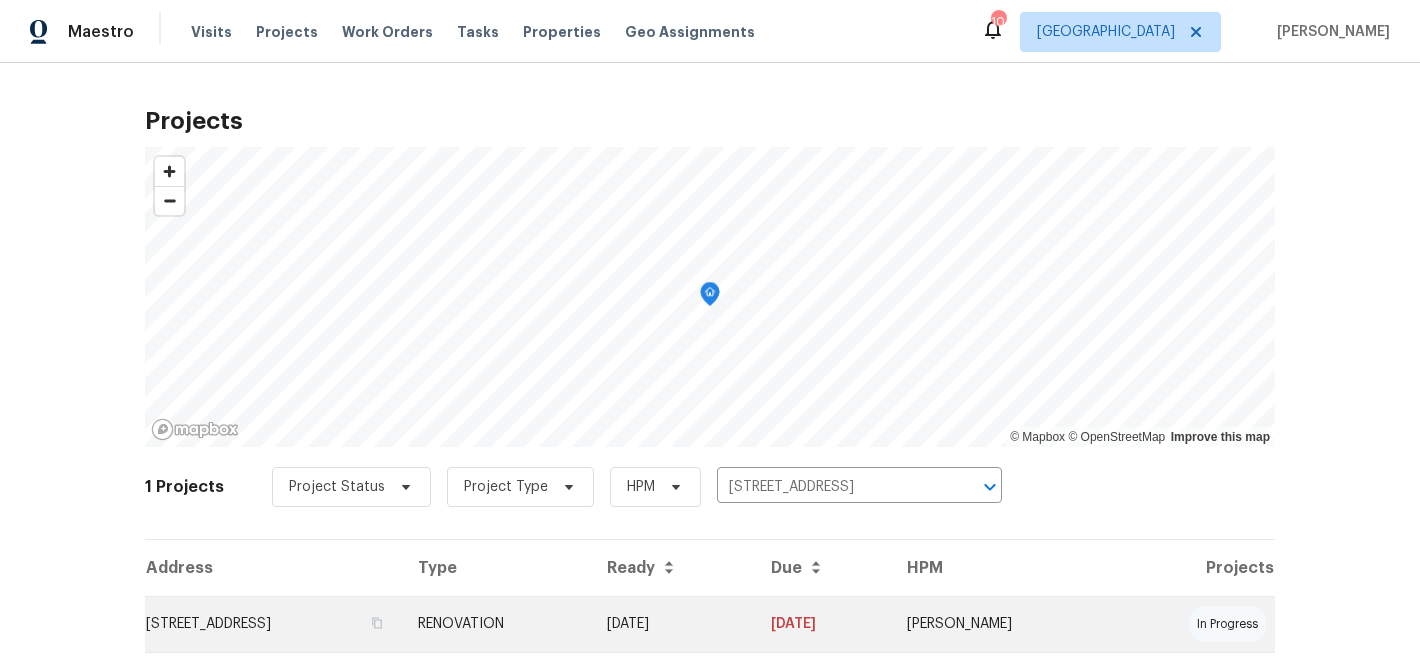click on "[STREET_ADDRESS]" at bounding box center [273, 624] 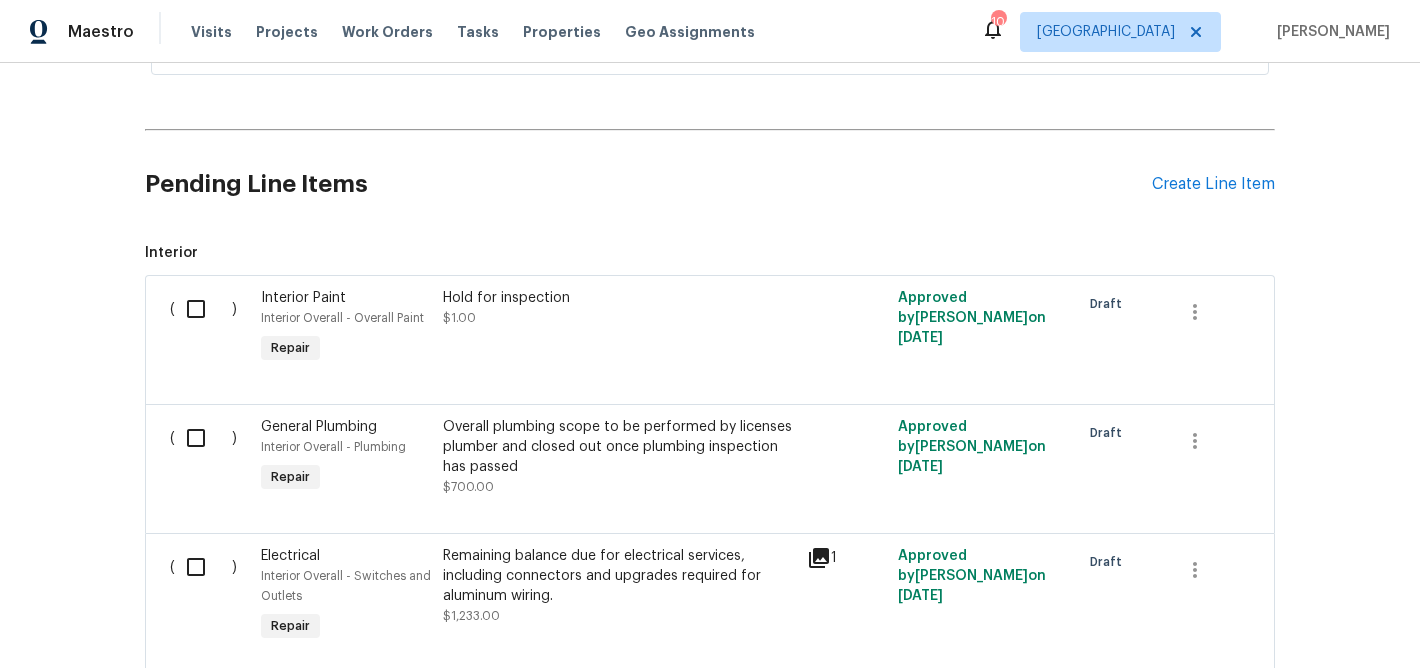 scroll, scrollTop: 1637, scrollLeft: 0, axis: vertical 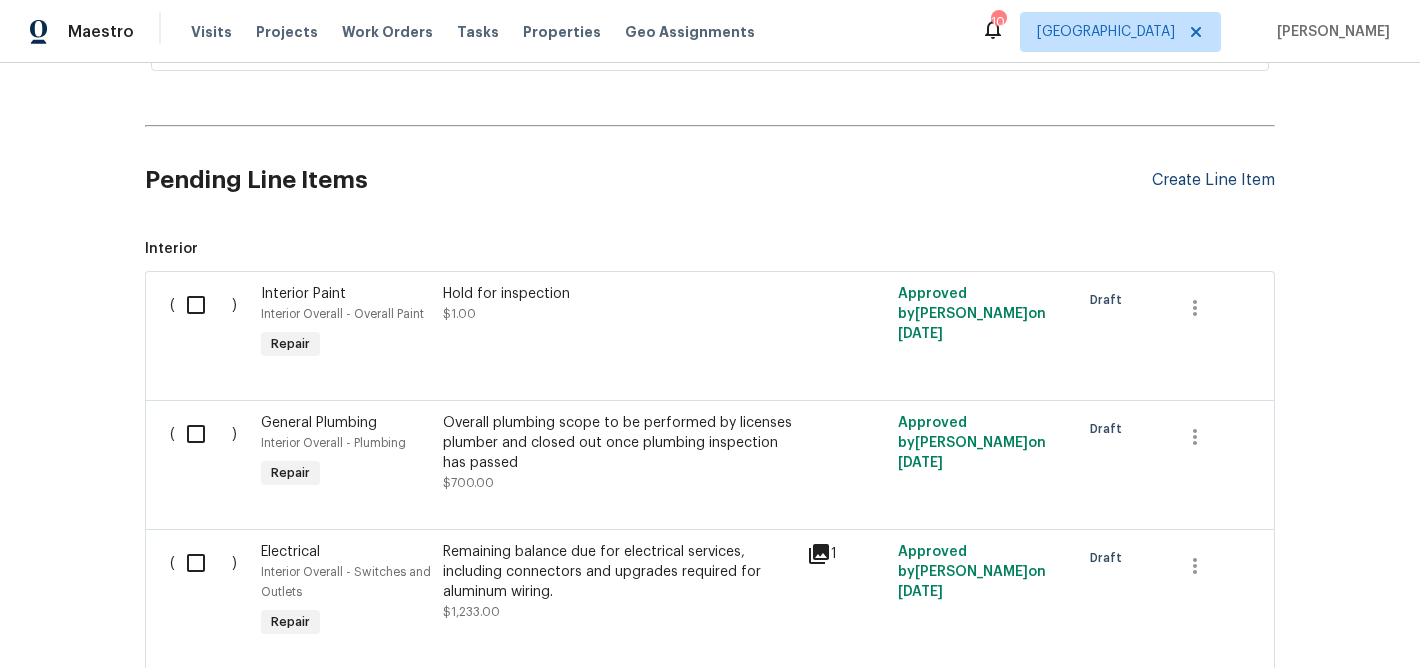 click on "Create Line Item" at bounding box center [1213, 180] 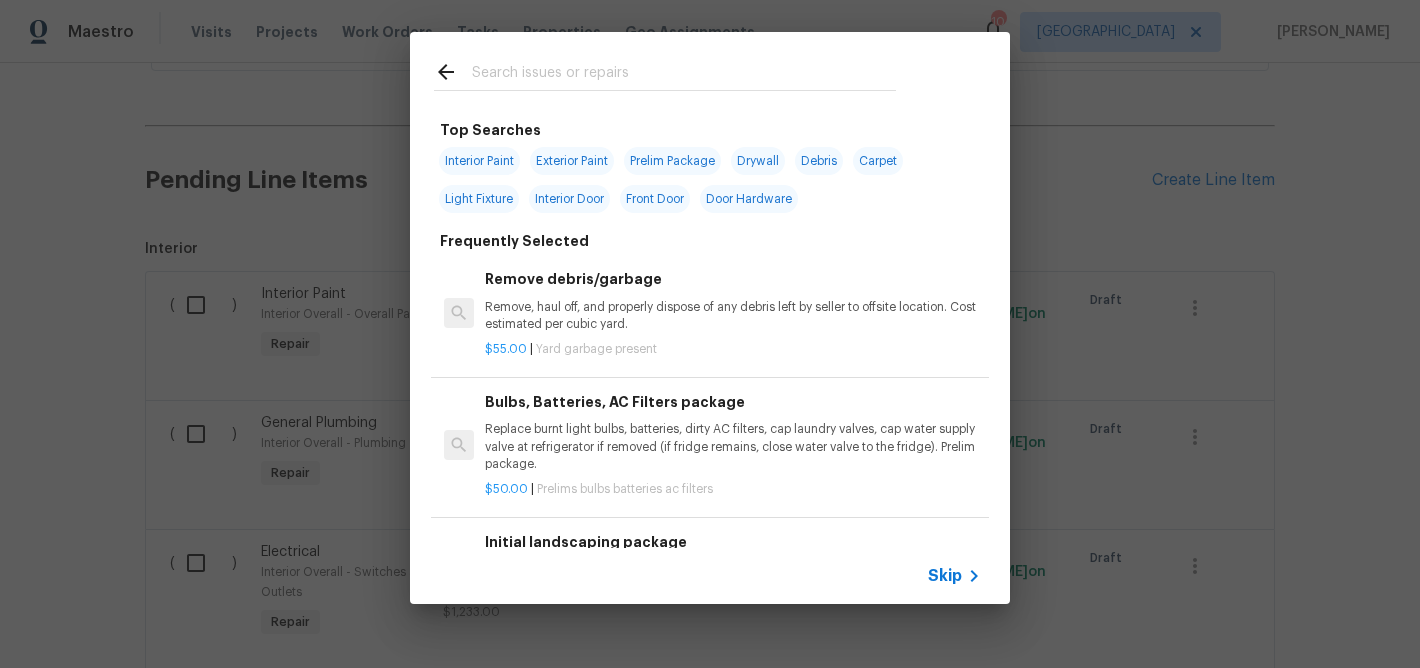 click at bounding box center (684, 75) 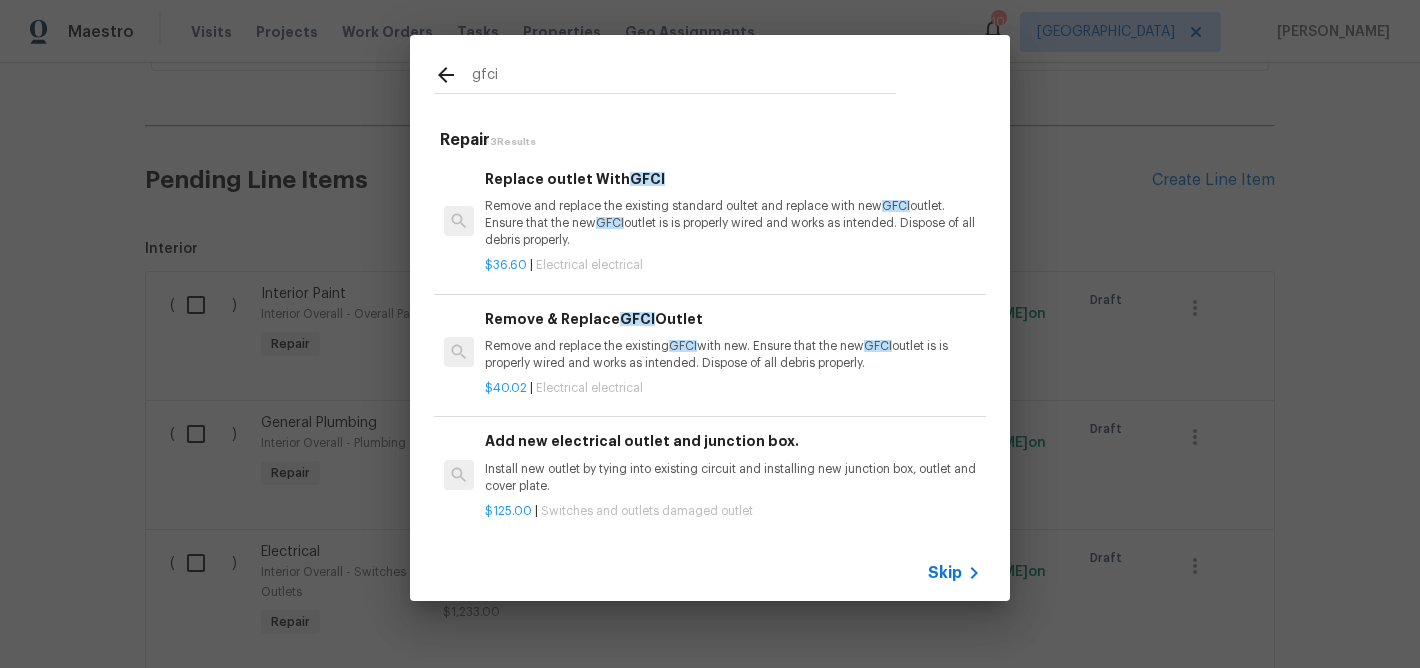 type on "gfci" 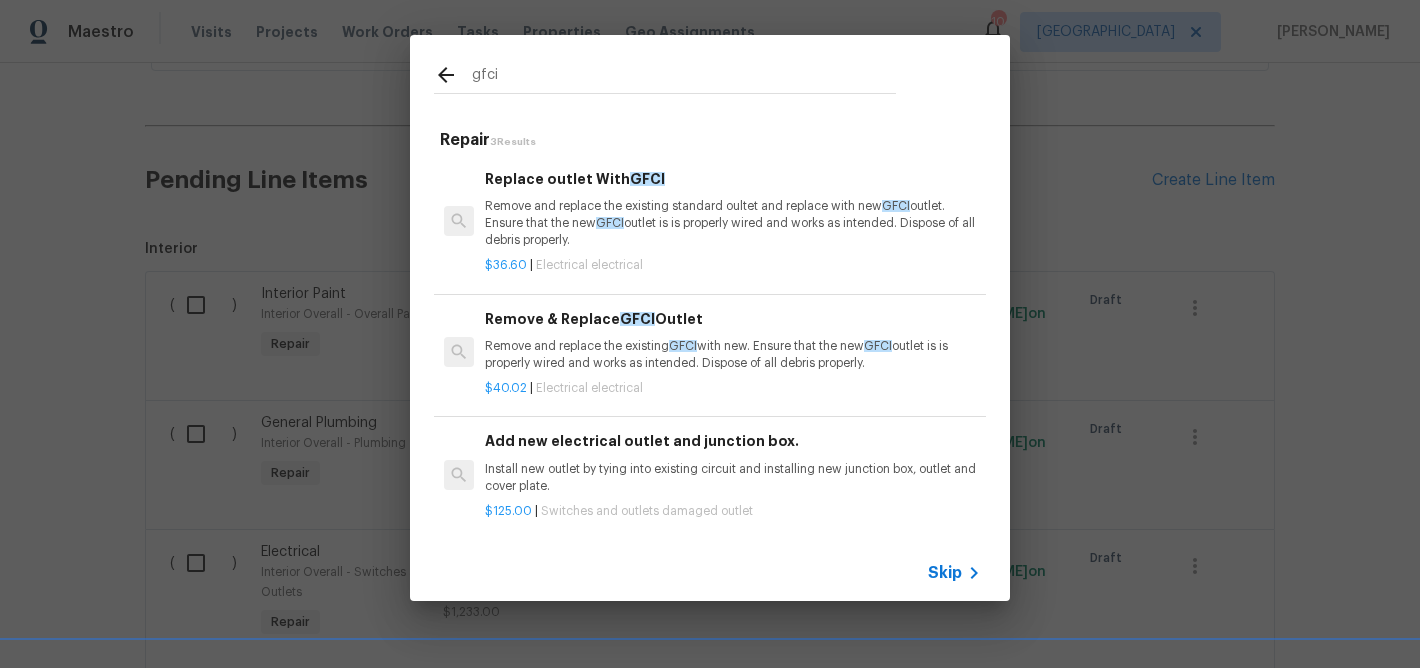 click on "Replace outlet With  GFCI" at bounding box center [733, 179] 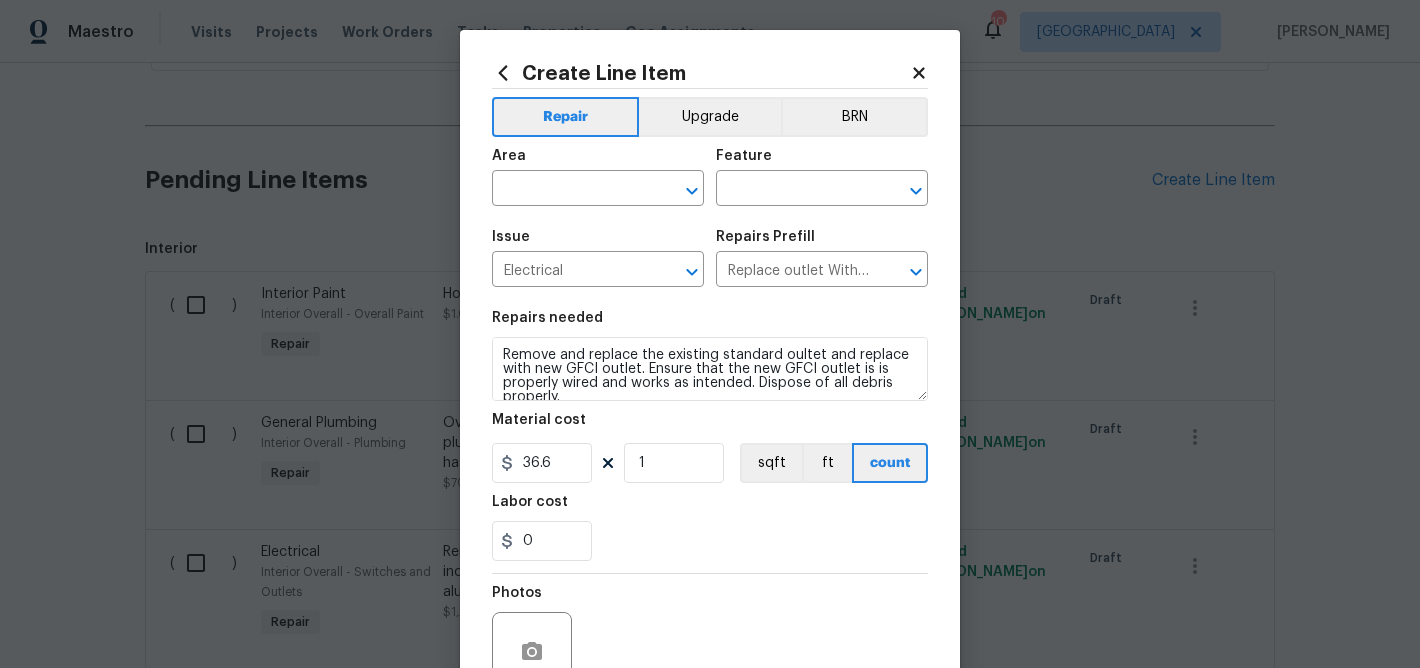 click 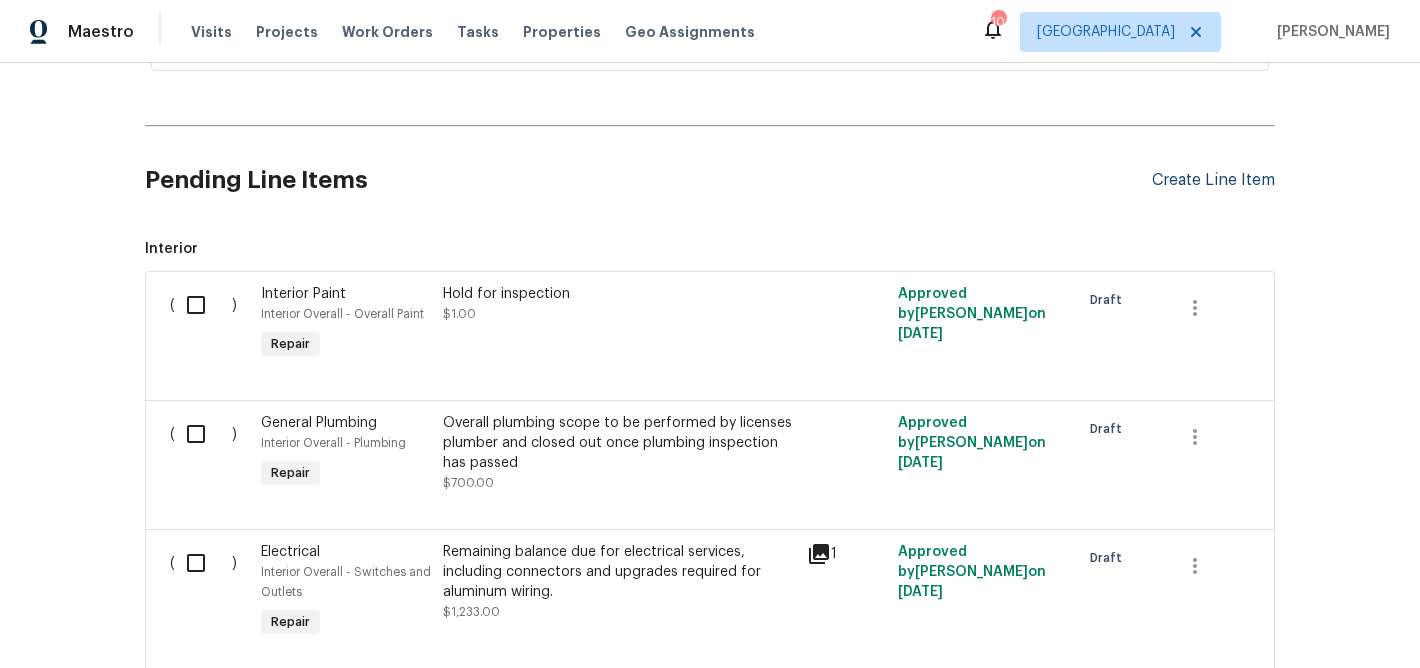 click on "Create Line Item" at bounding box center (1213, 180) 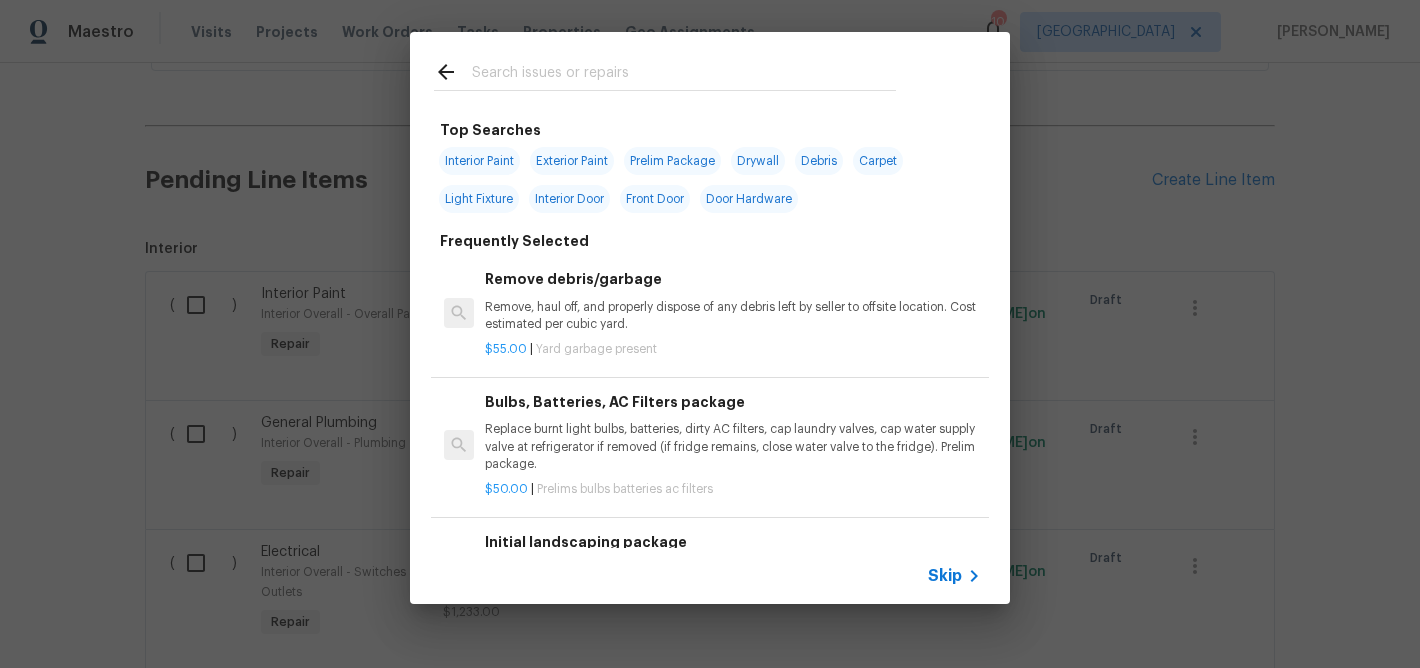 click at bounding box center (684, 75) 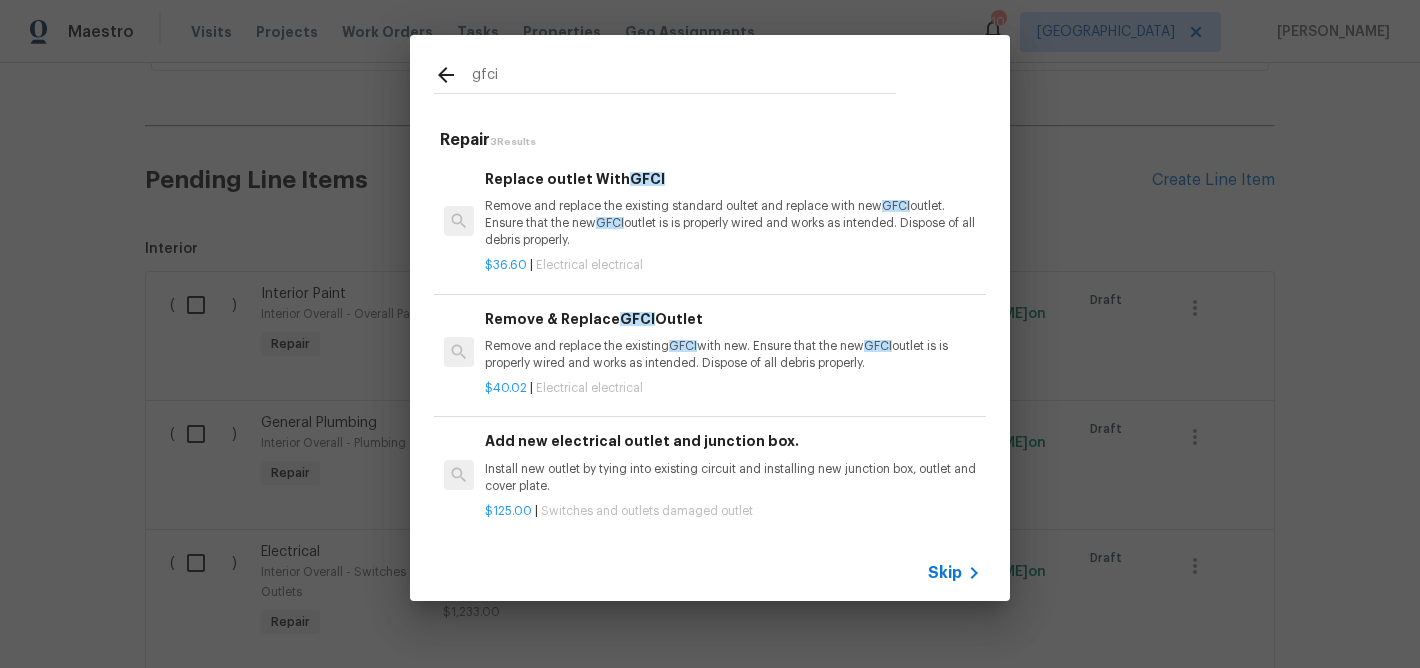 type on "gfci" 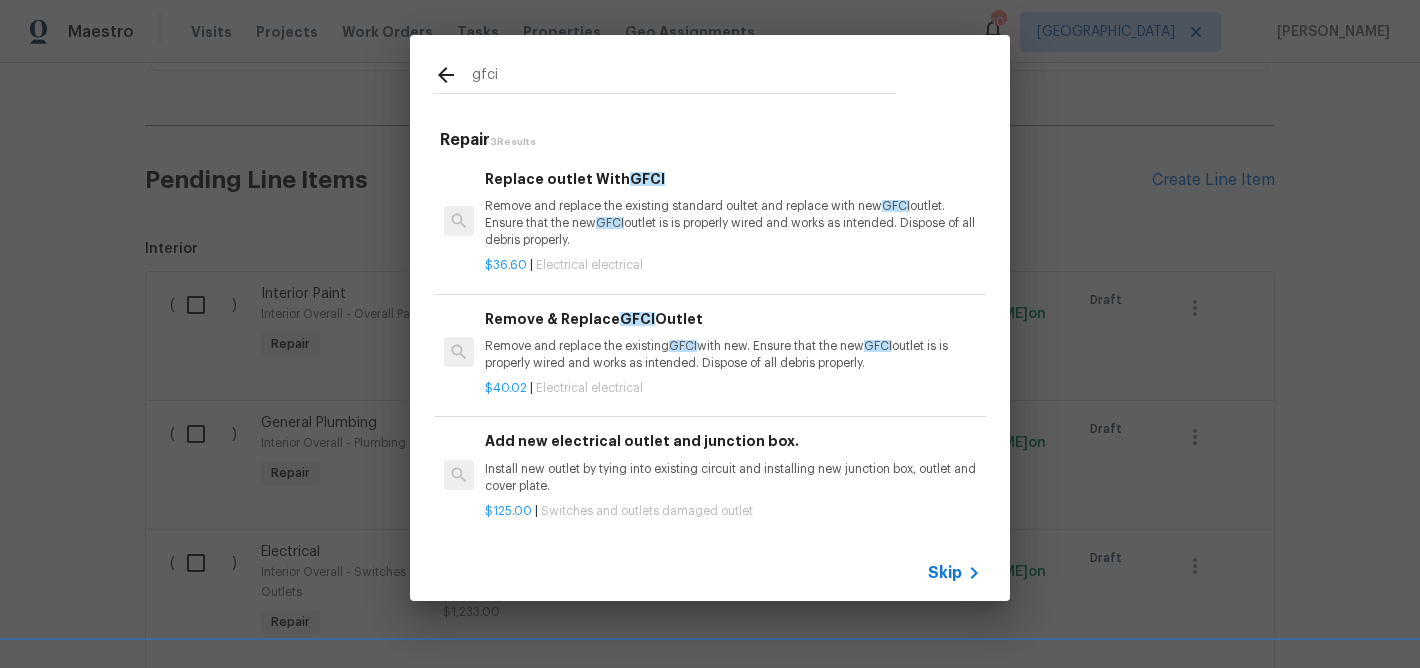 click on "Remove and replace the existing  GFCI  with new. Ensure that the new  GFCI  outlet is is properly wired and works as intended. Dispose of all debris properly." at bounding box center (733, 355) 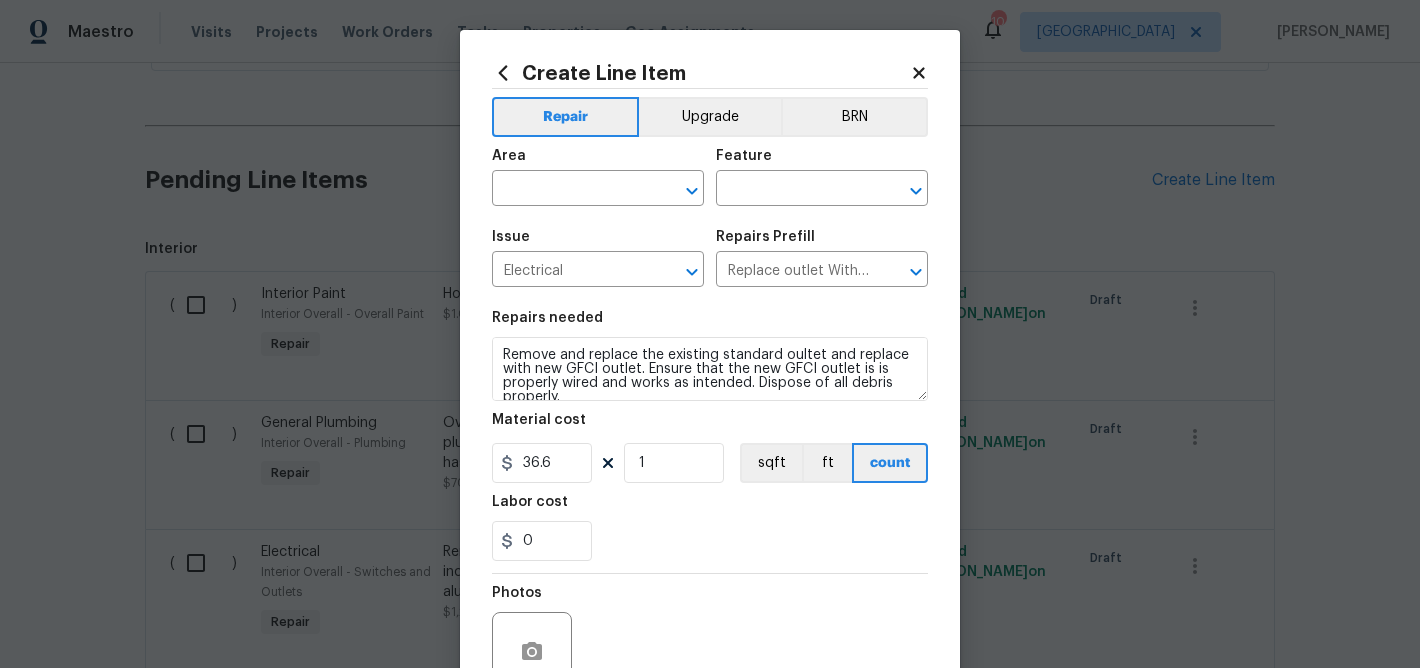 type on "Remove and replace the existing GFCI with new. Ensure that the new GFCI outlet is is properly wired and works as intended. Dispose of all debris properly." 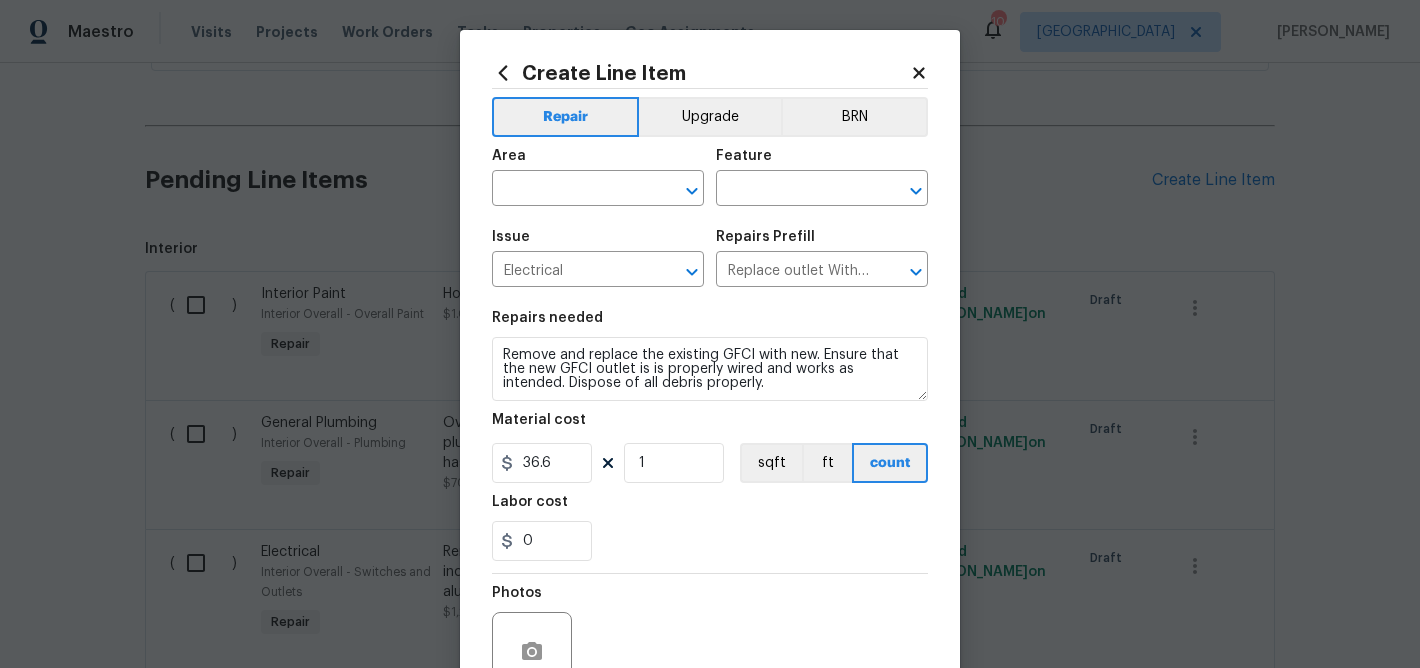 type on "Remove & Replace GFCI Outlet $40.02" 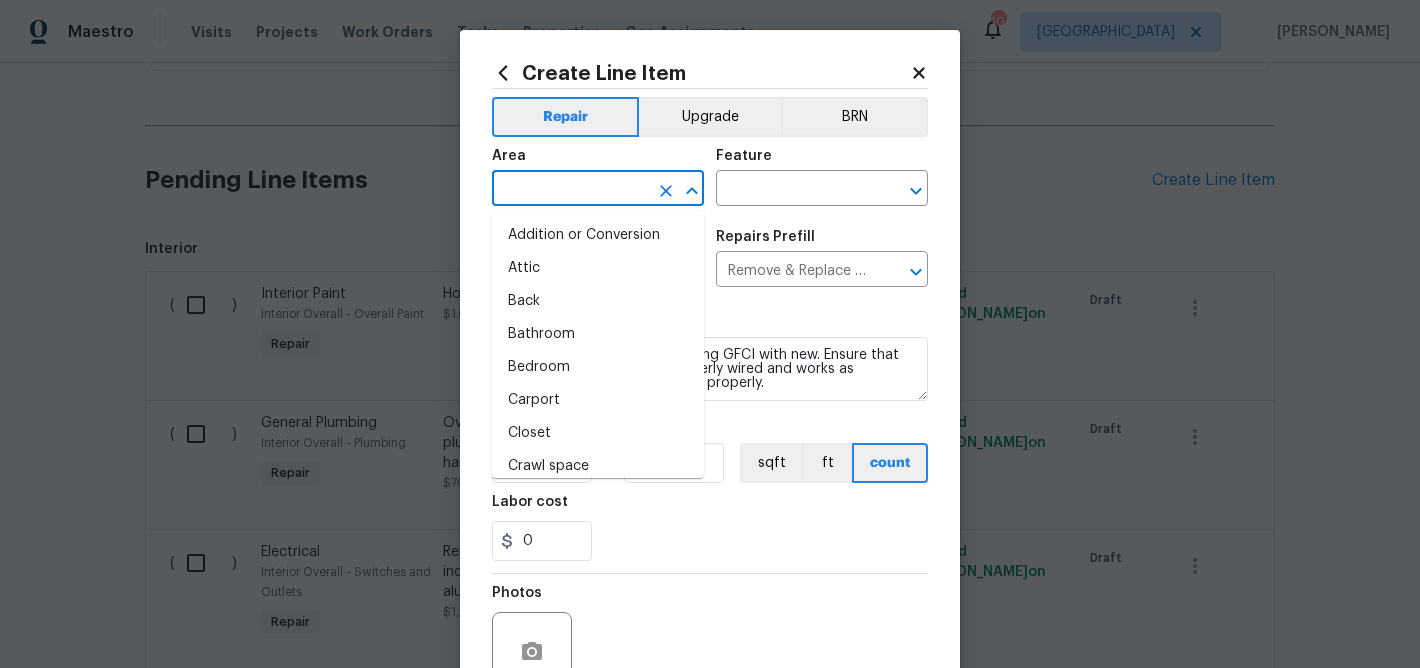 click at bounding box center (570, 190) 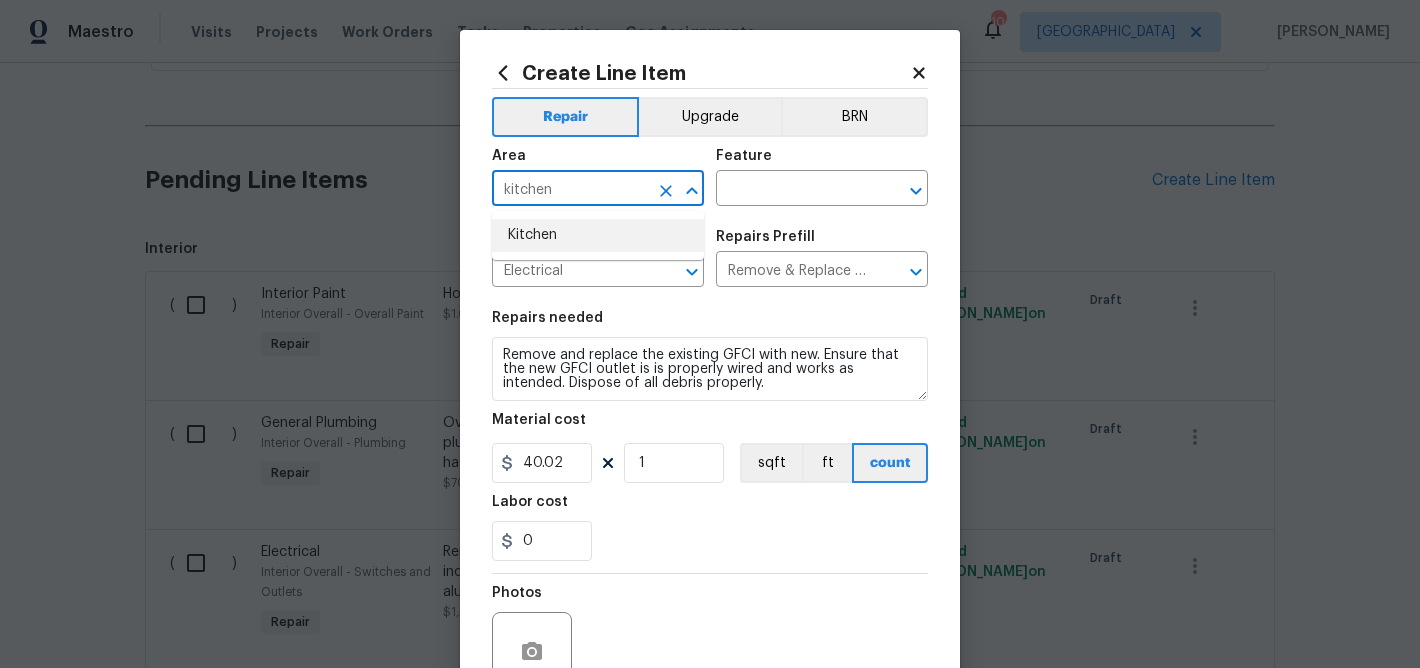 click on "Kitchen" at bounding box center (598, 235) 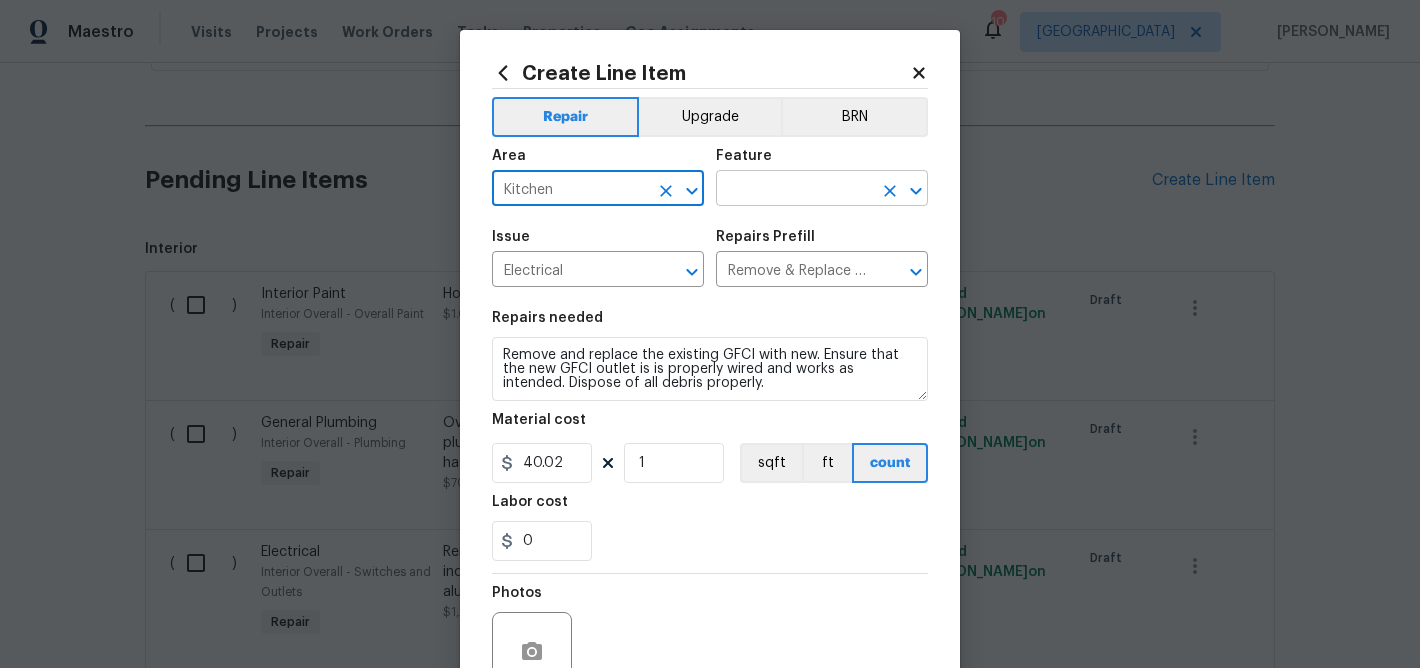 type on "Kitchen" 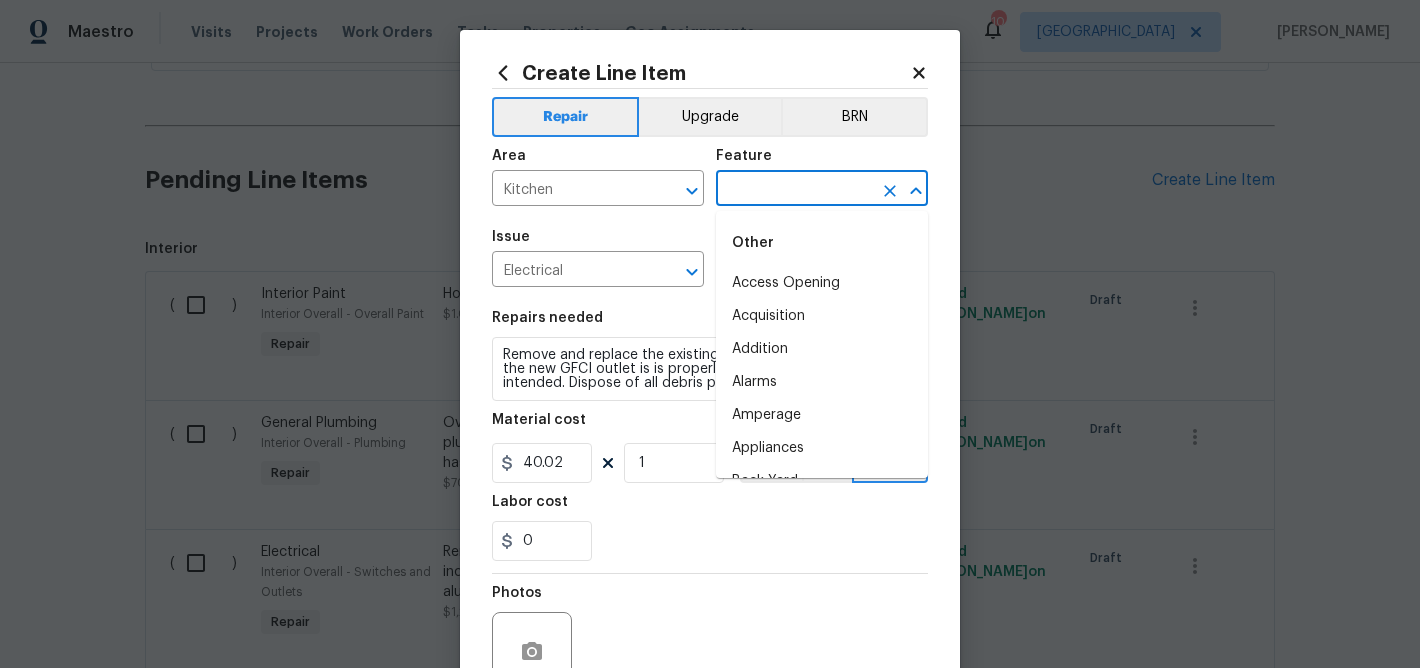 click at bounding box center (794, 190) 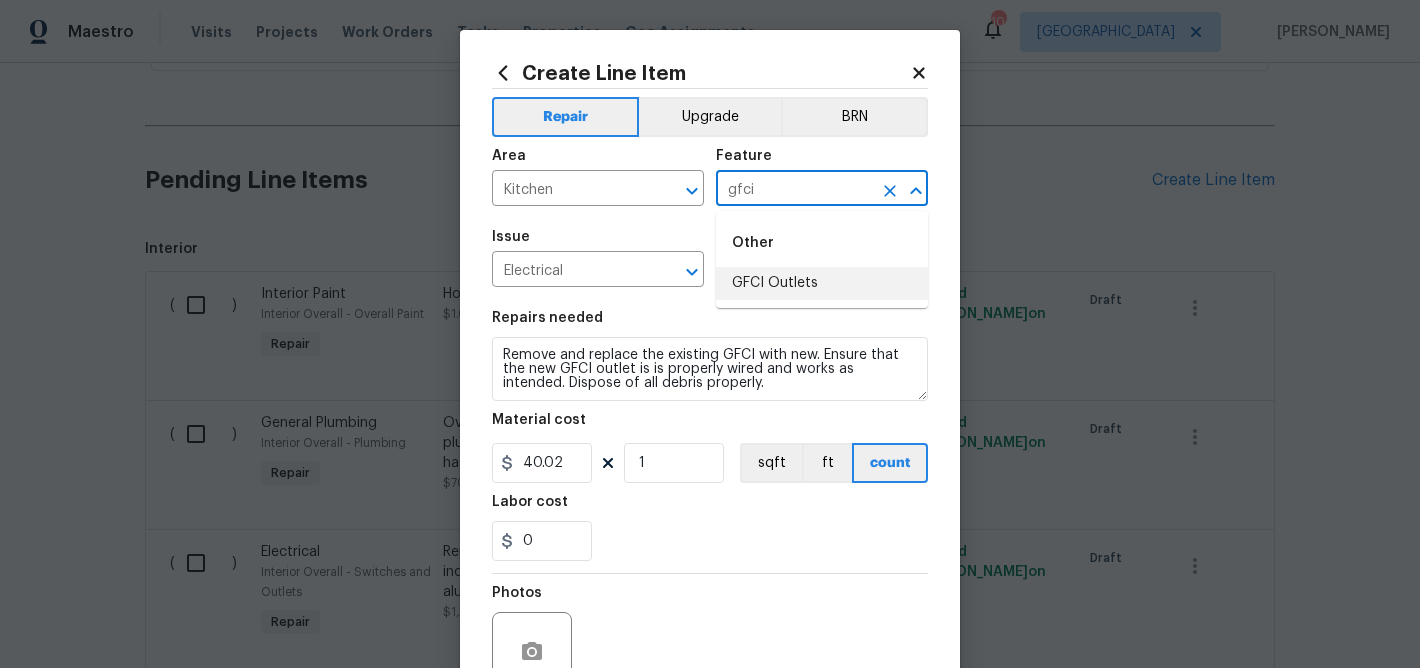 click on "GFCI Outlets" at bounding box center (822, 283) 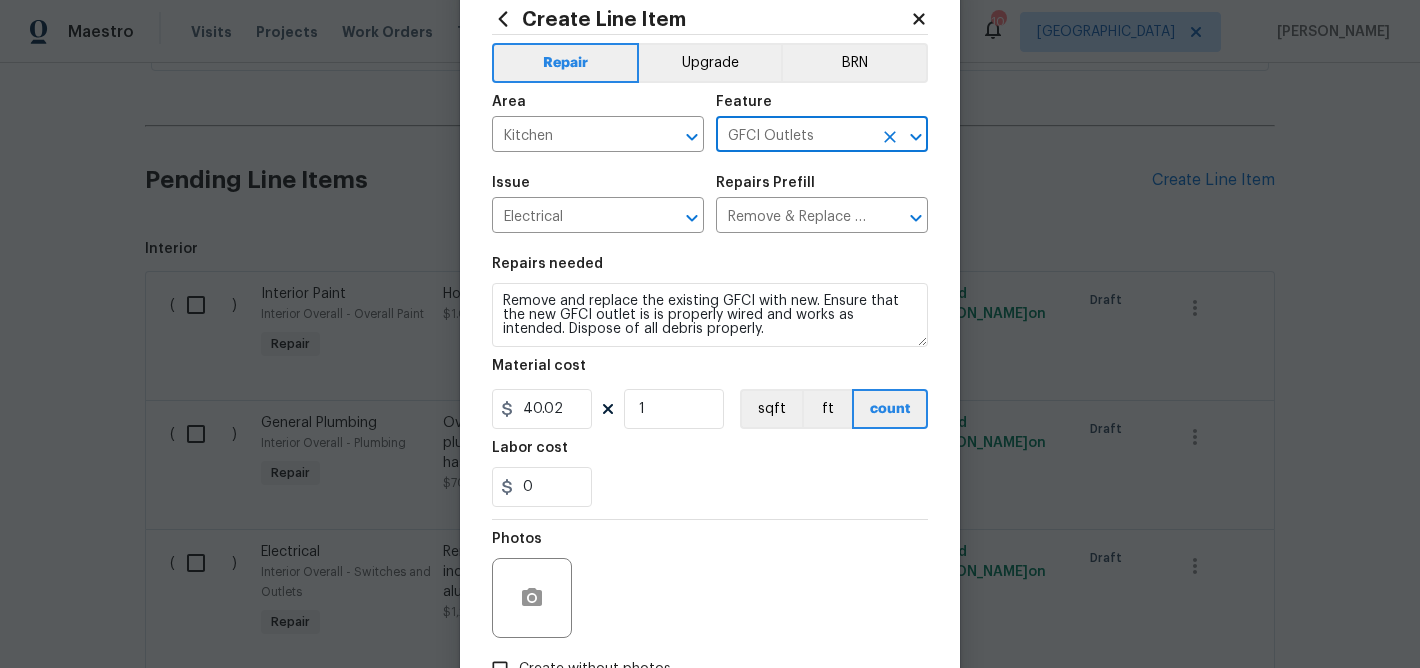 scroll, scrollTop: 65, scrollLeft: 0, axis: vertical 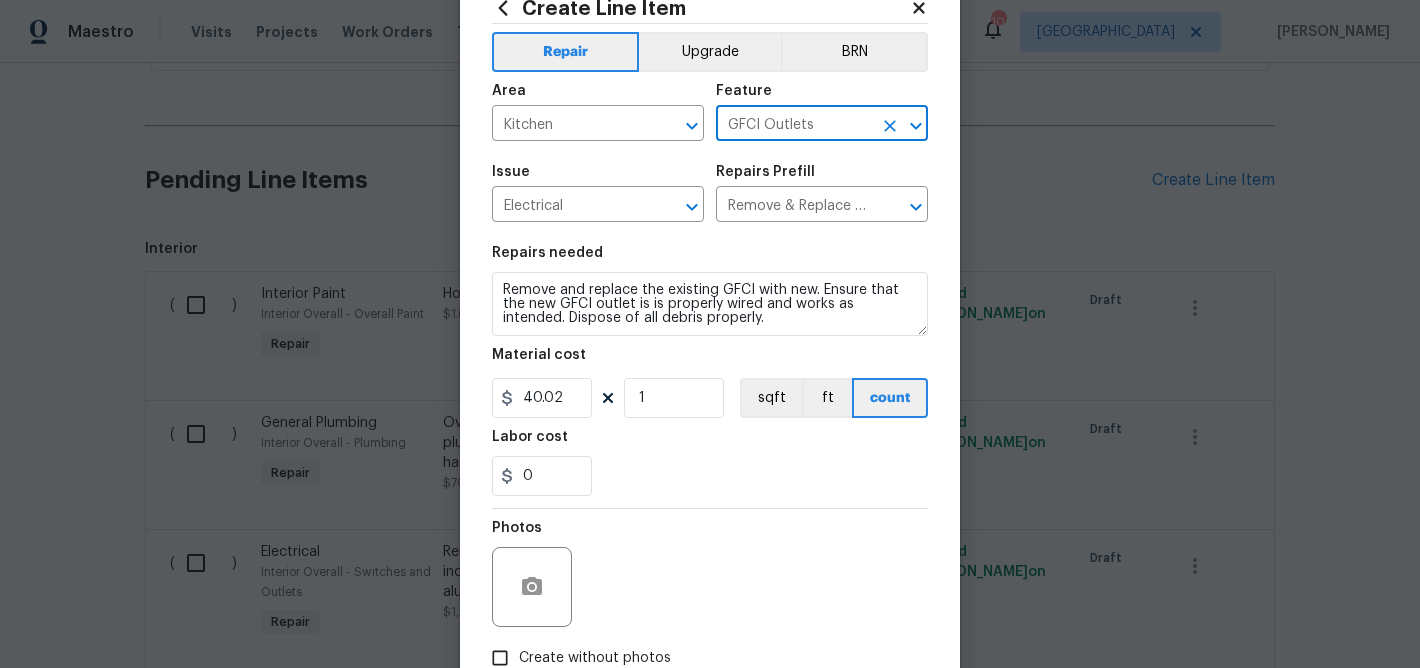 type on "GFCI Outlets" 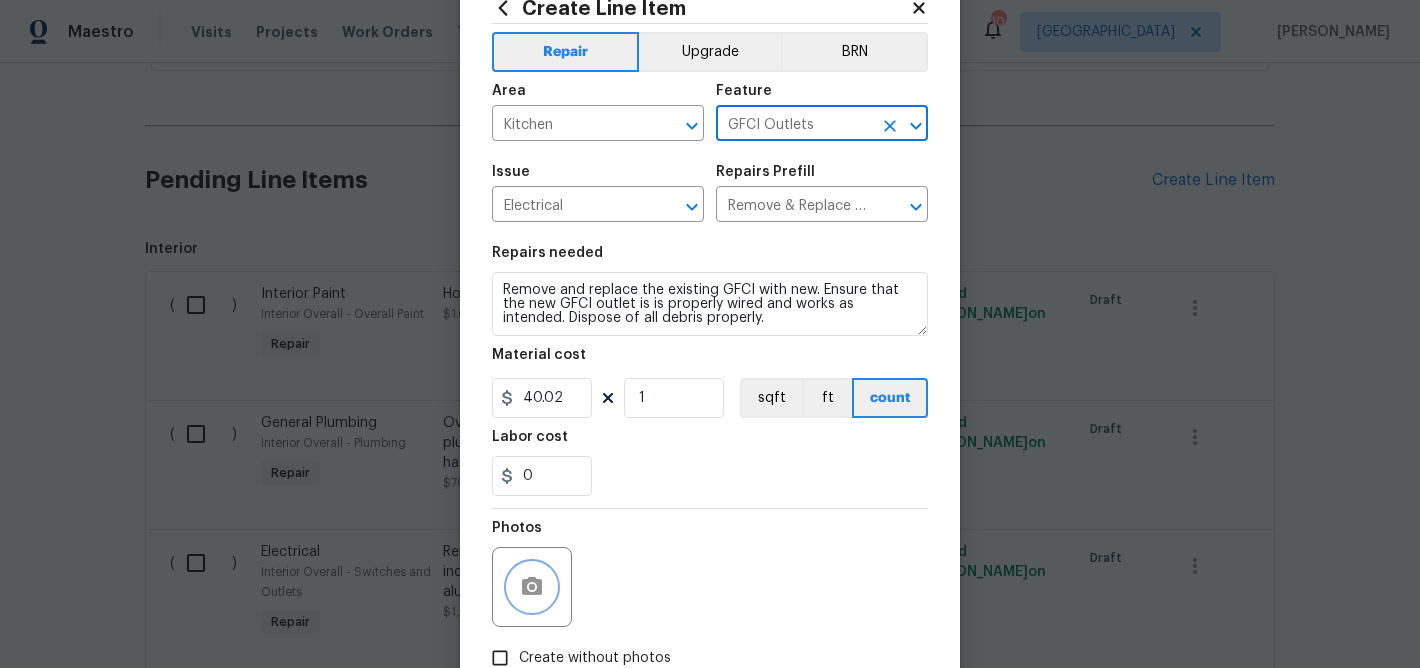 click 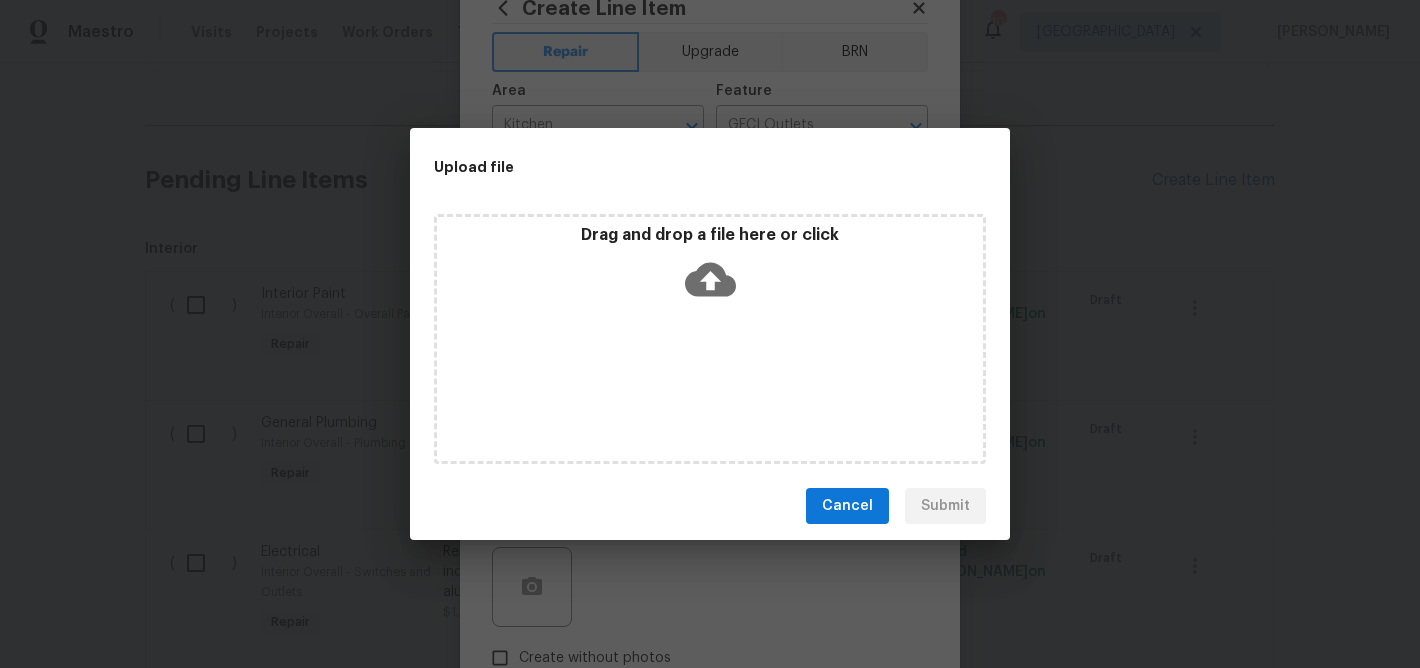 click 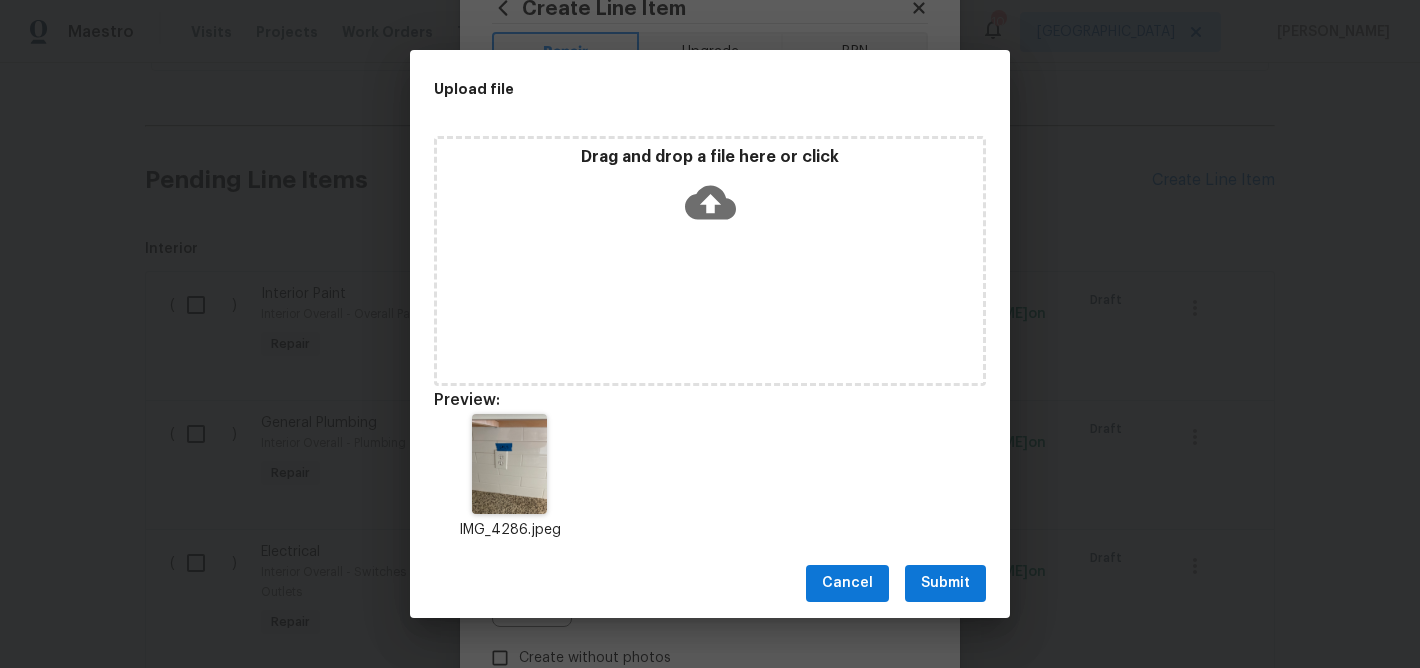 click on "Submit" at bounding box center (945, 583) 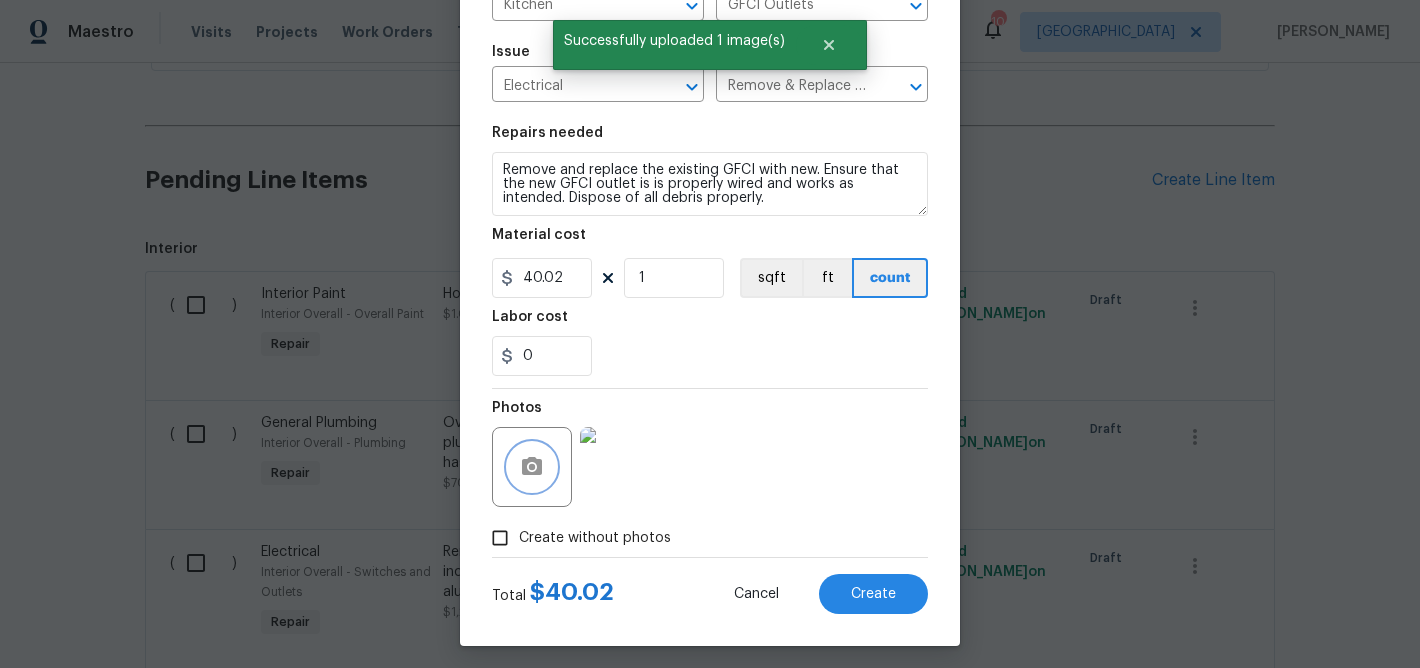 scroll, scrollTop: 194, scrollLeft: 0, axis: vertical 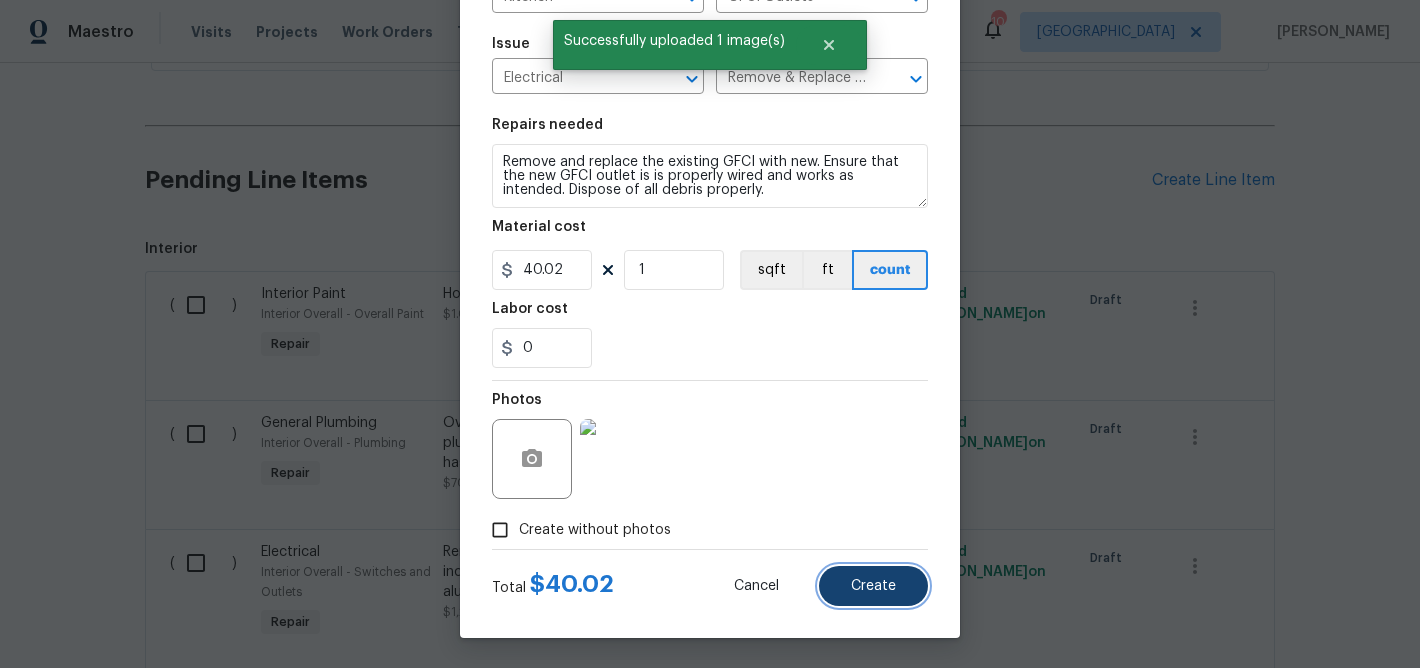 click on "Create" at bounding box center [873, 586] 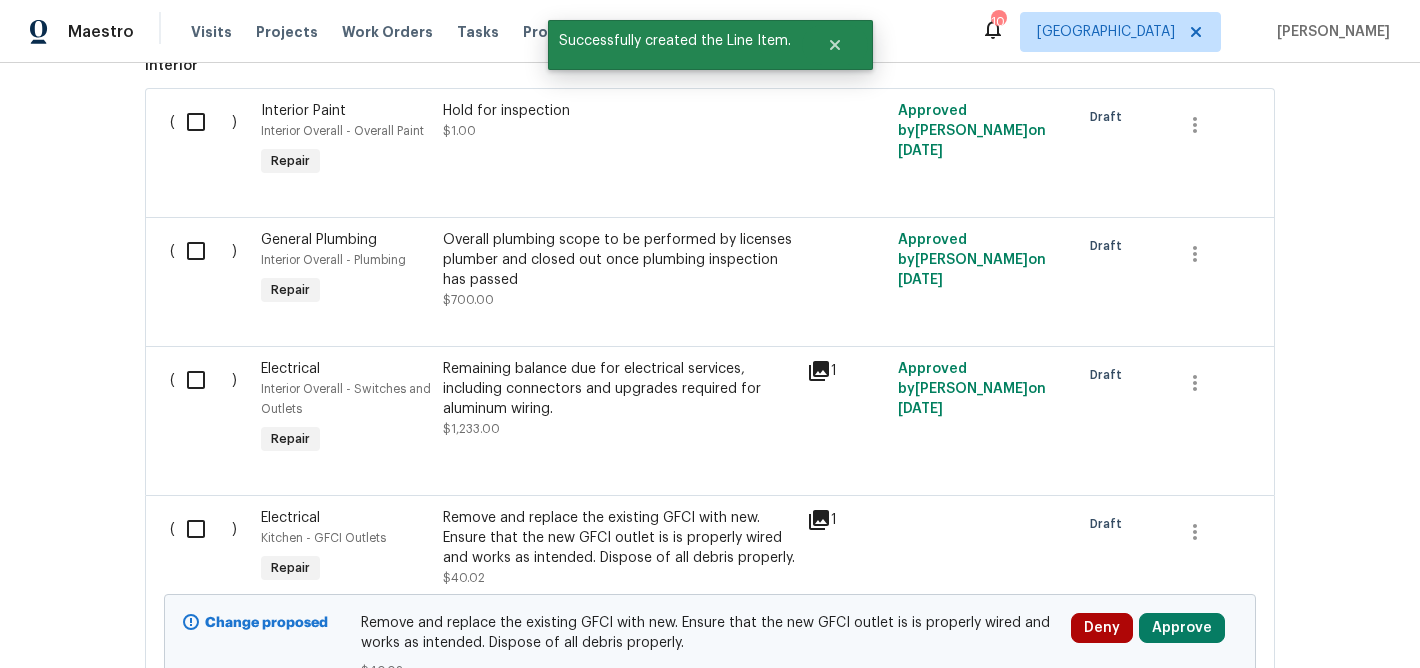 scroll, scrollTop: 1822, scrollLeft: 0, axis: vertical 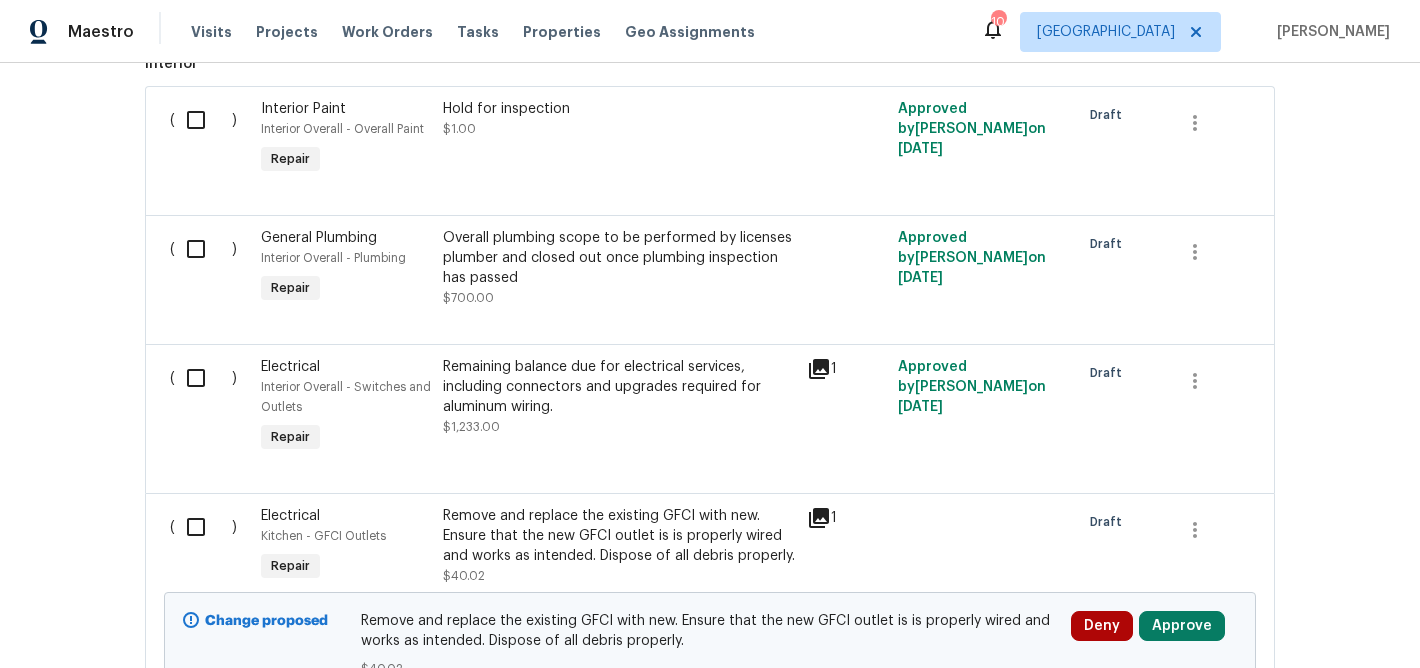 click at bounding box center [203, 527] 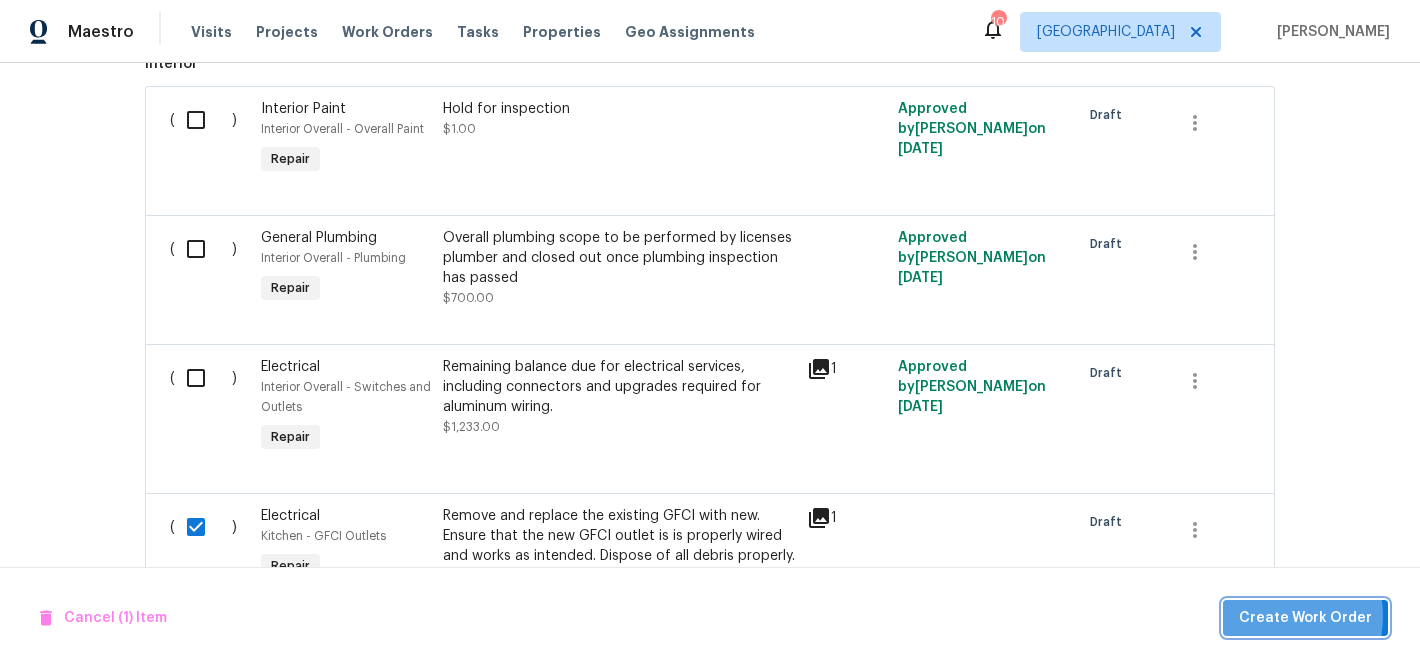 click on "Create Work Order" at bounding box center [1305, 618] 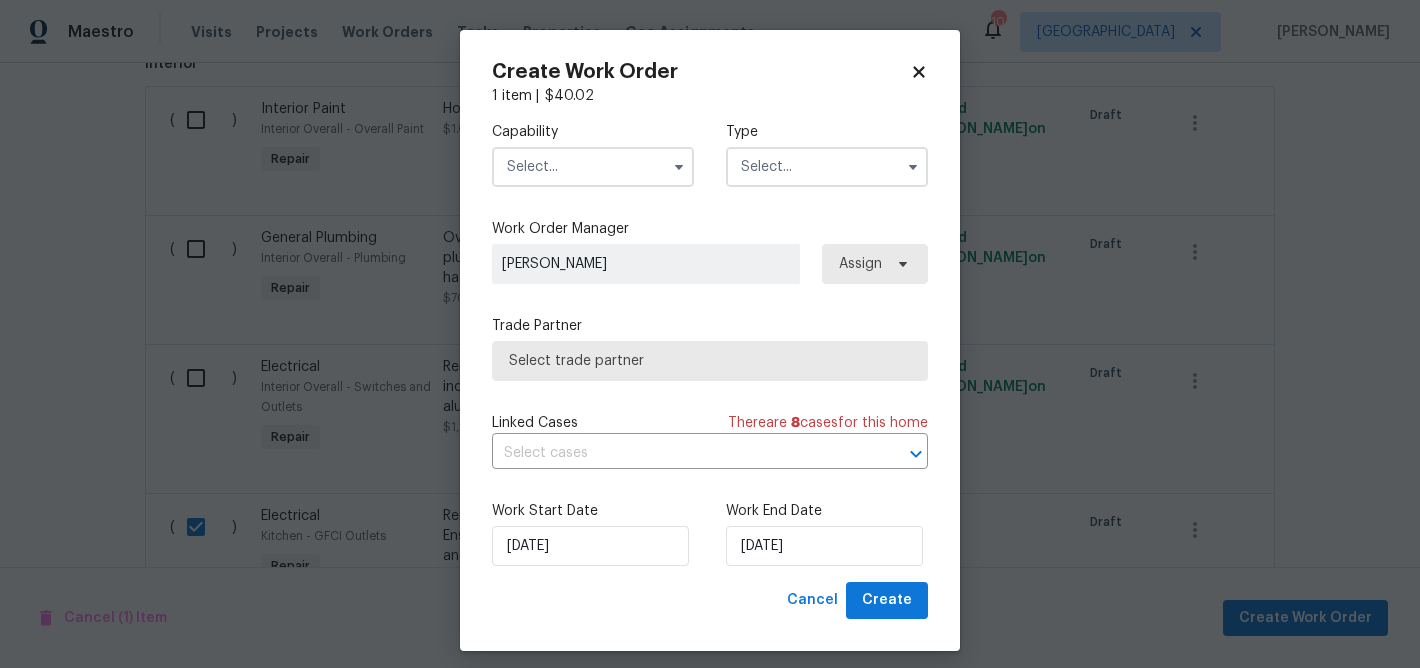 click at bounding box center (593, 167) 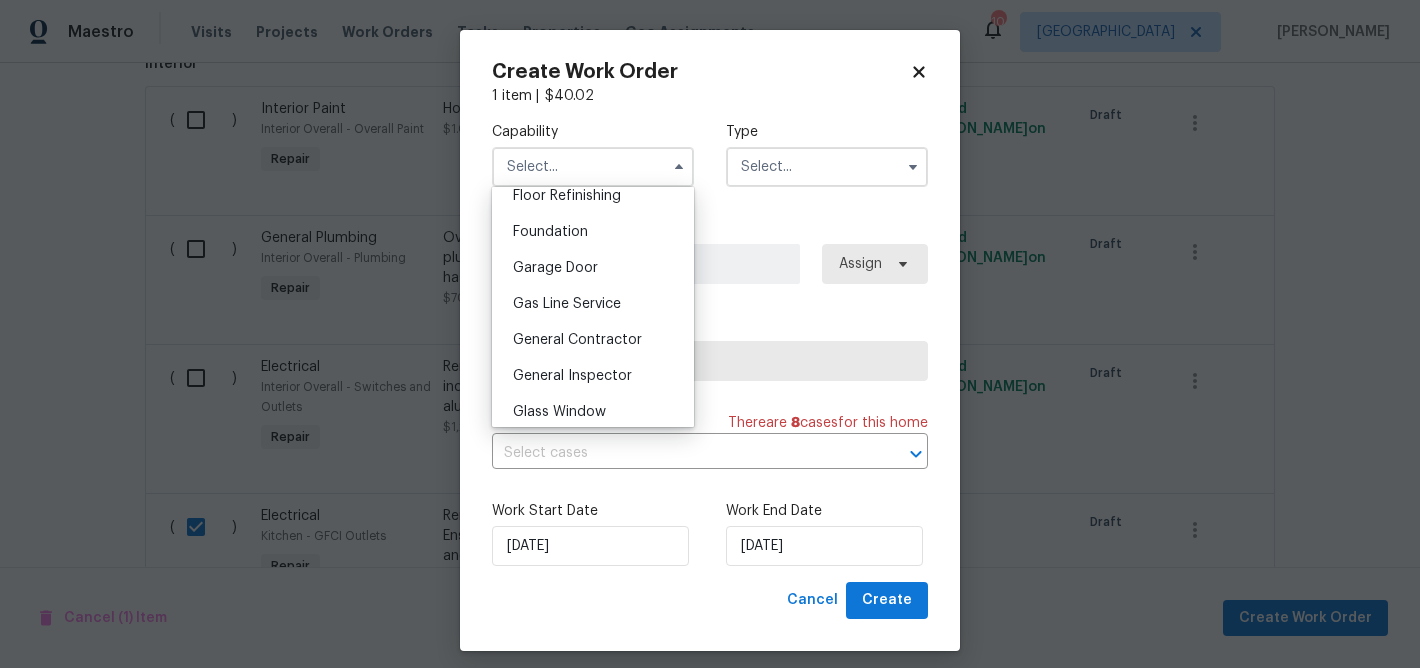 scroll, scrollTop: 831, scrollLeft: 0, axis: vertical 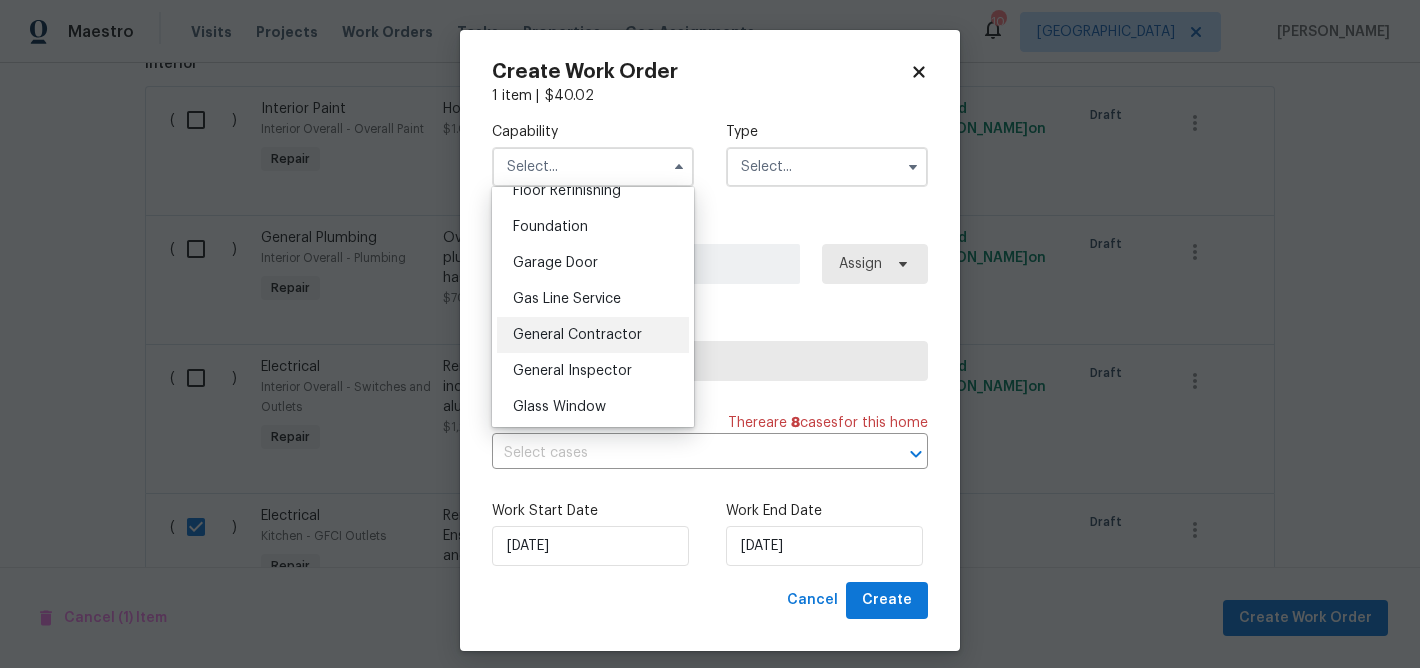 click on "General Contractor" at bounding box center (577, 335) 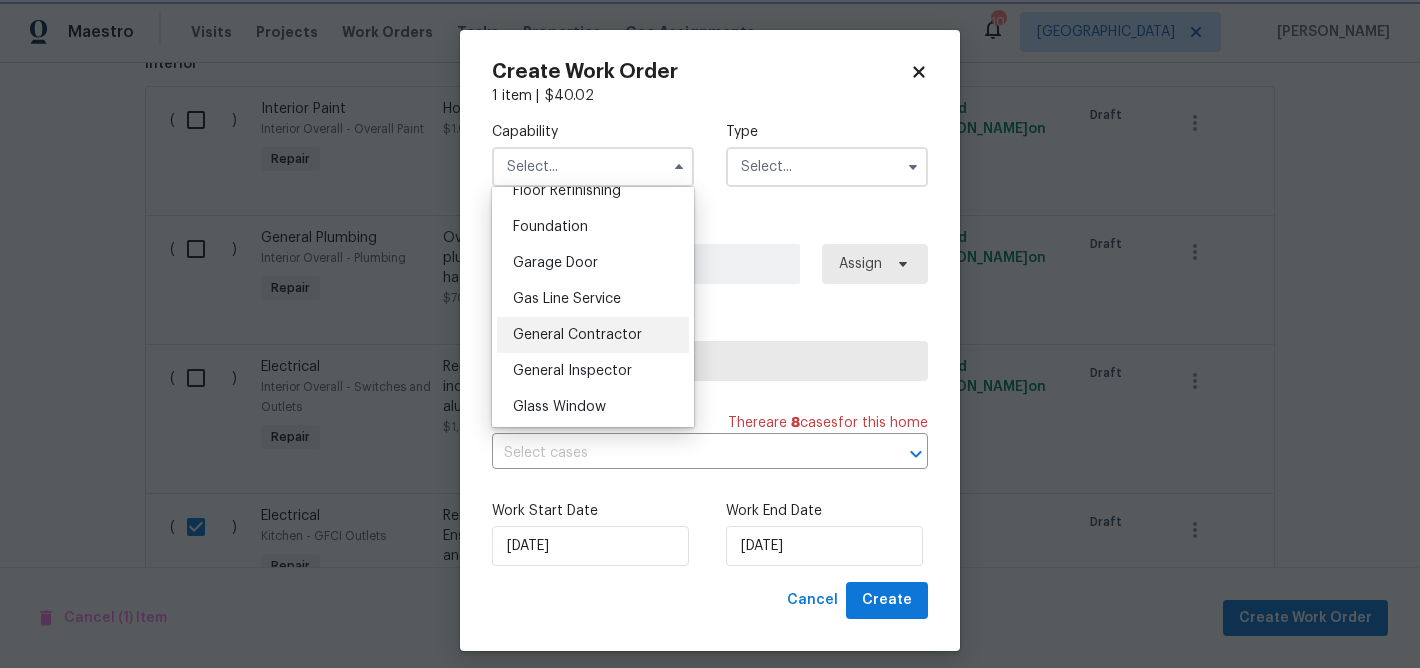 type on "General Contractor" 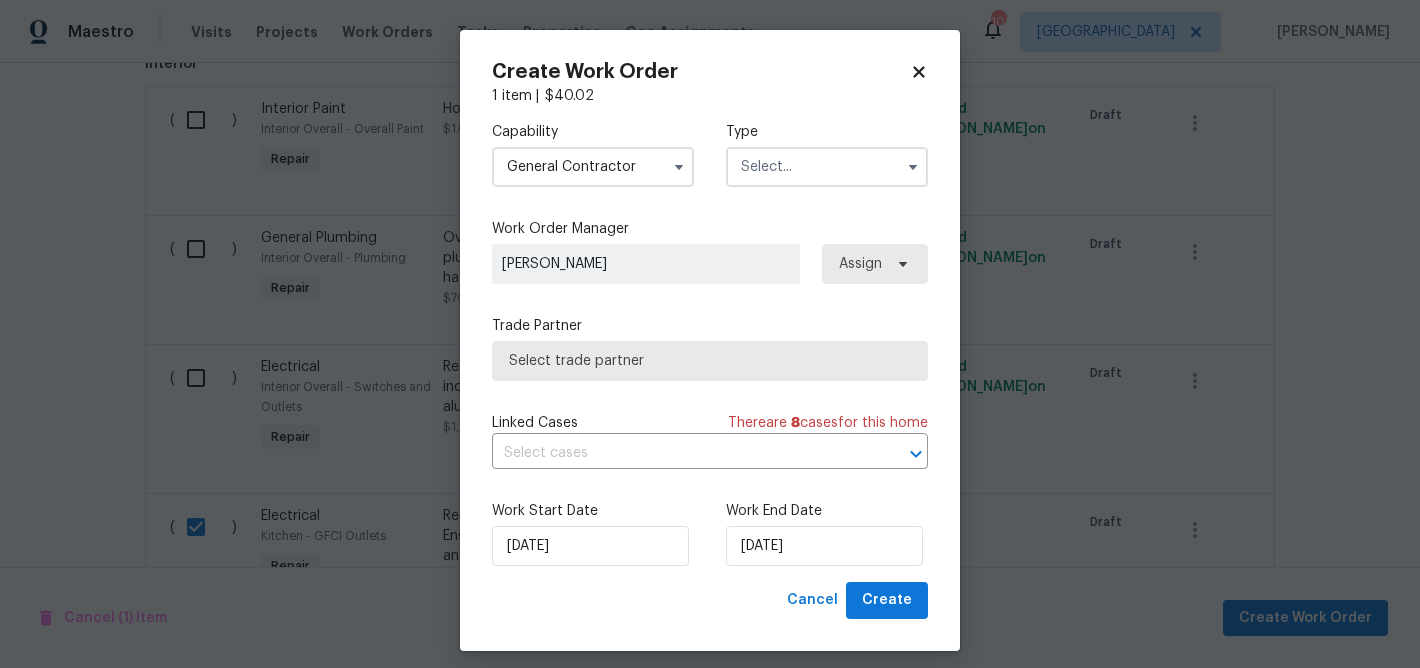 click at bounding box center (827, 167) 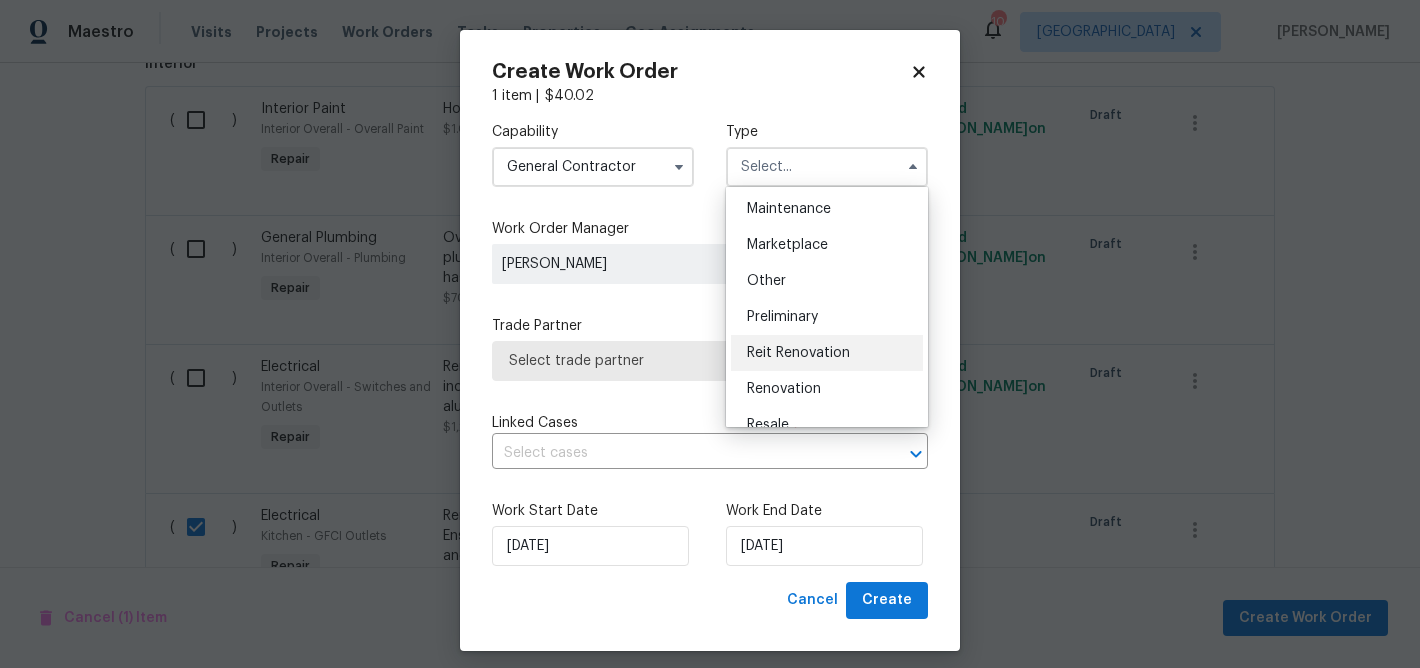 scroll, scrollTop: 326, scrollLeft: 0, axis: vertical 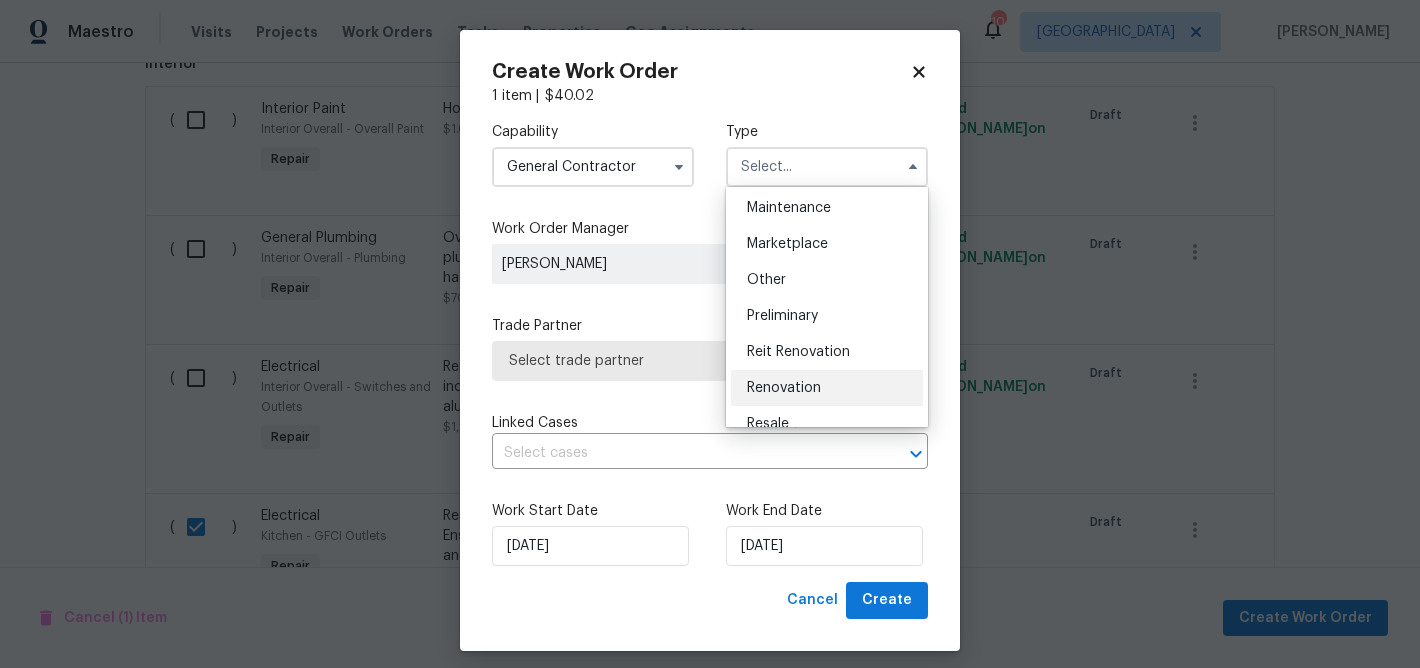 click on "Renovation" at bounding box center [784, 388] 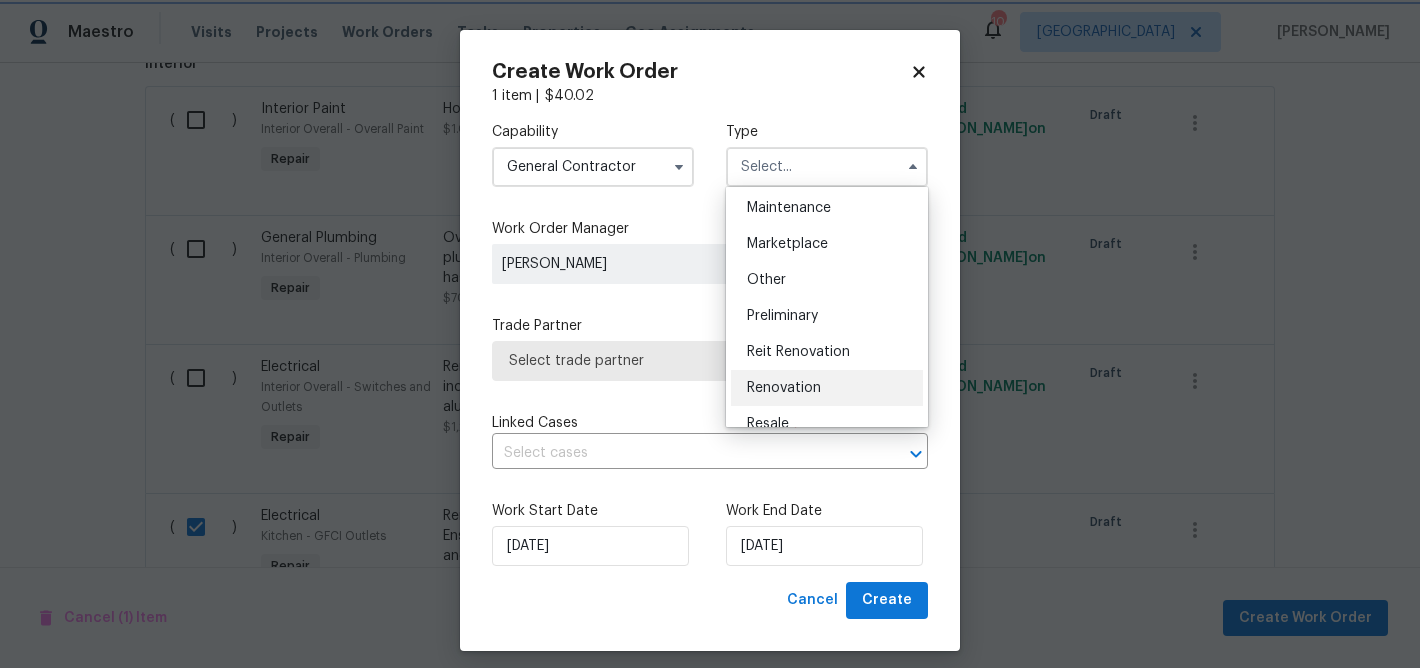 type on "Renovation" 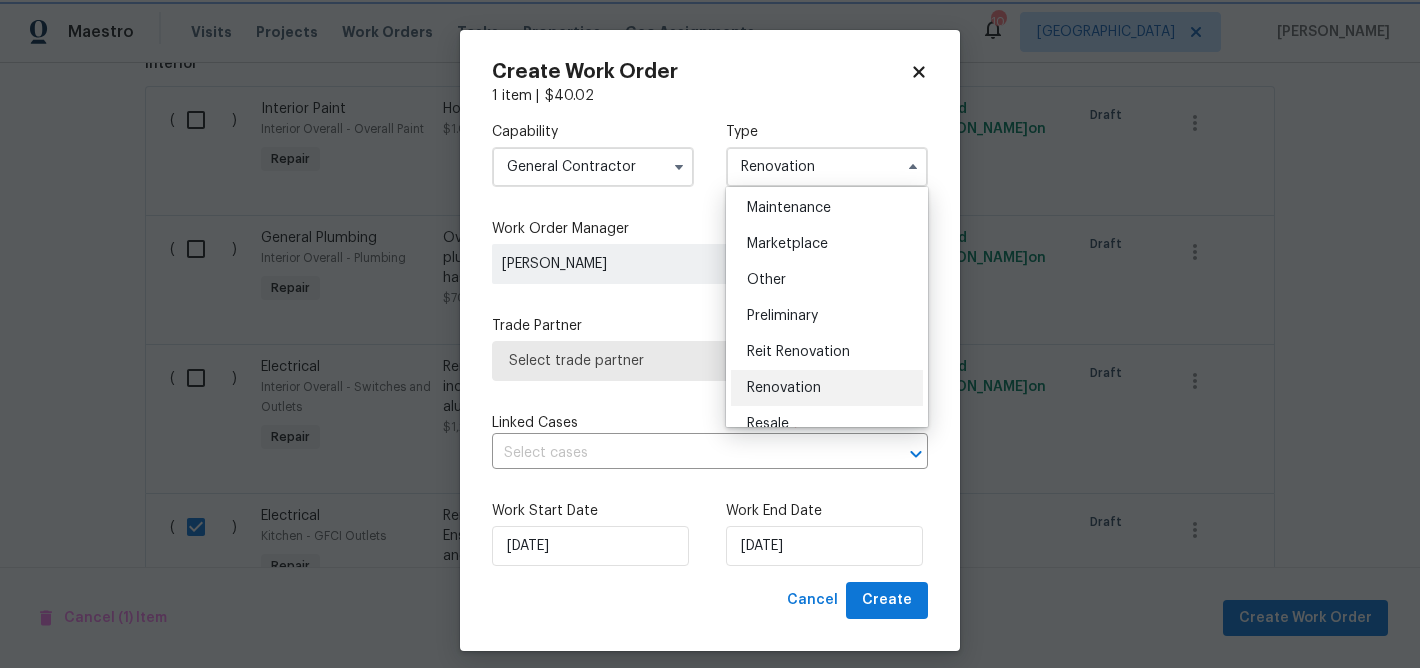 scroll, scrollTop: 0, scrollLeft: 0, axis: both 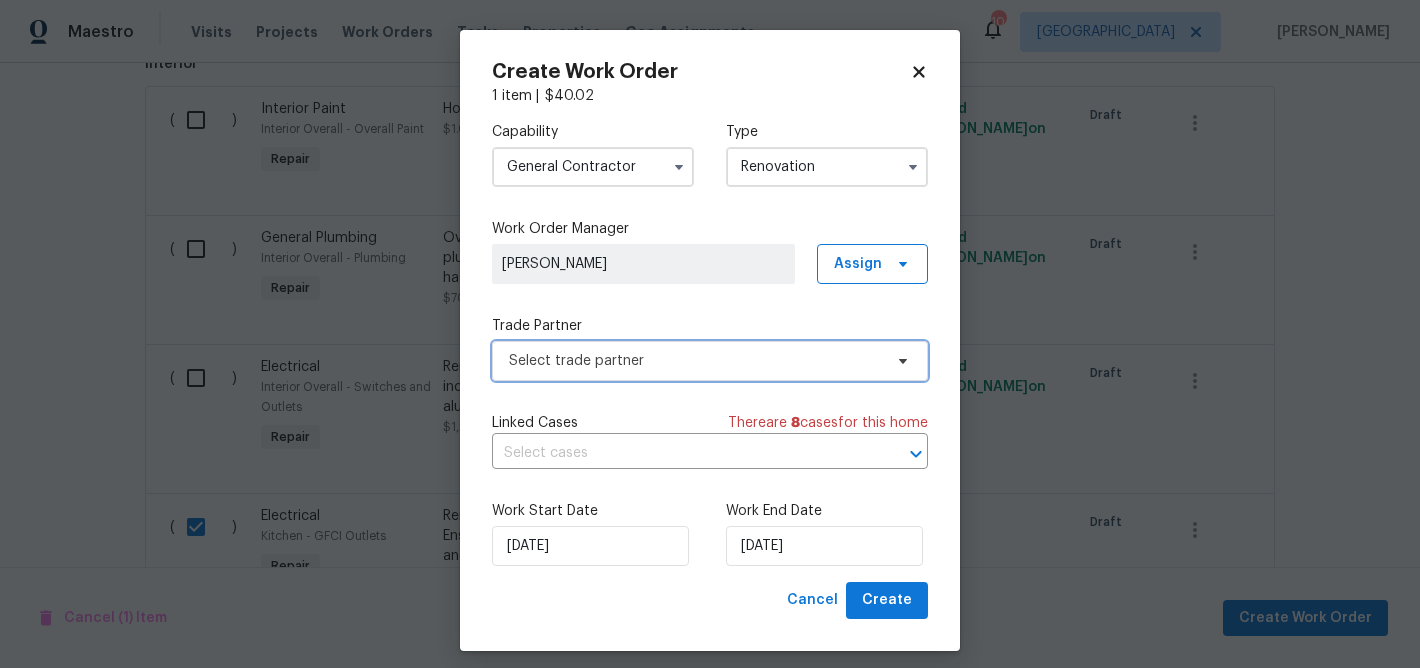 click on "Select trade partner" at bounding box center (695, 361) 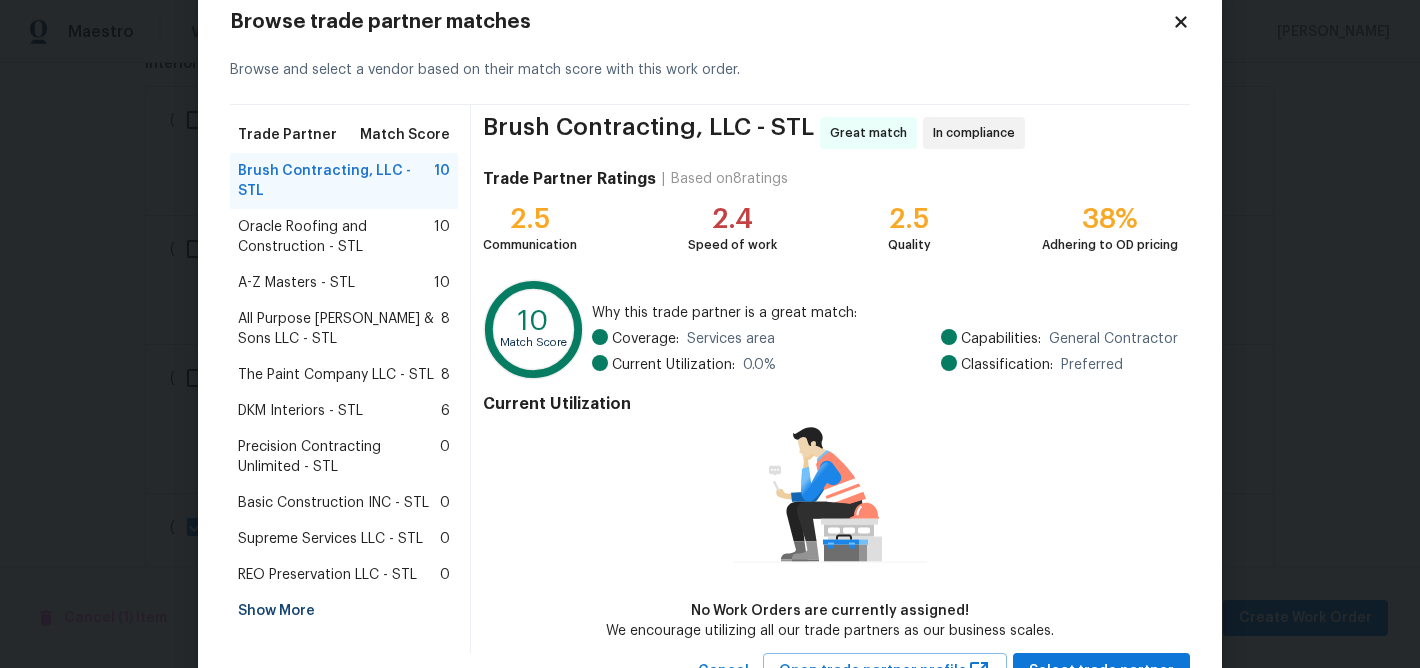 scroll, scrollTop: 68, scrollLeft: 0, axis: vertical 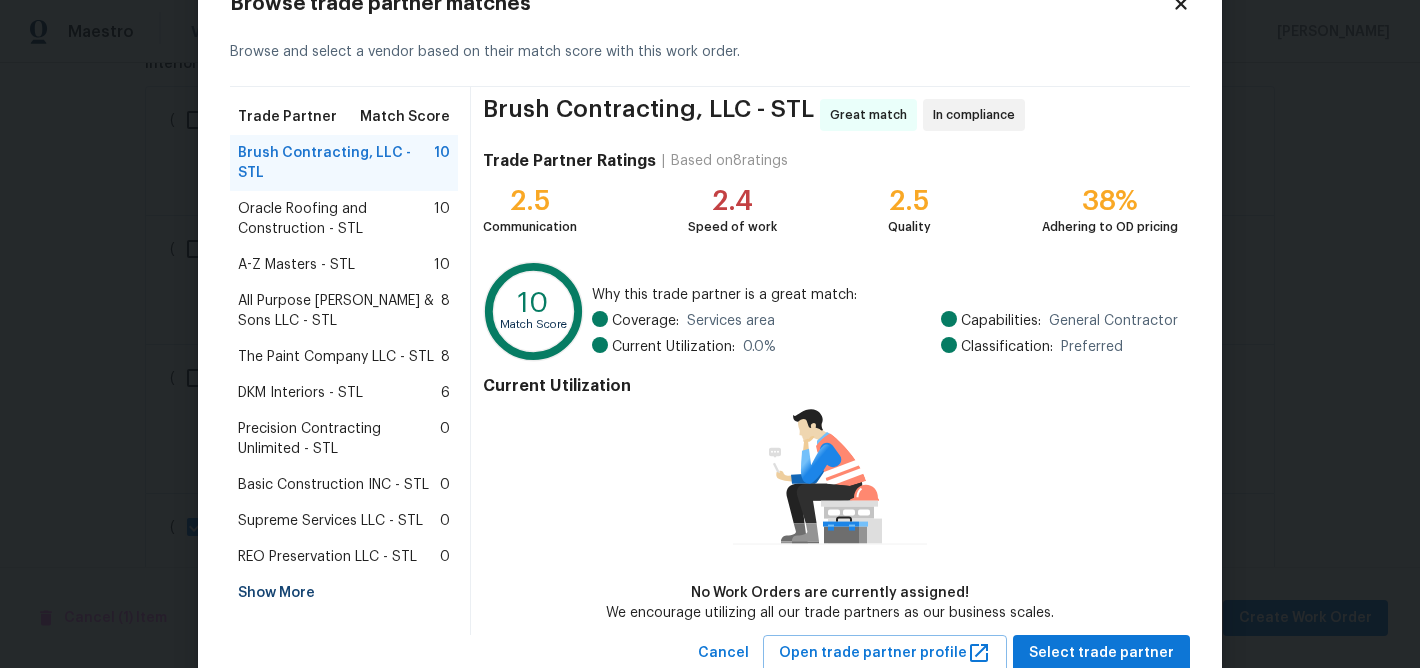 click on "REO Preservation LLC - STL" at bounding box center [327, 557] 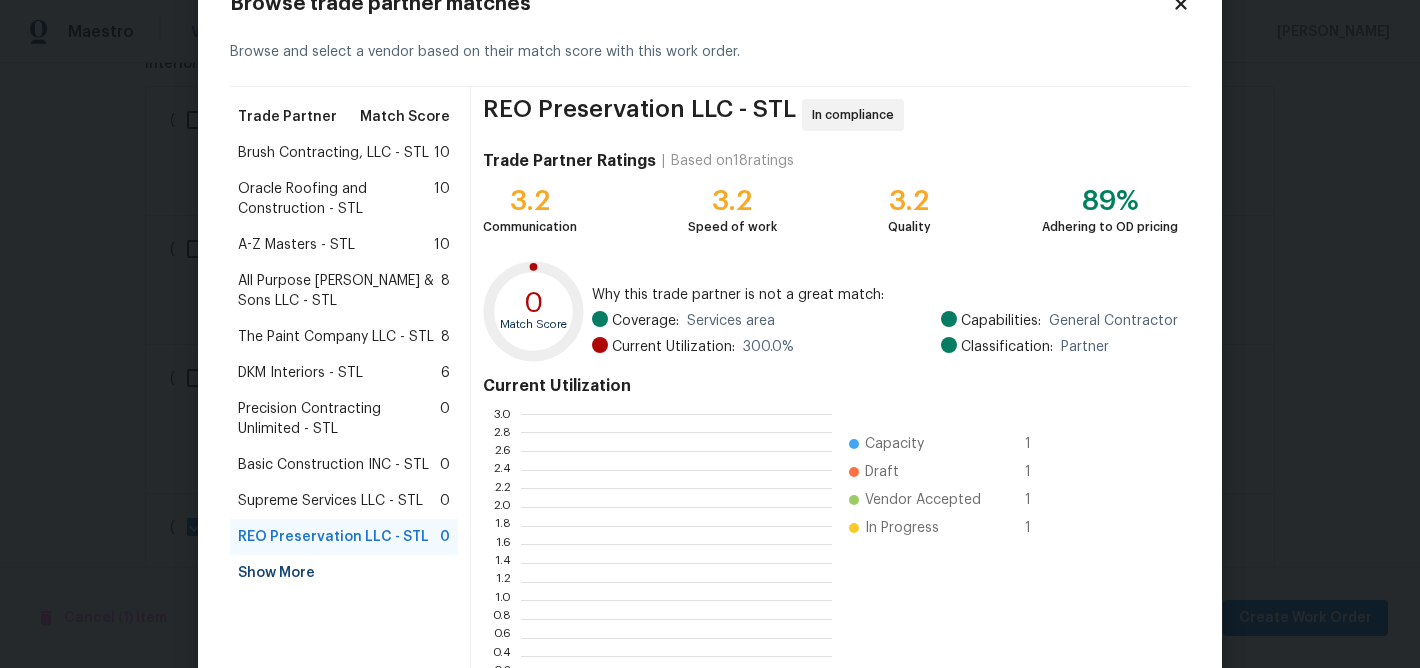 scroll, scrollTop: 2, scrollLeft: 1, axis: both 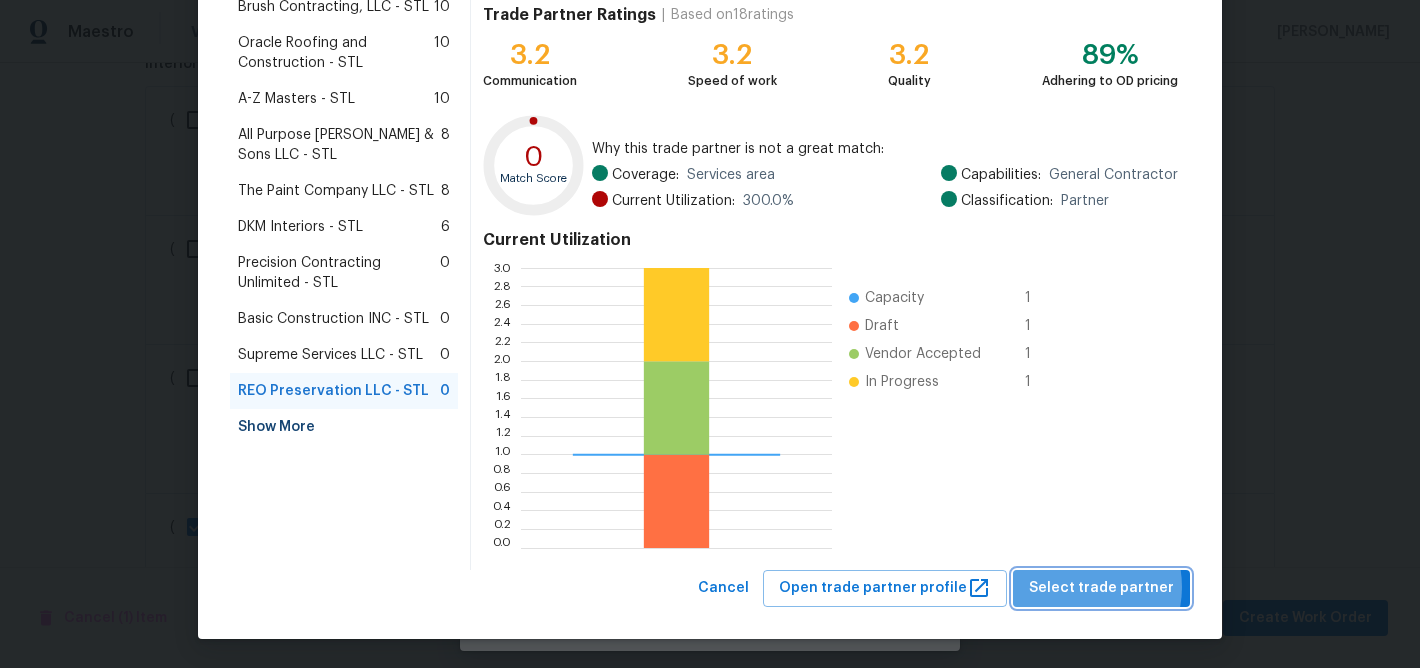click on "Select trade partner" at bounding box center (1101, 588) 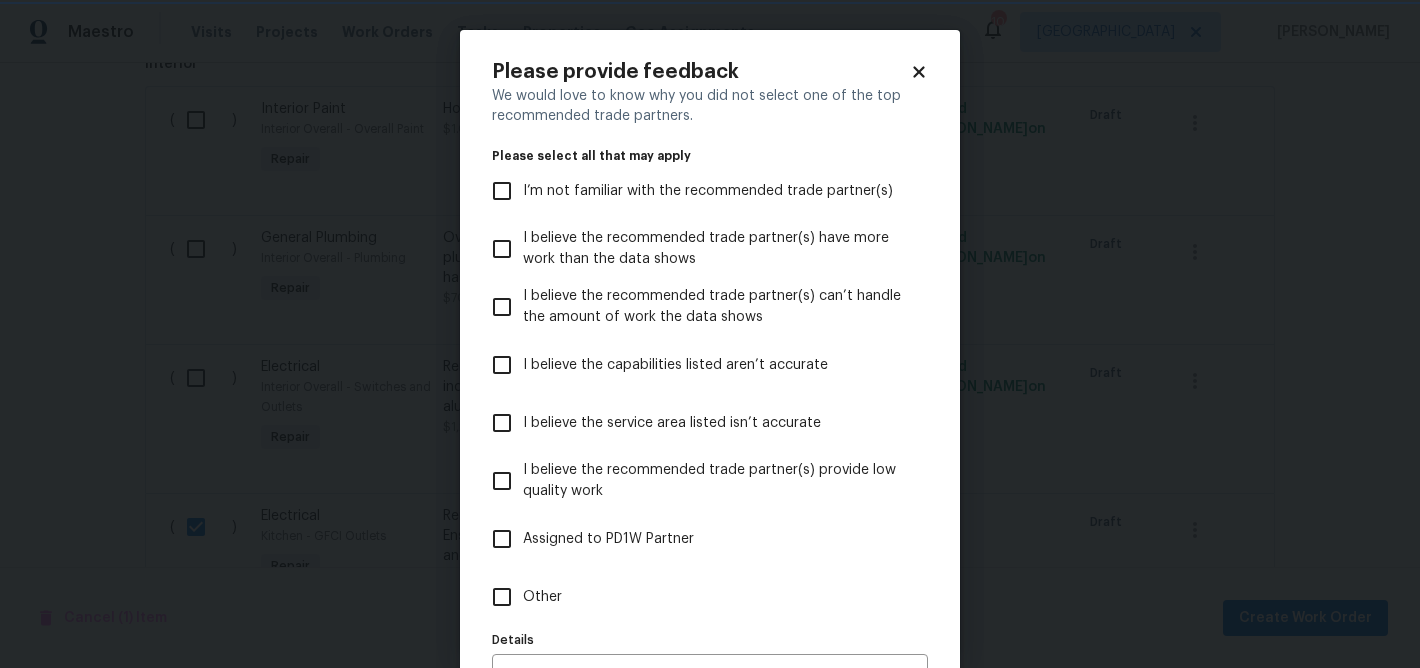 scroll, scrollTop: 0, scrollLeft: 0, axis: both 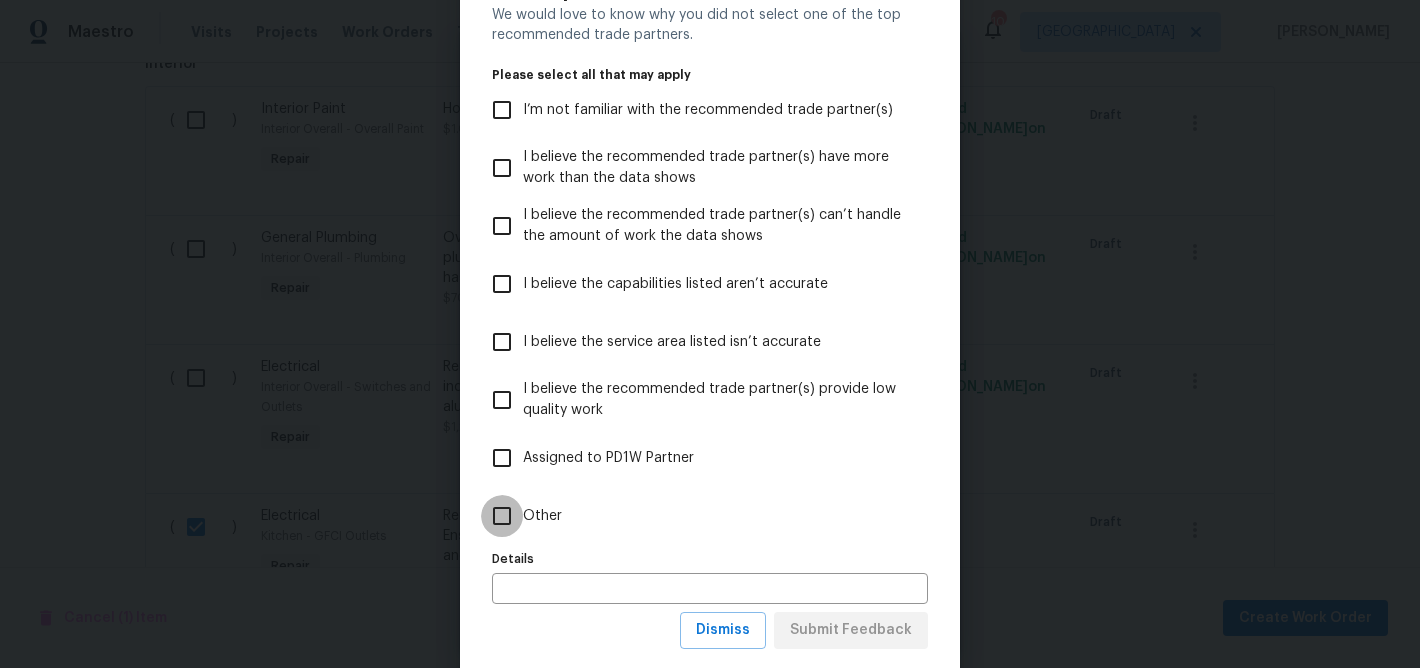 click on "Other" at bounding box center (502, 516) 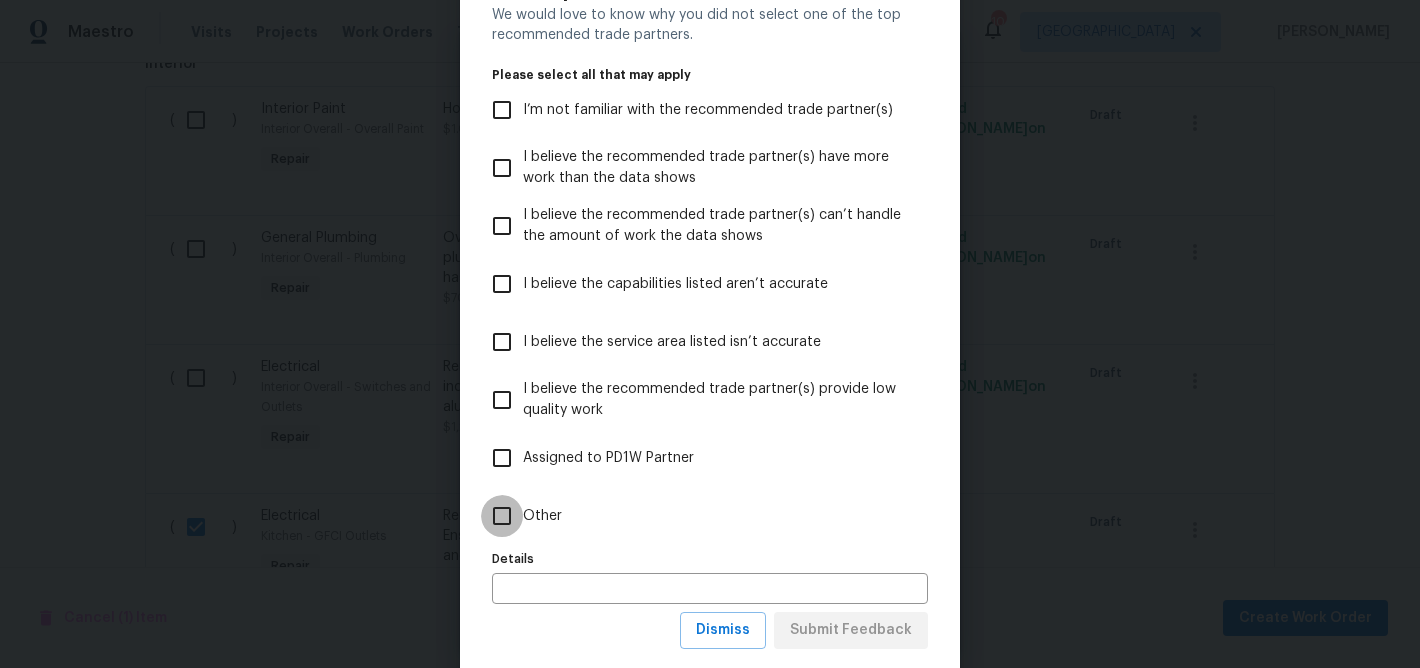 checkbox on "true" 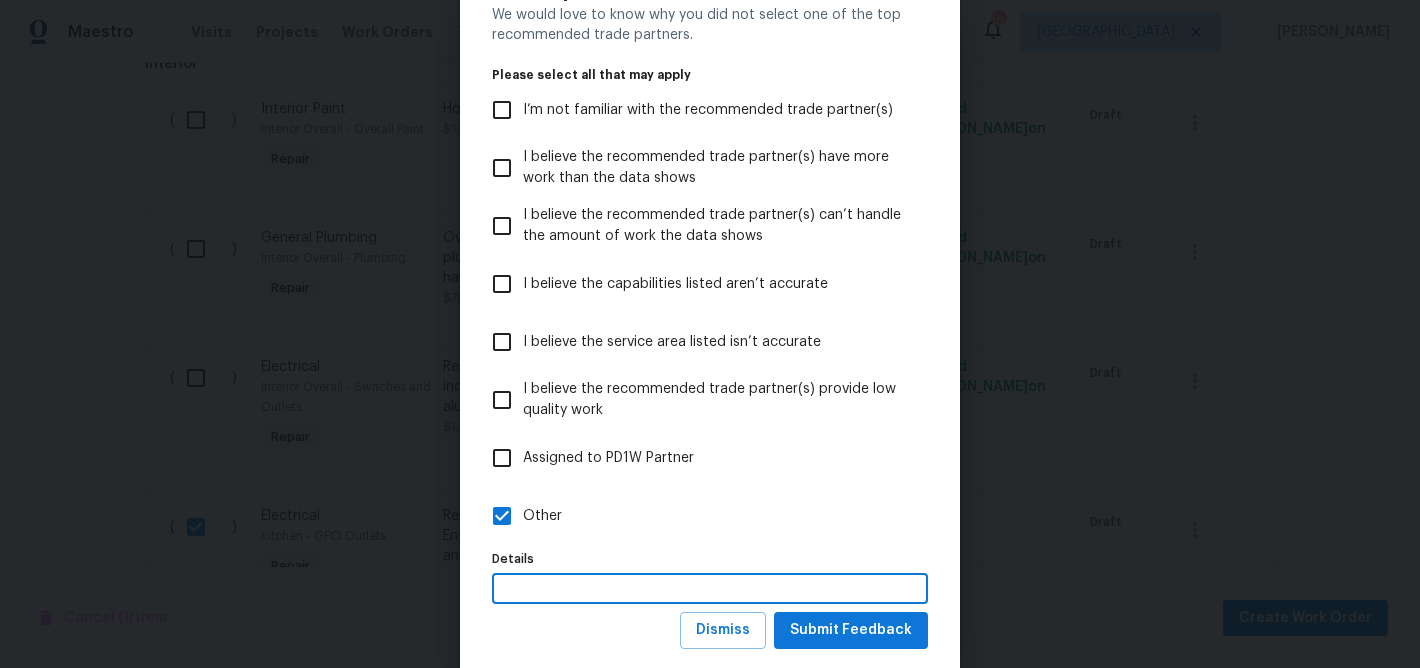 click at bounding box center (710, 588) 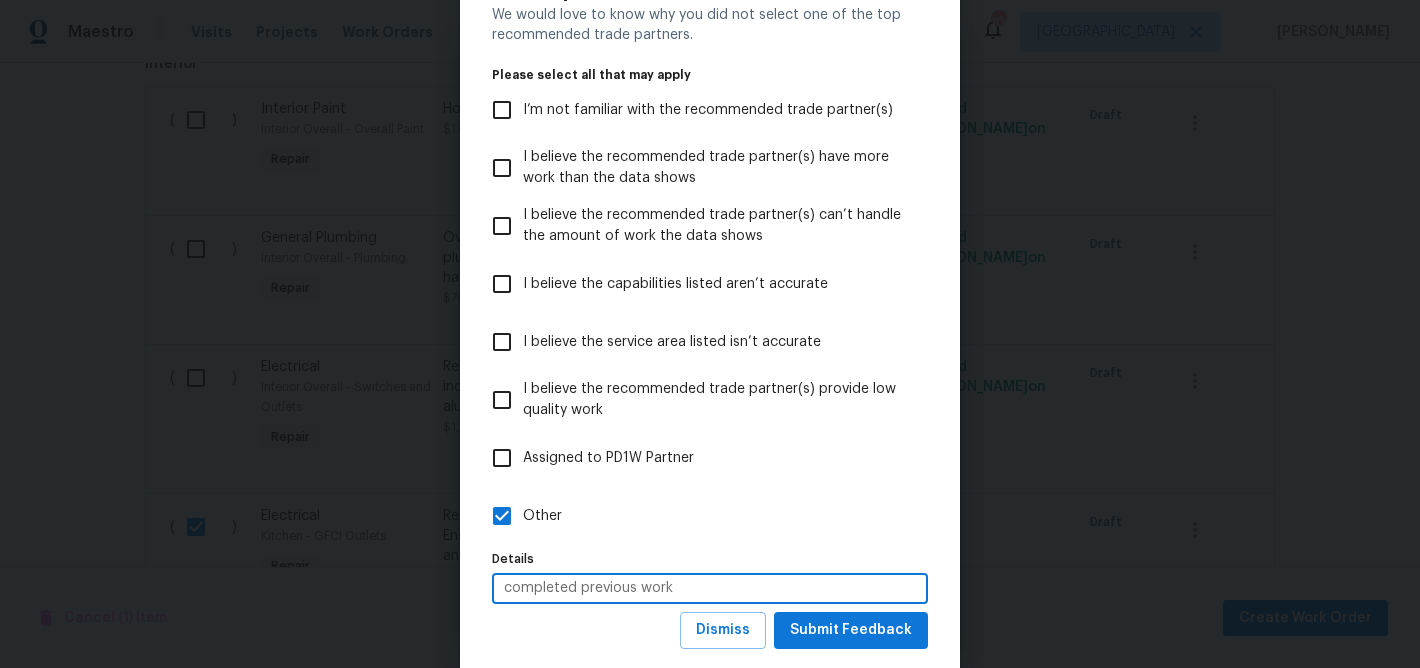 type on "completed previous work" 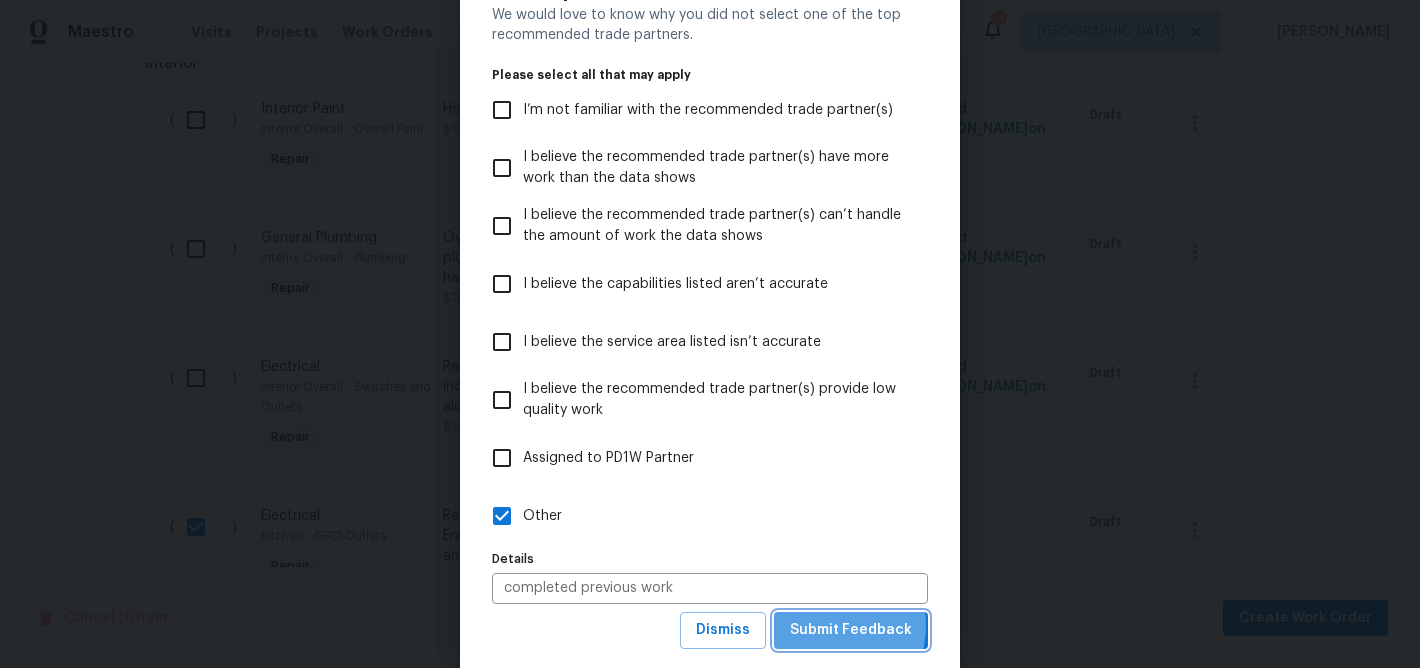 click on "Submit Feedback" at bounding box center [851, 630] 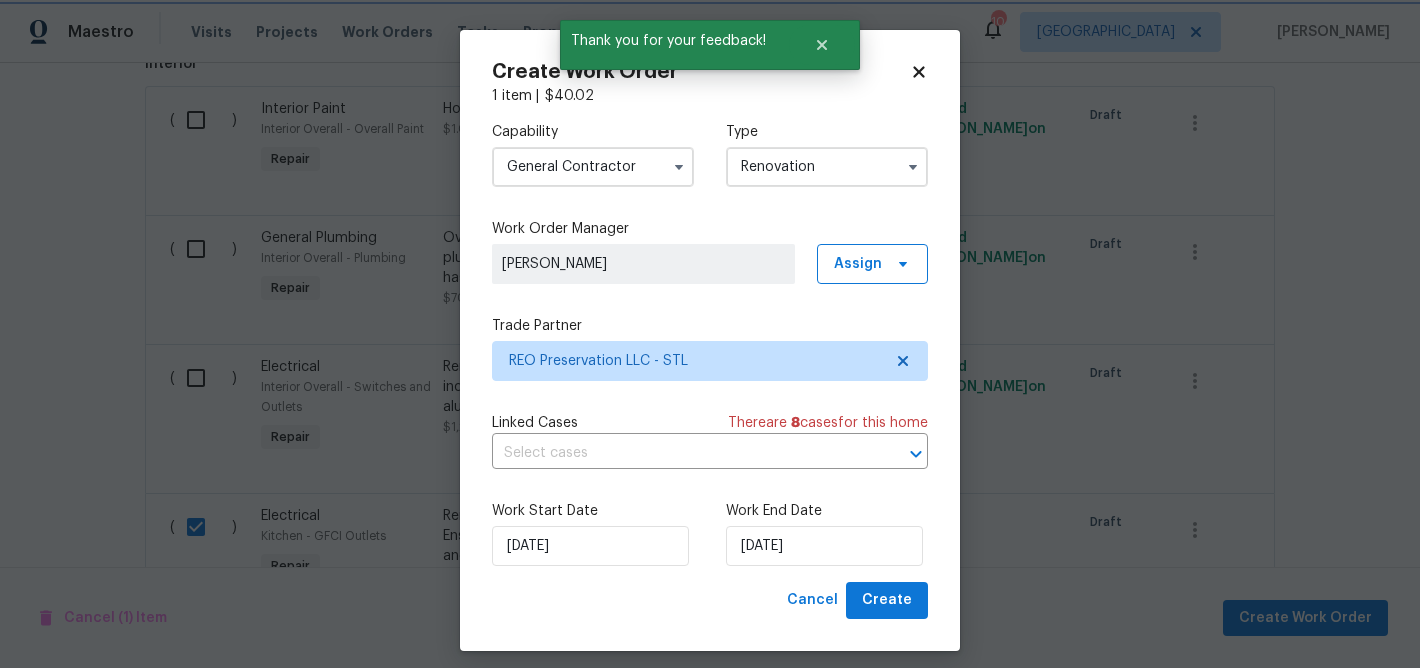 scroll, scrollTop: 0, scrollLeft: 0, axis: both 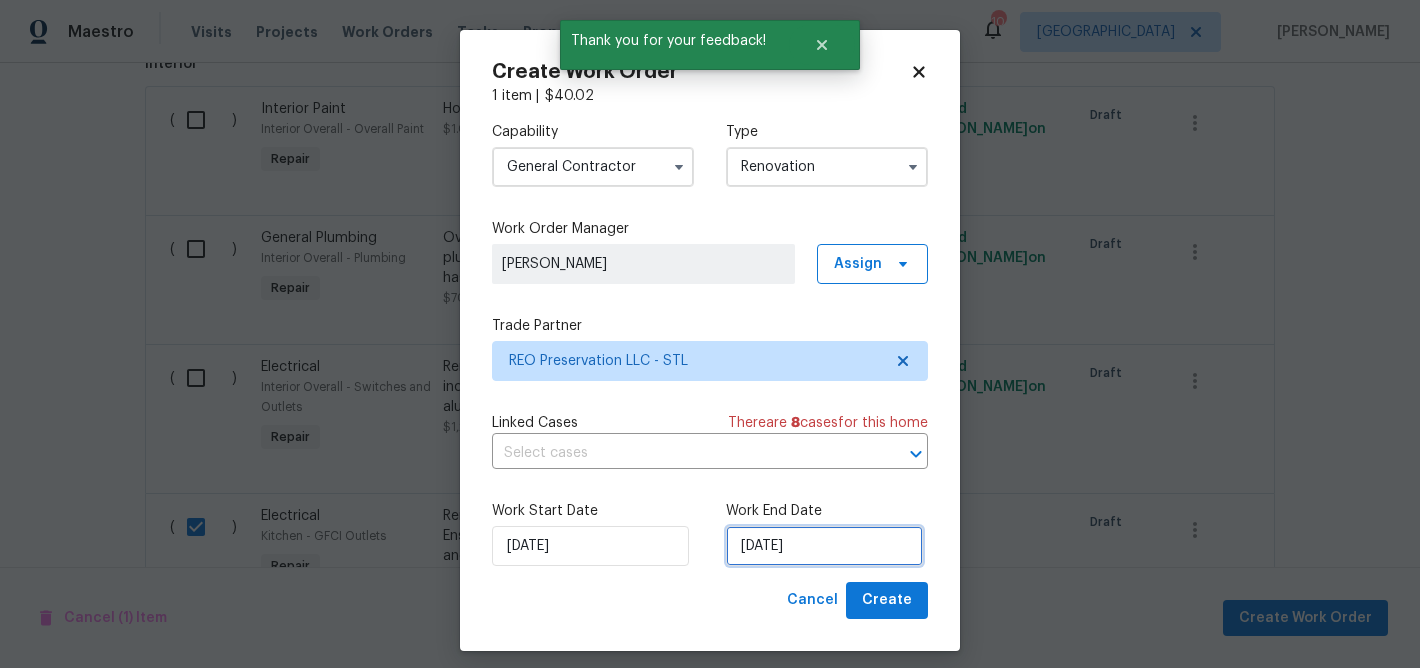 click on "[DATE]" at bounding box center [824, 546] 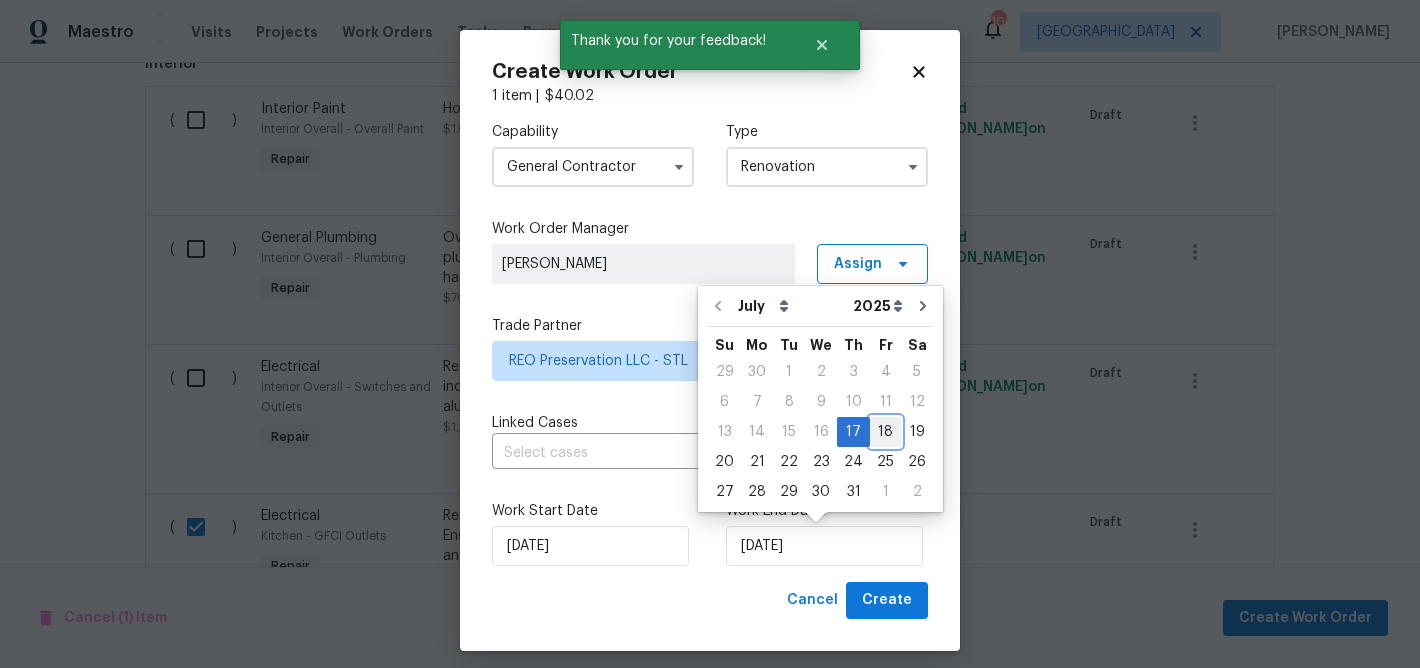 click on "18" at bounding box center (885, 432) 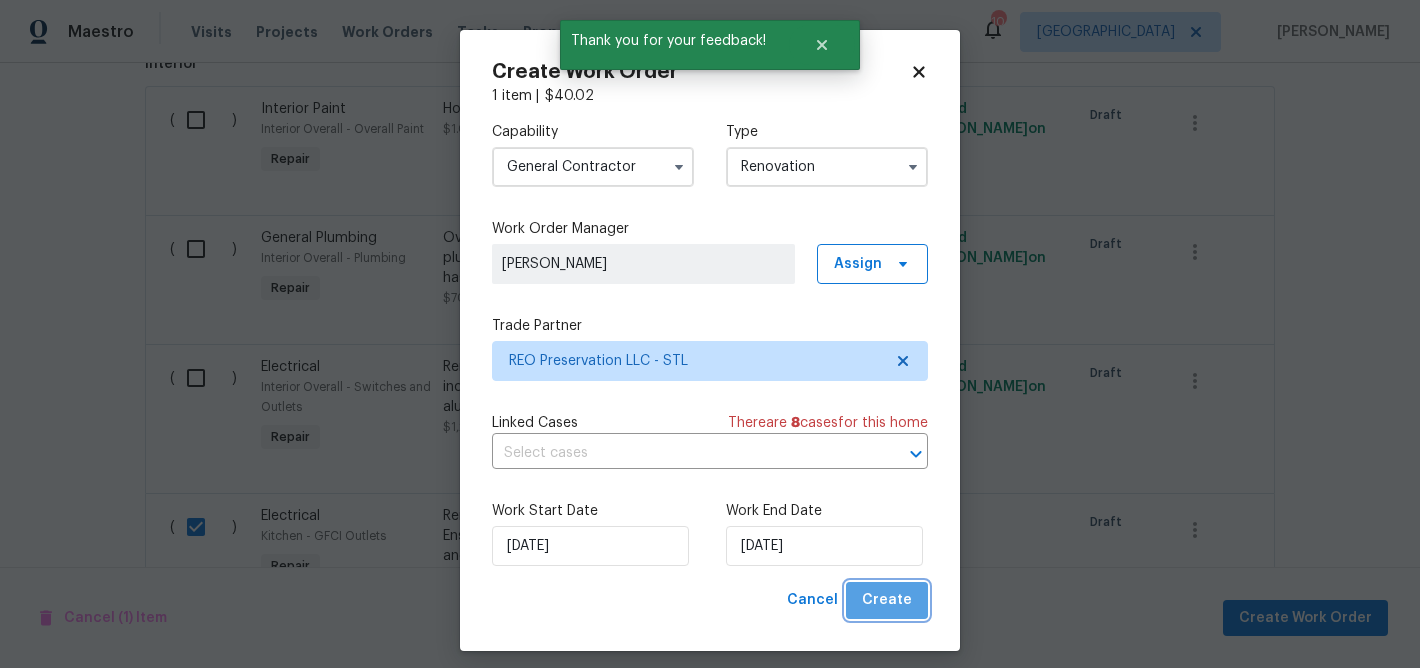 click on "Create" at bounding box center [887, 600] 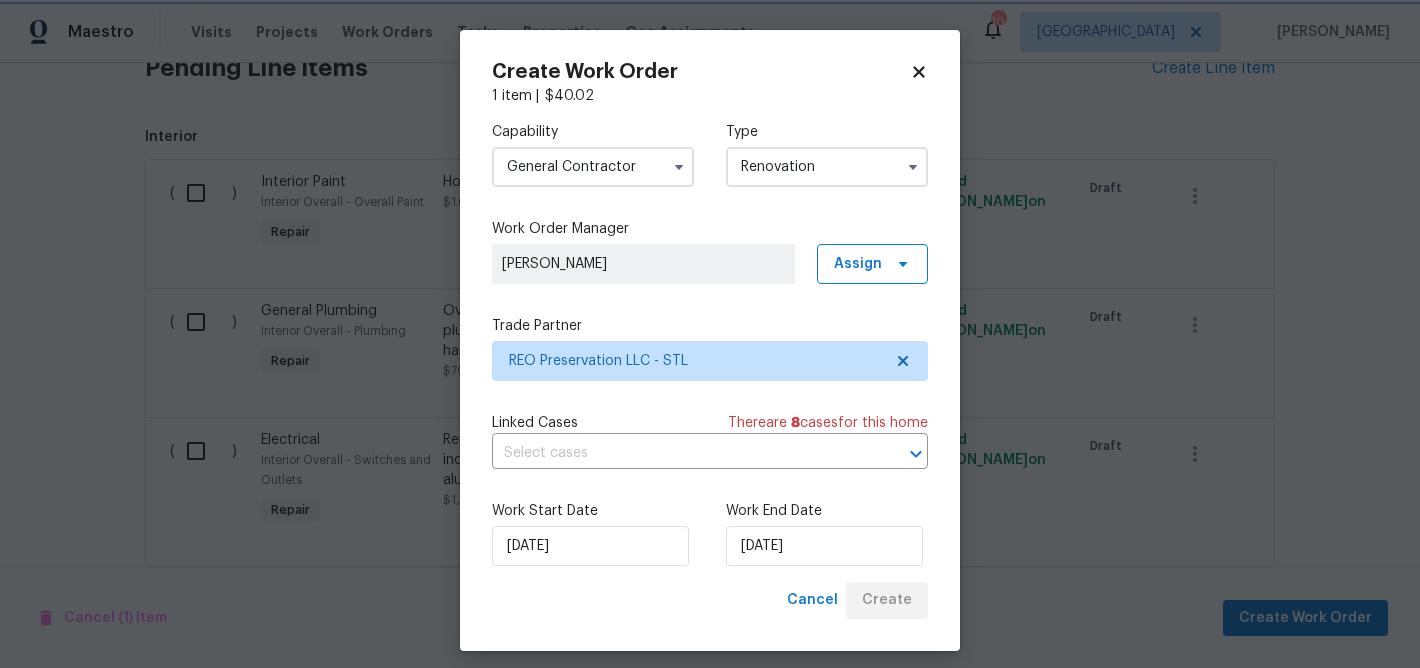 scroll, scrollTop: 1839, scrollLeft: 0, axis: vertical 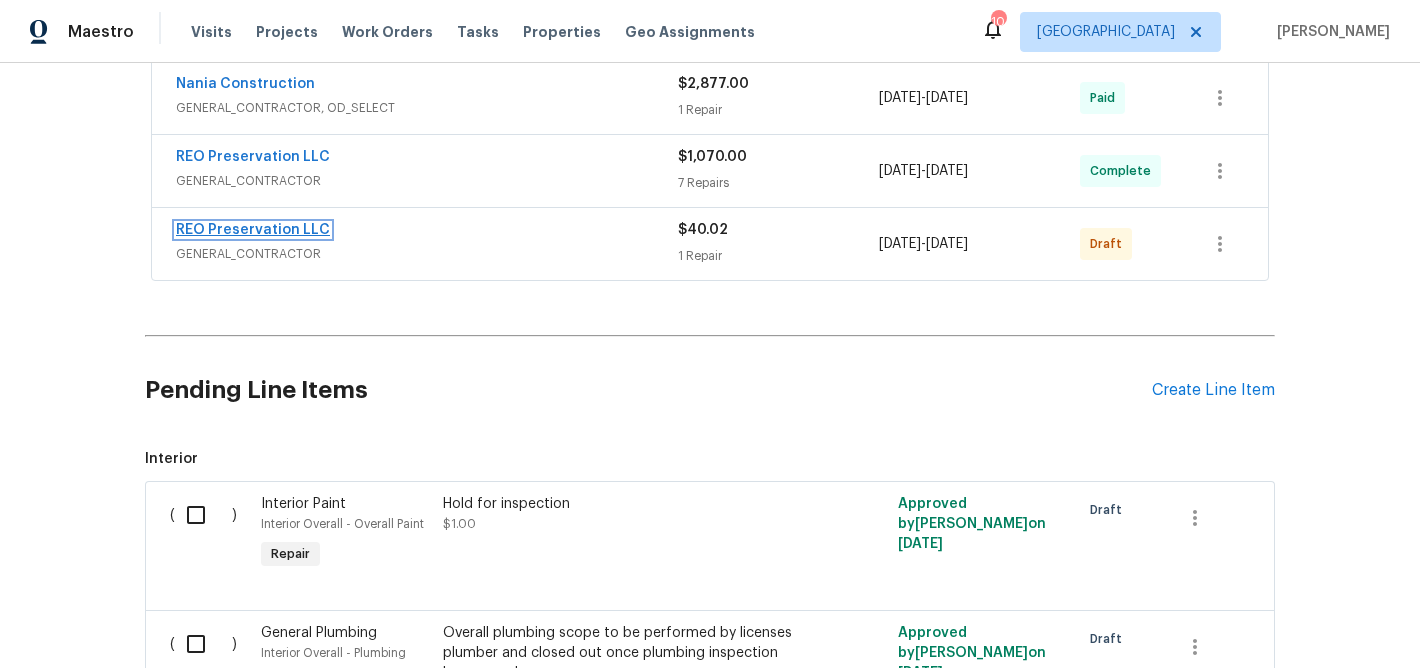 click on "REO Preservation LLC" at bounding box center (253, 230) 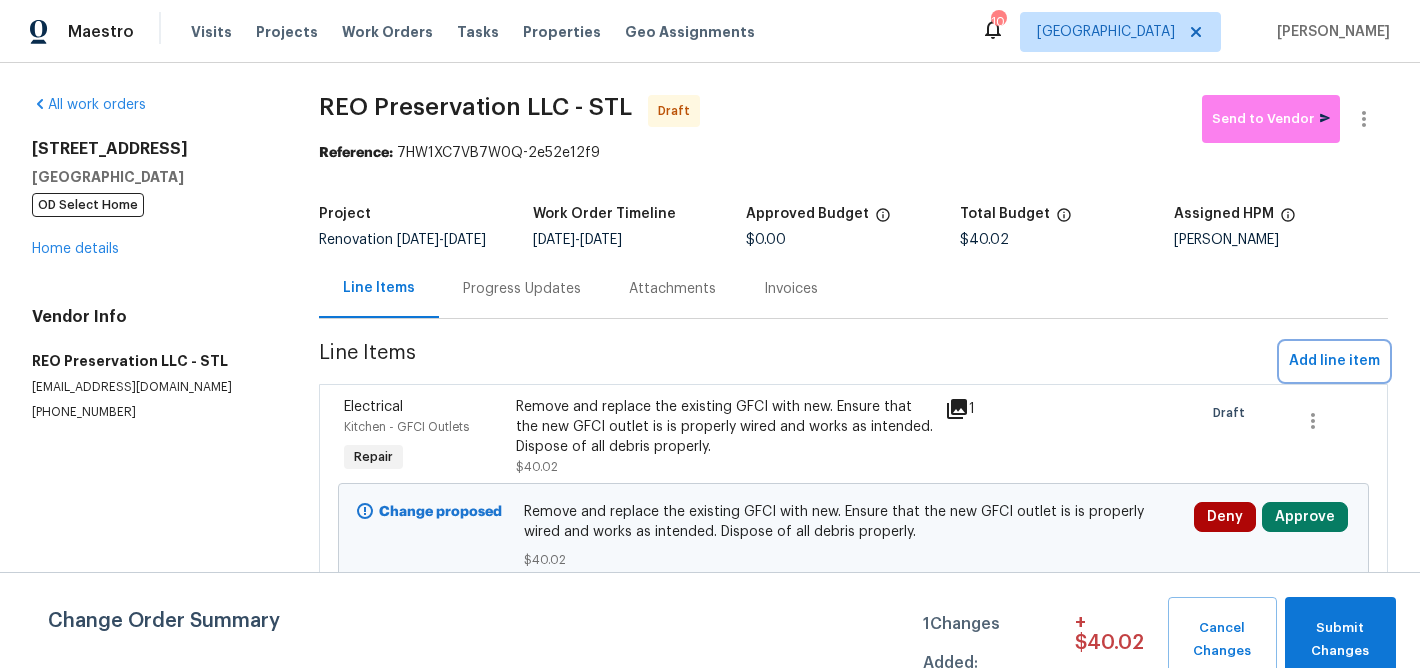 click on "Add line item" at bounding box center (1334, 361) 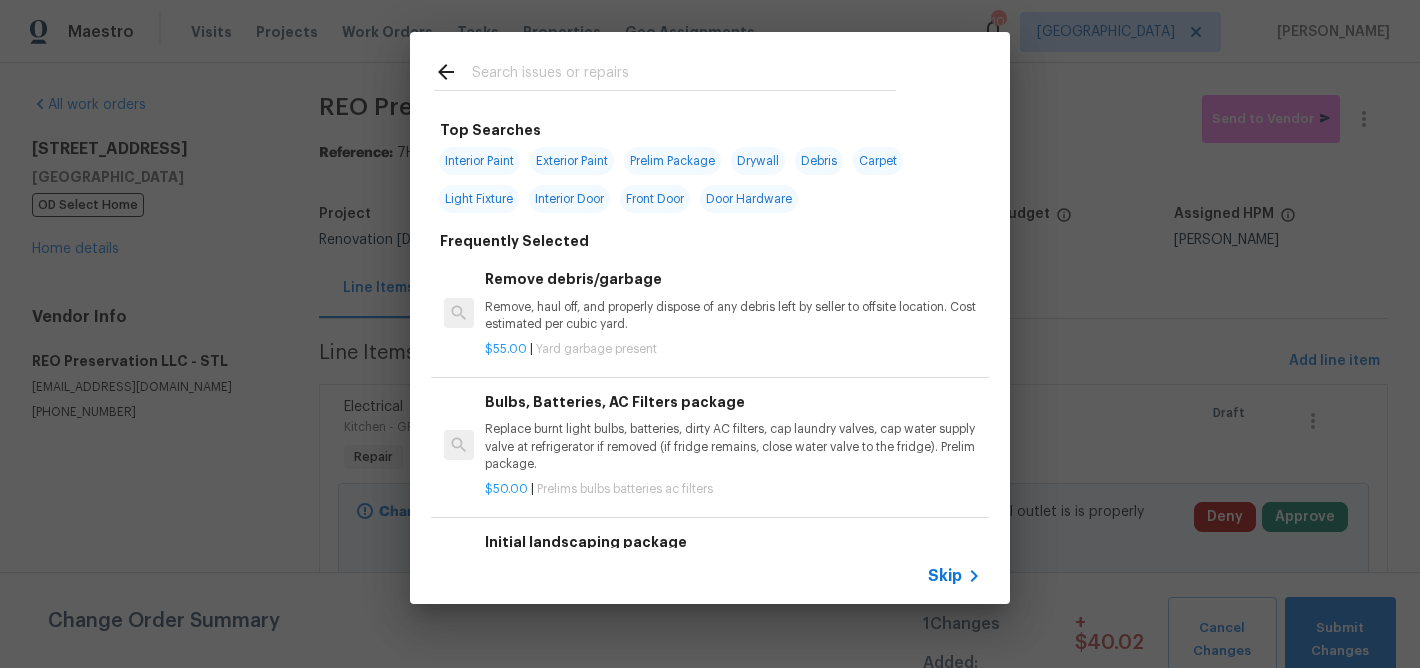click at bounding box center (684, 75) 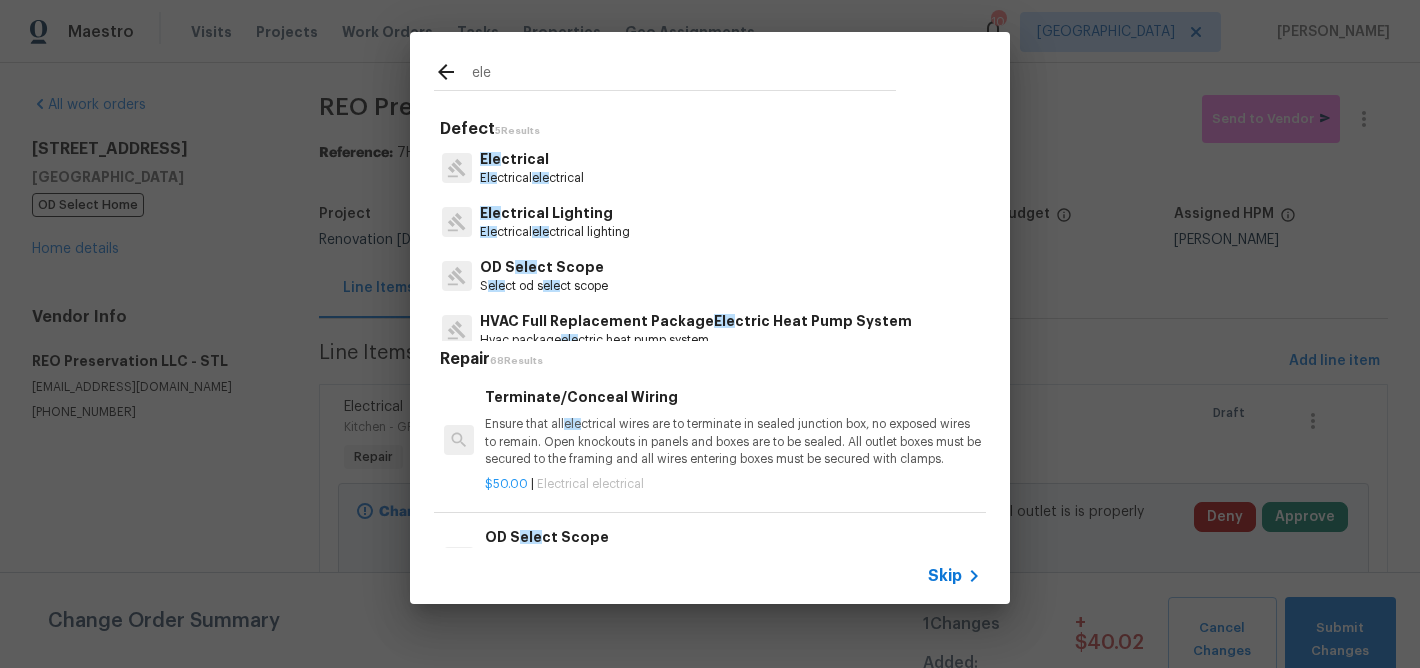 type on "ele" 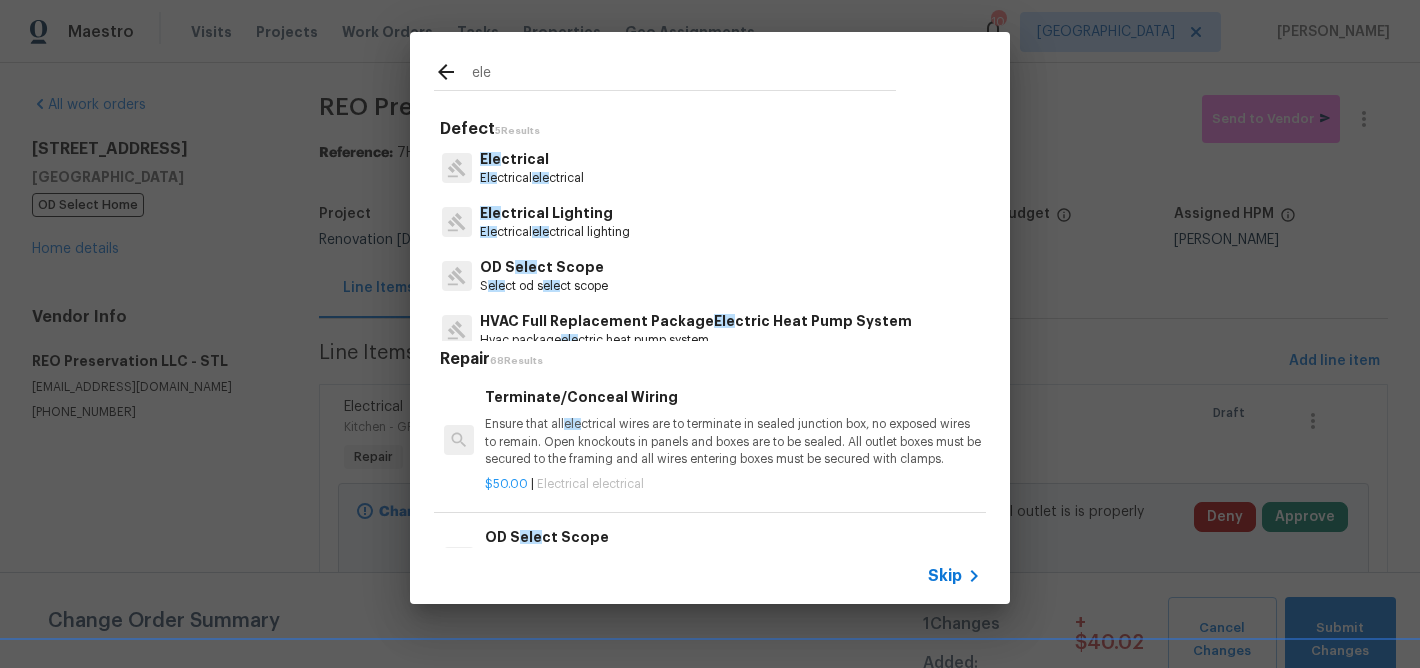 click on "Ele ctrical" at bounding box center [532, 159] 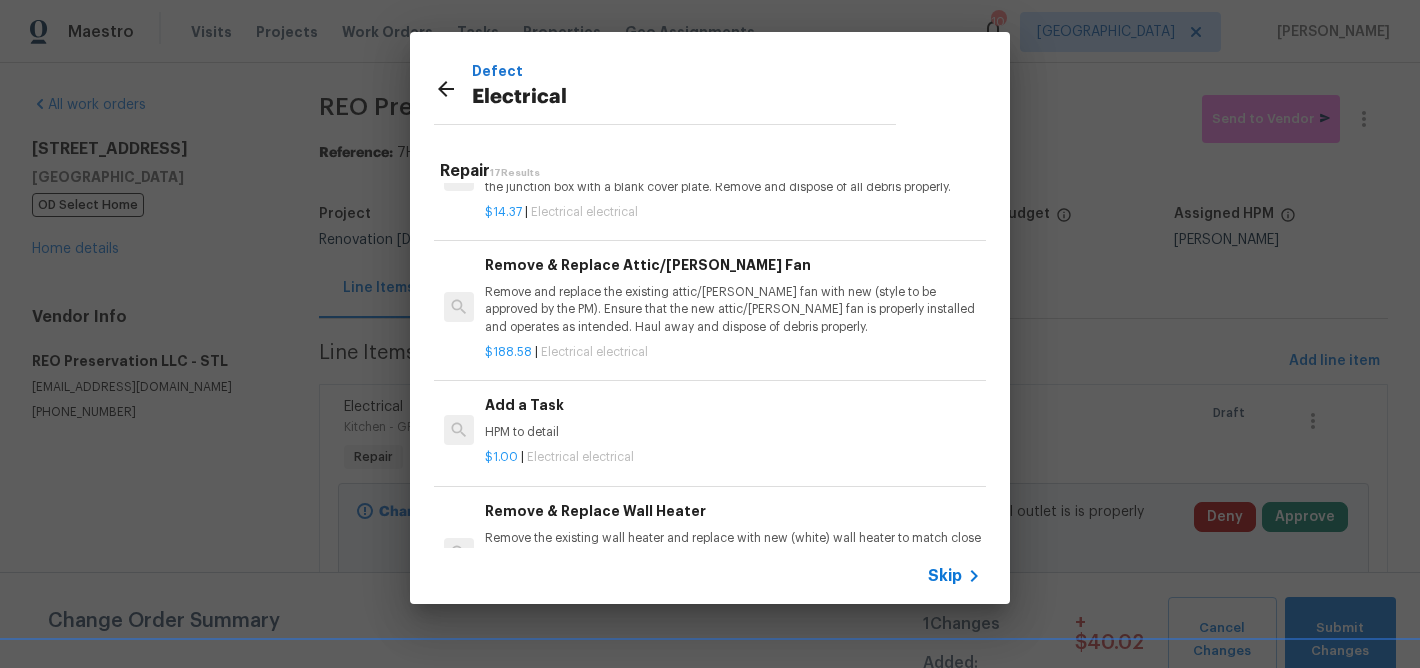 scroll, scrollTop: 956, scrollLeft: 0, axis: vertical 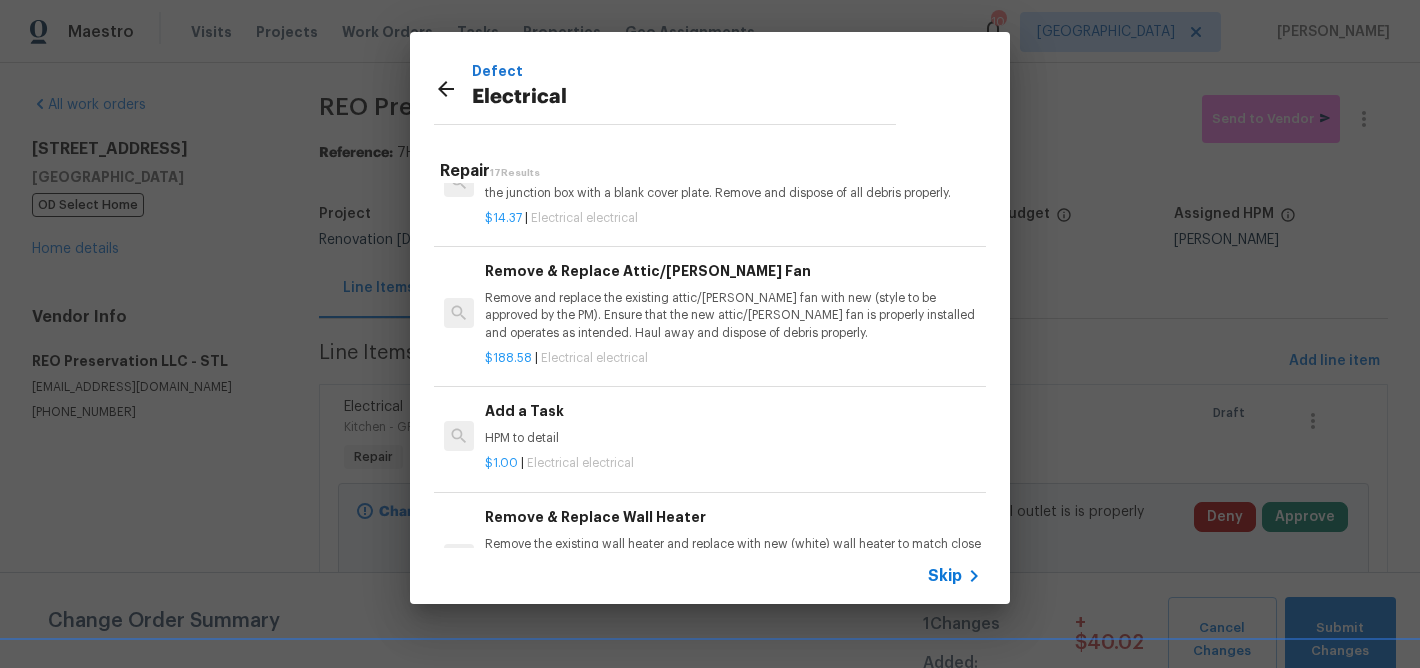 click on "Add a Task" at bounding box center [733, 411] 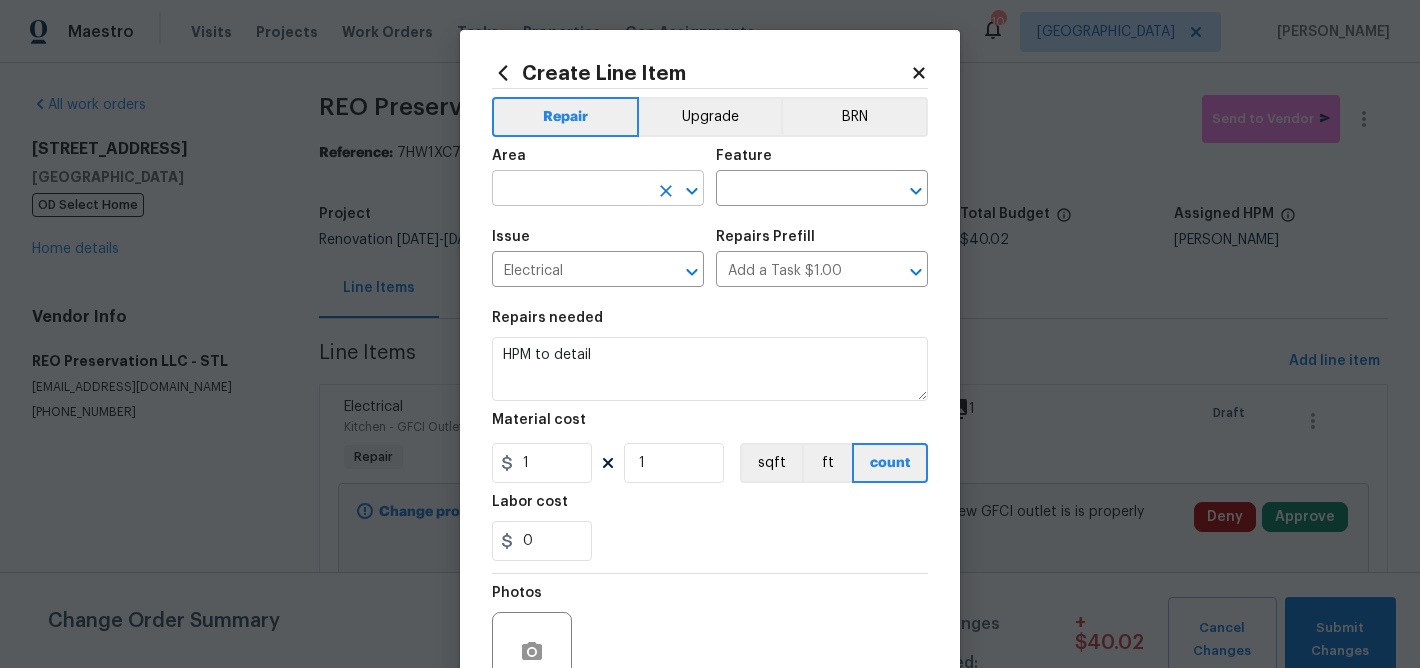 click on "​" at bounding box center [598, 190] 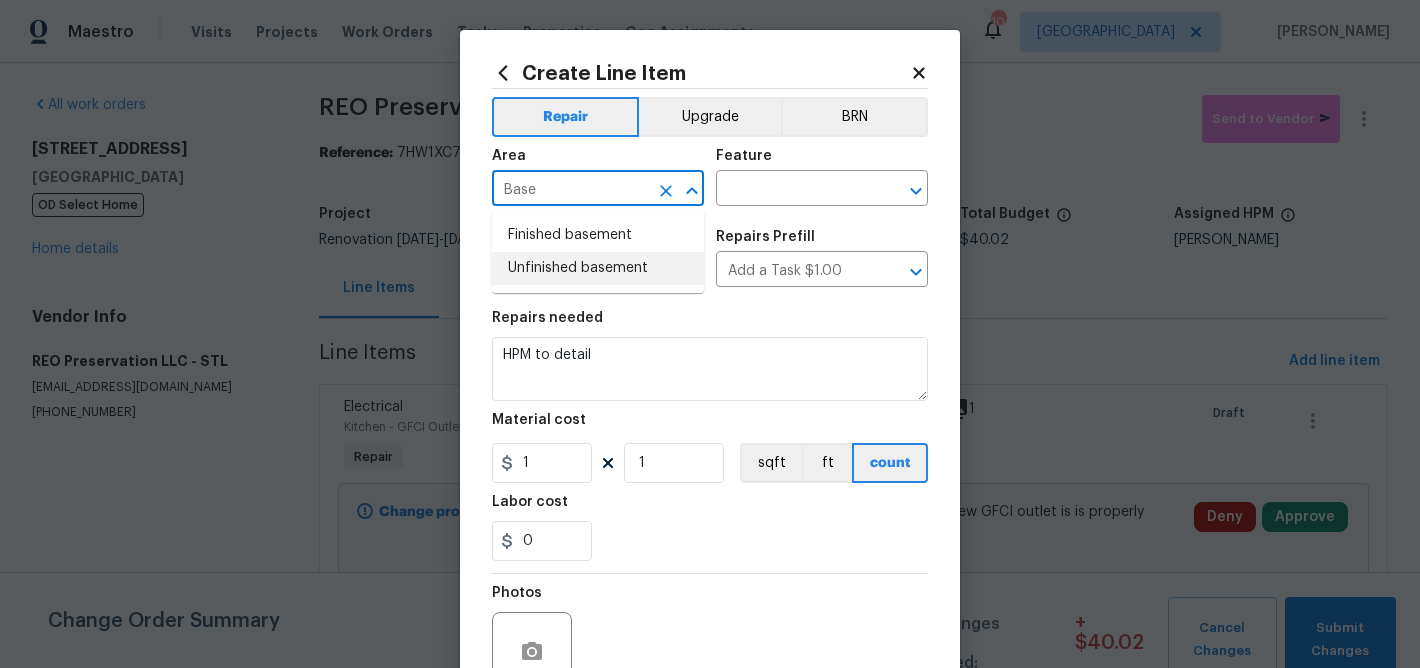 click on "Unfinished basement" at bounding box center [598, 268] 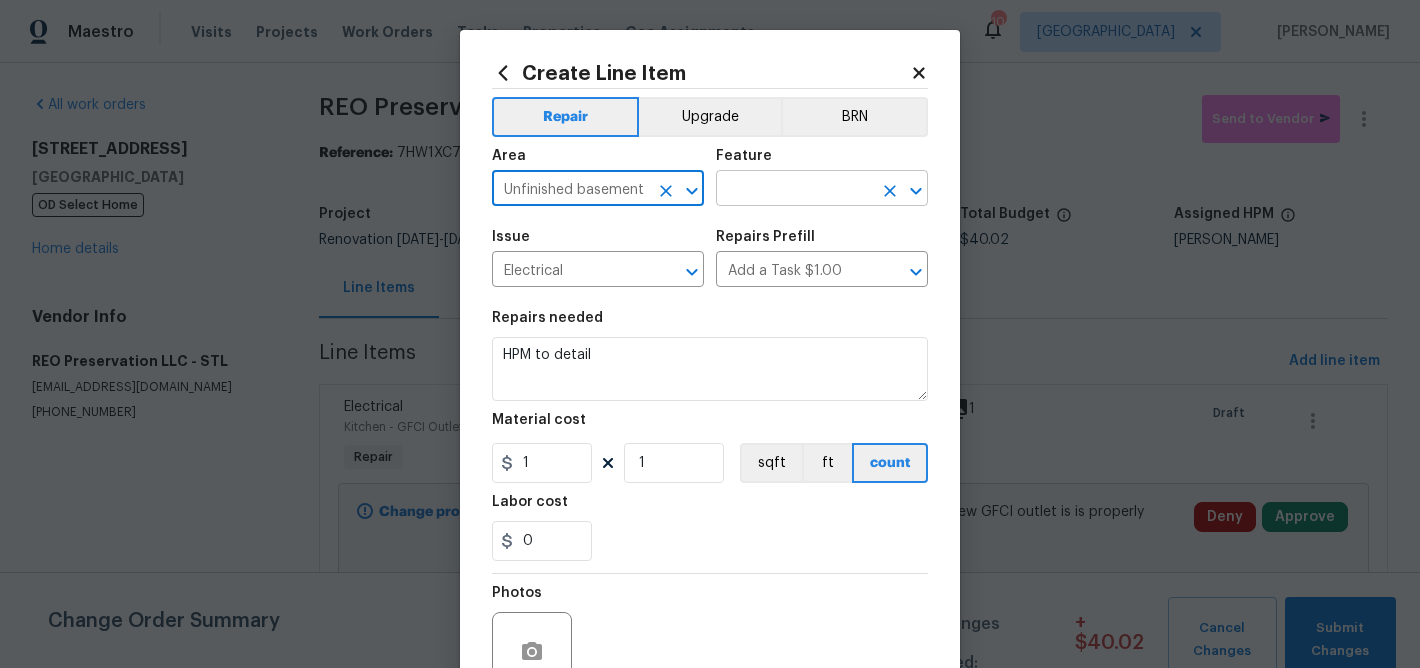 type on "Unfinished basement" 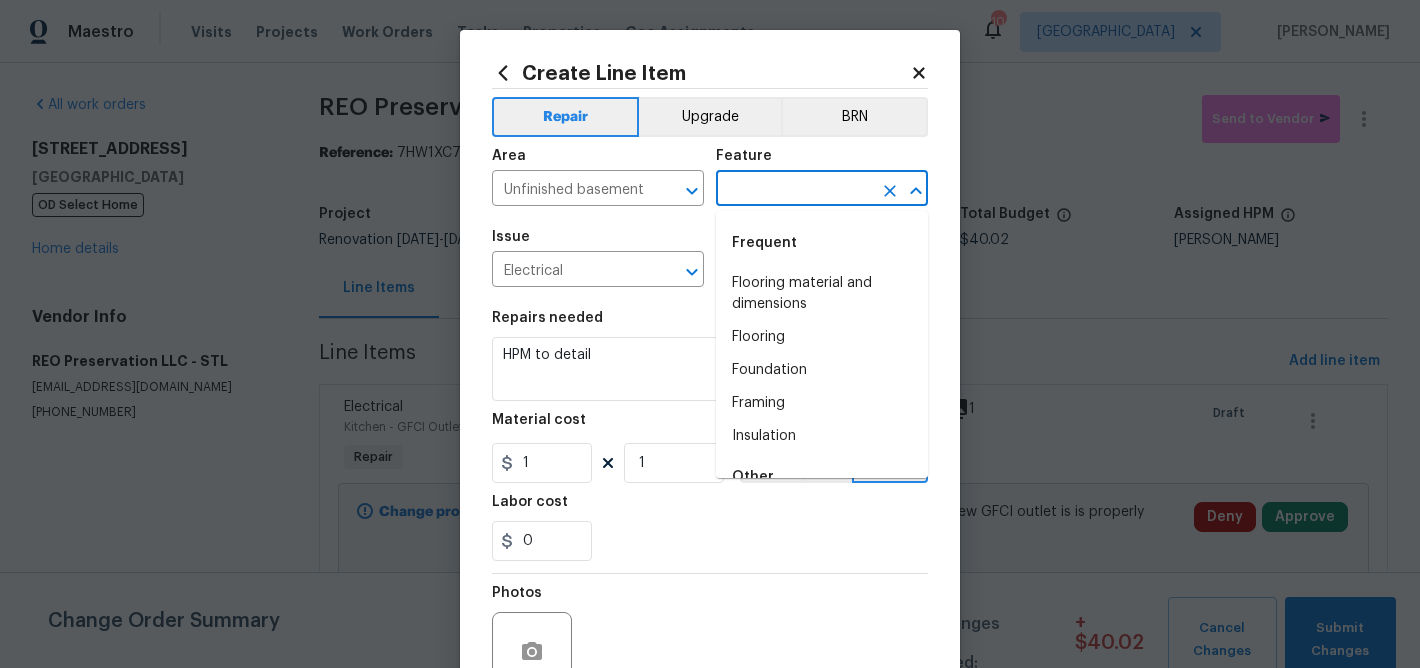 click at bounding box center (794, 190) 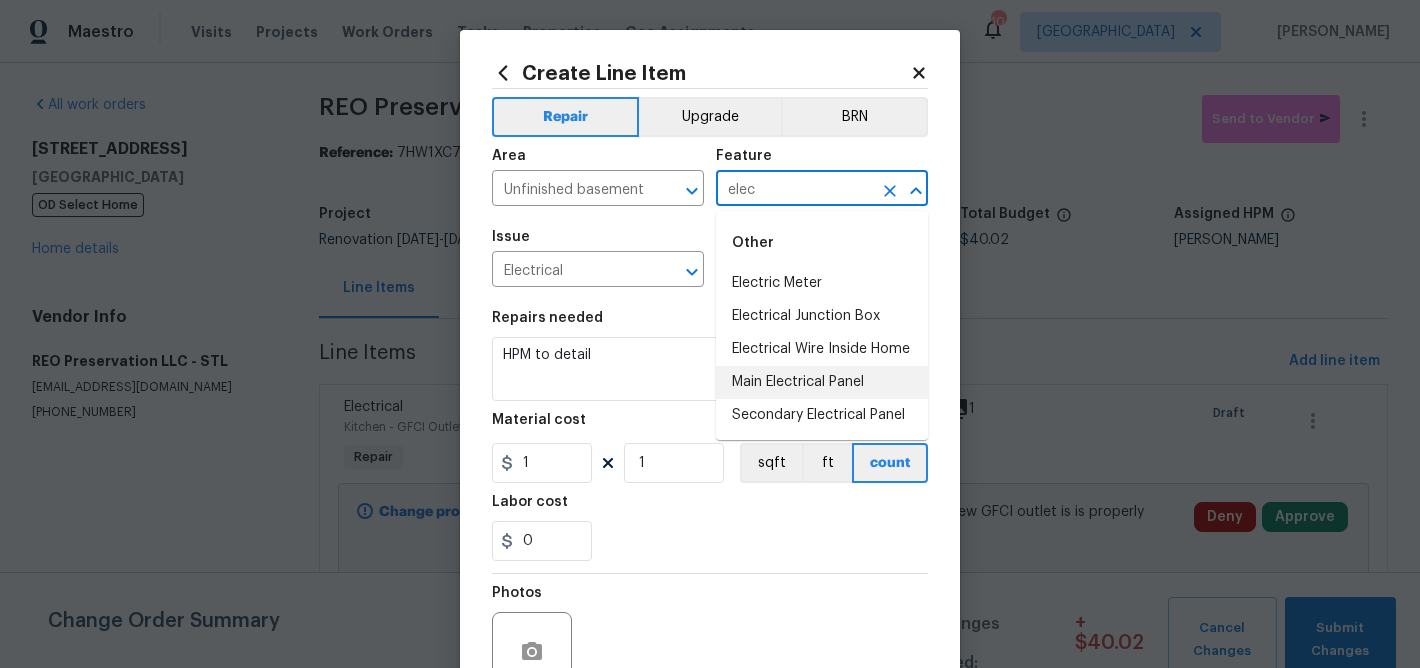 click on "Main Electrical Panel" at bounding box center (822, 382) 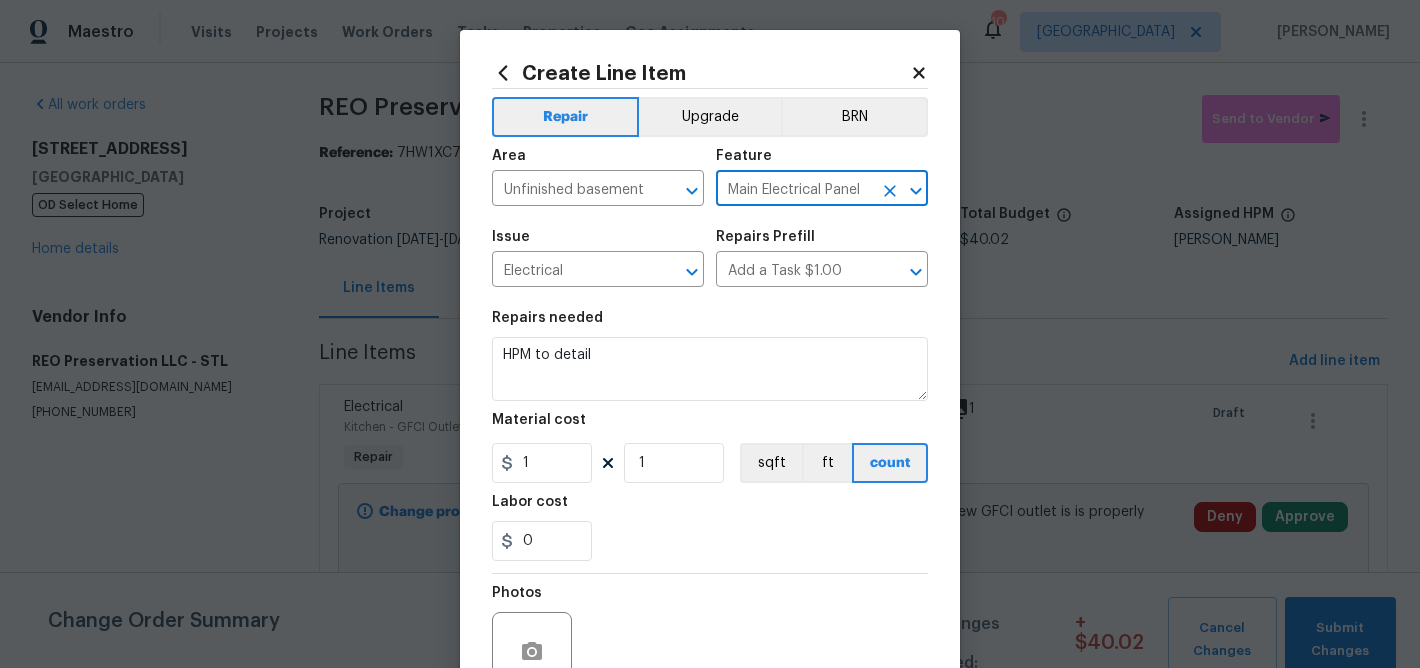type on "Main Electrical Panel" 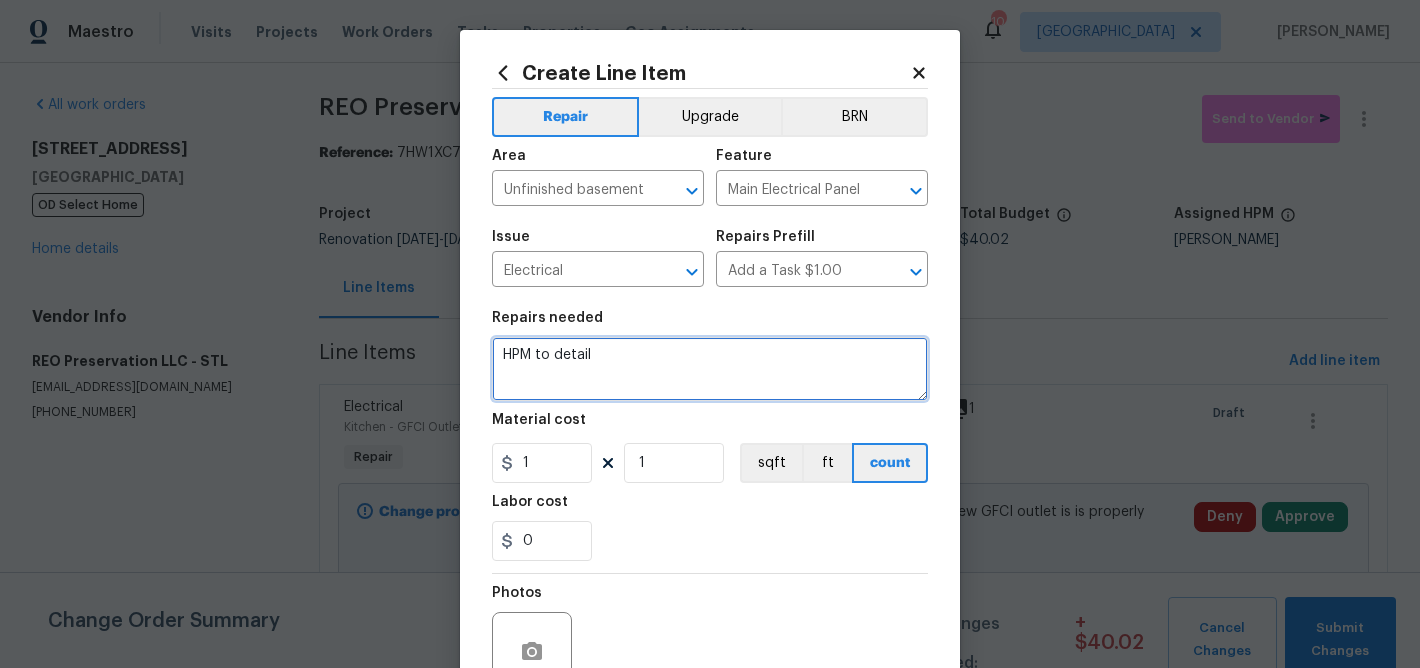 drag, startPoint x: 609, startPoint y: 353, endPoint x: 456, endPoint y: 337, distance: 153.83432 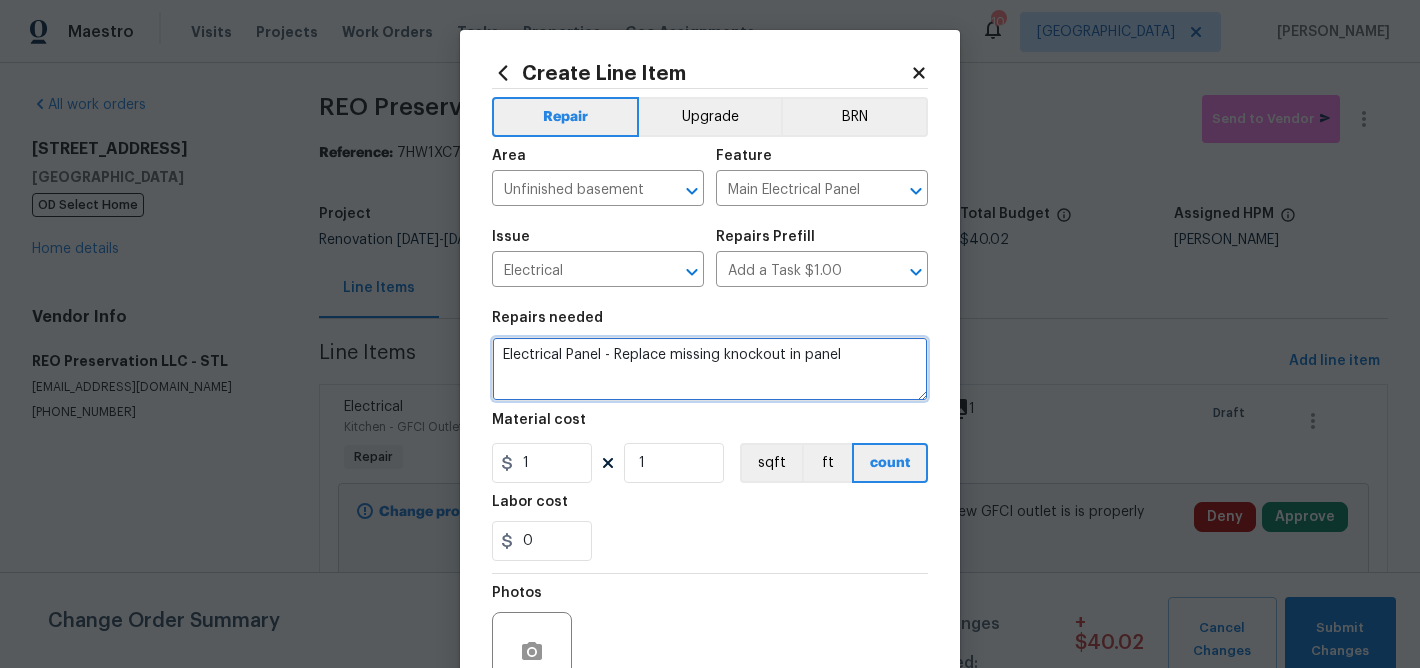 type on "Electrical Panel - Replace missing knockout in panel" 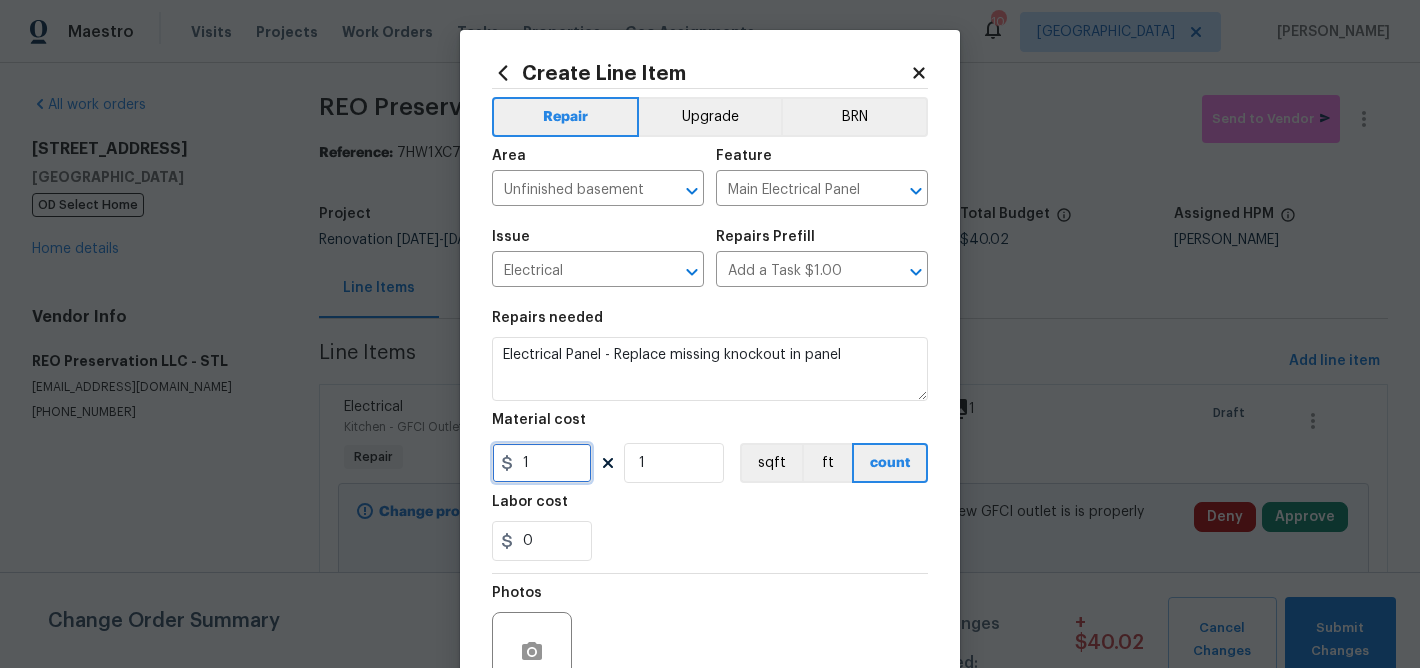 click on "1" at bounding box center (542, 463) 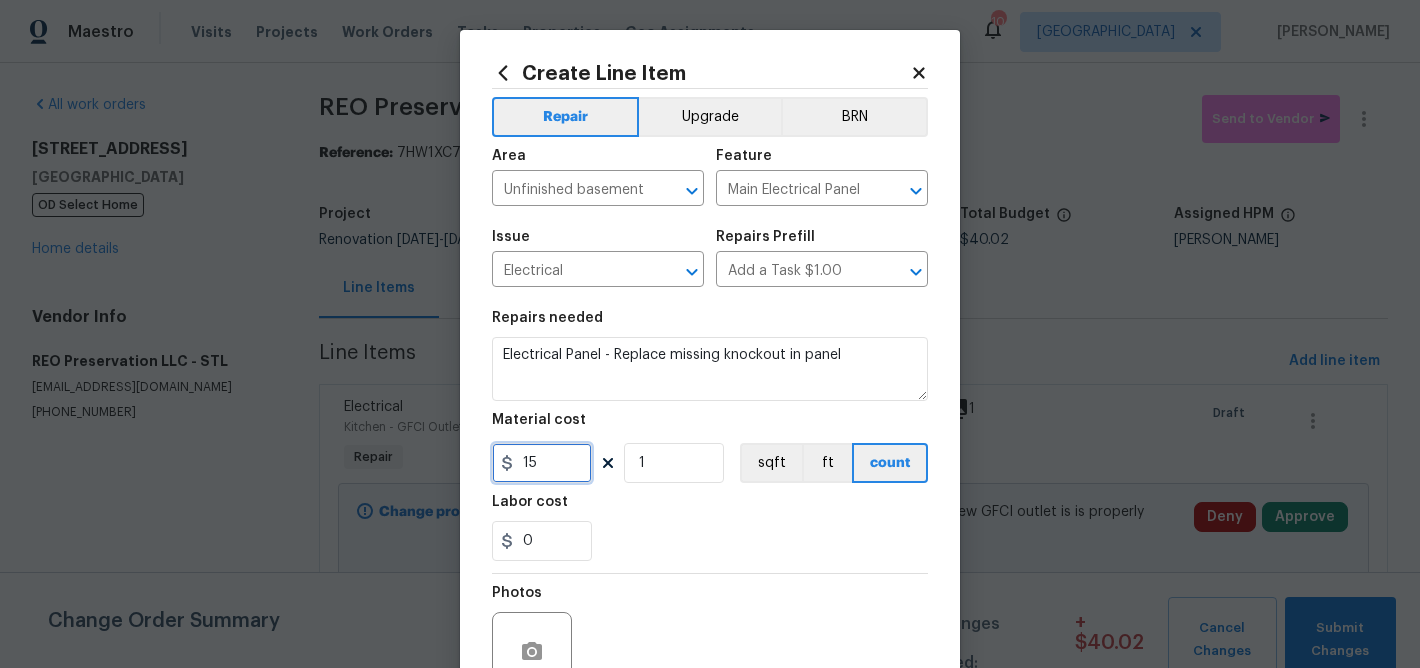 scroll, scrollTop: 86, scrollLeft: 0, axis: vertical 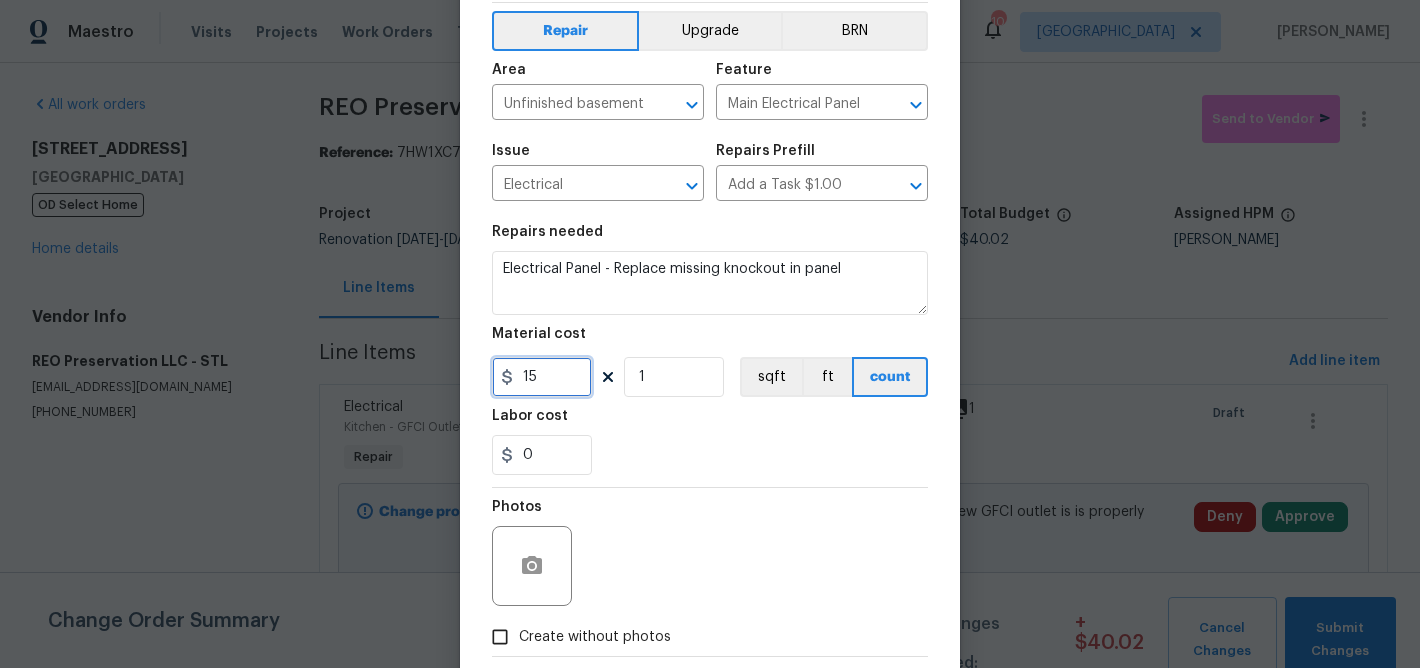 type on "15" 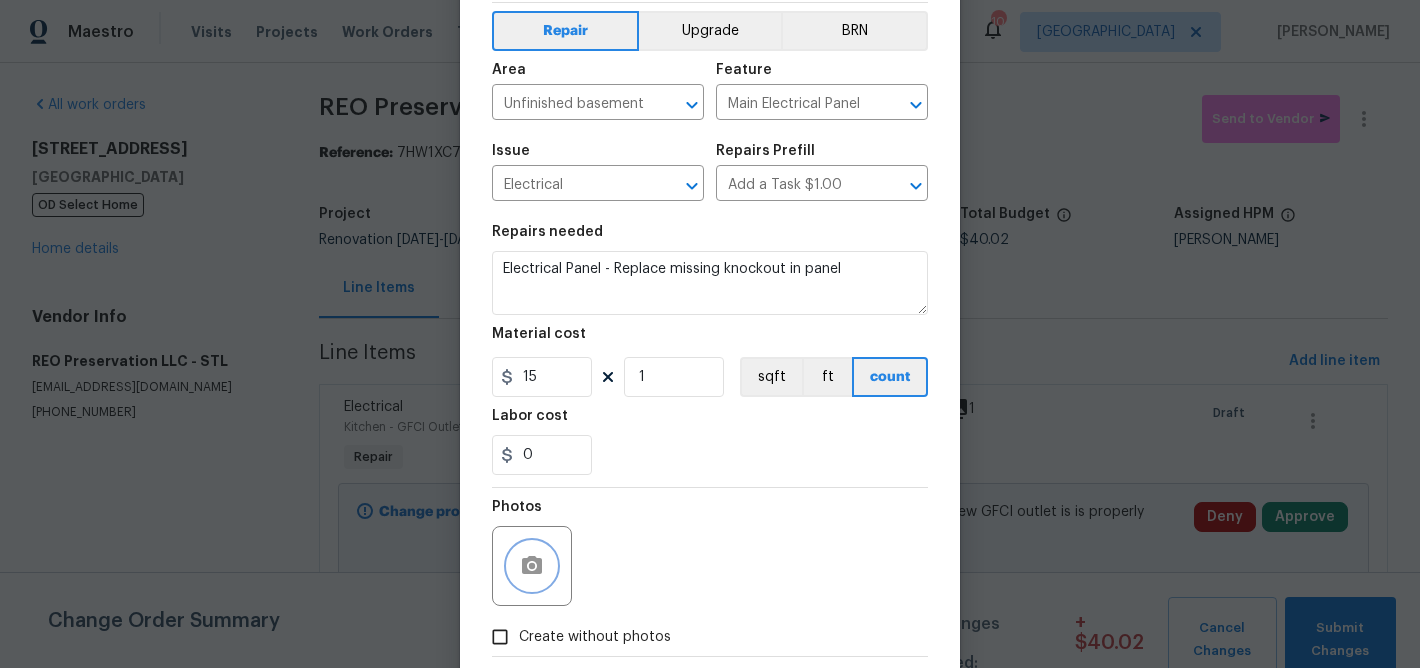 click 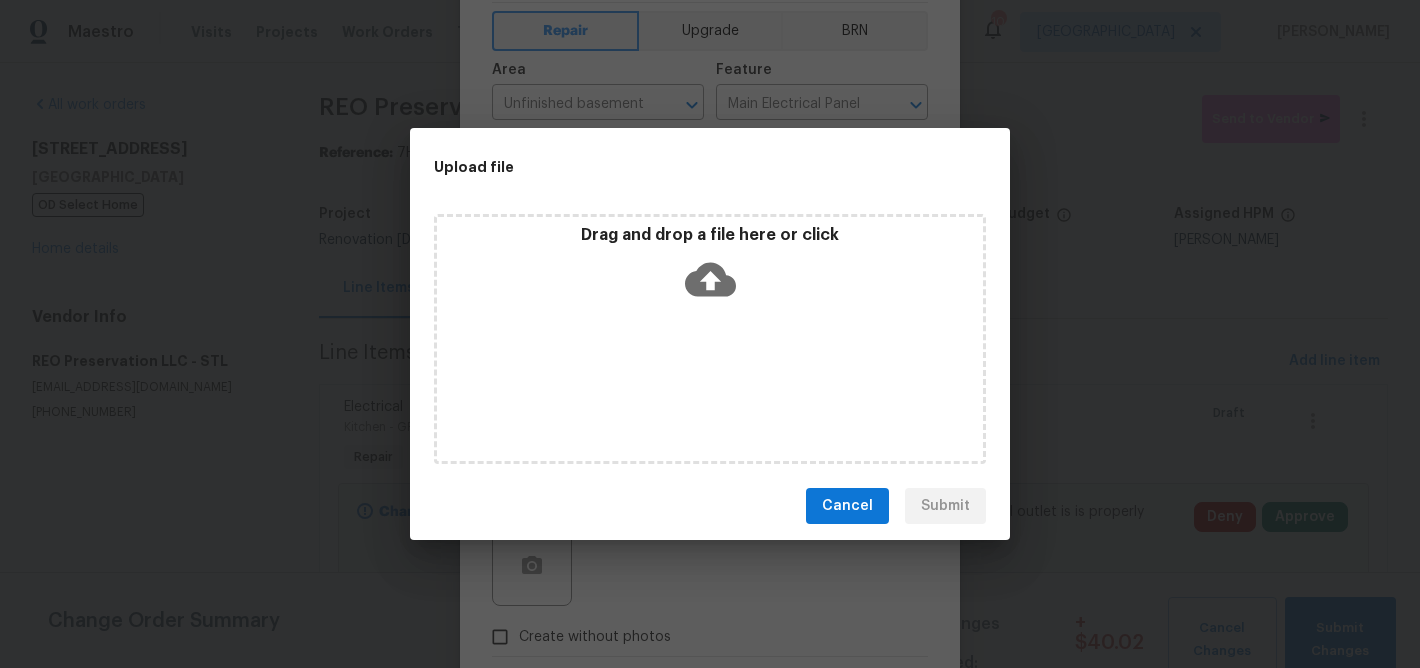 click 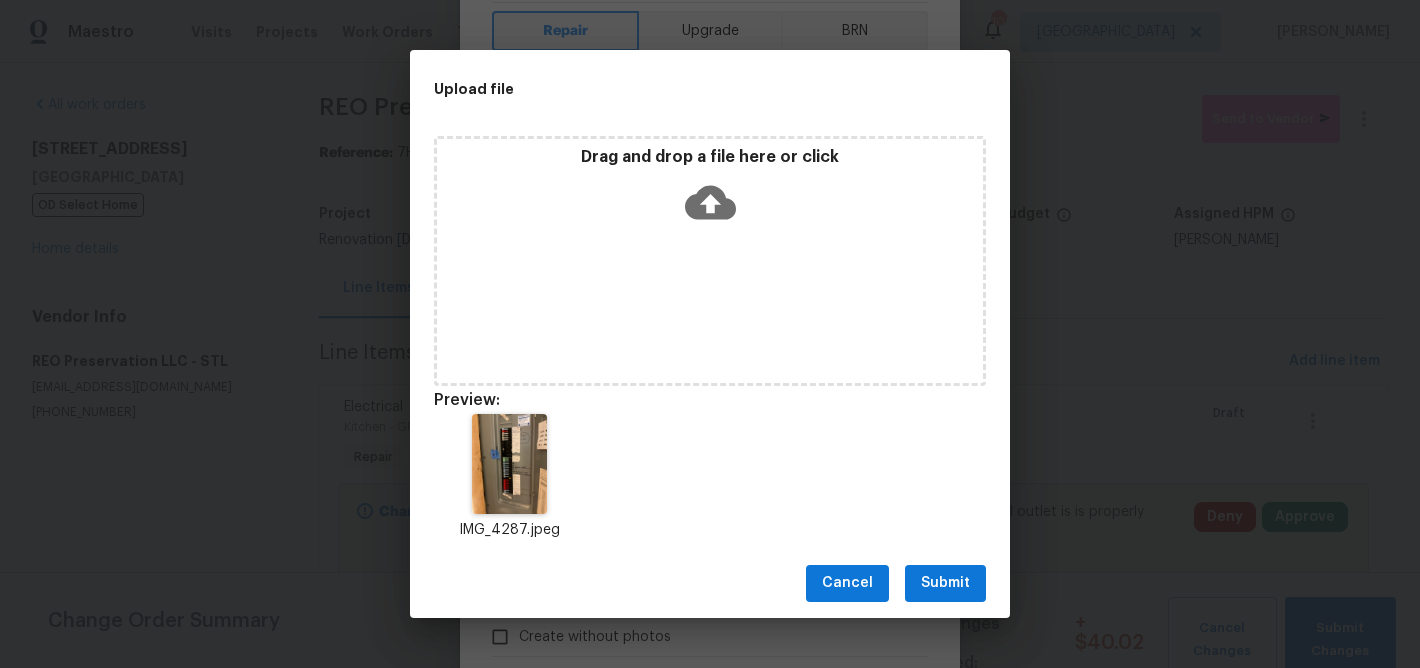 click on "Submit" at bounding box center (945, 583) 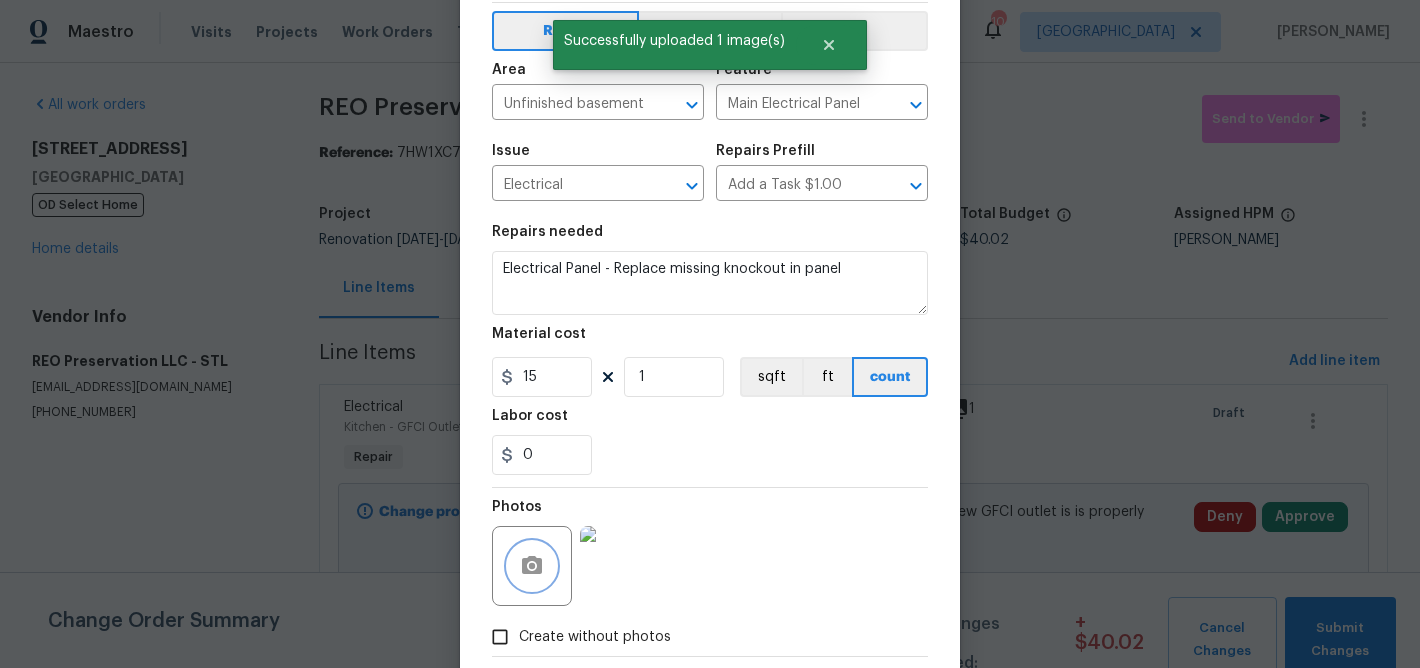 scroll, scrollTop: 194, scrollLeft: 0, axis: vertical 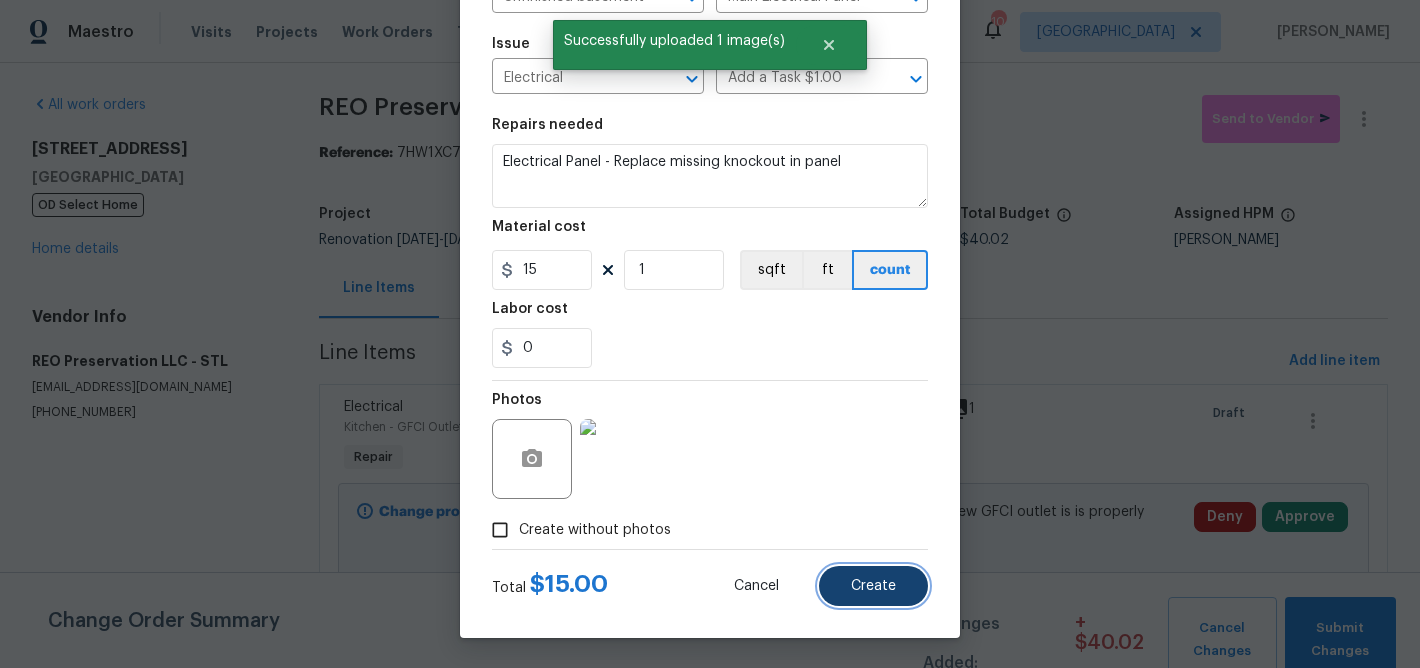 click on "Create" at bounding box center (873, 586) 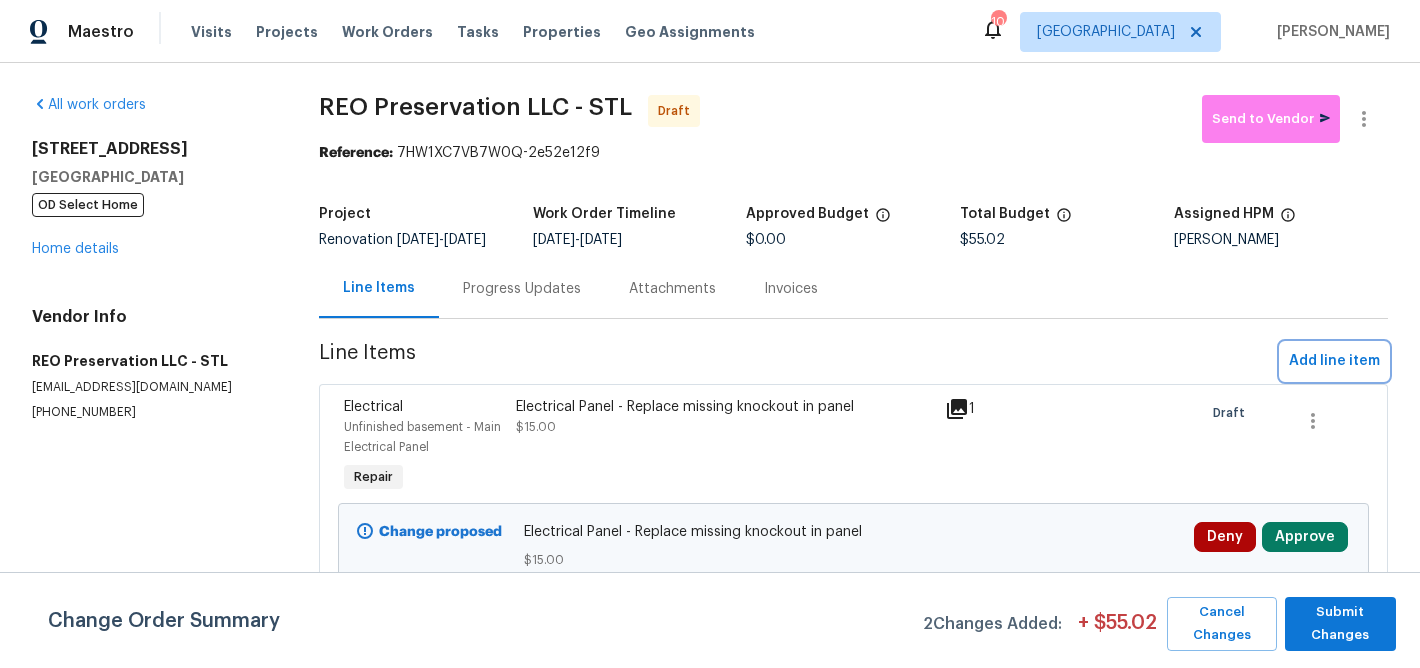 click on "Add line item" at bounding box center (1334, 361) 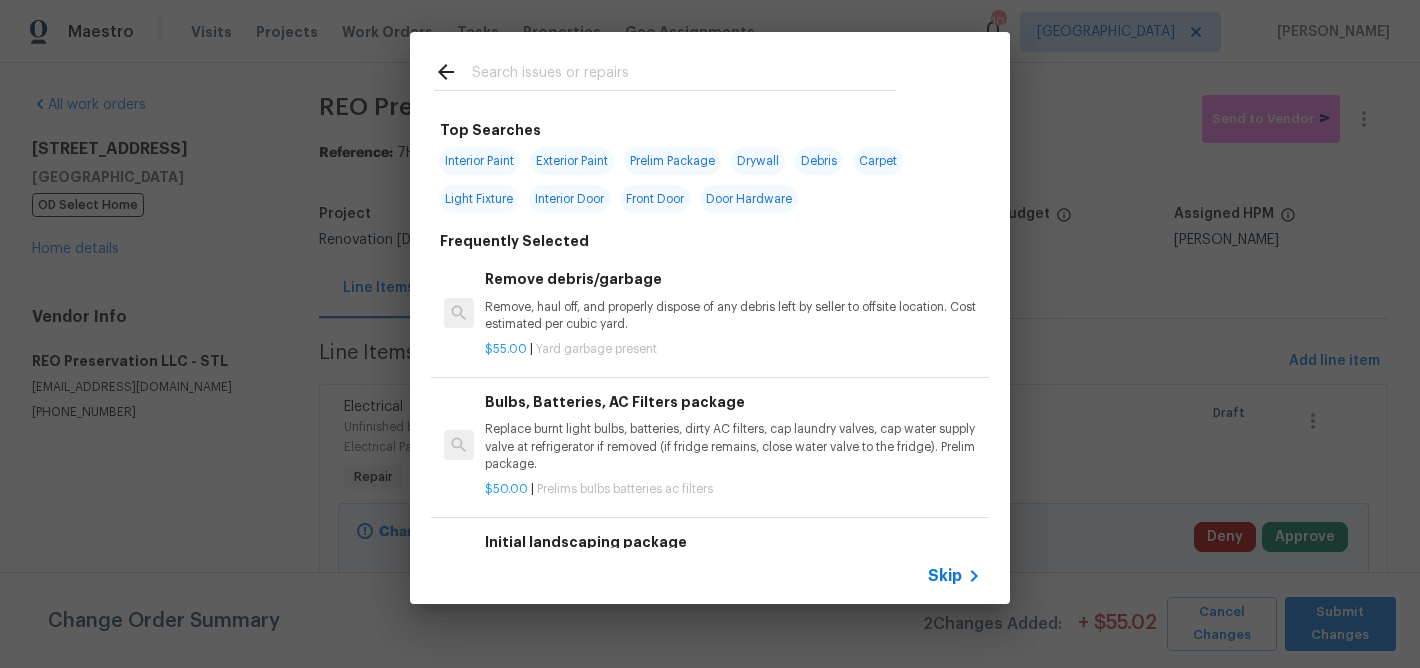 click at bounding box center [684, 75] 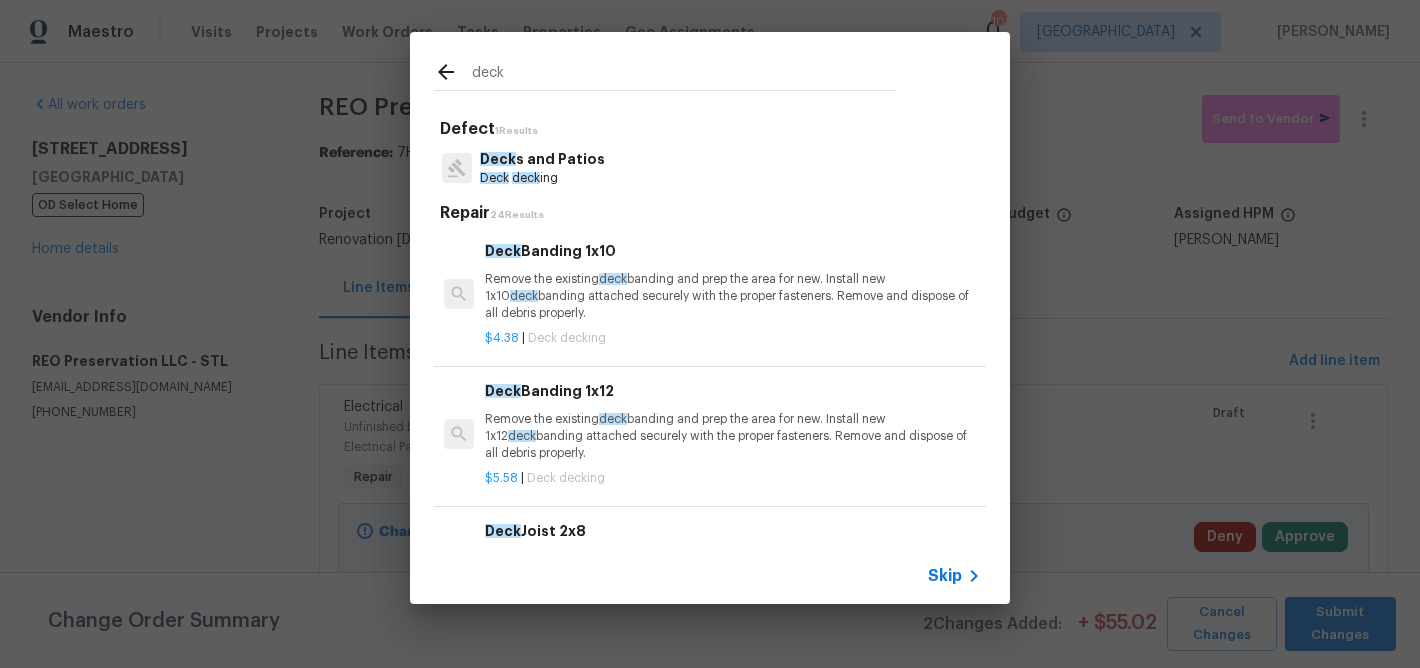 type on "deck" 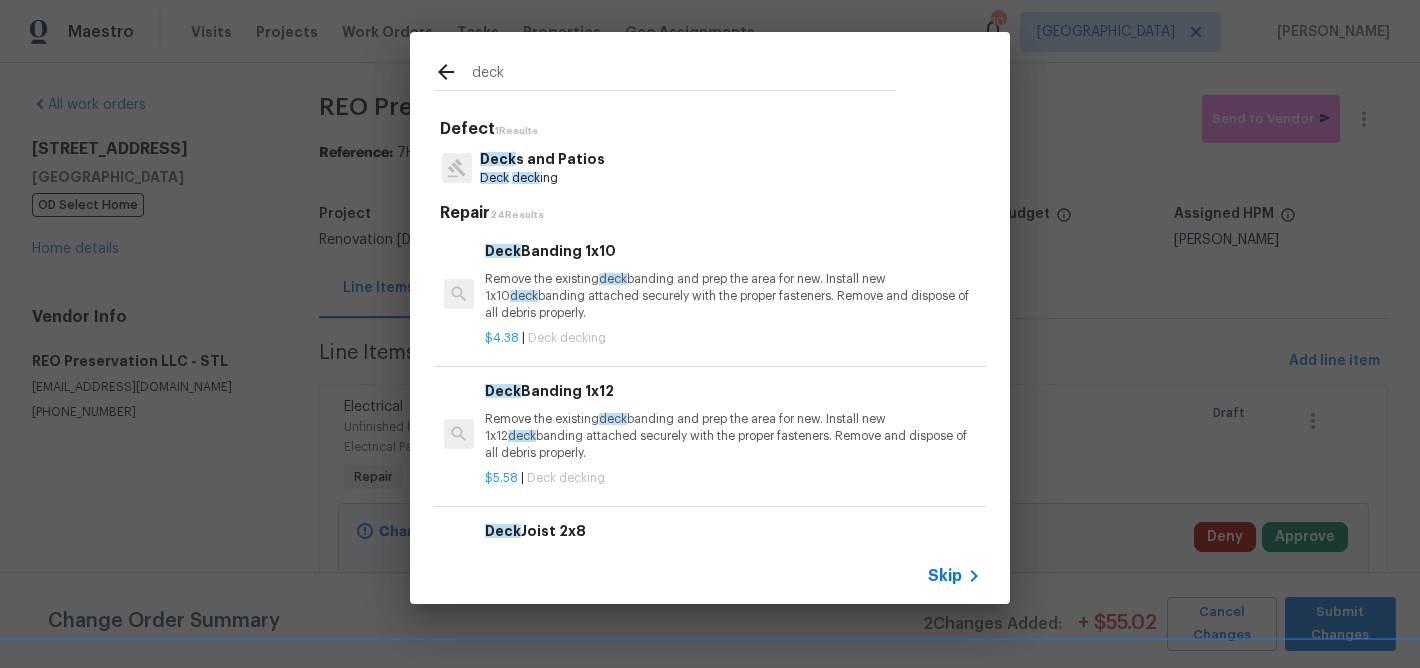 click on "Deck s and Patios" at bounding box center [542, 159] 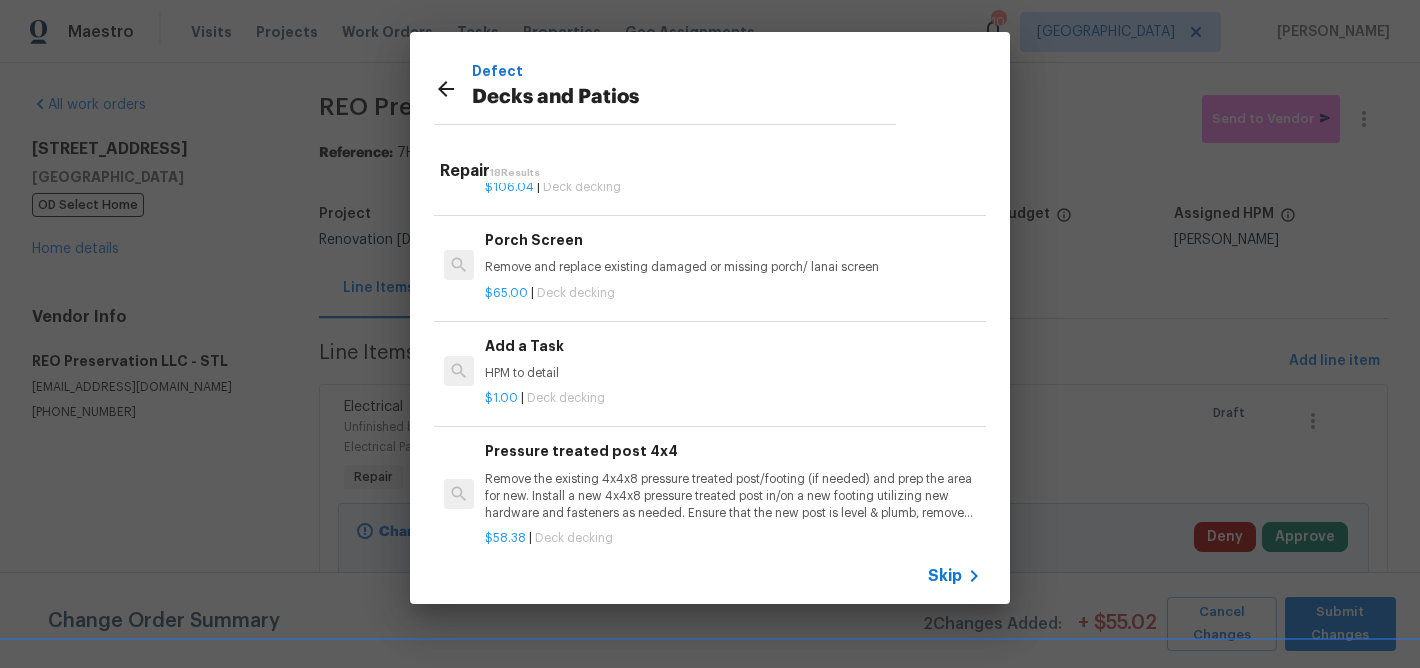 scroll, scrollTop: 1955, scrollLeft: 0, axis: vertical 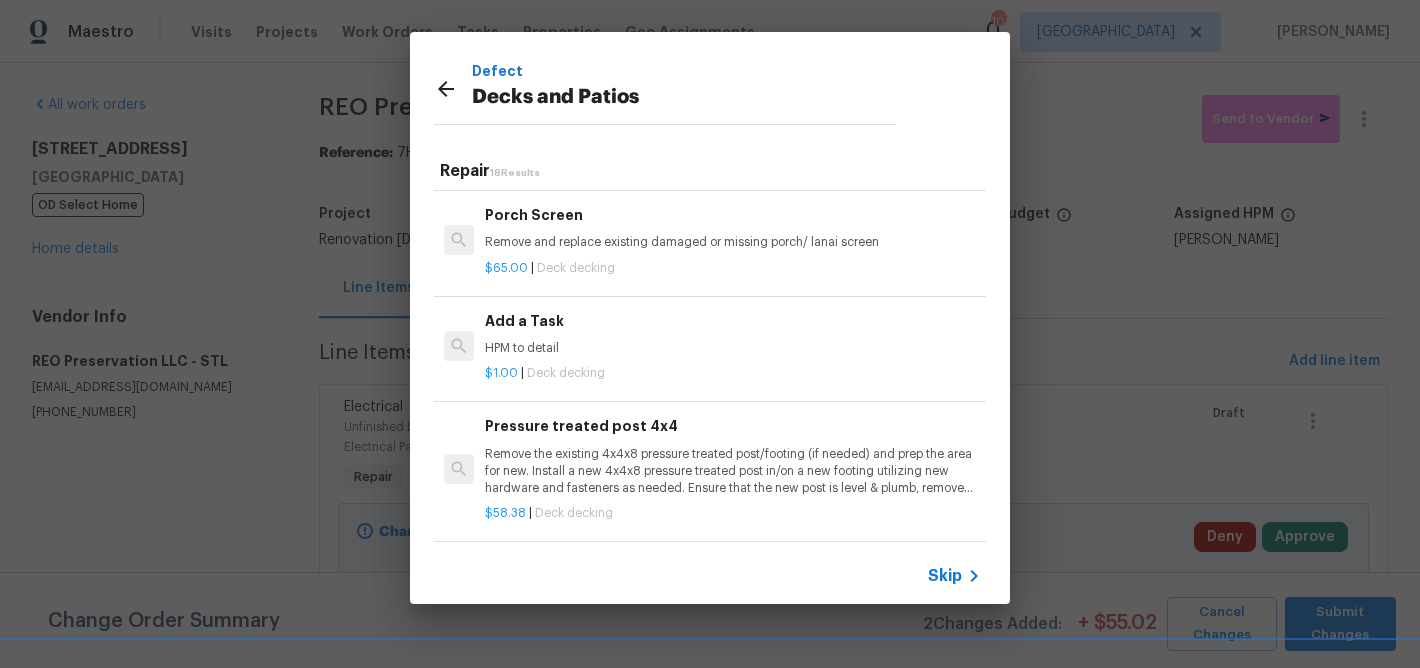 click on "Add a Task" at bounding box center (733, 321) 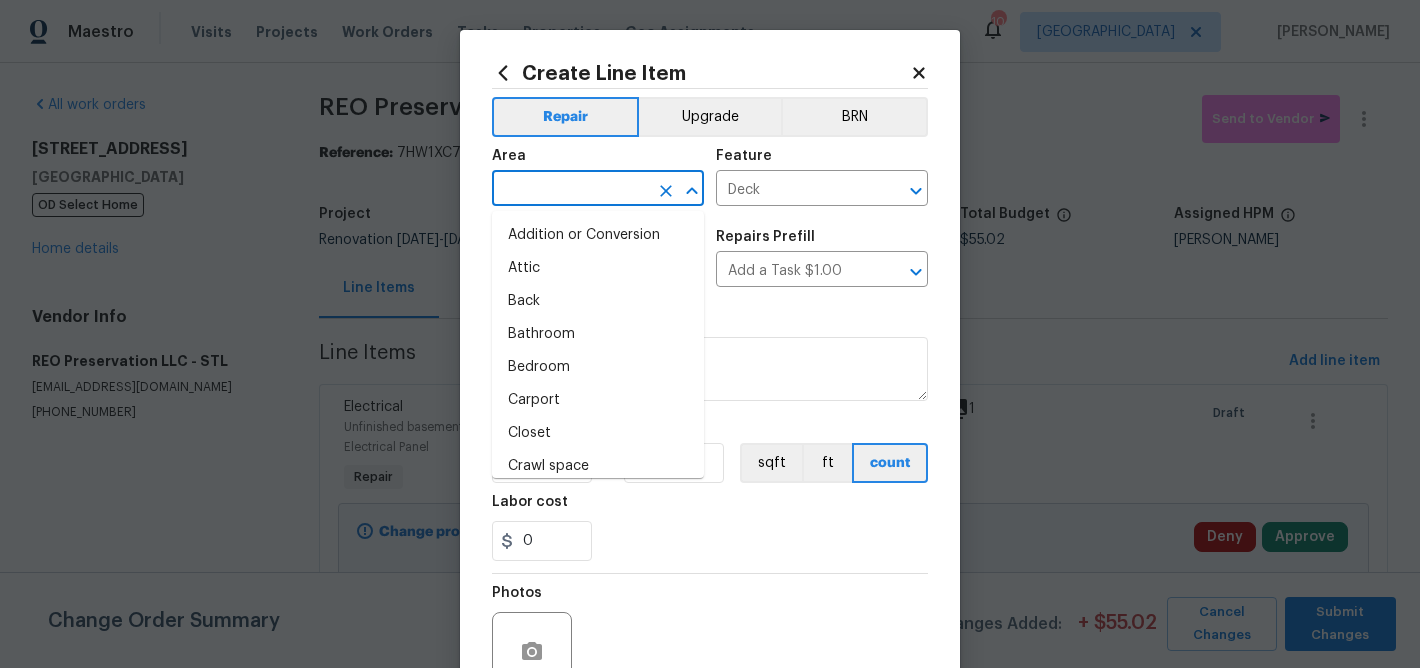 click at bounding box center (570, 190) 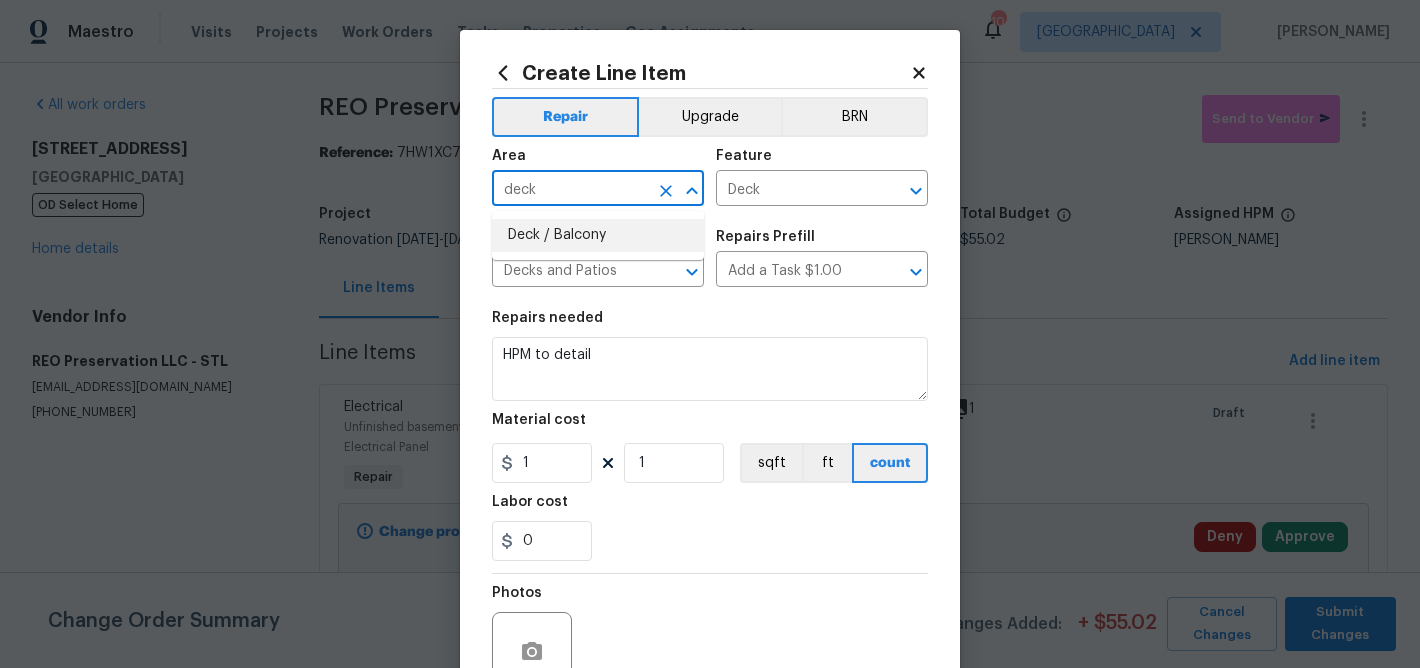 click on "Deck / Balcony" at bounding box center (598, 235) 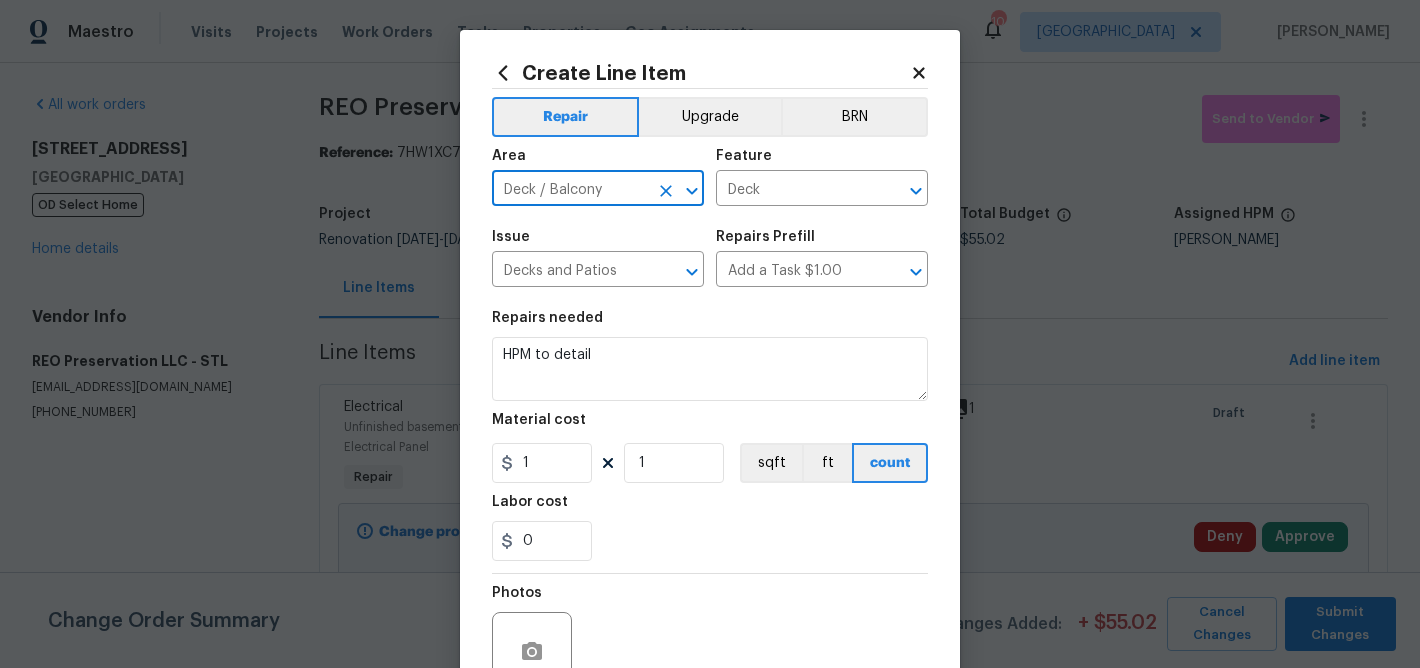 type on "Deck / Balcony" 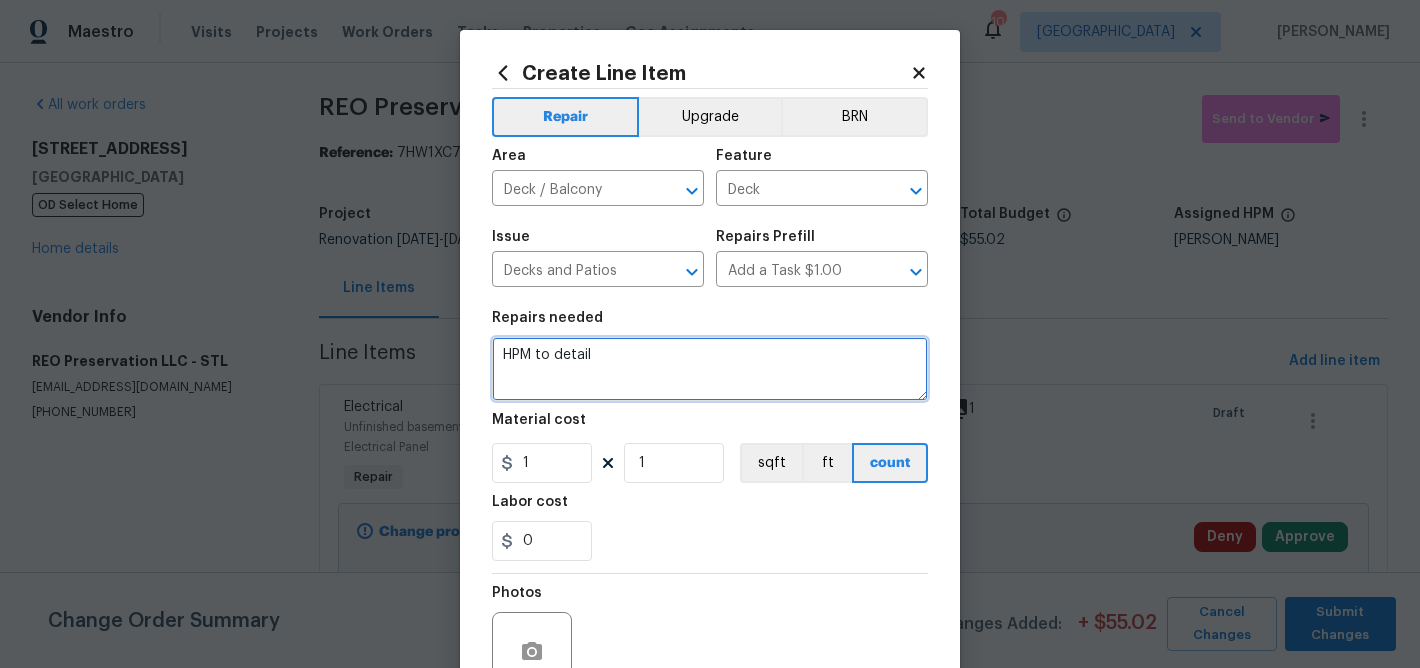 drag, startPoint x: 607, startPoint y: 352, endPoint x: 497, endPoint y: 350, distance: 110.01818 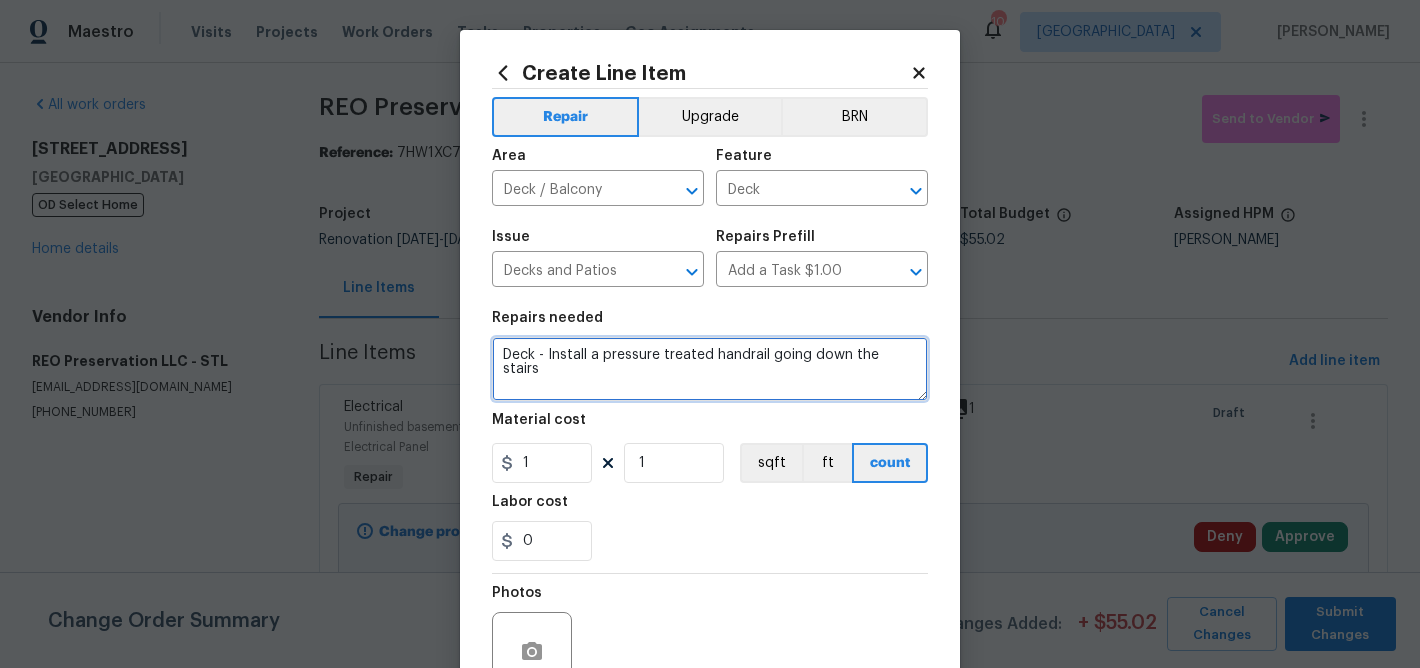 type on "Deck - Install a pressure treated handrail going down the stairs" 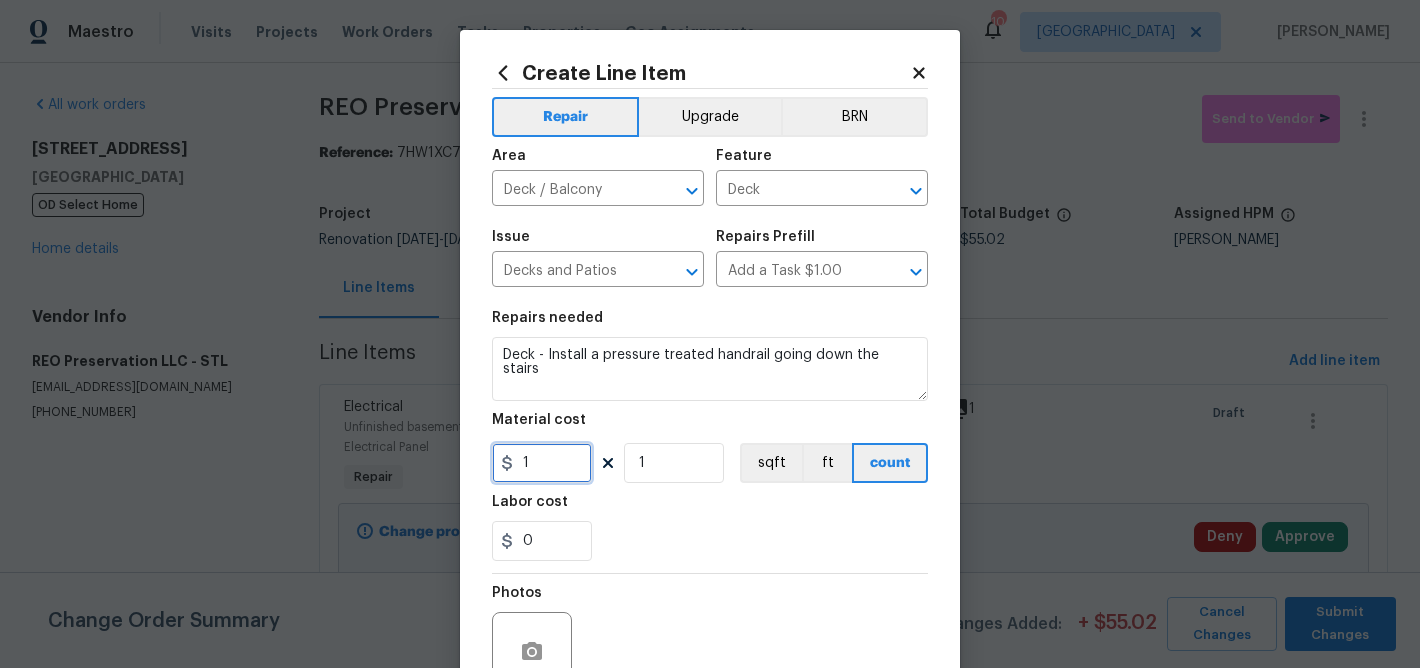 click on "1" at bounding box center [542, 463] 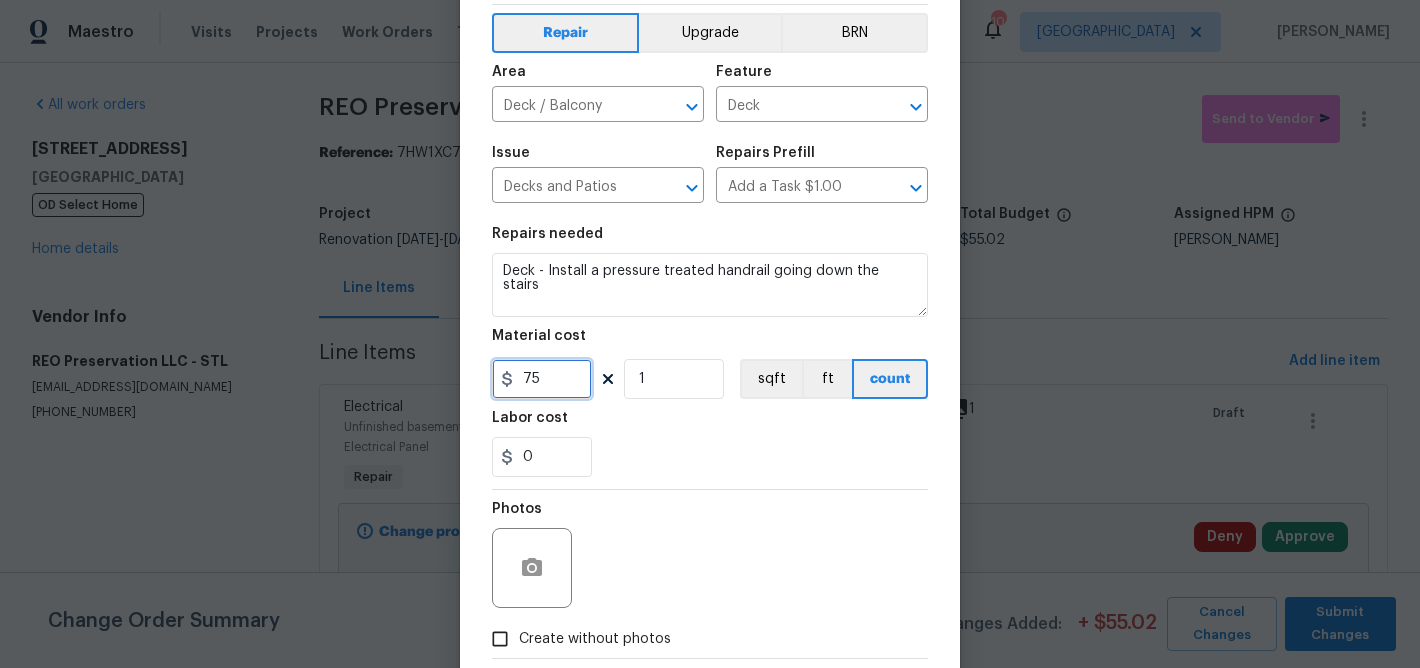 scroll, scrollTop: 118, scrollLeft: 0, axis: vertical 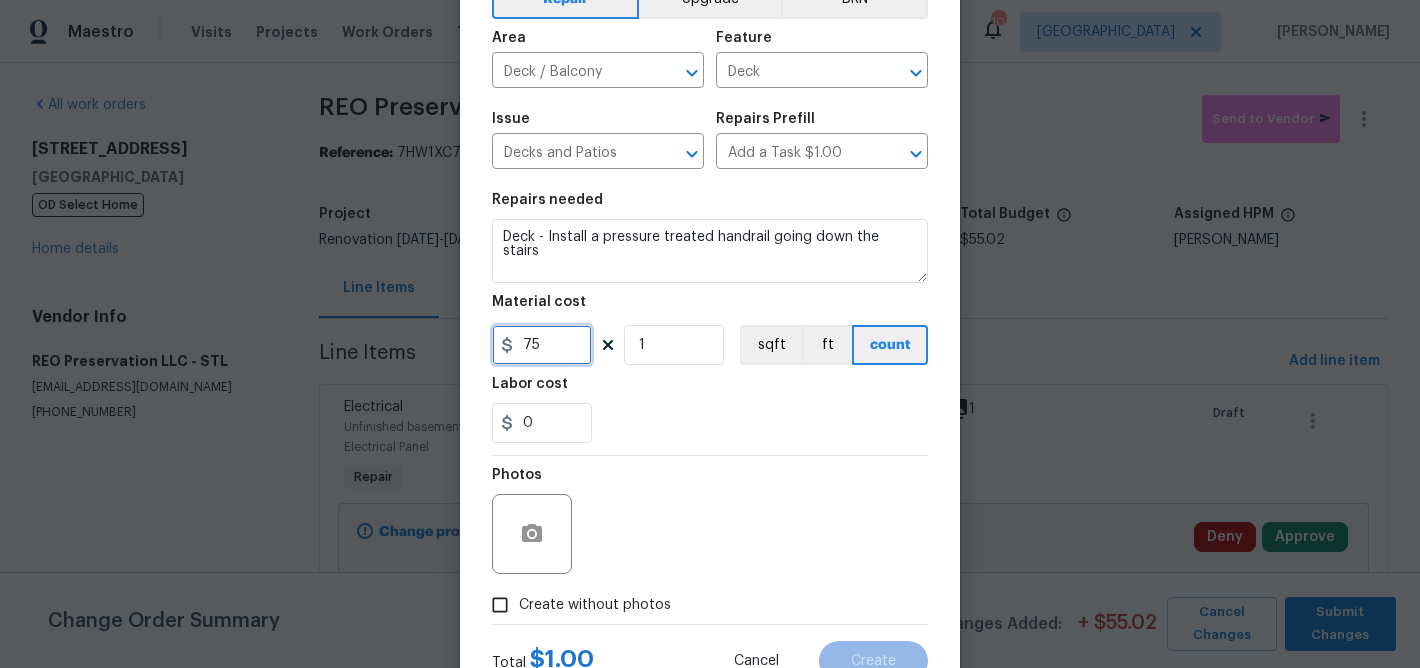 type on "75" 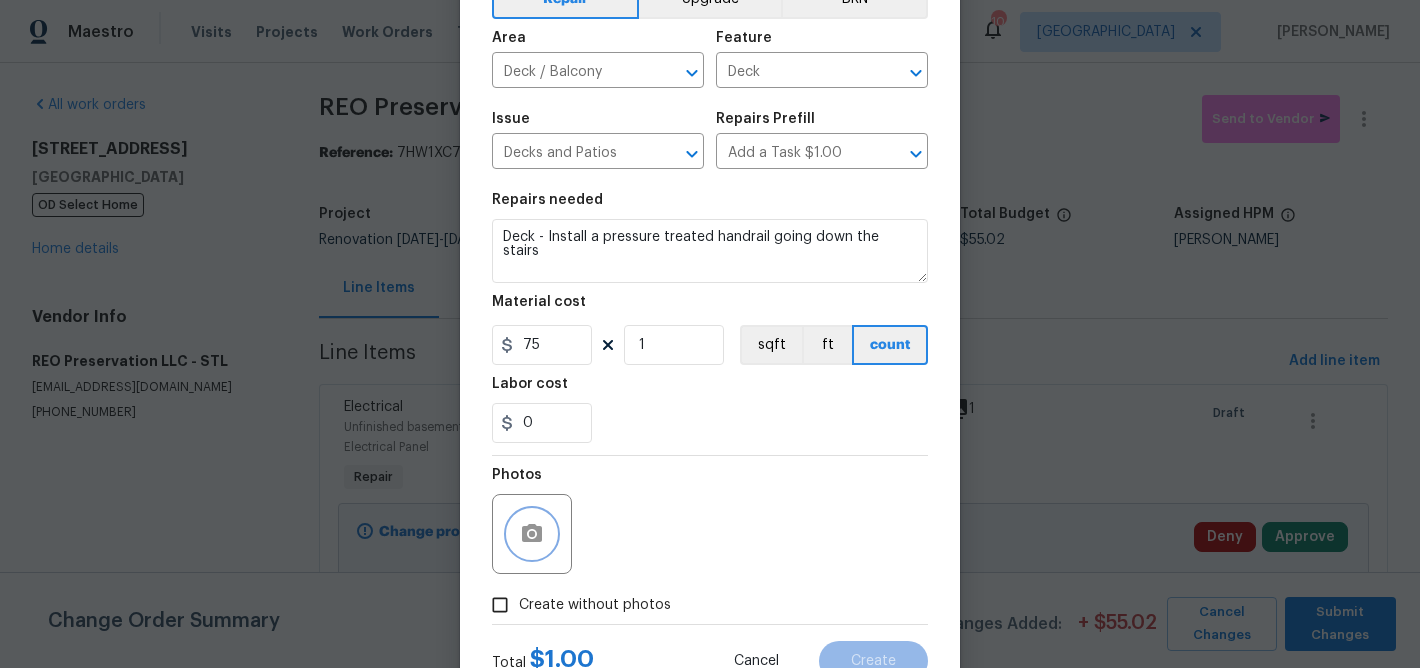 click 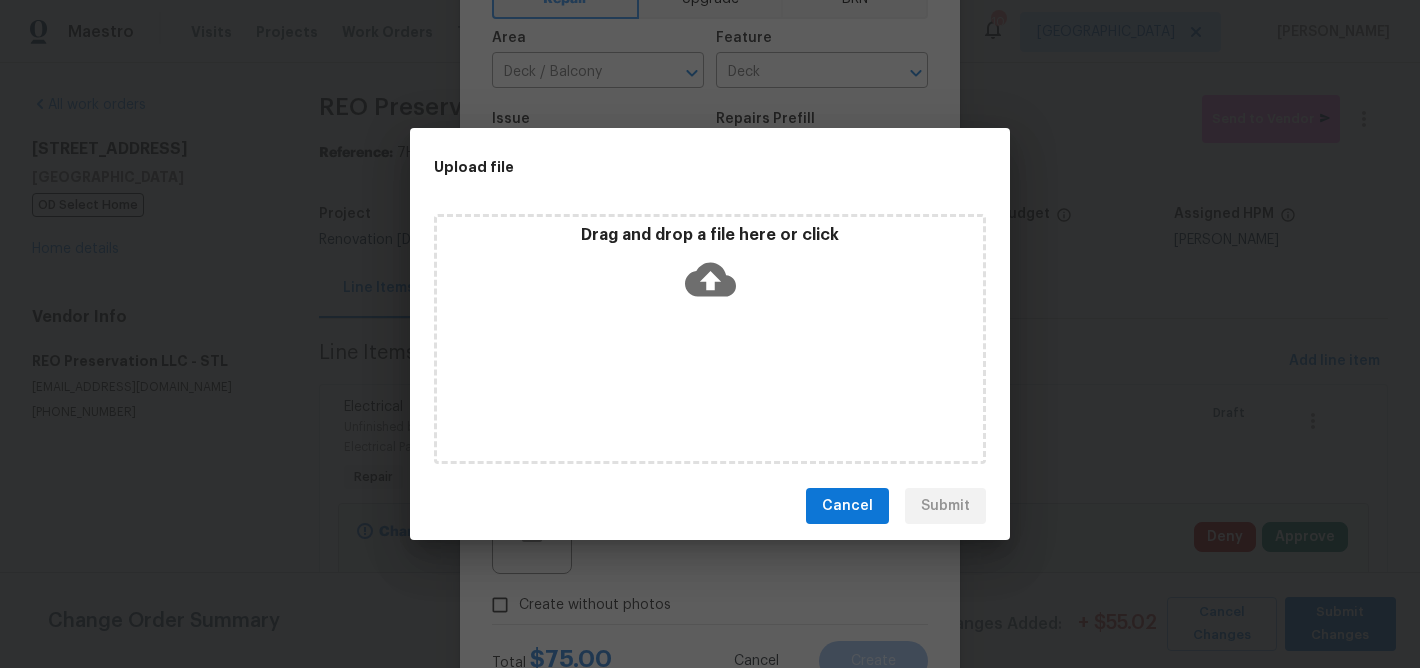 click 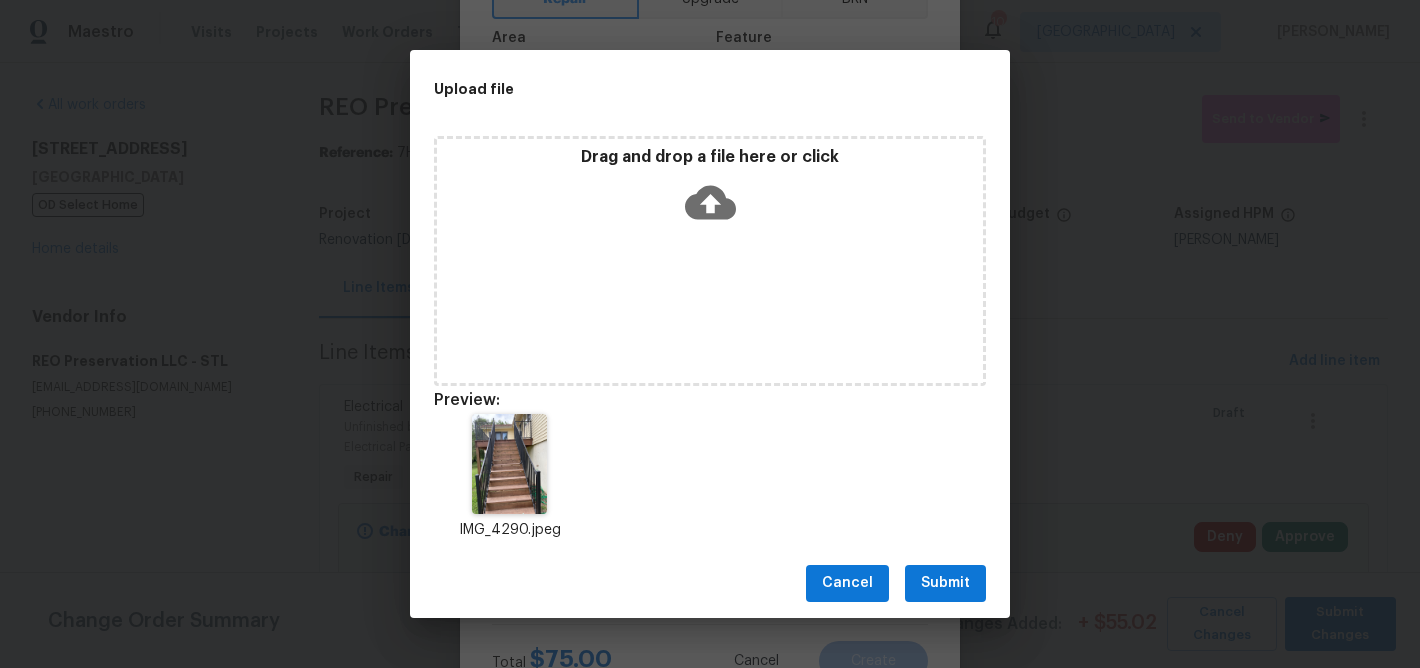 click on "Submit" at bounding box center [945, 583] 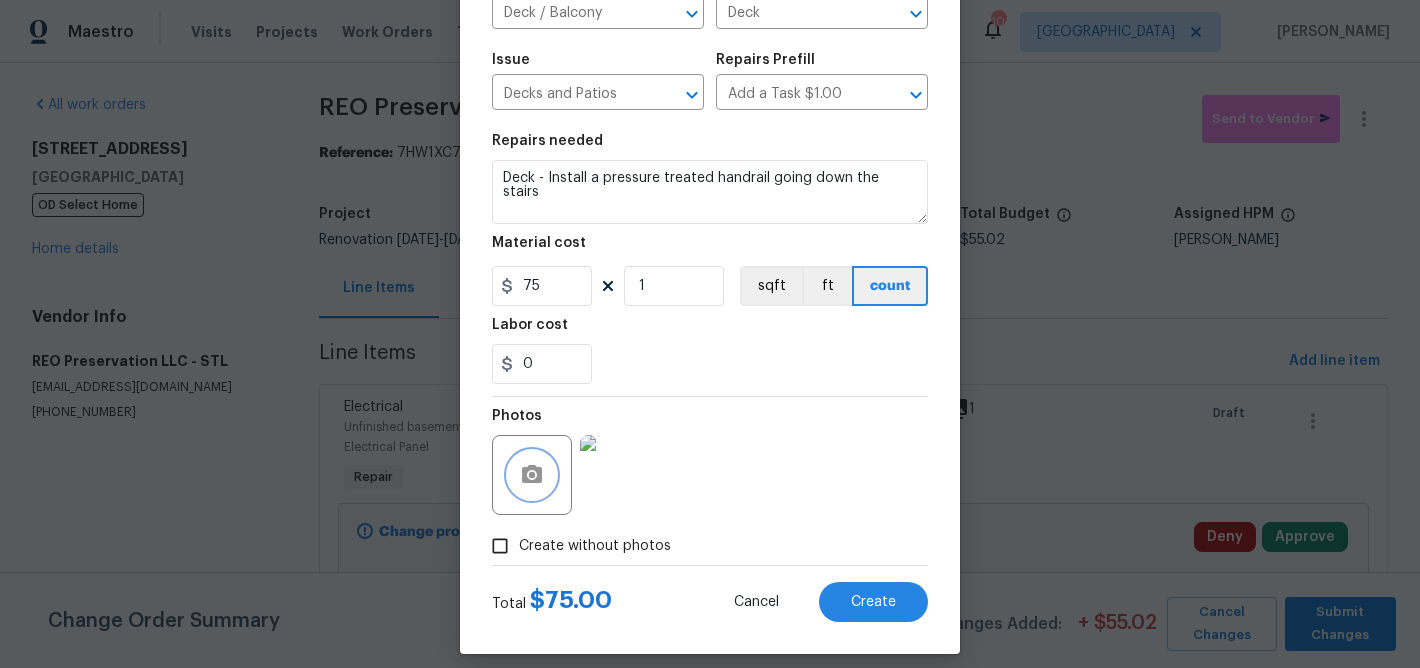 scroll, scrollTop: 181, scrollLeft: 0, axis: vertical 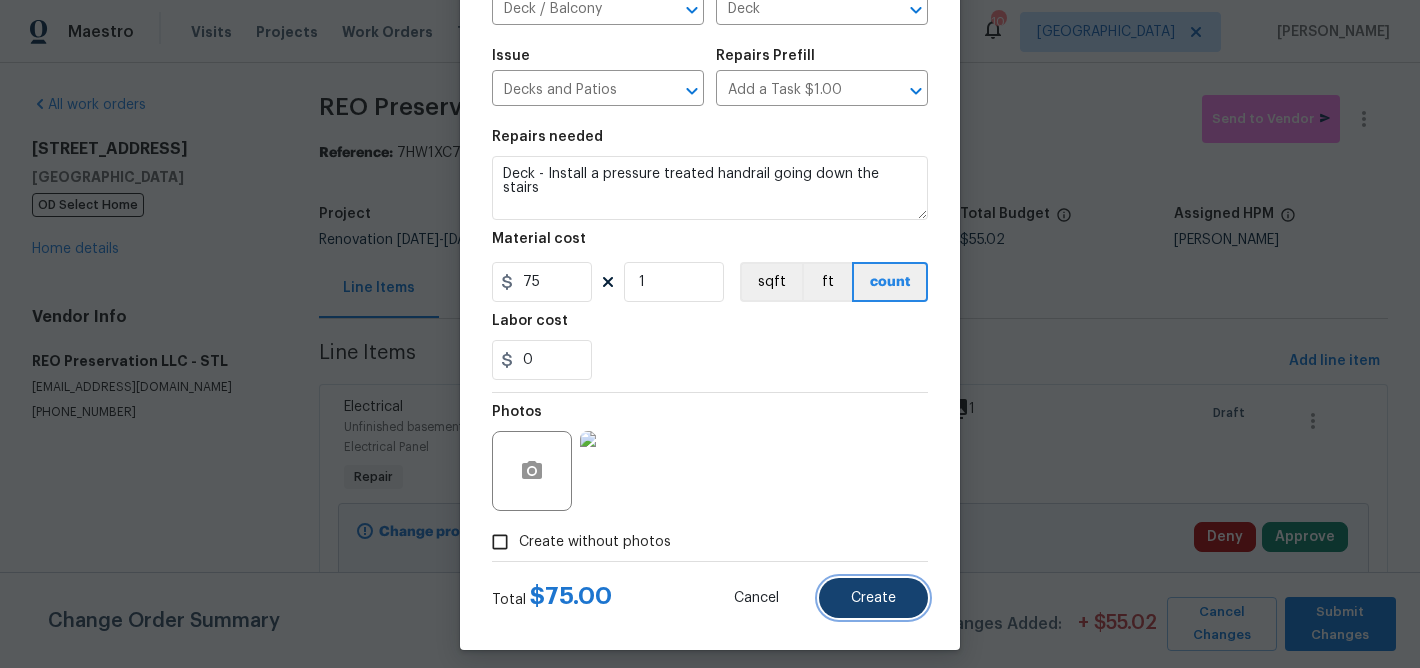 click on "Create" at bounding box center [873, 598] 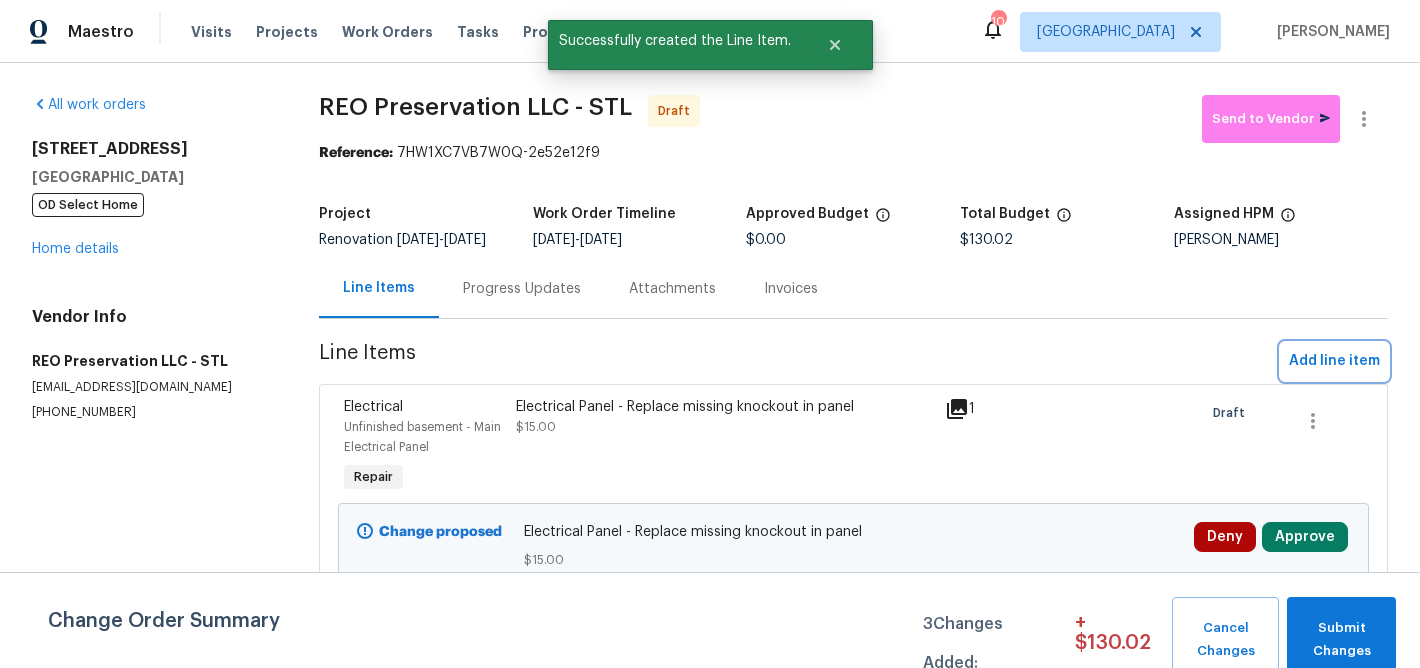 click on "Add line item" at bounding box center (1334, 361) 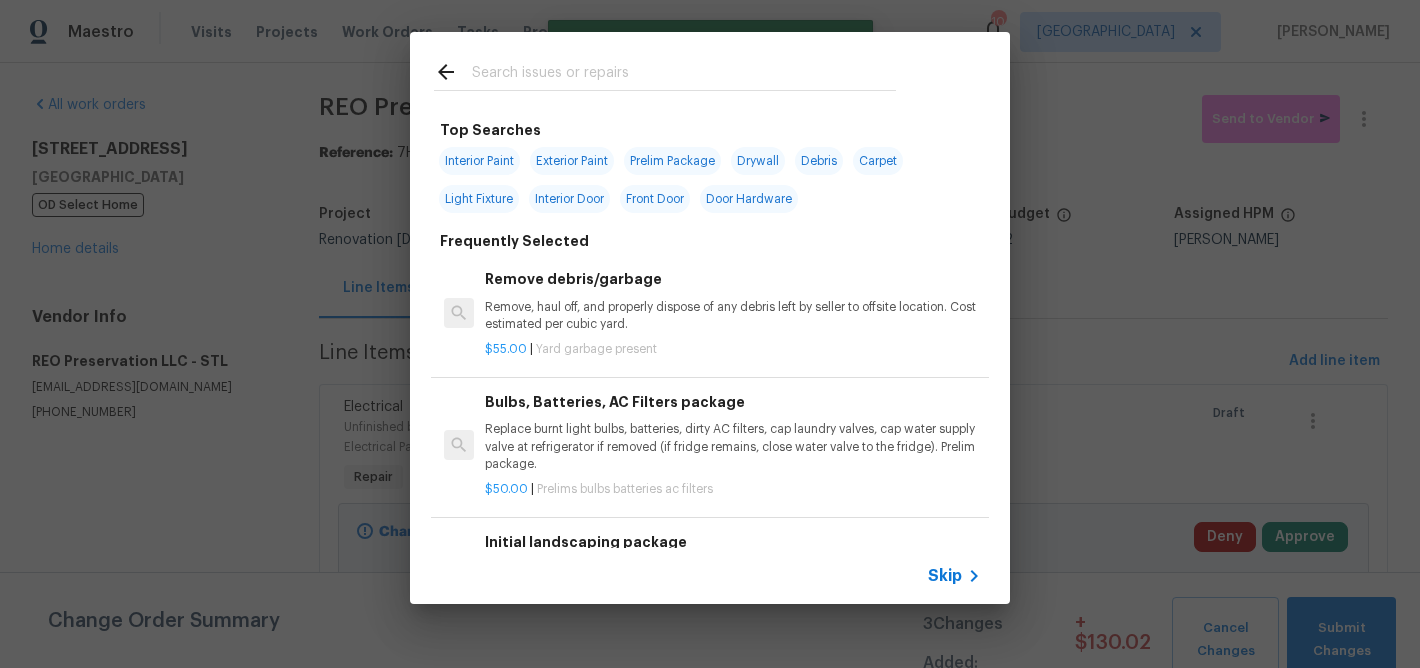 click at bounding box center [684, 75] 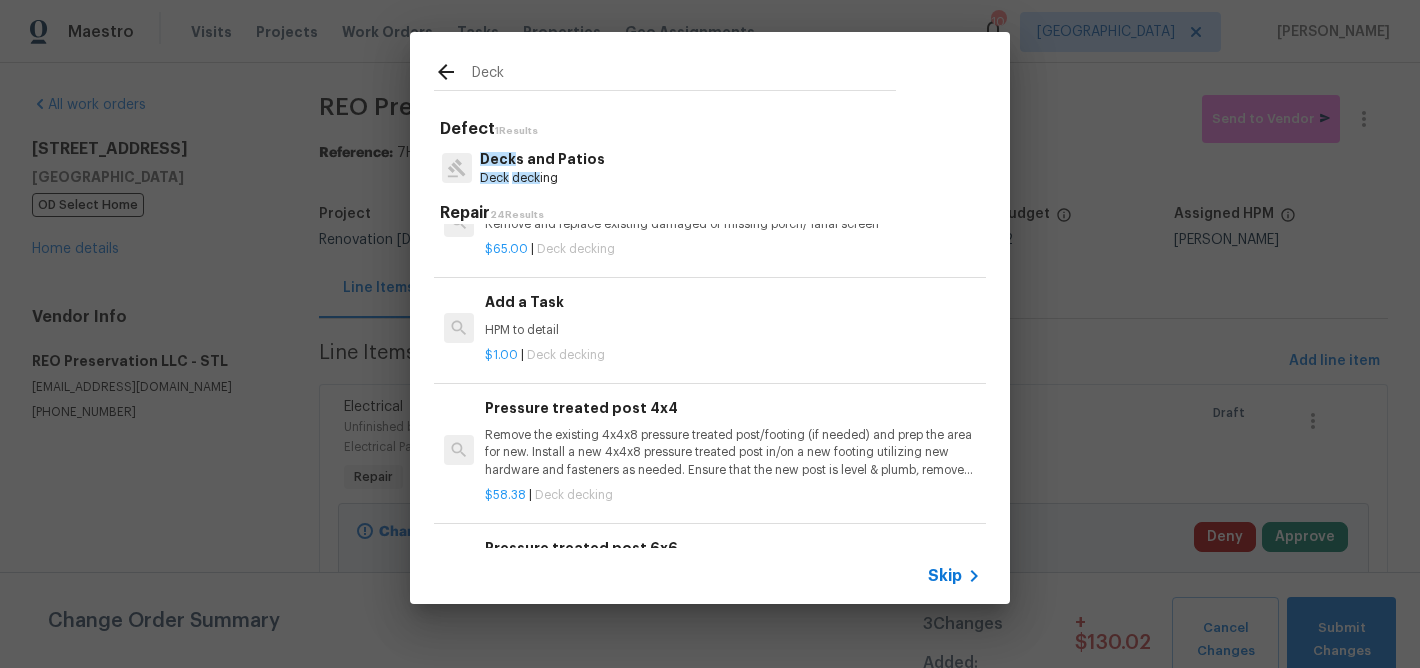 scroll, scrollTop: 2027, scrollLeft: 0, axis: vertical 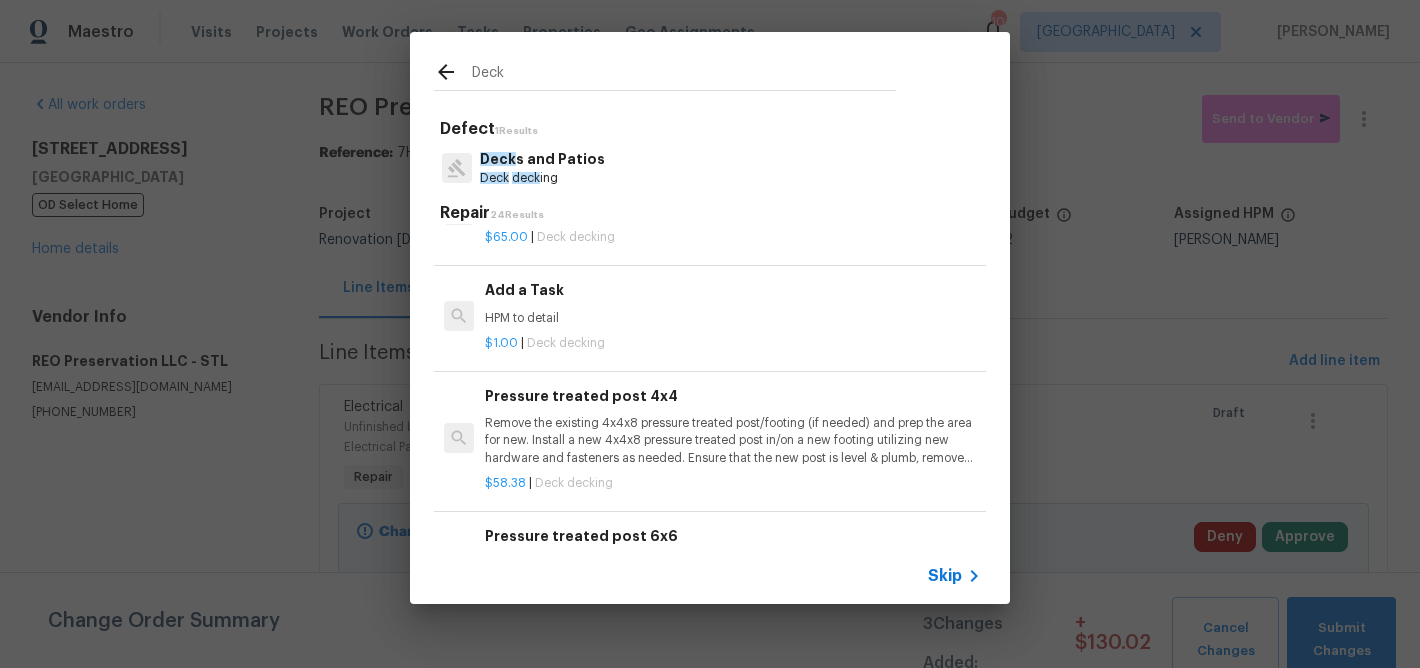 type on "Deck" 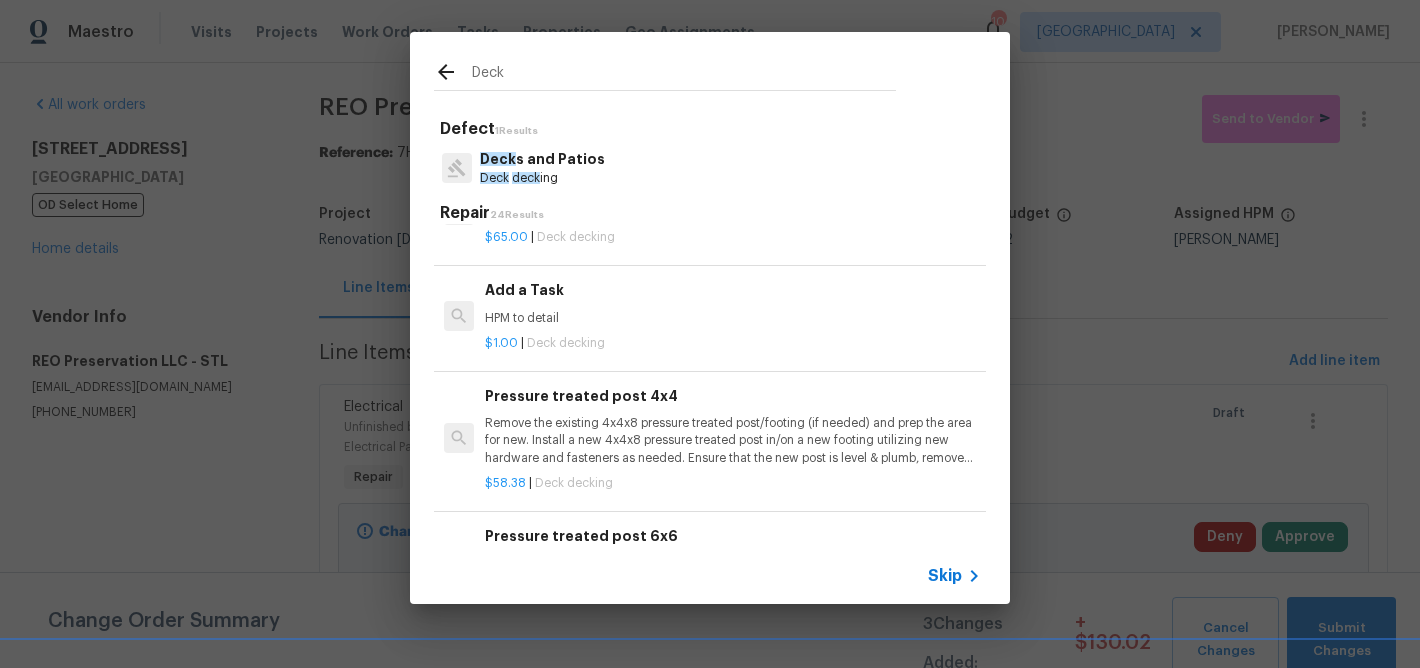 click on "Add a Task HPM to detail" at bounding box center [733, 303] 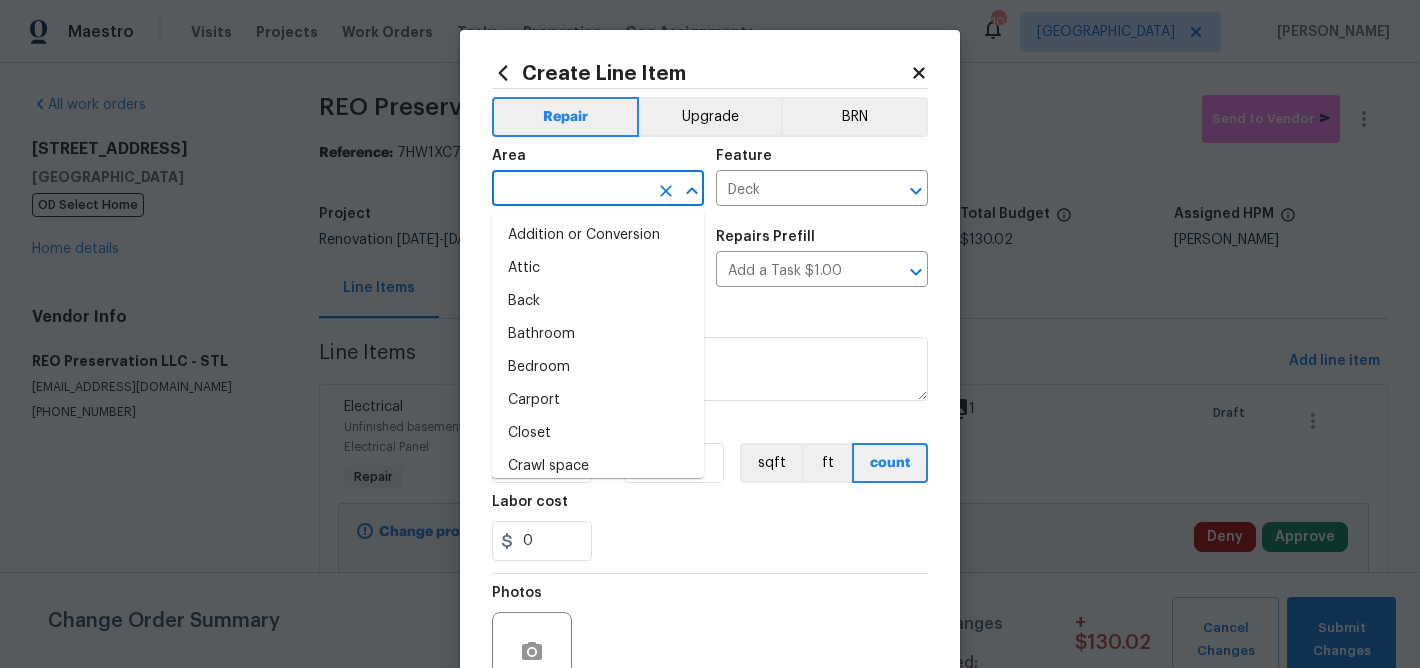 click at bounding box center [570, 190] 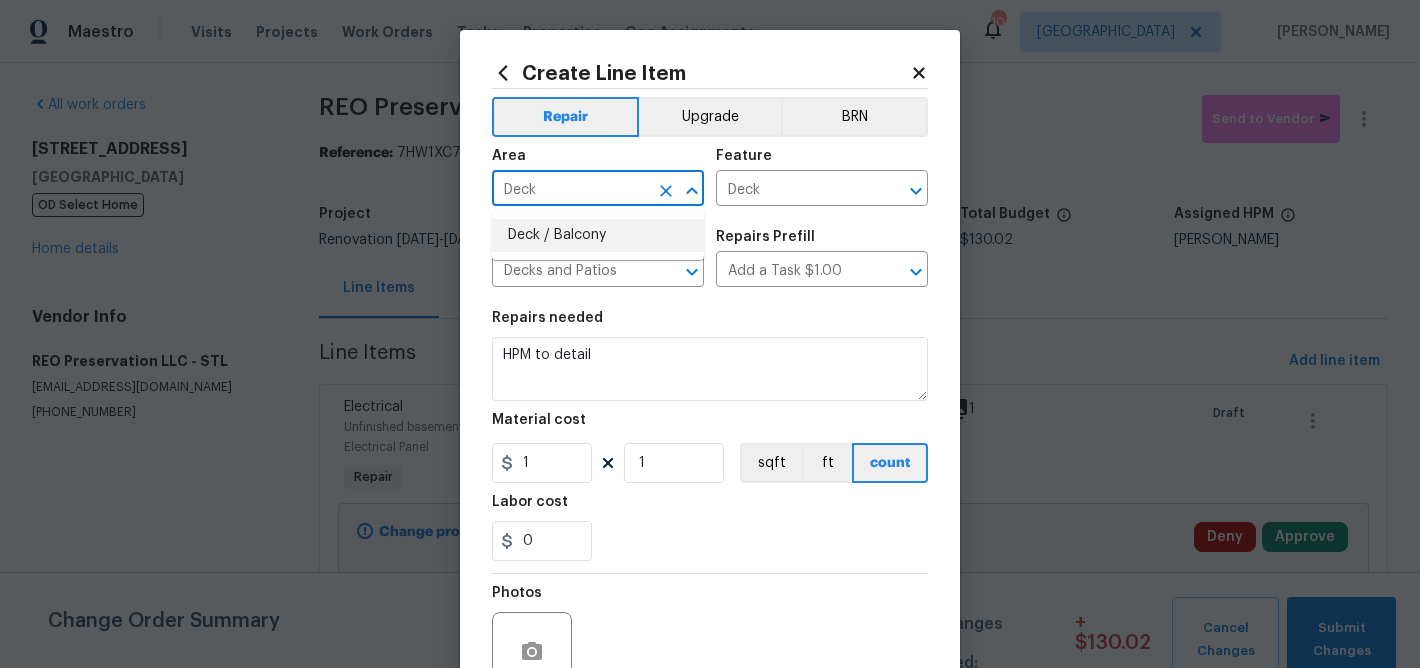 click on "Deck / Balcony" at bounding box center (598, 235) 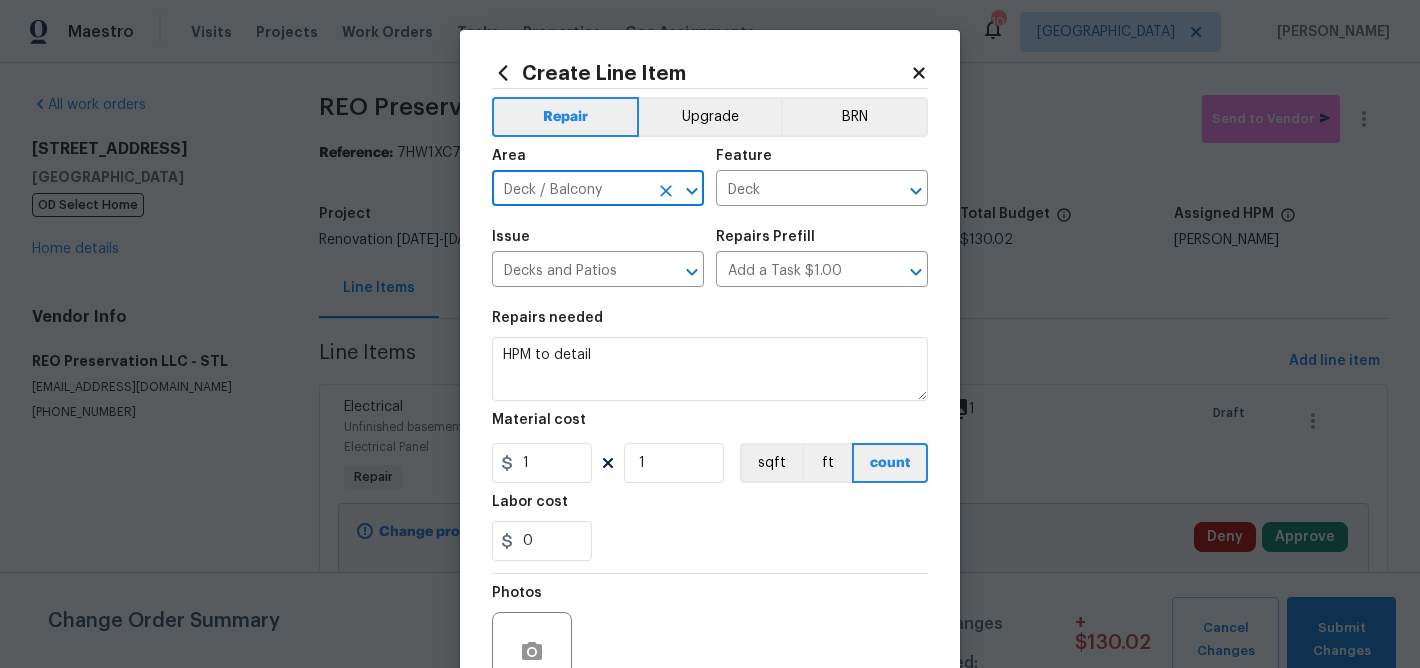 type on "Deck / Balcony" 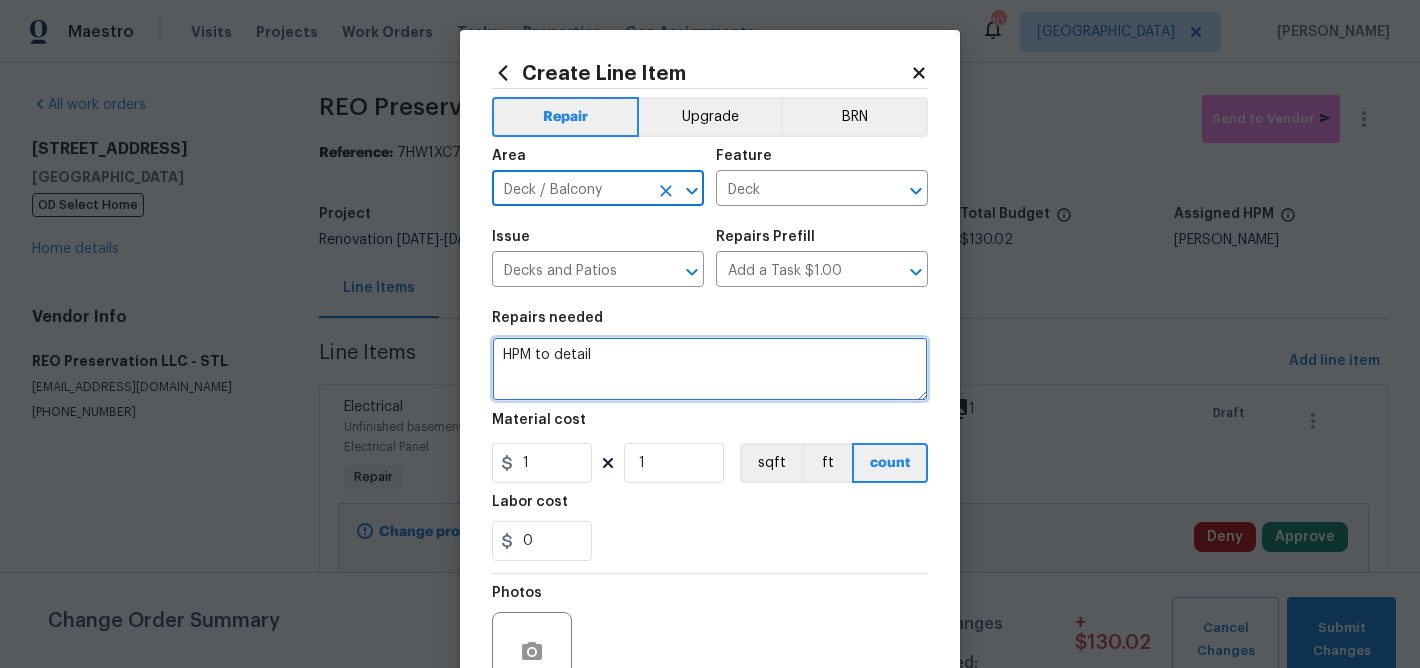 click on "HPM to detail" at bounding box center (710, 369) 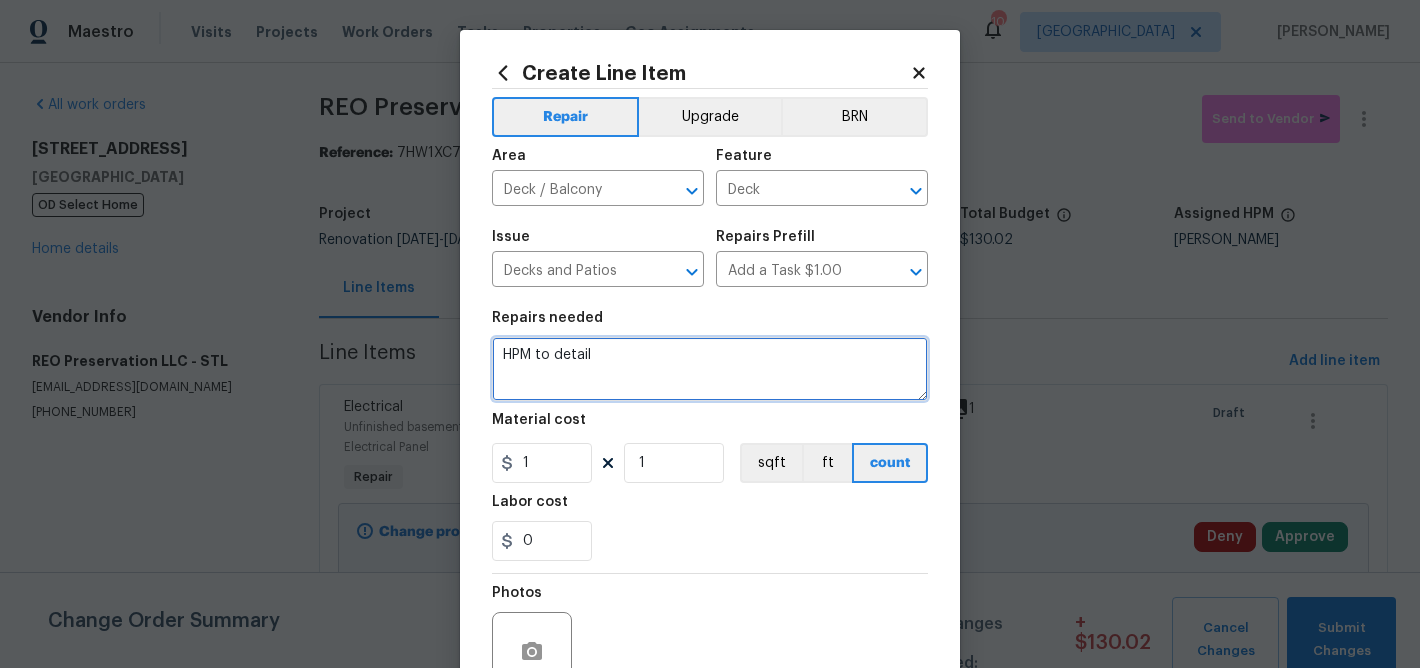 drag, startPoint x: 598, startPoint y: 359, endPoint x: 468, endPoint y: 345, distance: 130.75168 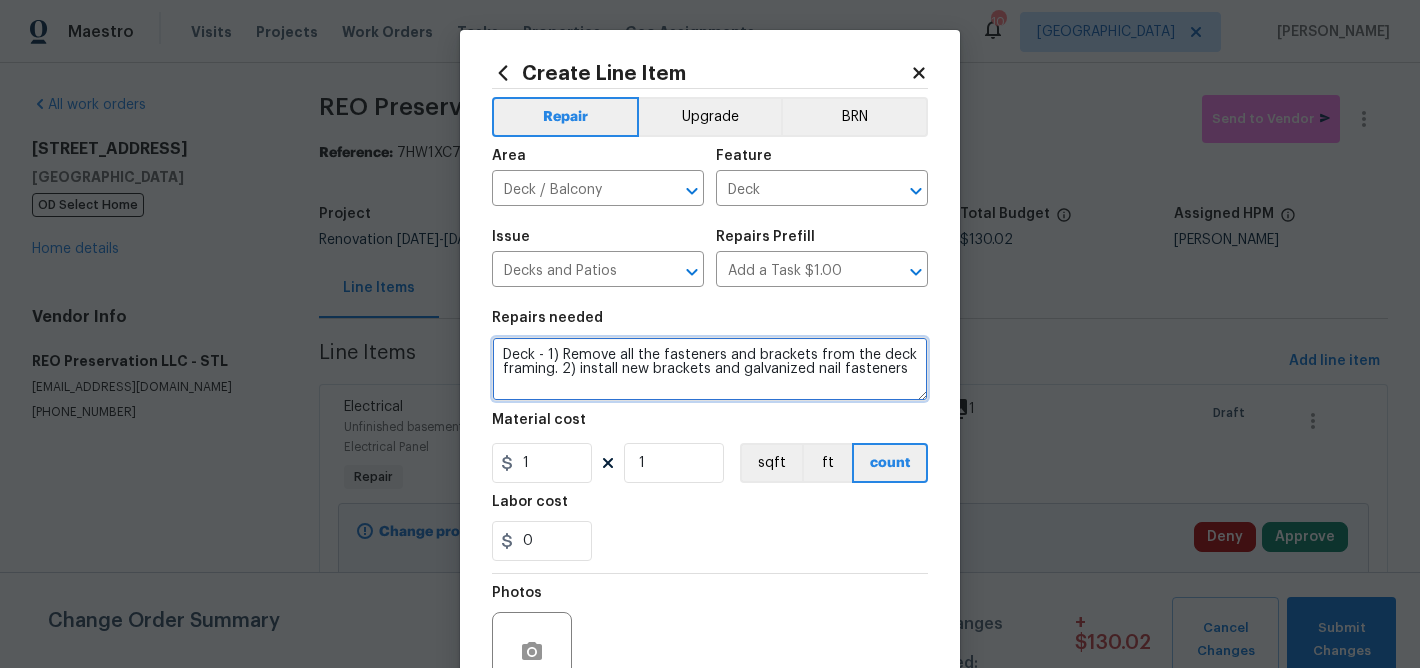 type on "Deck - 1) Remove all the fasteners and brackets from the deck framing. 2) install new brackets and galvanized nail fasteners" 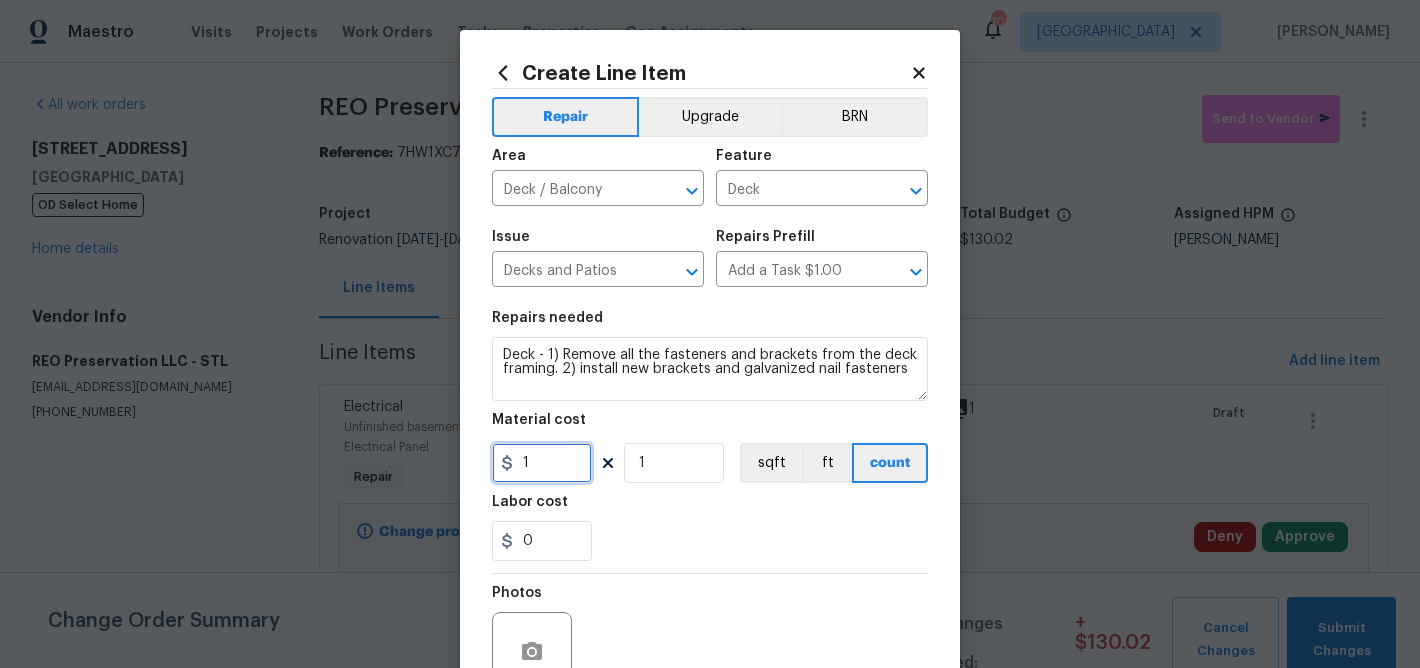 click on "1" at bounding box center (542, 463) 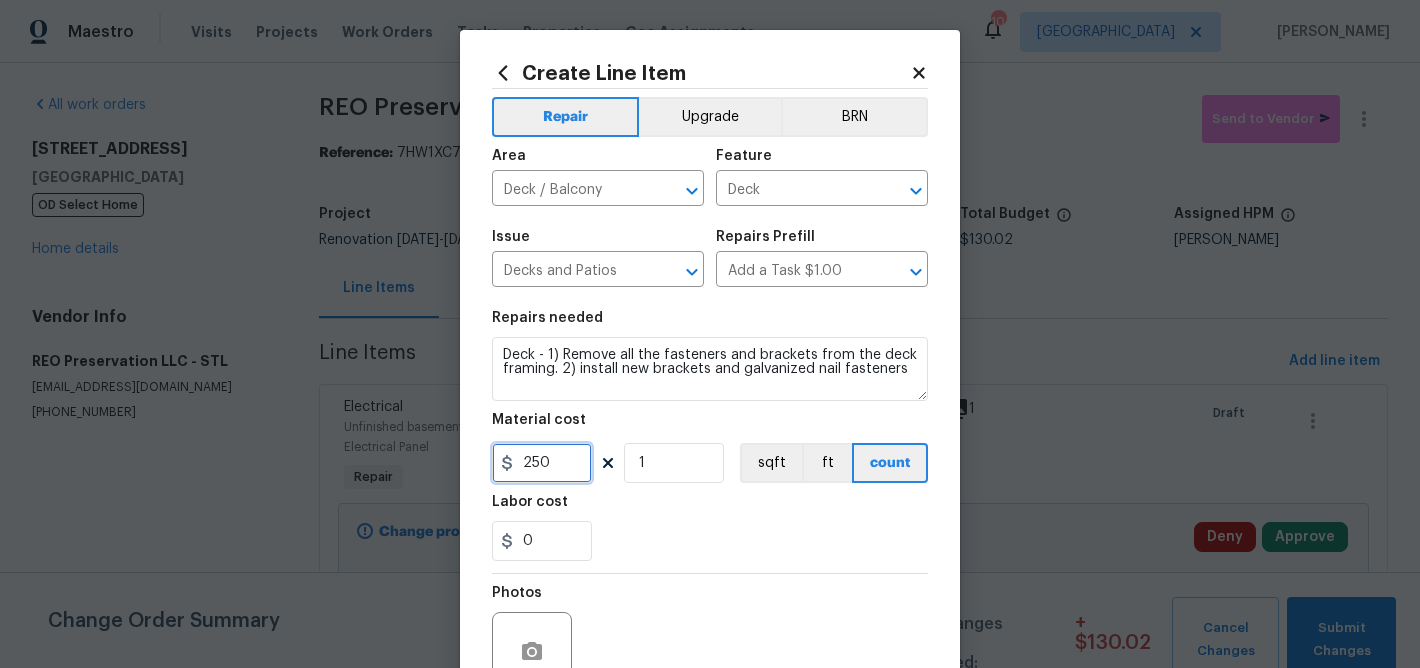 scroll, scrollTop: 40, scrollLeft: 0, axis: vertical 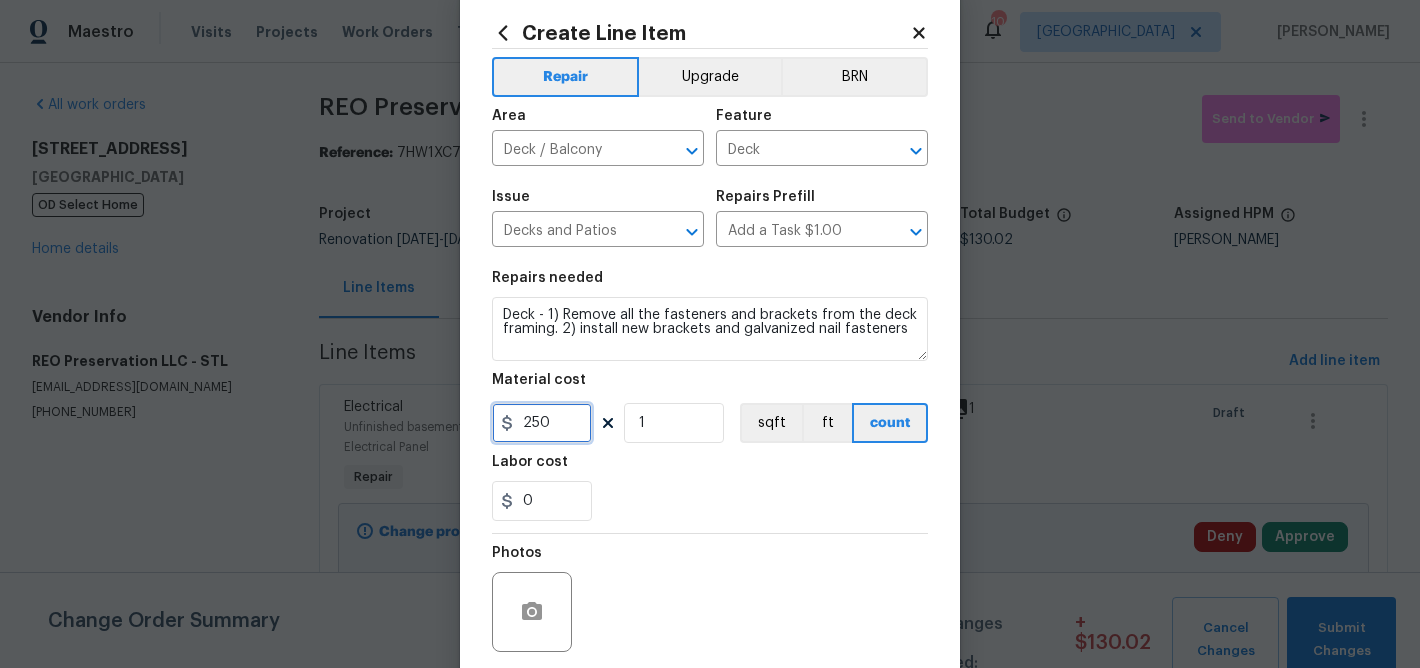 type on "250" 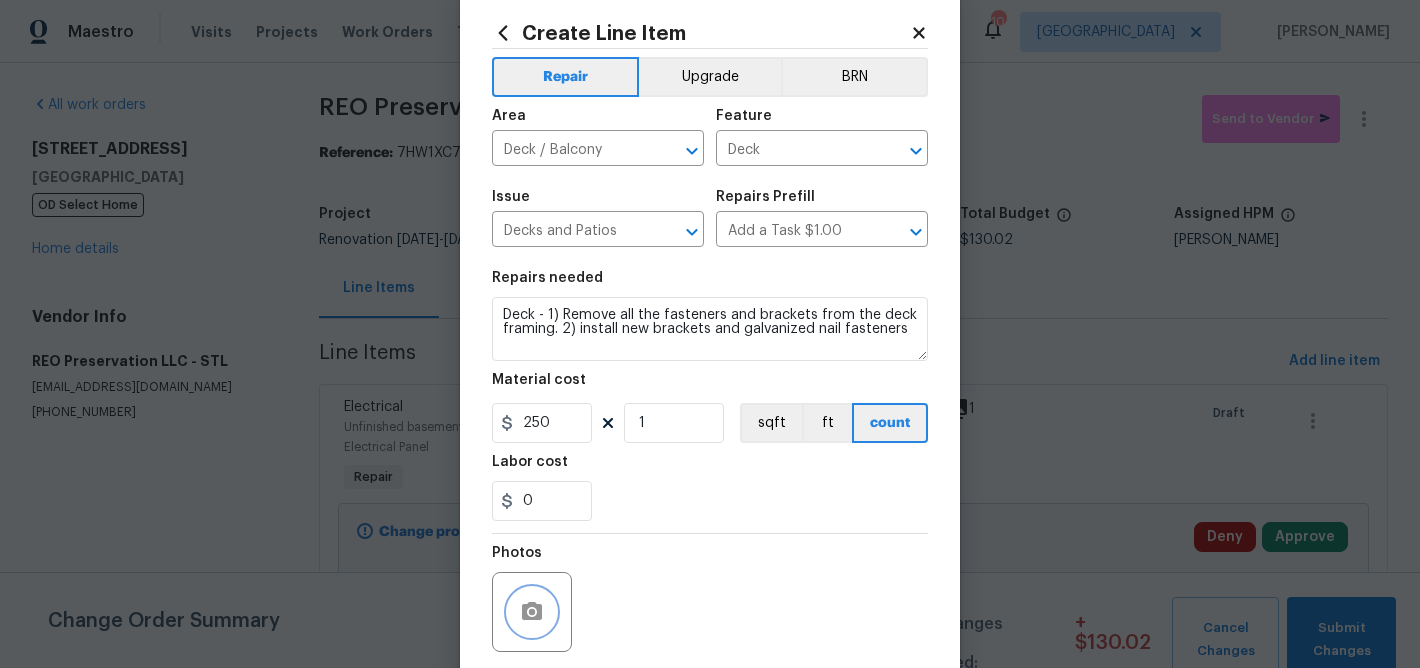 click at bounding box center [532, 612] 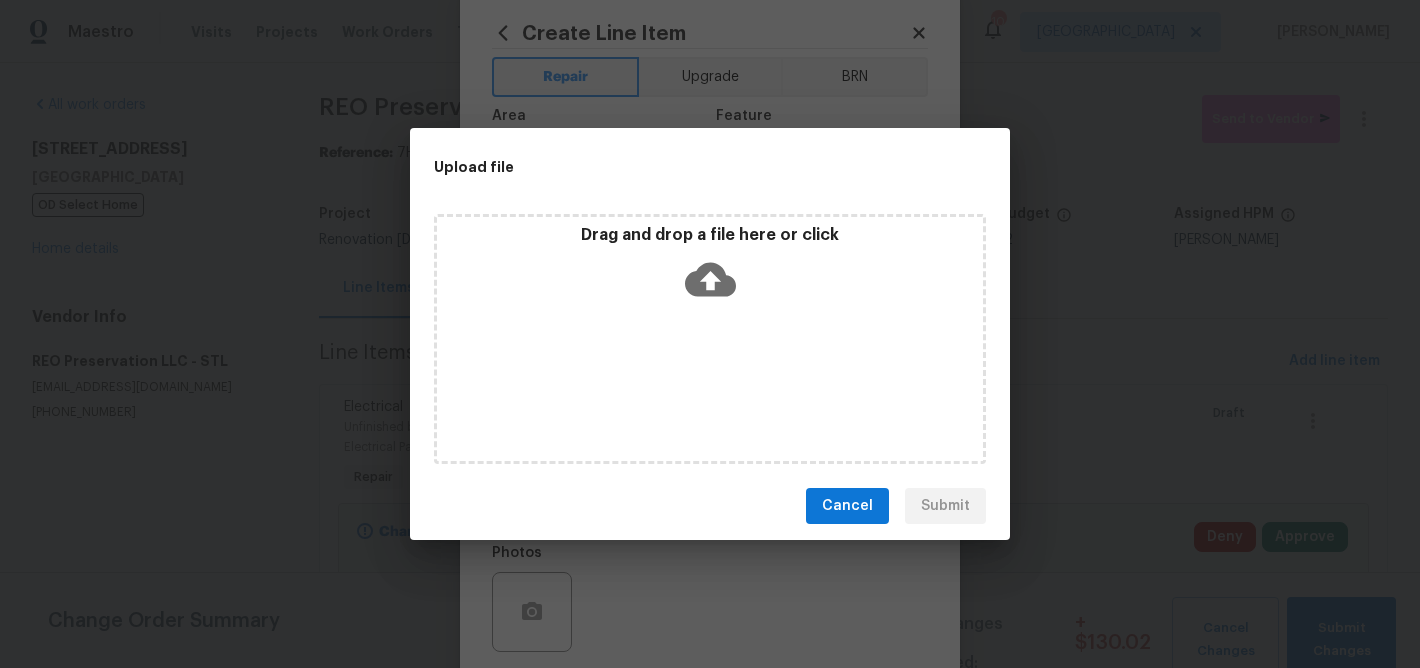 click 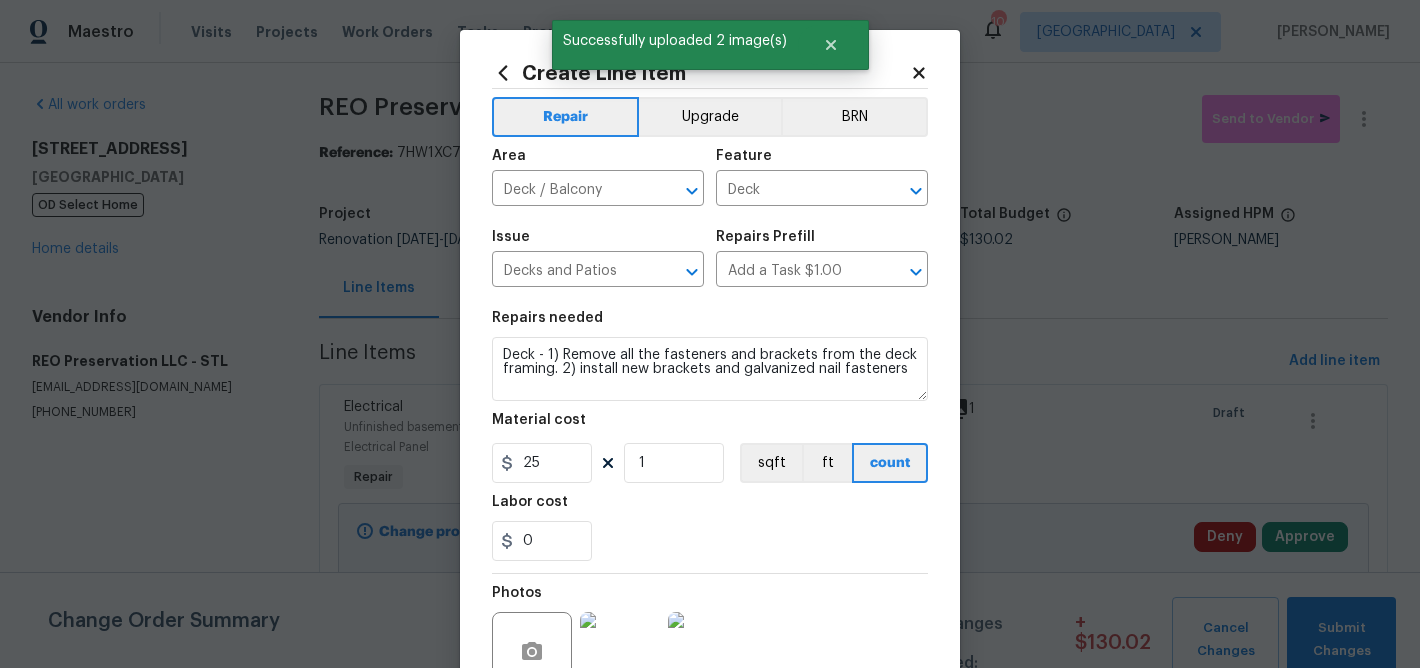 scroll, scrollTop: 0, scrollLeft: 0, axis: both 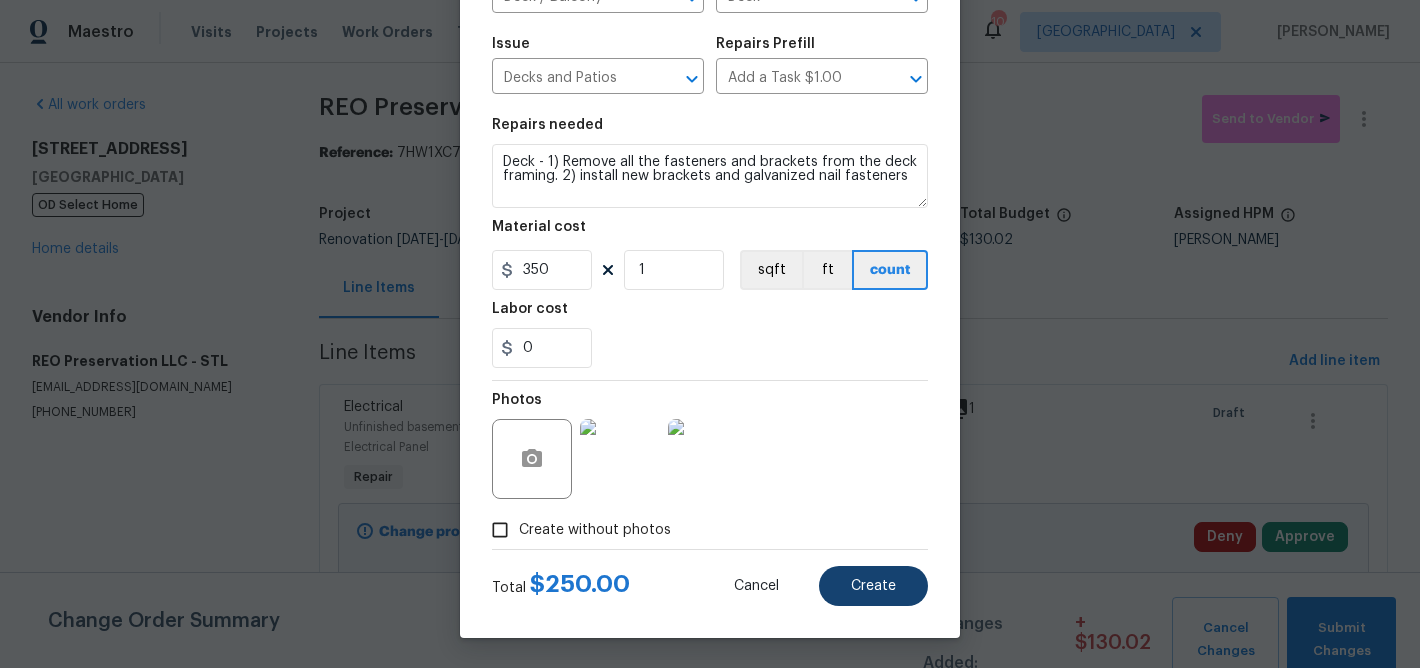 type on "350" 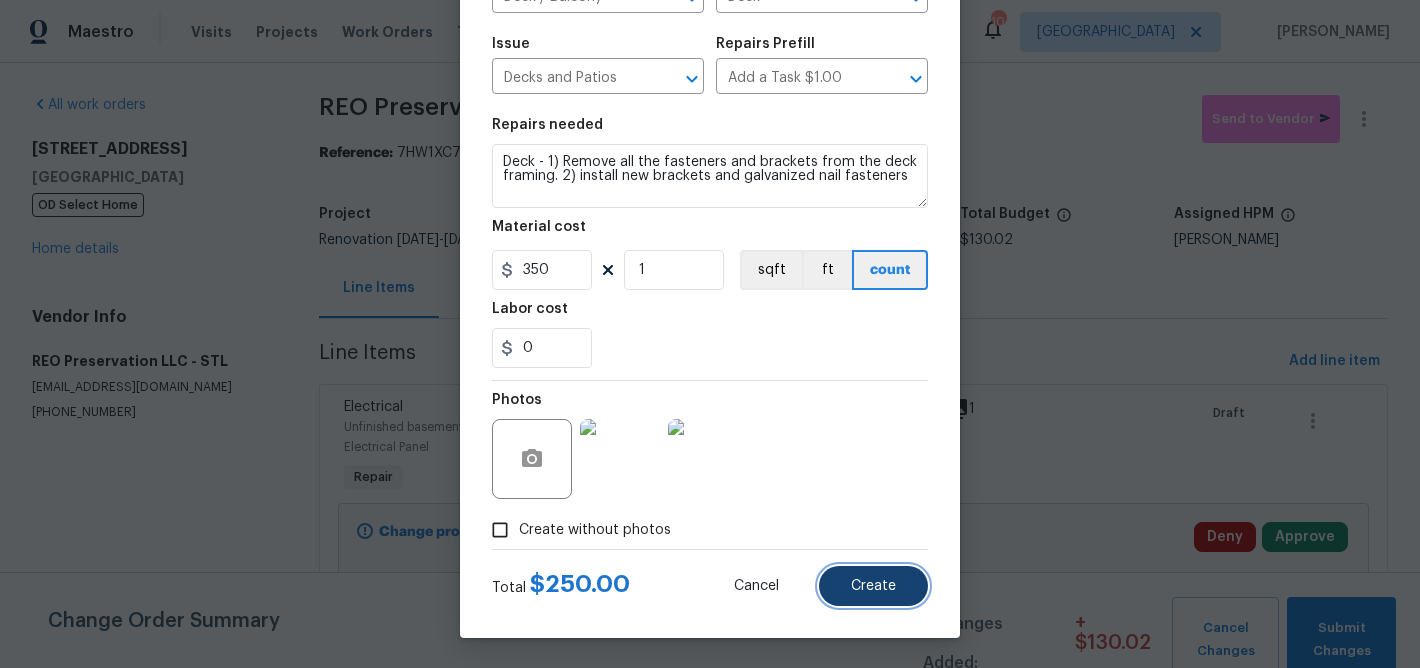 click on "Create" at bounding box center (873, 586) 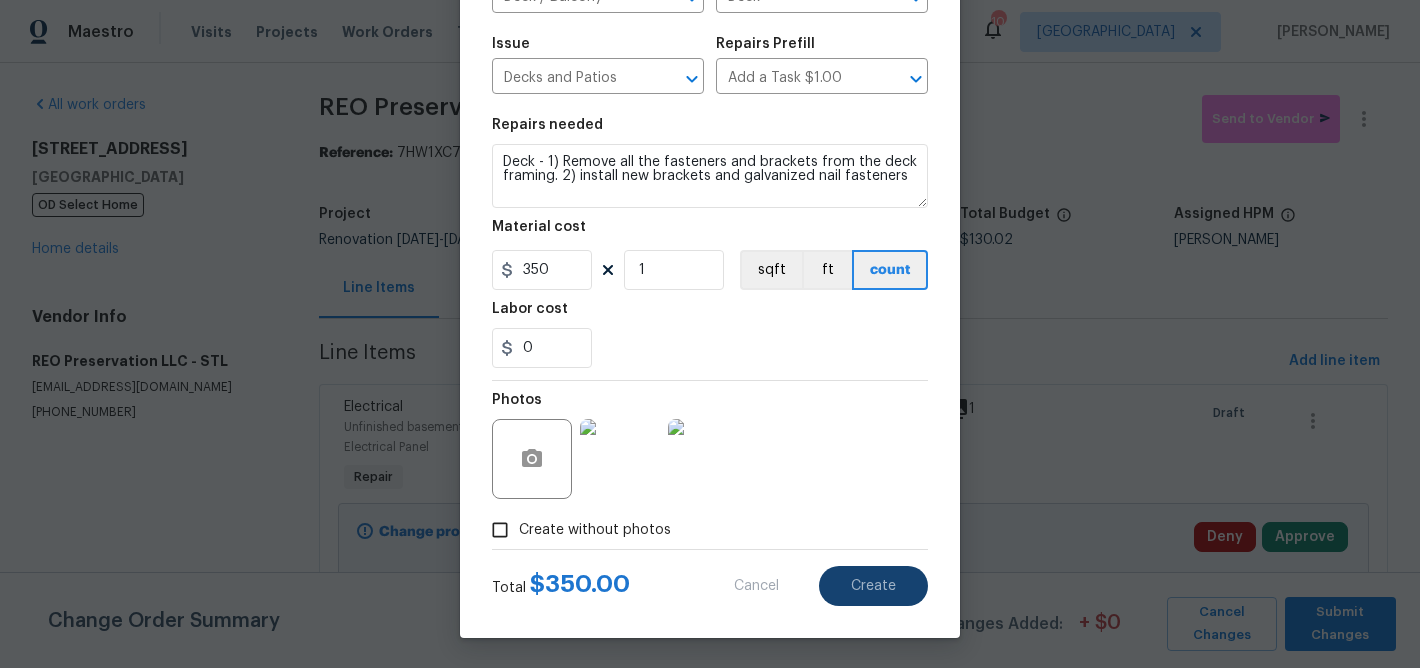 type 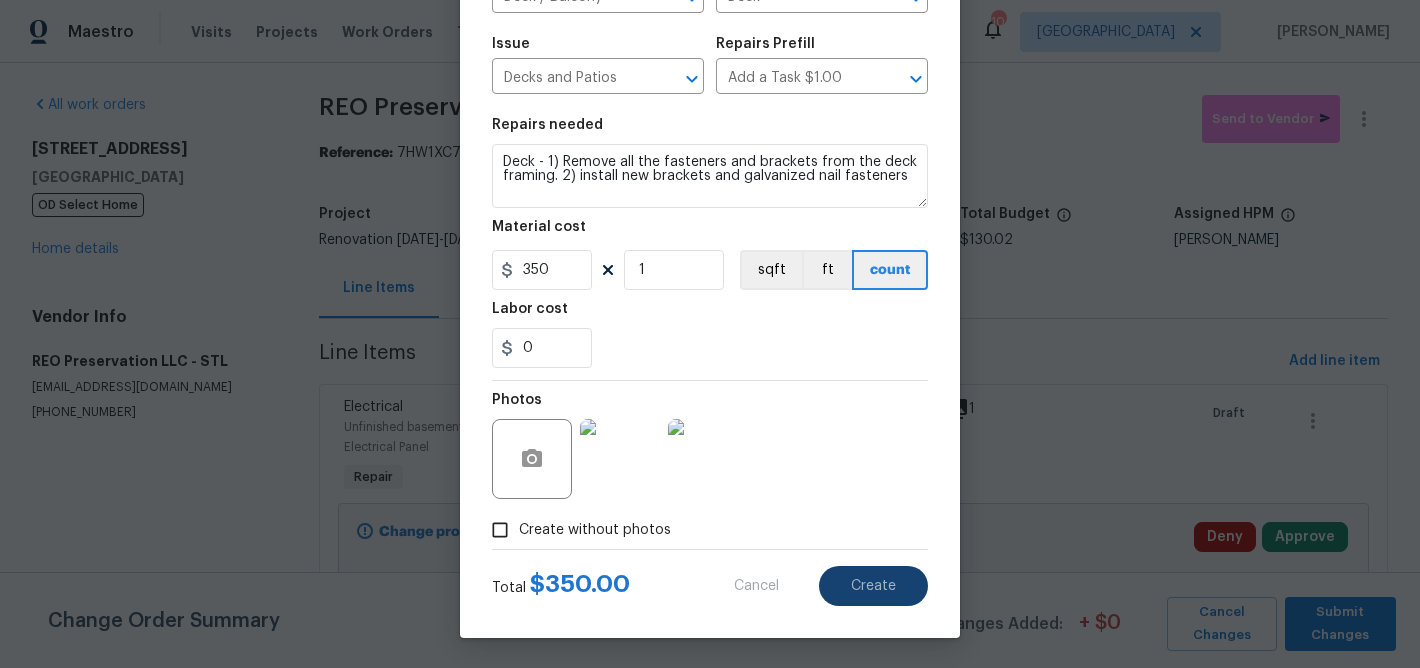 type 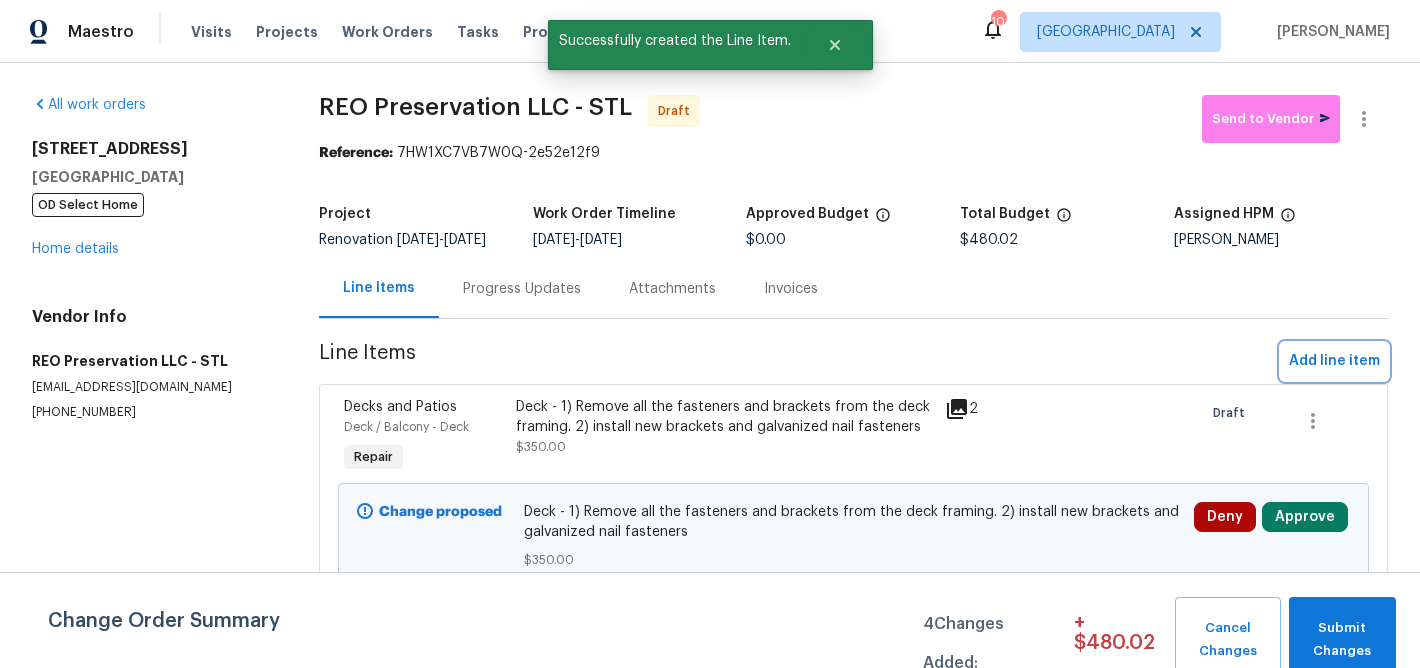 click on "Add line item" at bounding box center (1334, 361) 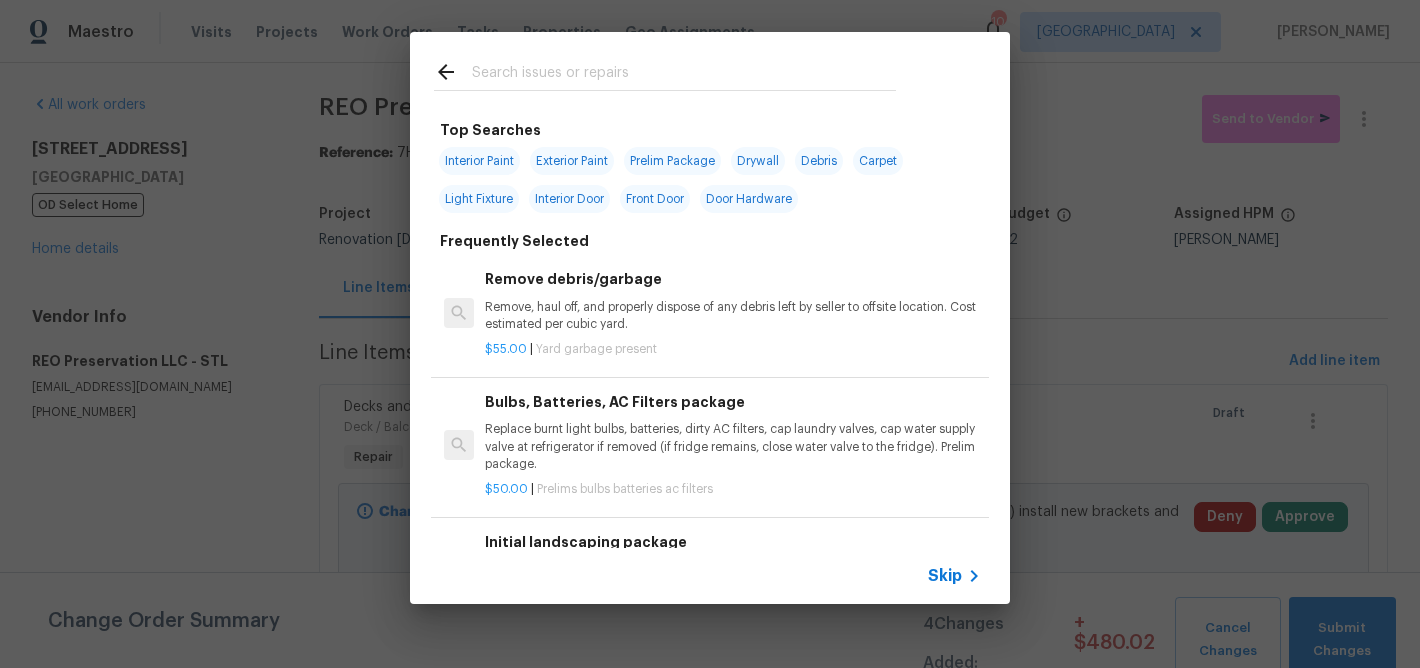click at bounding box center [684, 75] 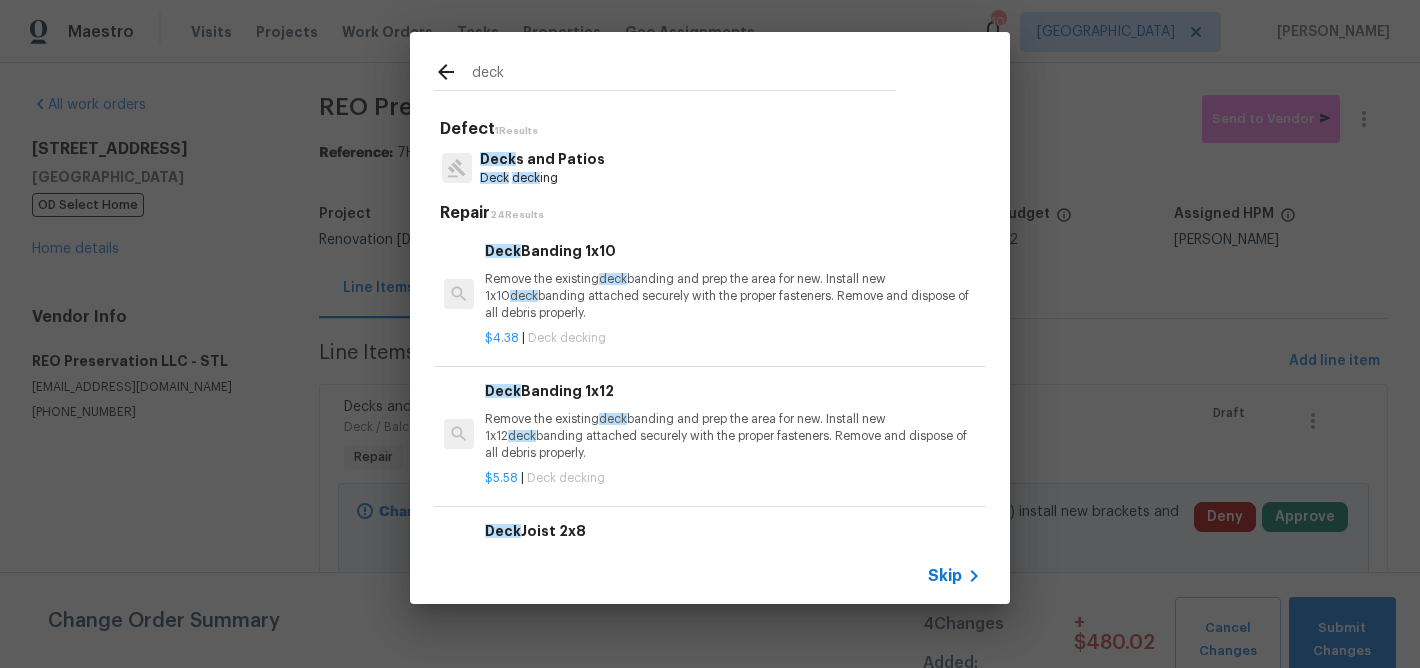 type on "deck" 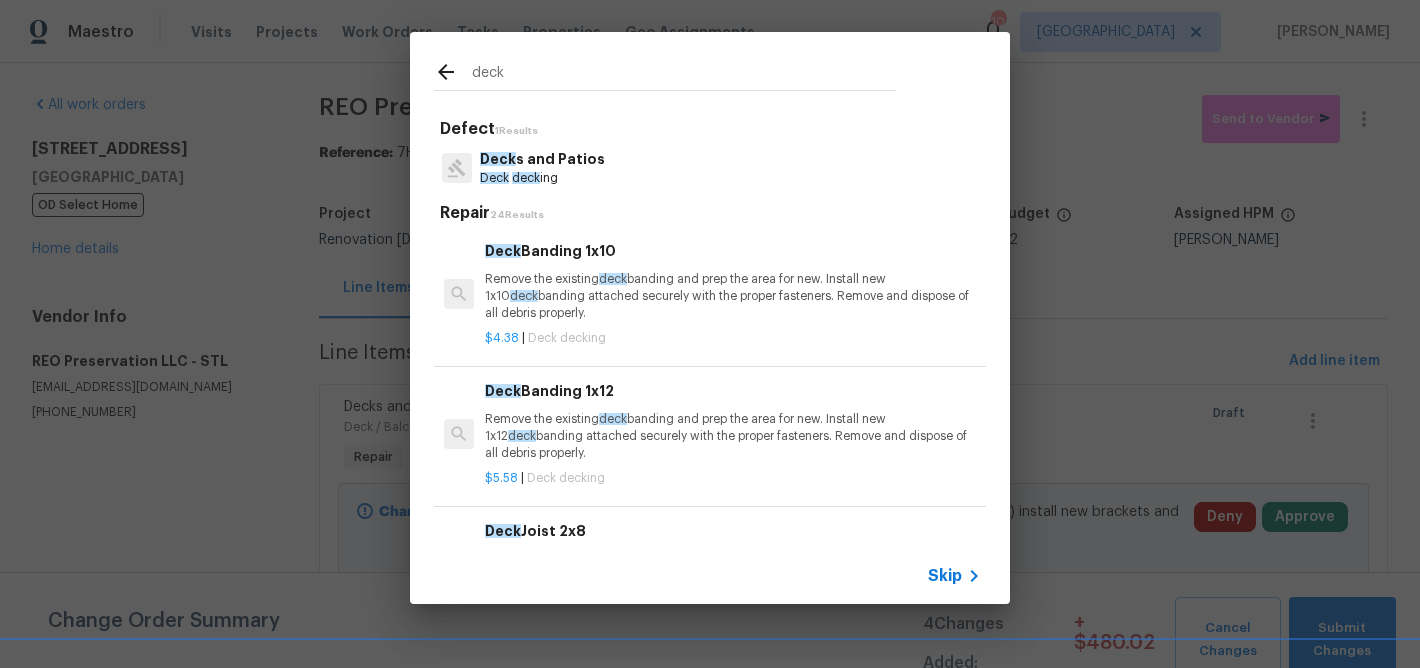 click on "Deck   deck ing" at bounding box center [542, 178] 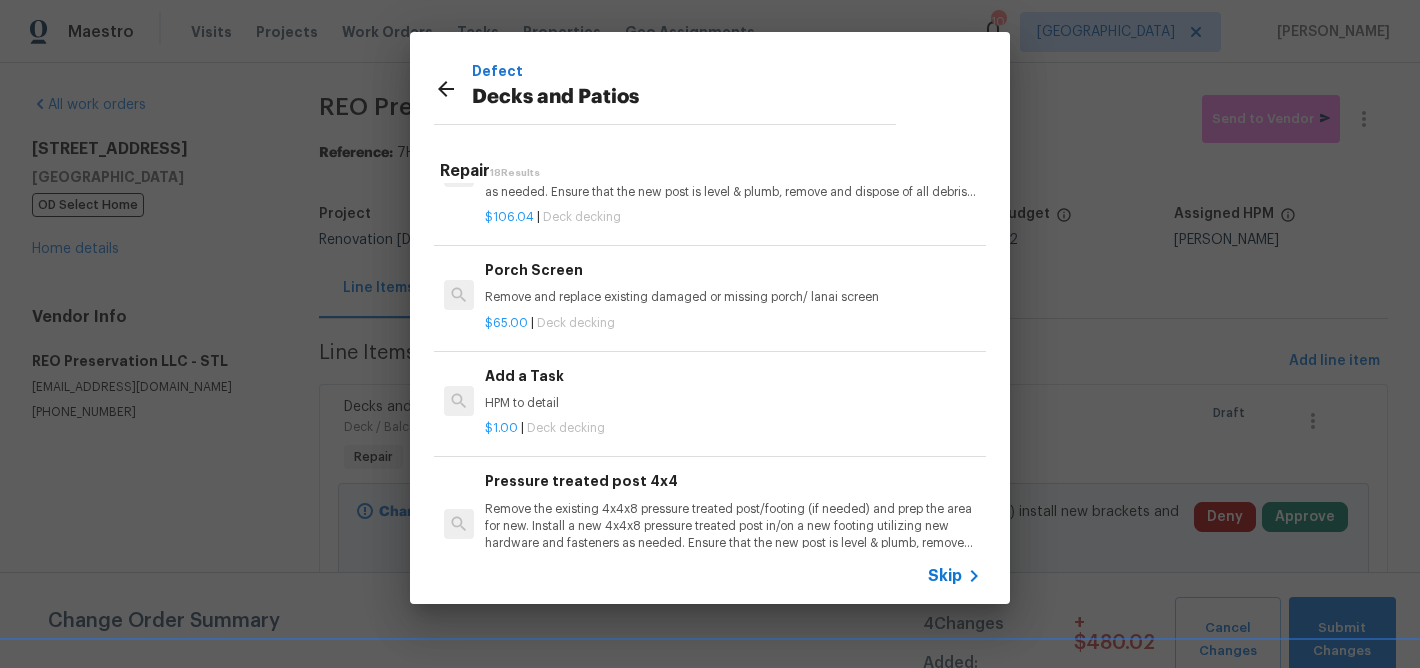 scroll, scrollTop: 1909, scrollLeft: 0, axis: vertical 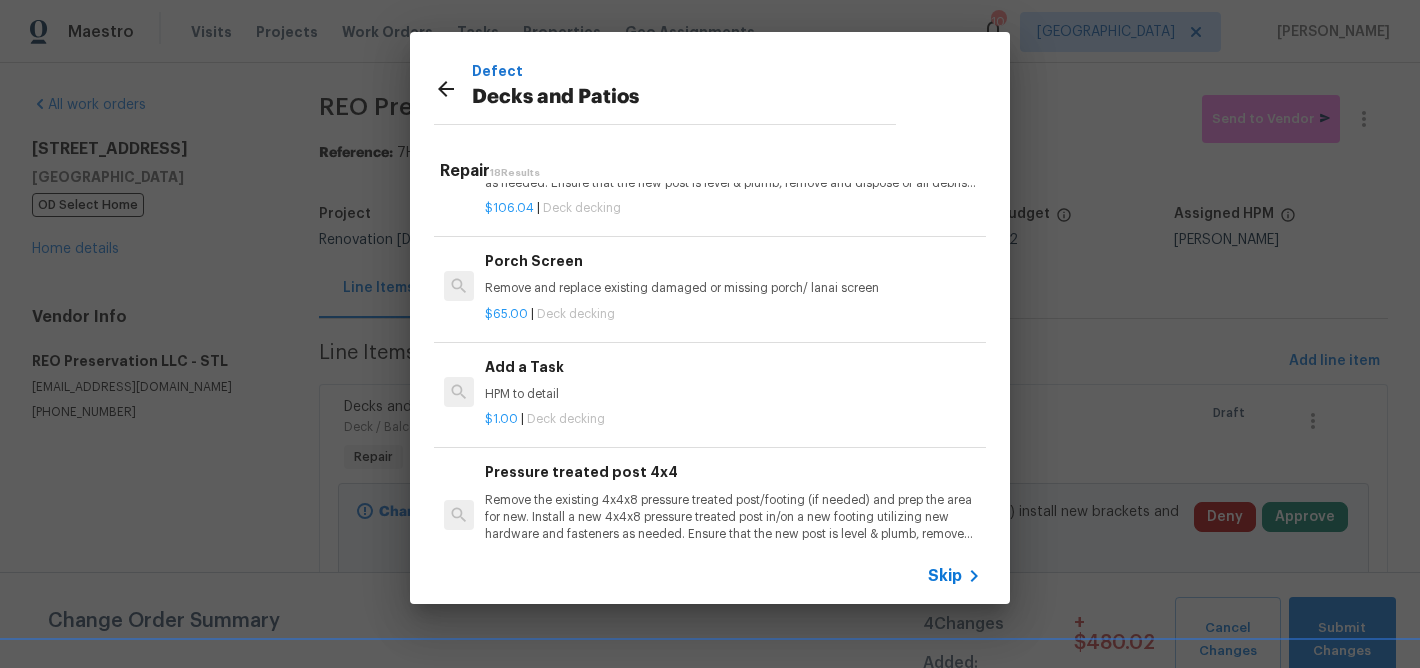 click on "Add a Task HPM to detail" at bounding box center [733, 380] 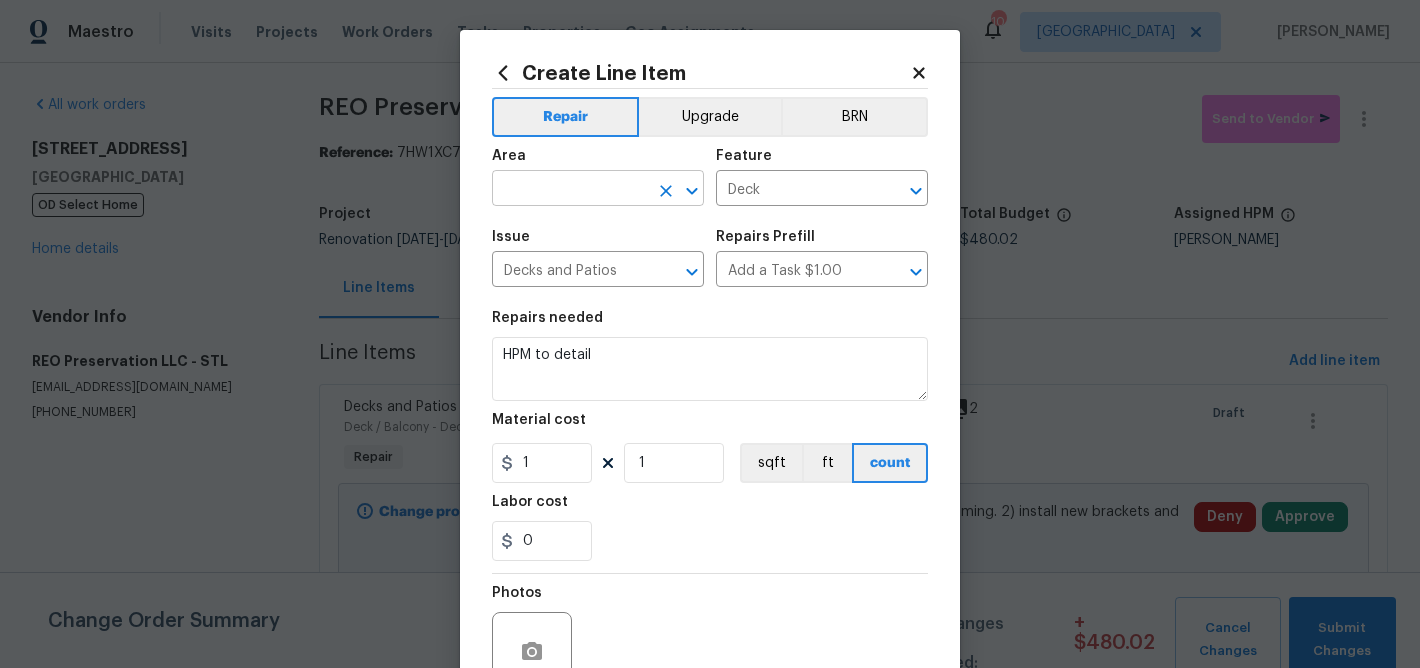 click at bounding box center [570, 190] 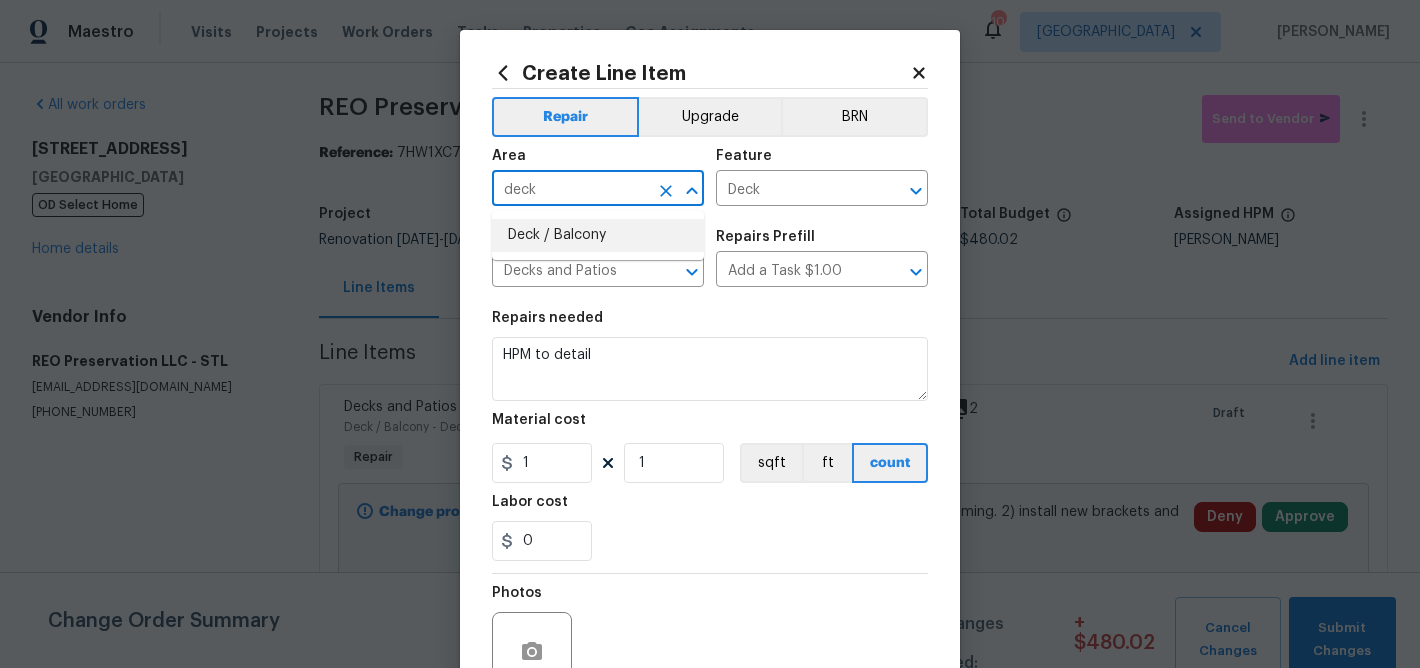 click on "Deck / Balcony" at bounding box center [598, 235] 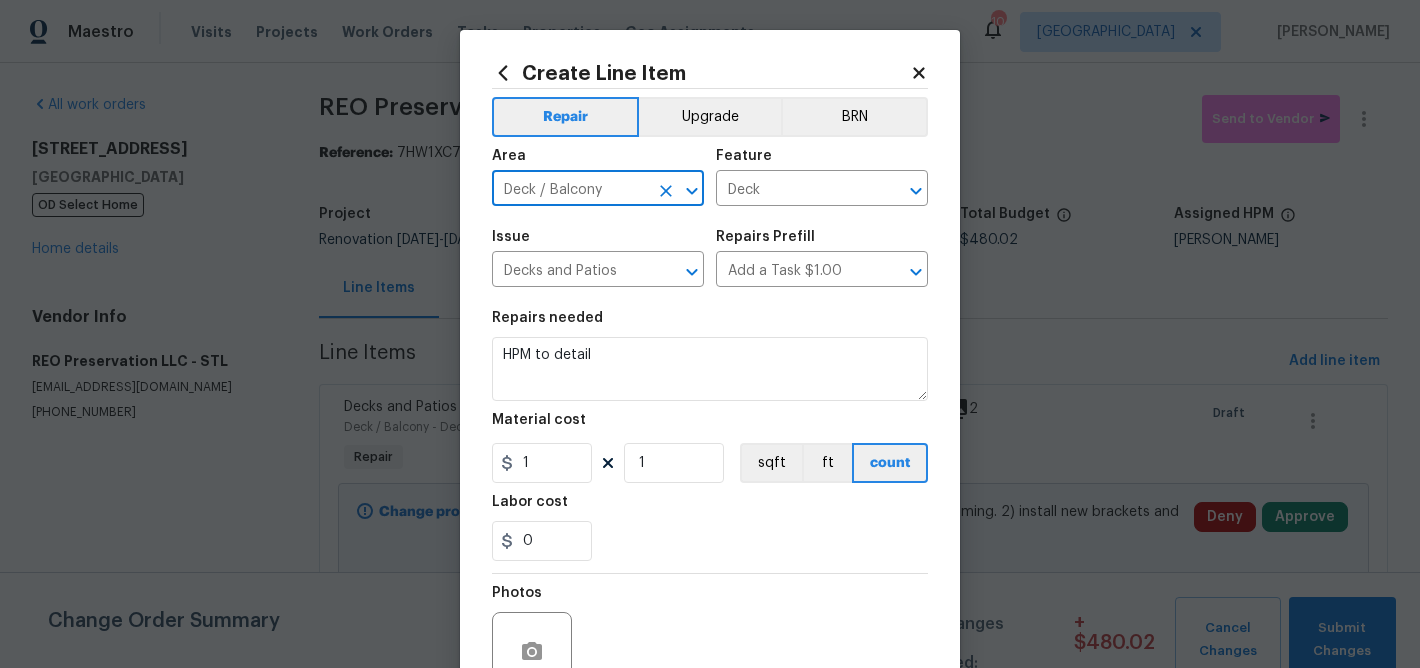 type on "Deck / Balcony" 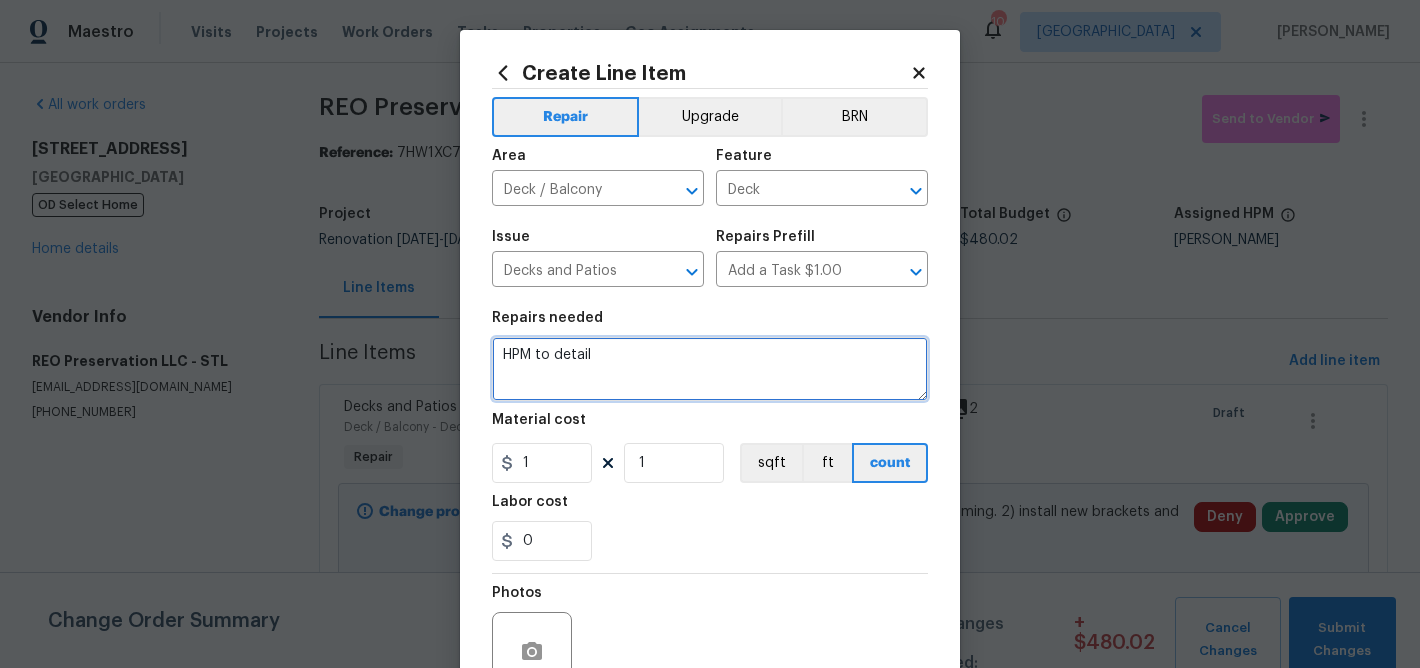 drag, startPoint x: 604, startPoint y: 361, endPoint x: 473, endPoint y: 349, distance: 131.54848 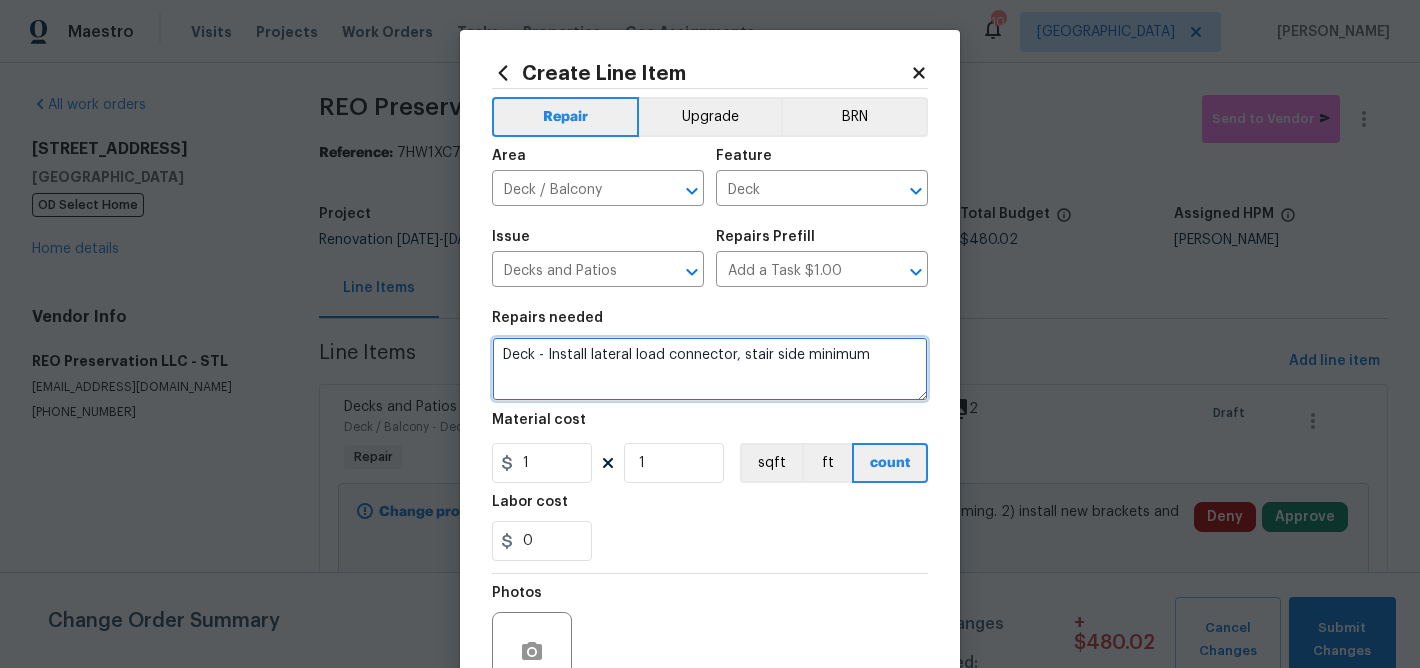 type on "Deck - Install lateral load connector, stair side minimum" 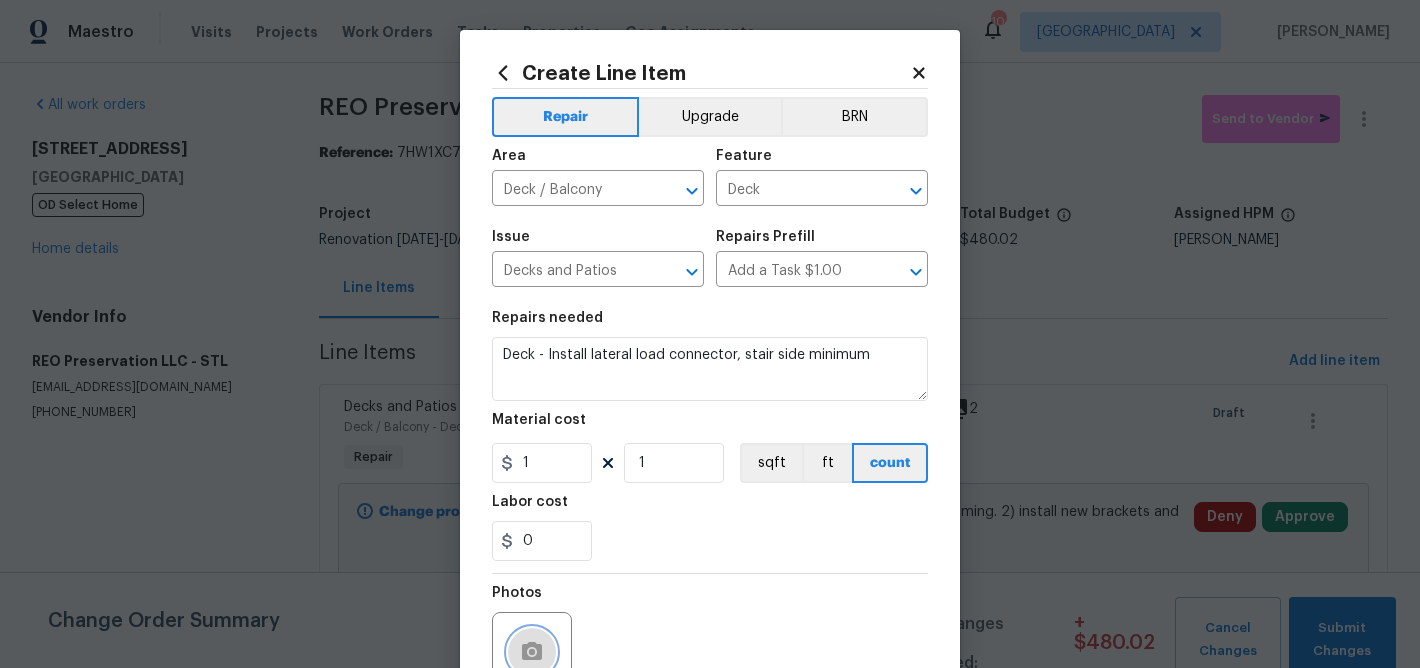 click 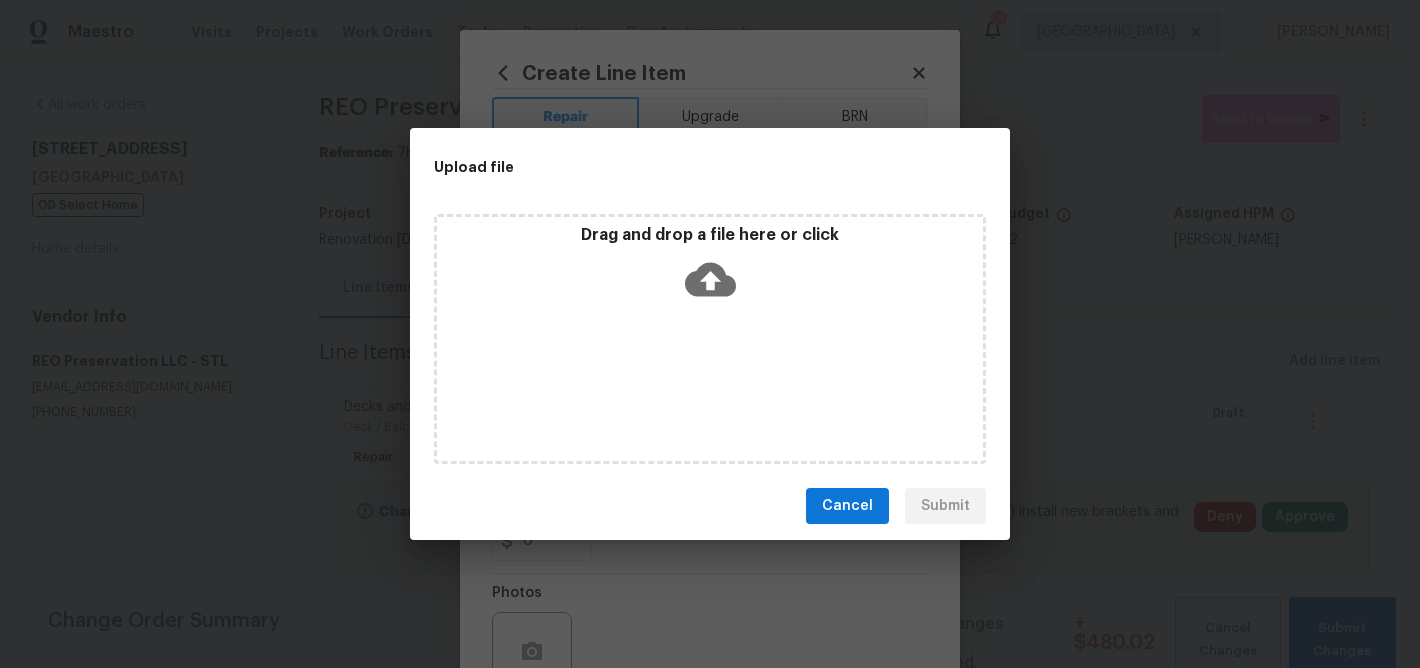 click 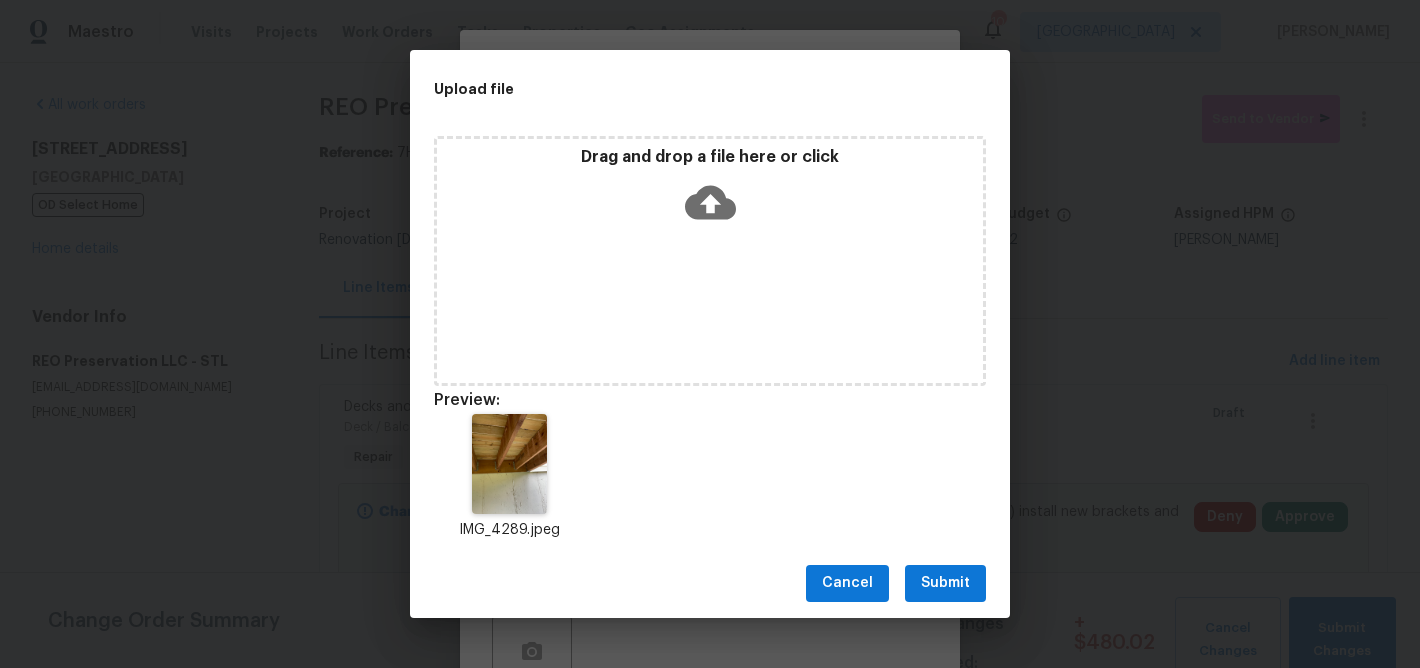 click on "Submit" at bounding box center [945, 583] 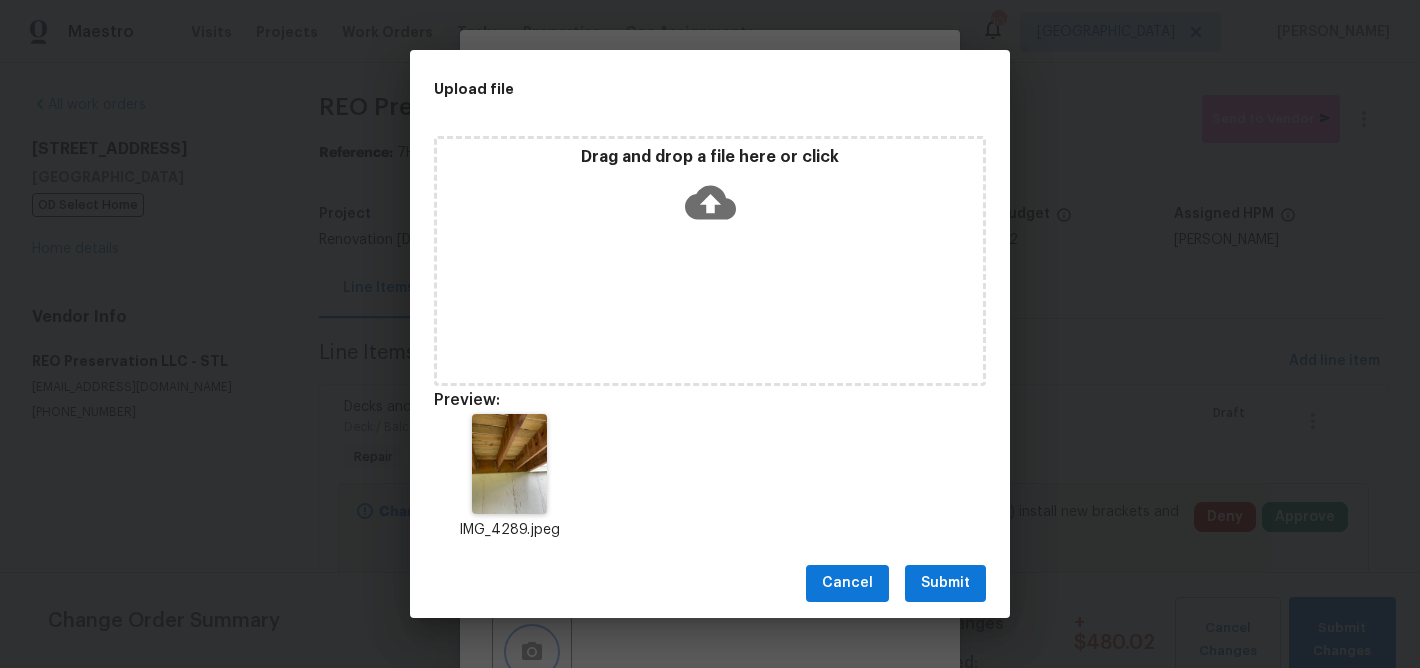scroll, scrollTop: 9, scrollLeft: 0, axis: vertical 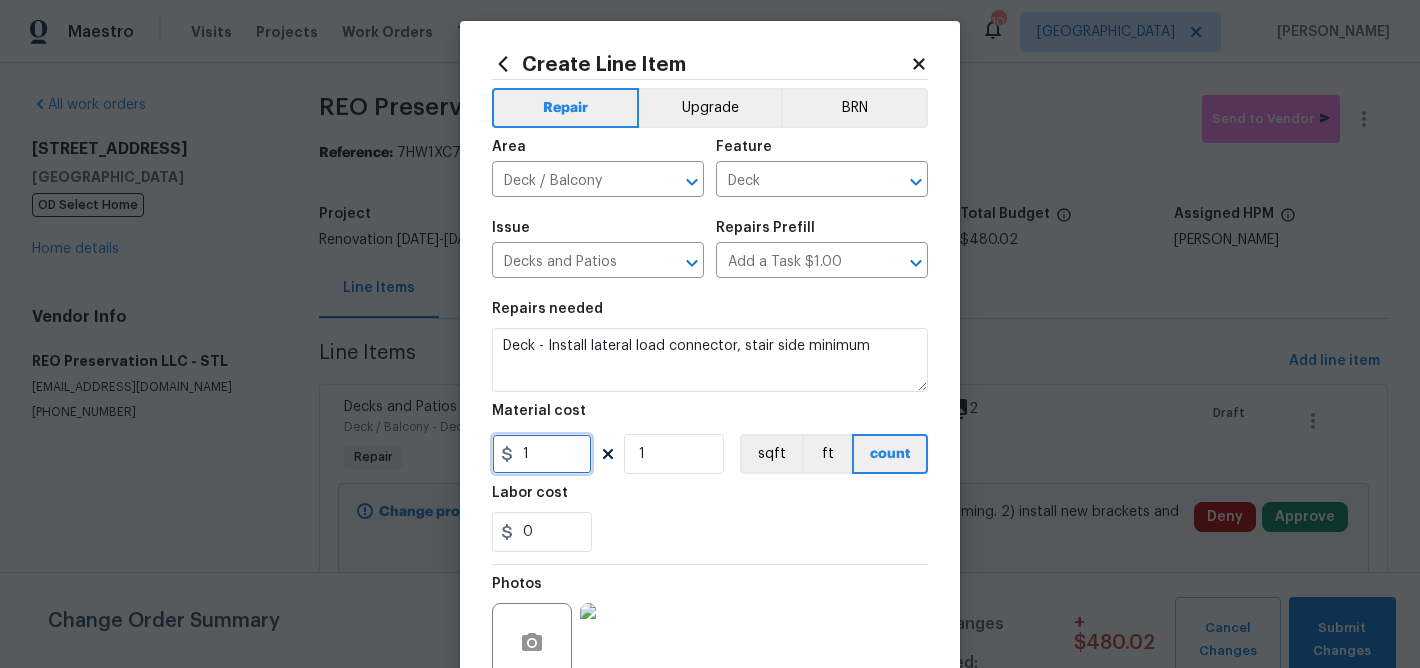 click on "1" at bounding box center (542, 454) 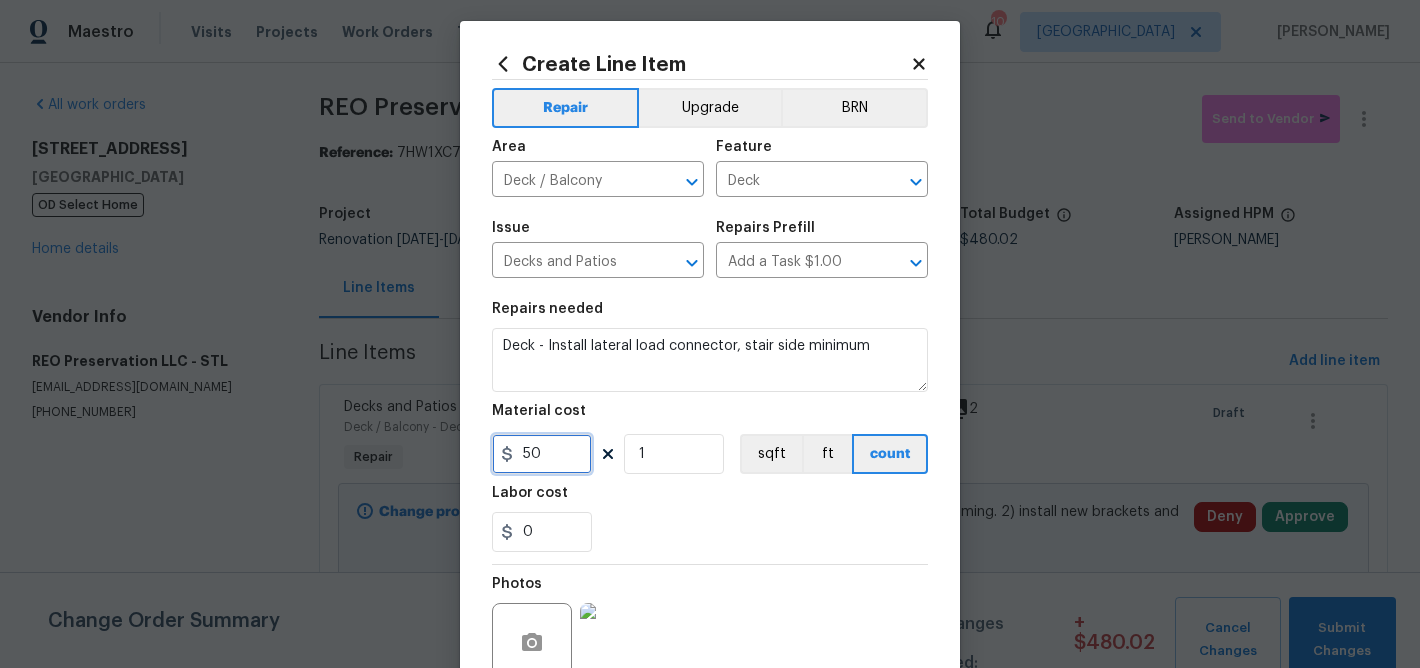 type on "50" 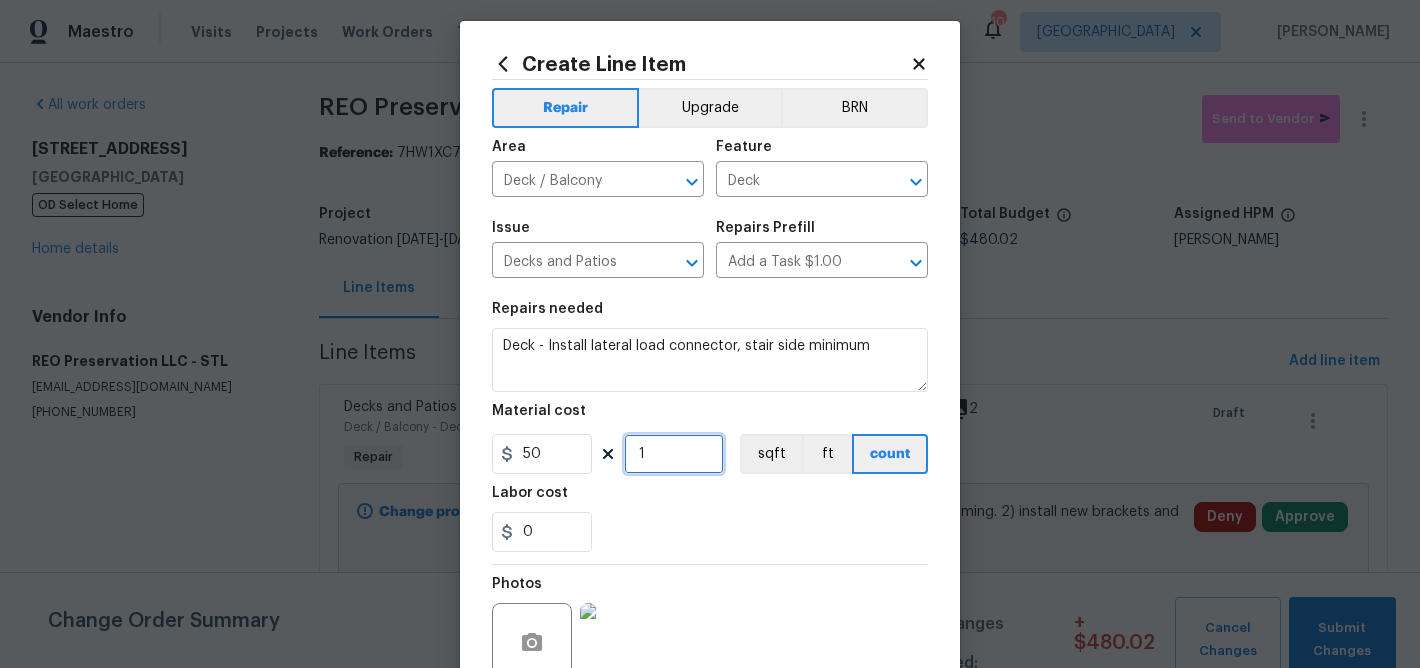 click on "1" at bounding box center (674, 454) 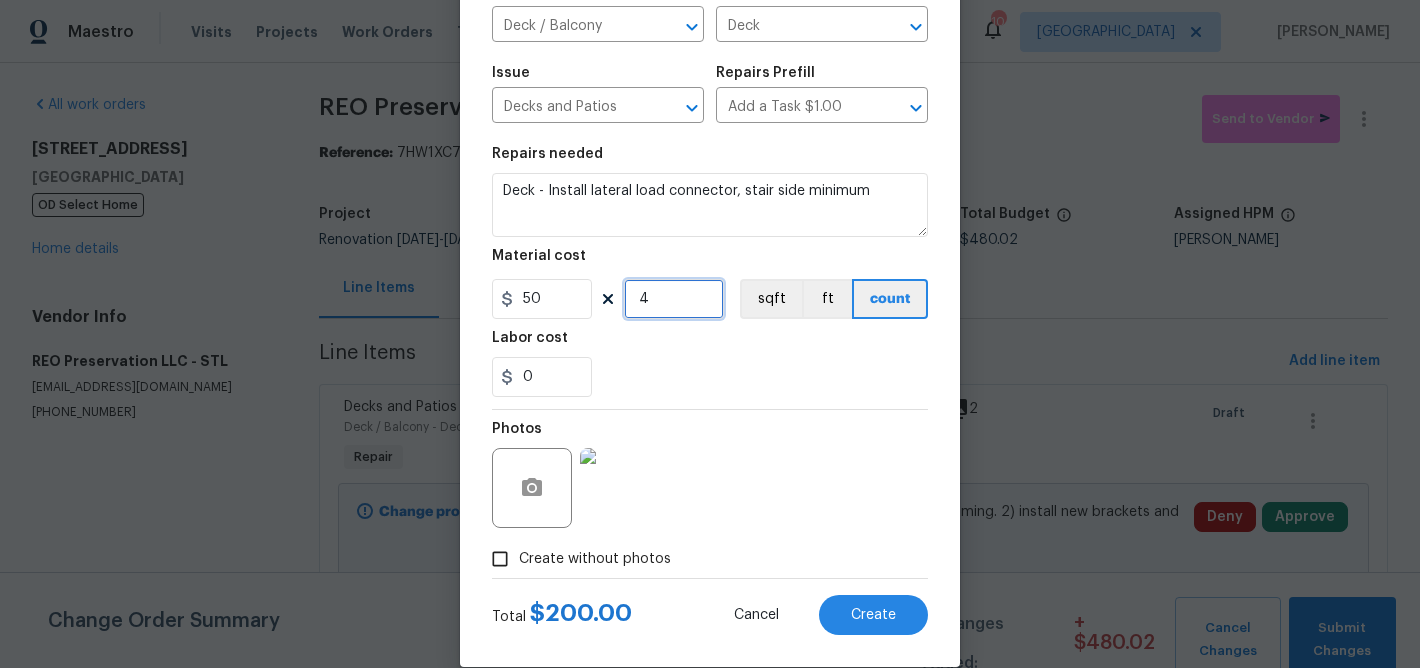 scroll, scrollTop: 194, scrollLeft: 0, axis: vertical 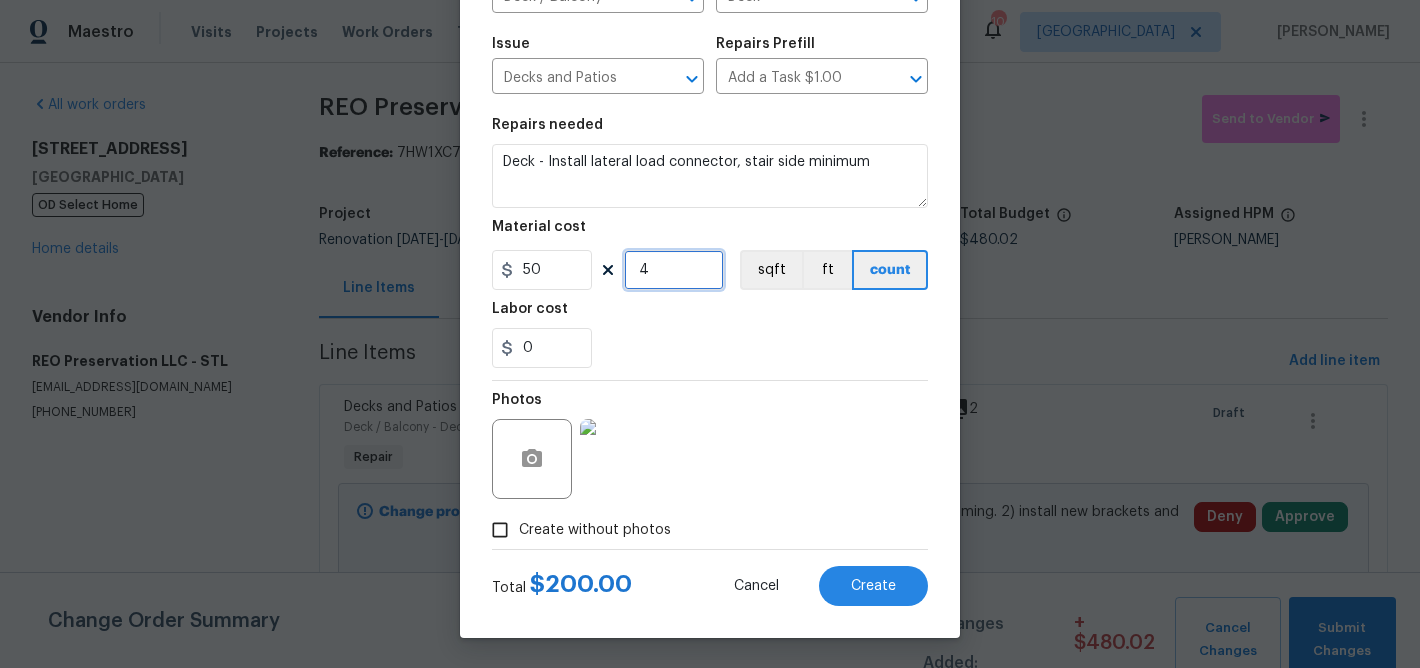 type on "4" 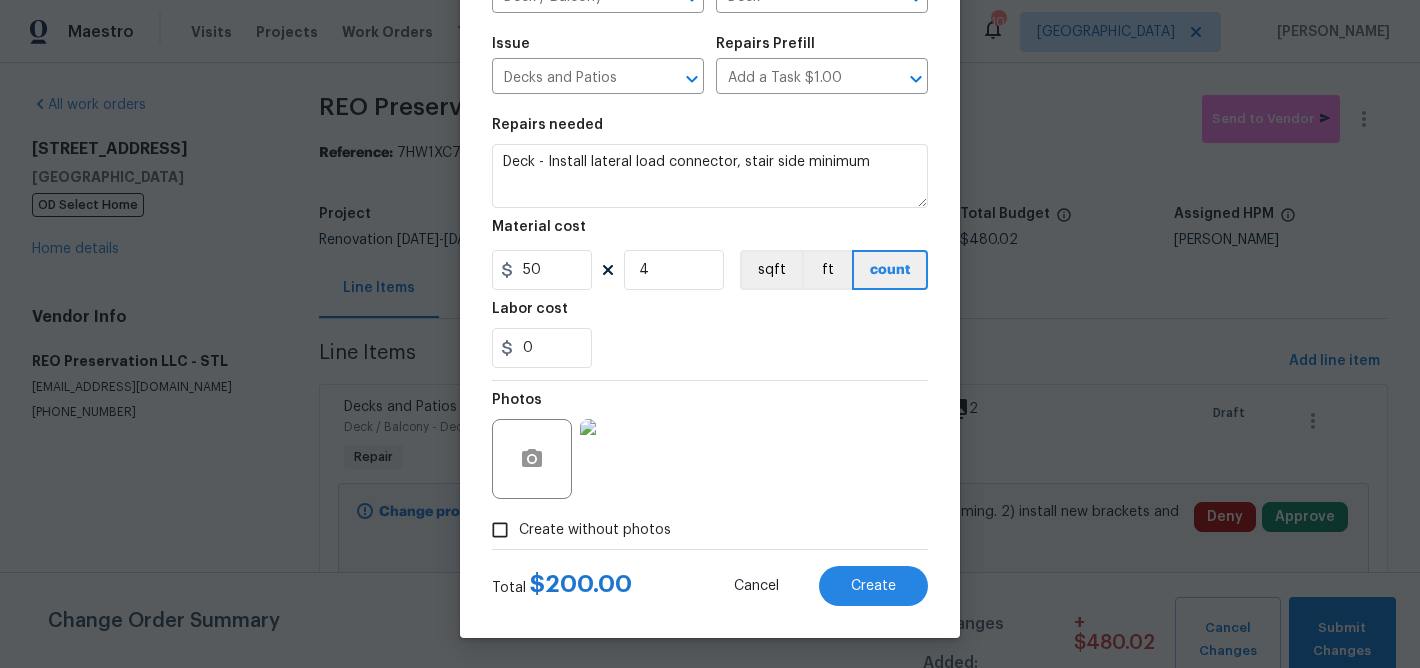 click on "Create without photos" at bounding box center (710, 530) 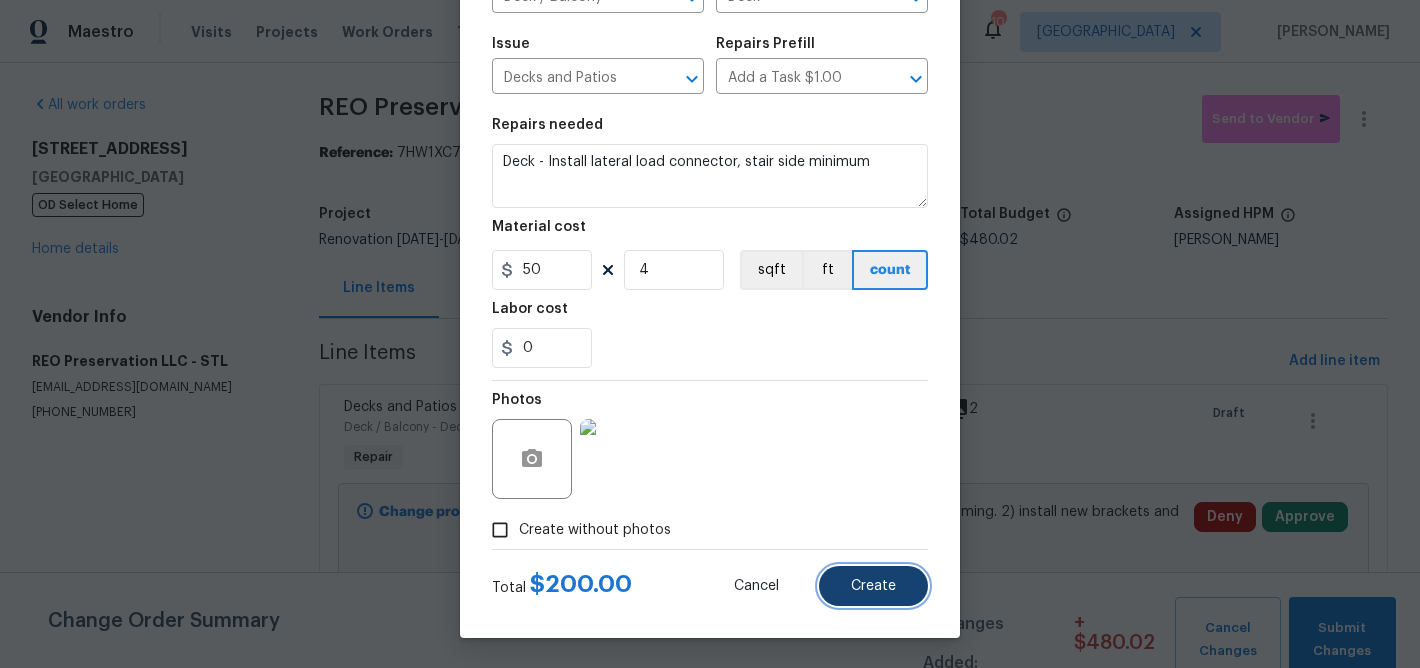click on "Create" at bounding box center (873, 586) 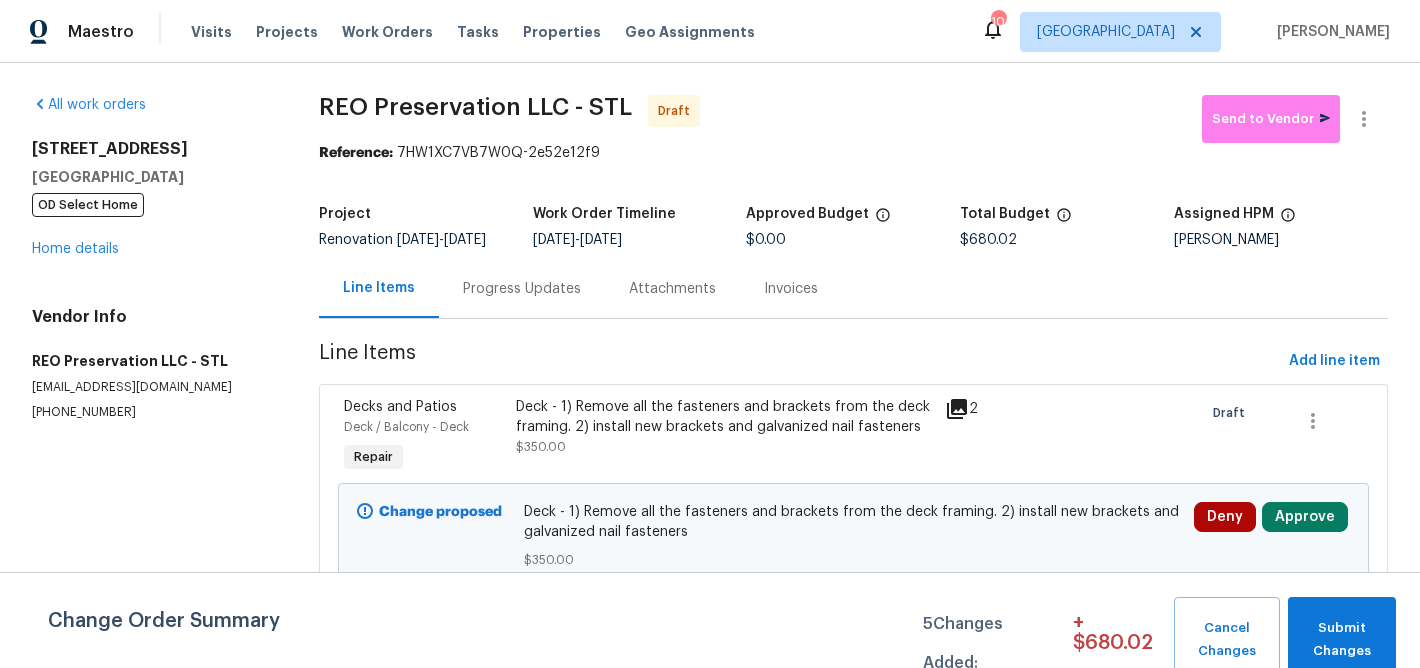 click on "Deck - 1) Remove all the fasteners and brackets from the deck framing. 2) install new brackets and galvanized nail fasteners" at bounding box center (725, 417) 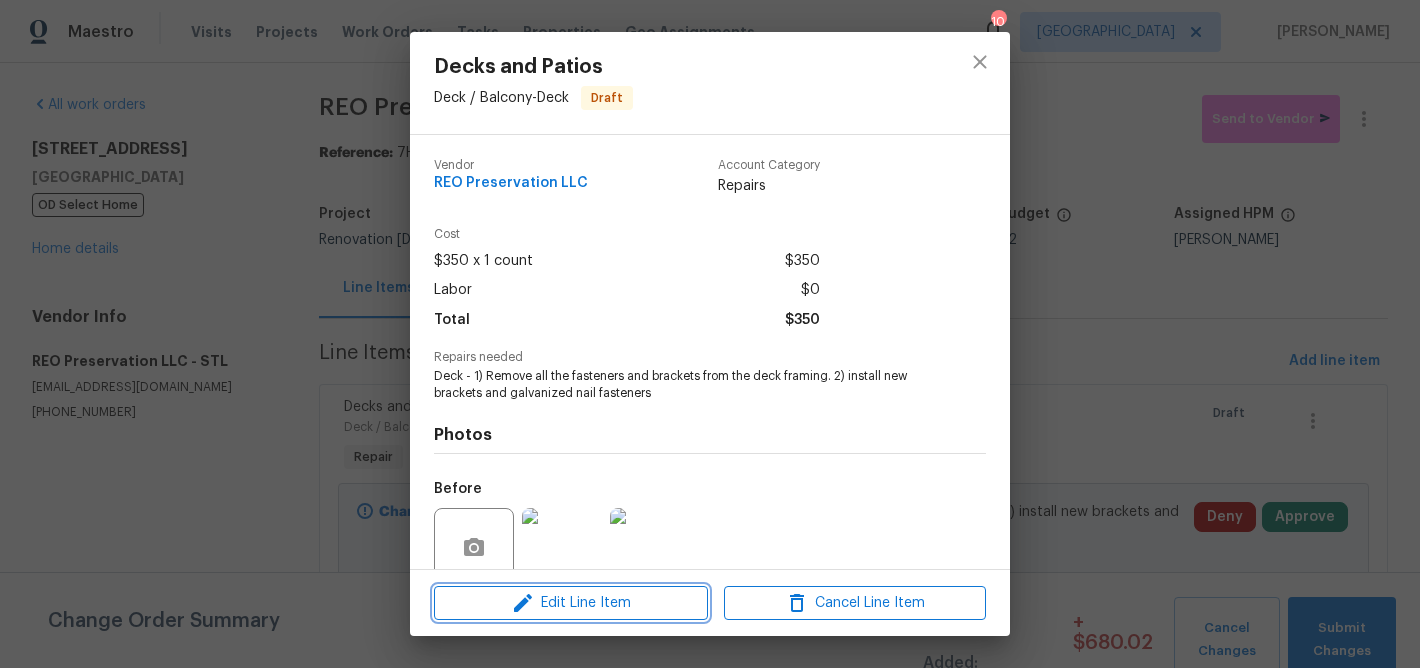 click on "Edit Line Item" at bounding box center (571, 603) 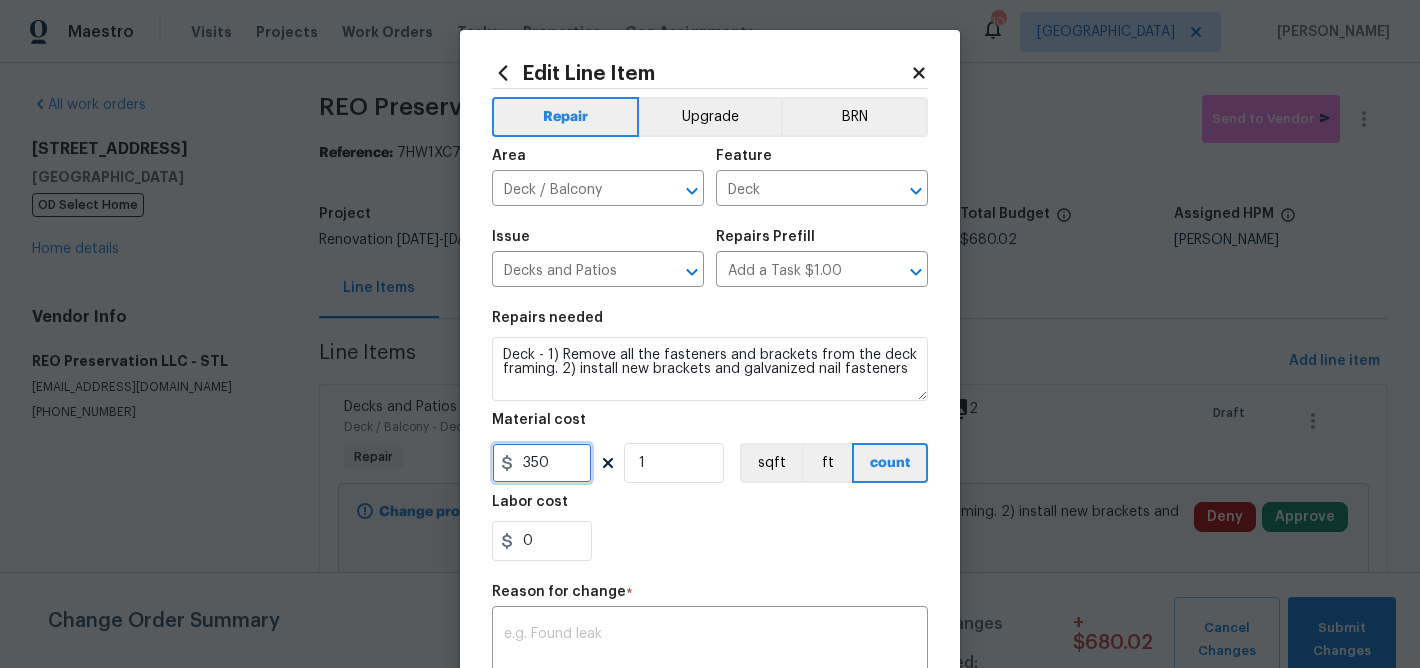 click on "350" at bounding box center [542, 463] 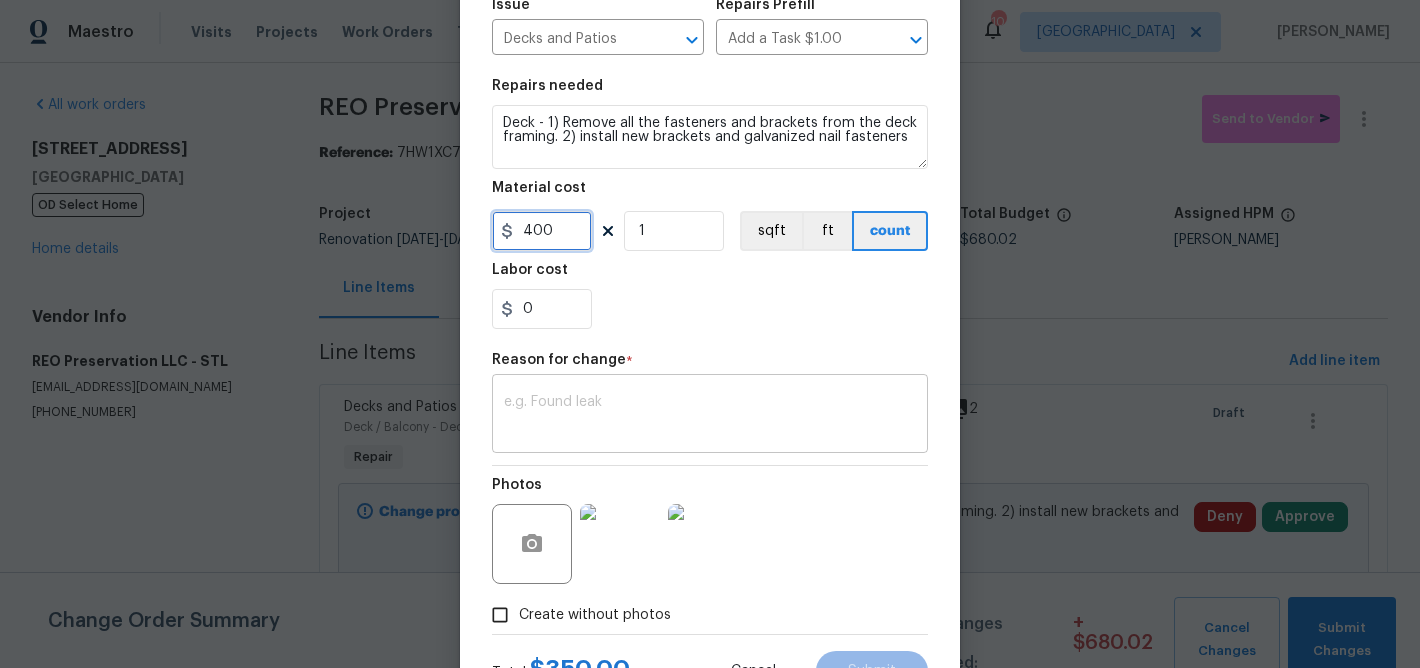 scroll, scrollTop: 240, scrollLeft: 0, axis: vertical 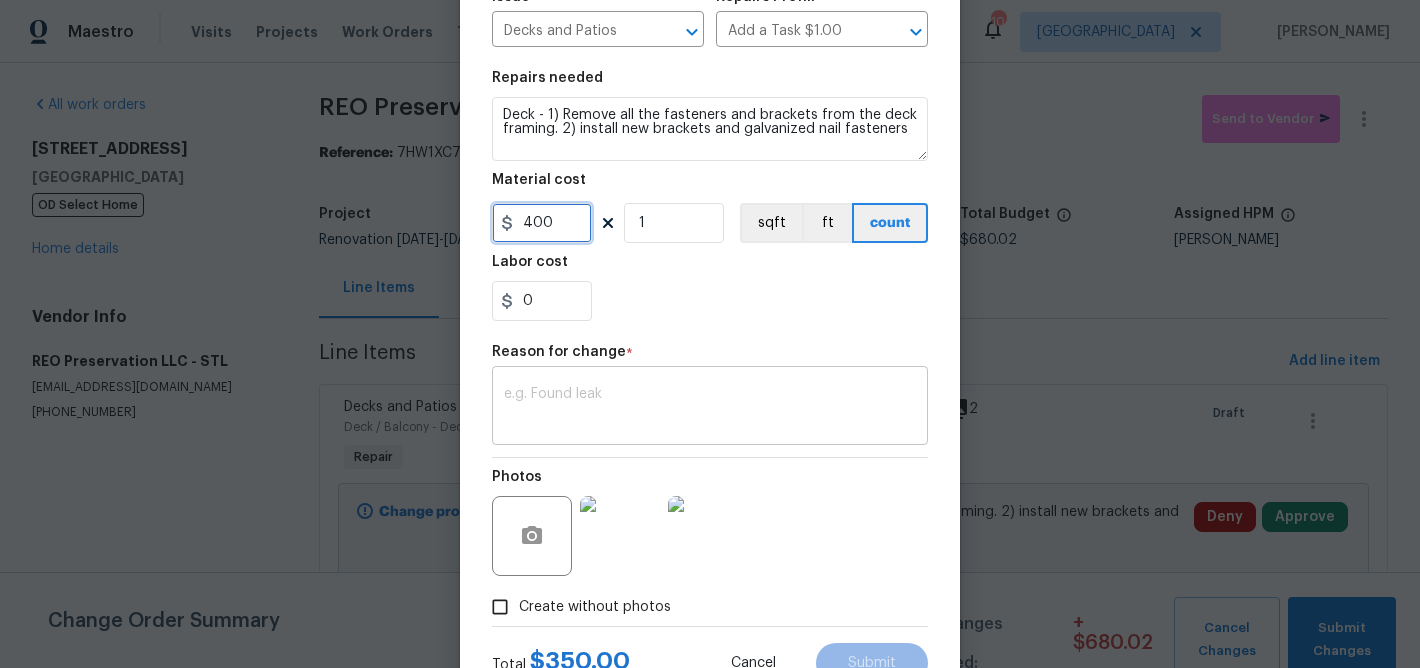 type on "400" 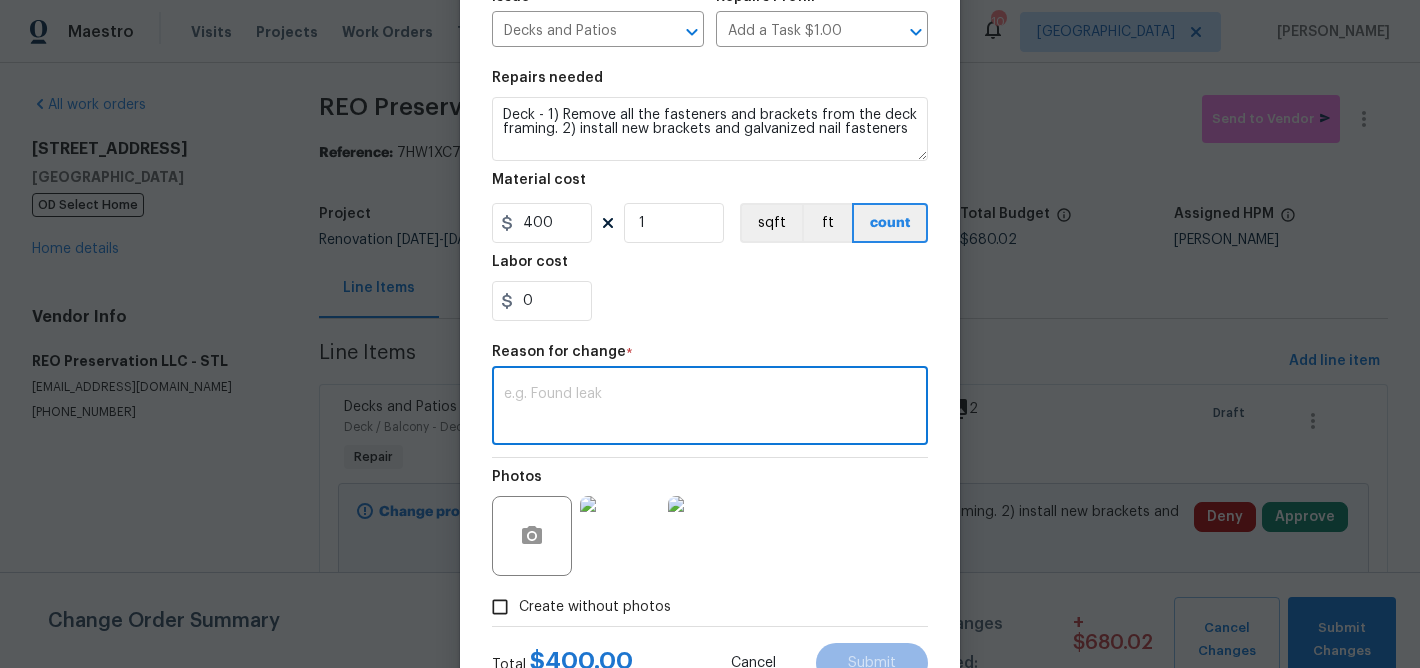 click at bounding box center [710, 408] 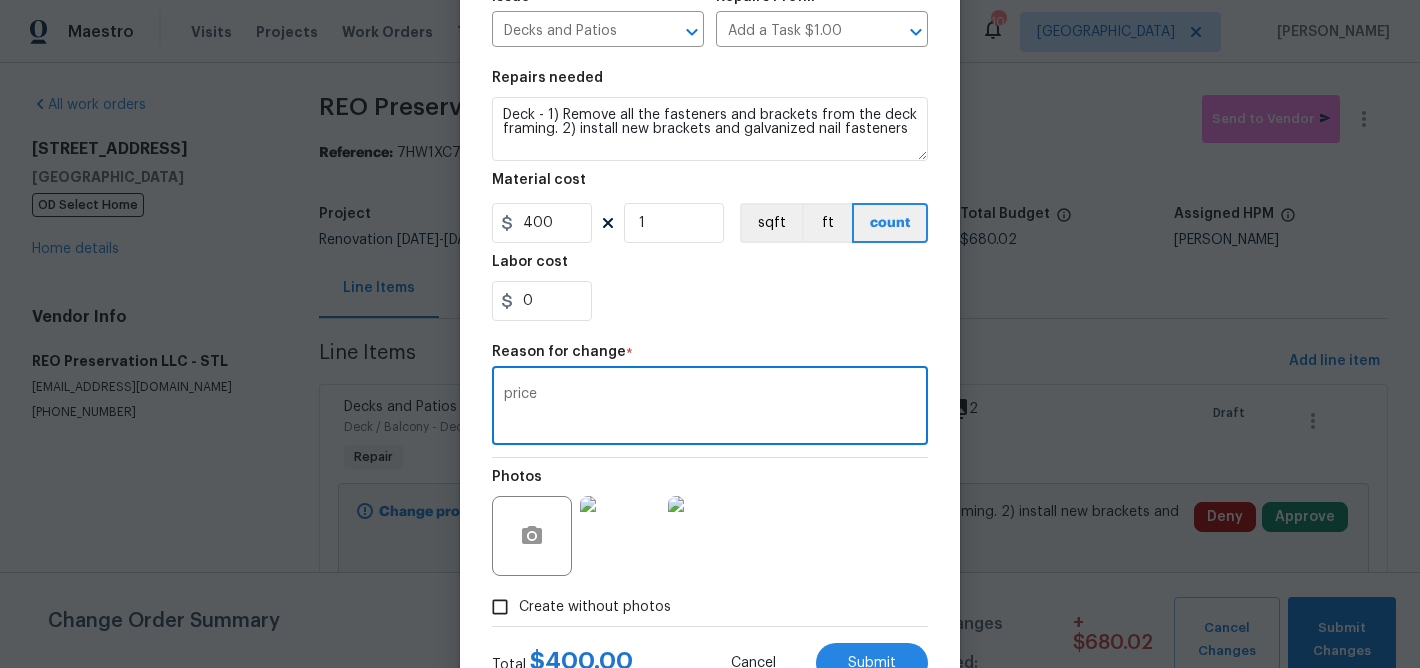 scroll, scrollTop: 318, scrollLeft: 0, axis: vertical 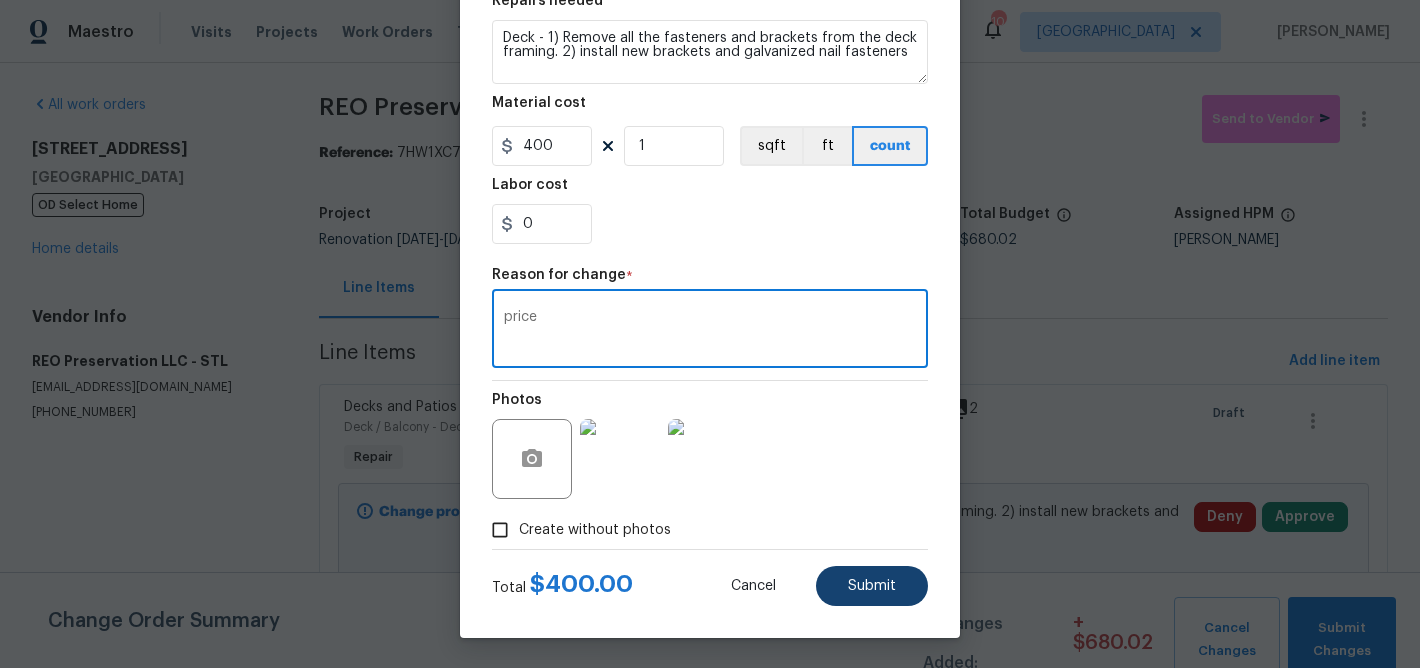 type on "price" 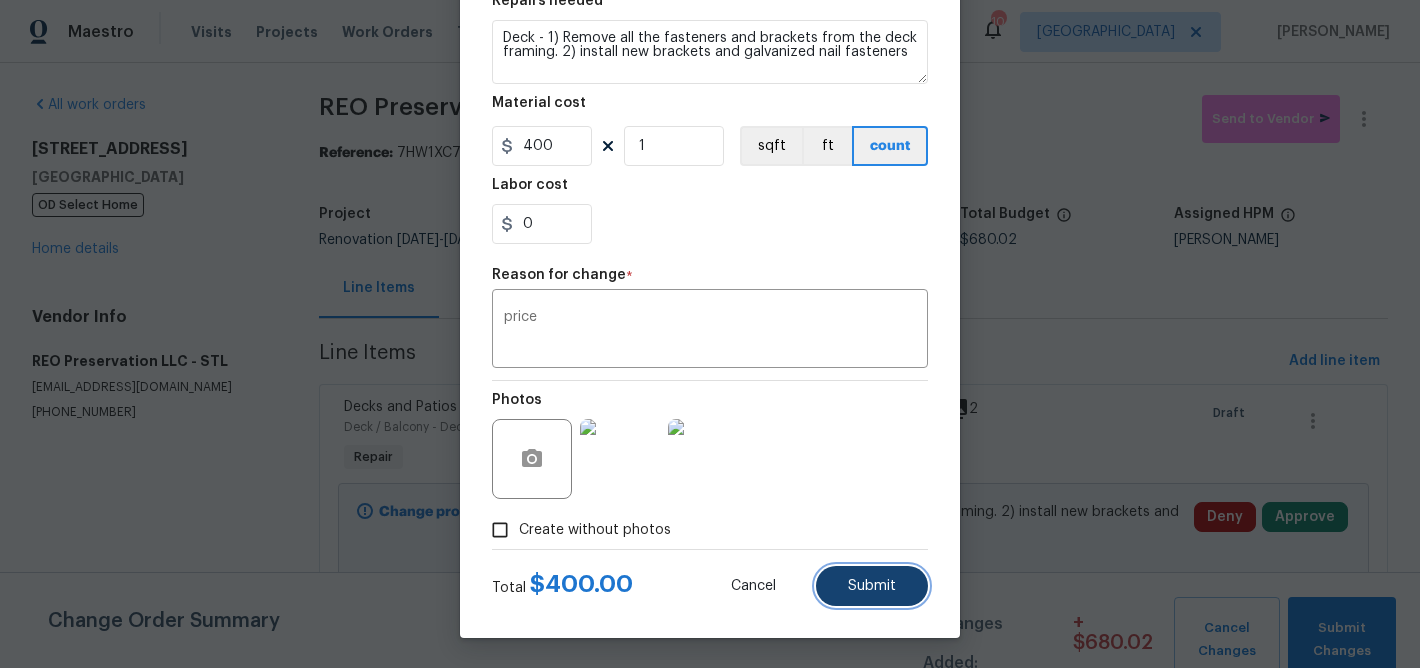 click on "Submit" at bounding box center [872, 586] 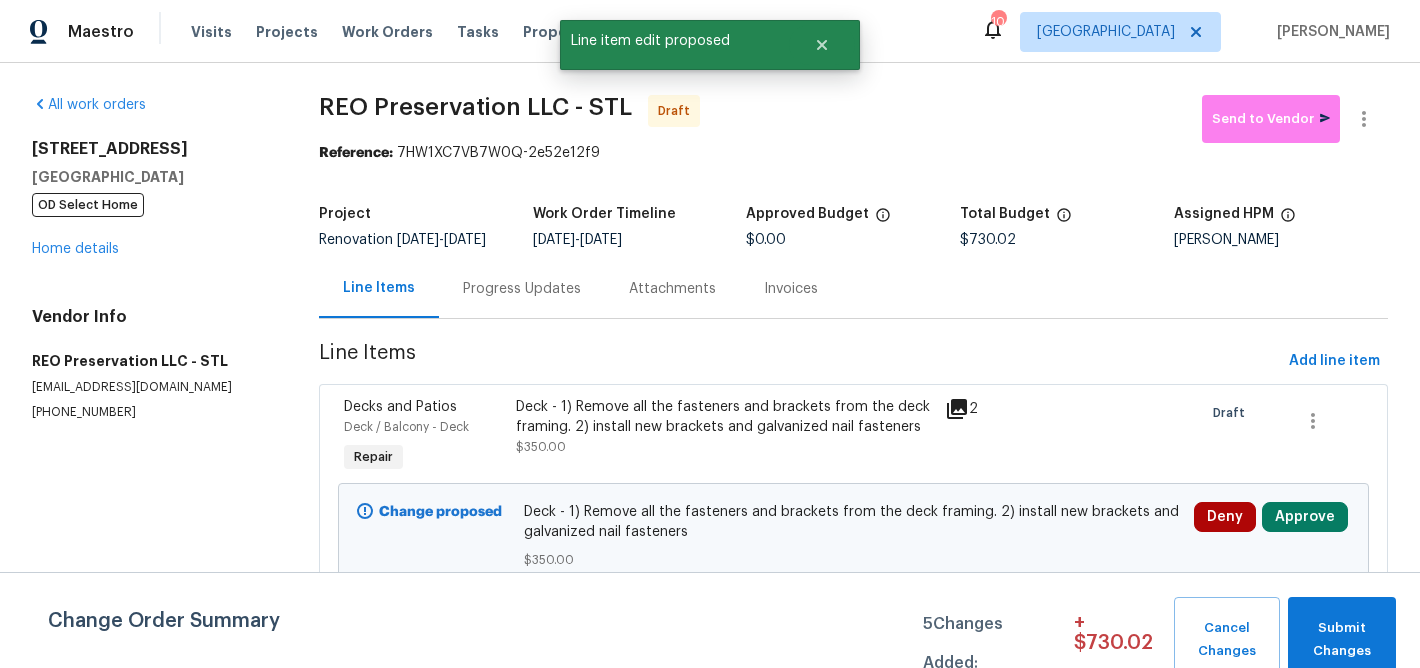 scroll, scrollTop: 0, scrollLeft: 0, axis: both 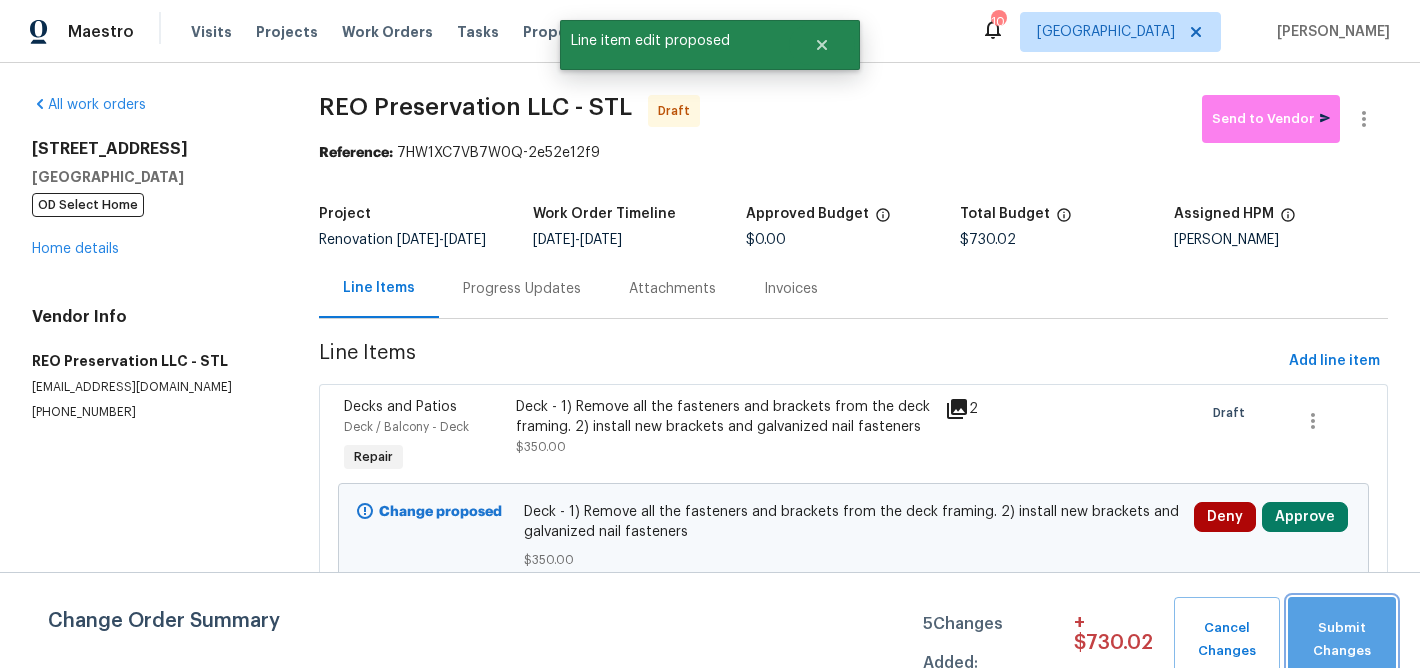 click on "Submit Changes" at bounding box center [1342, 640] 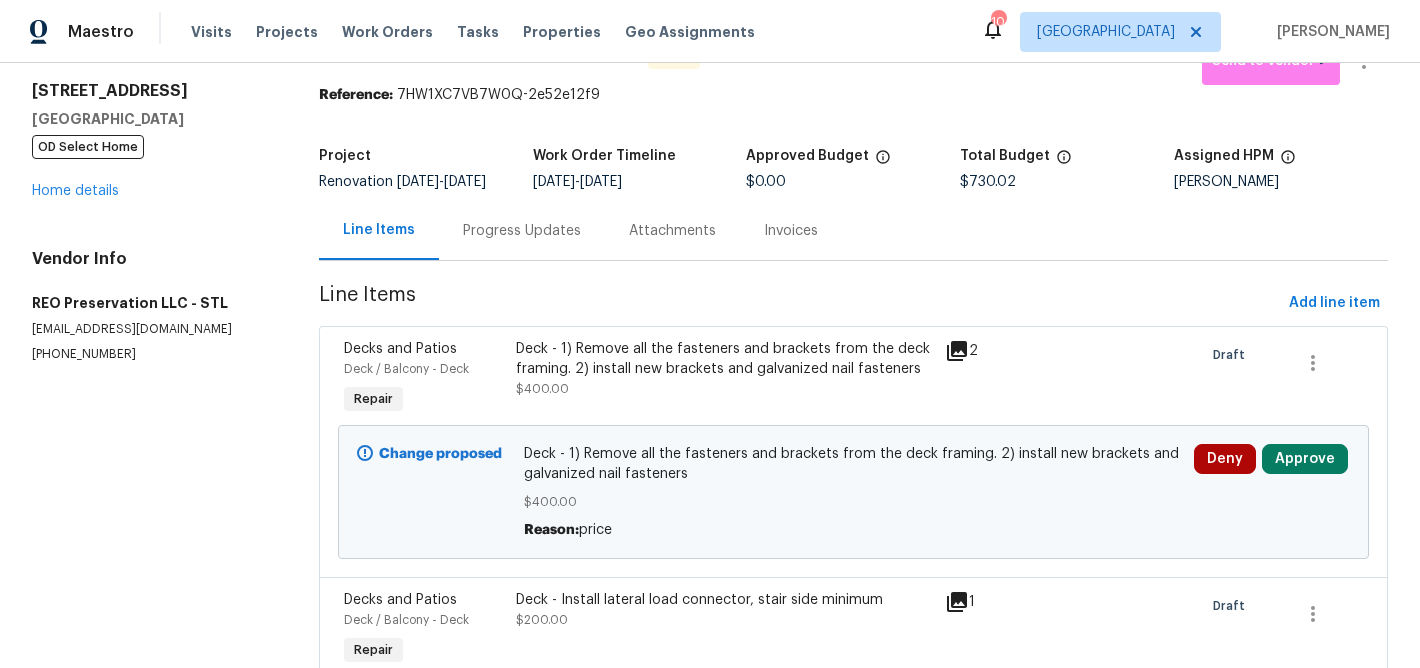 scroll, scrollTop: 0, scrollLeft: 0, axis: both 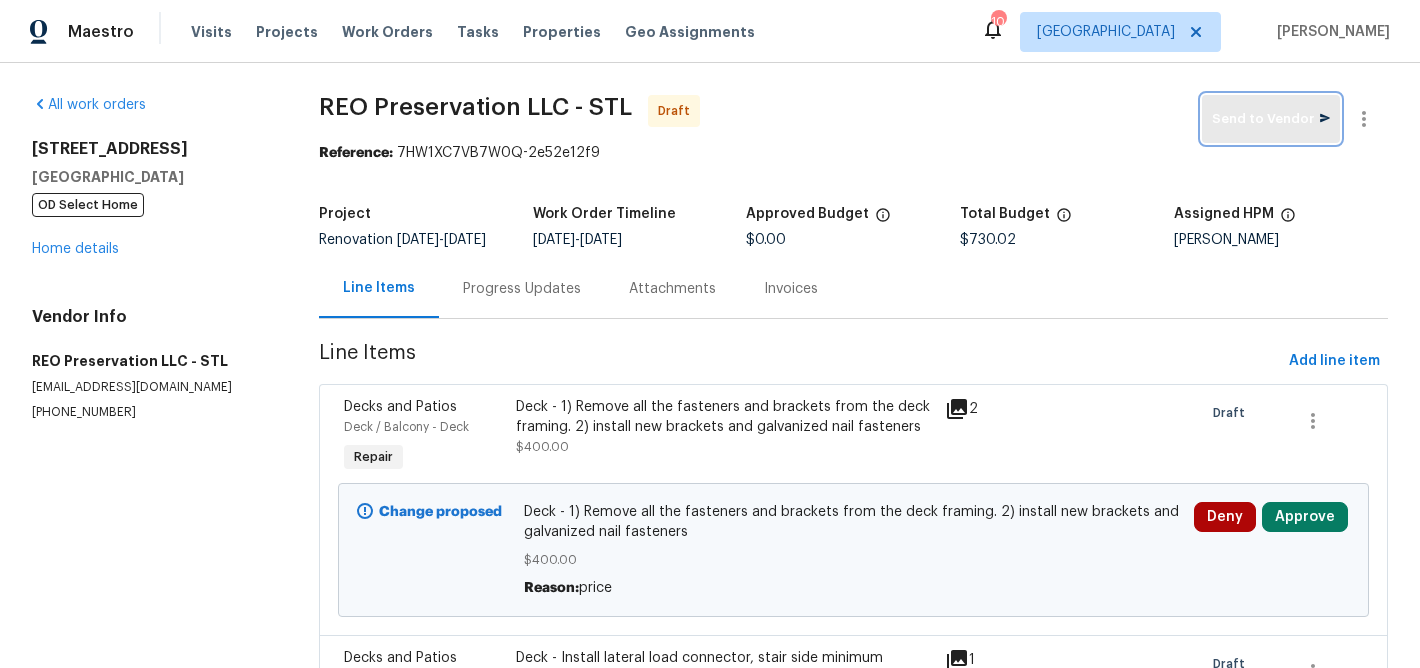 click on "Send to Vendor" at bounding box center [1271, 119] 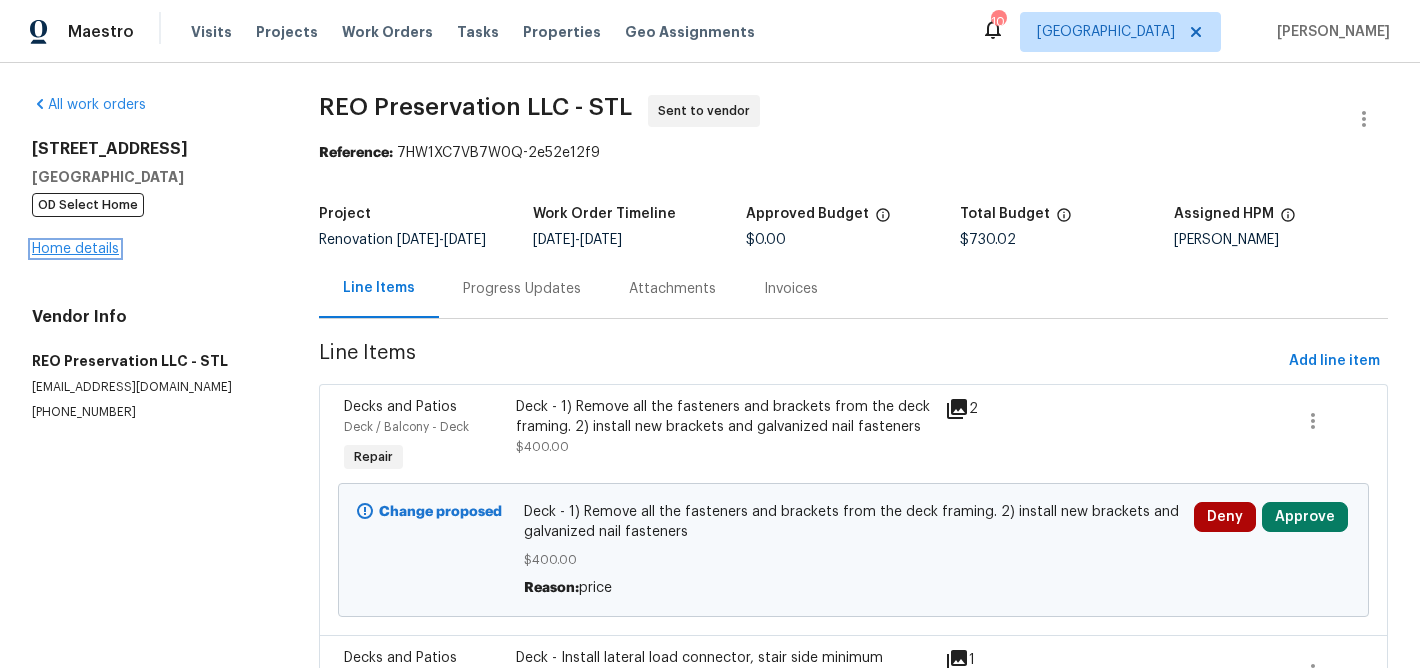 click on "Home details" at bounding box center (75, 249) 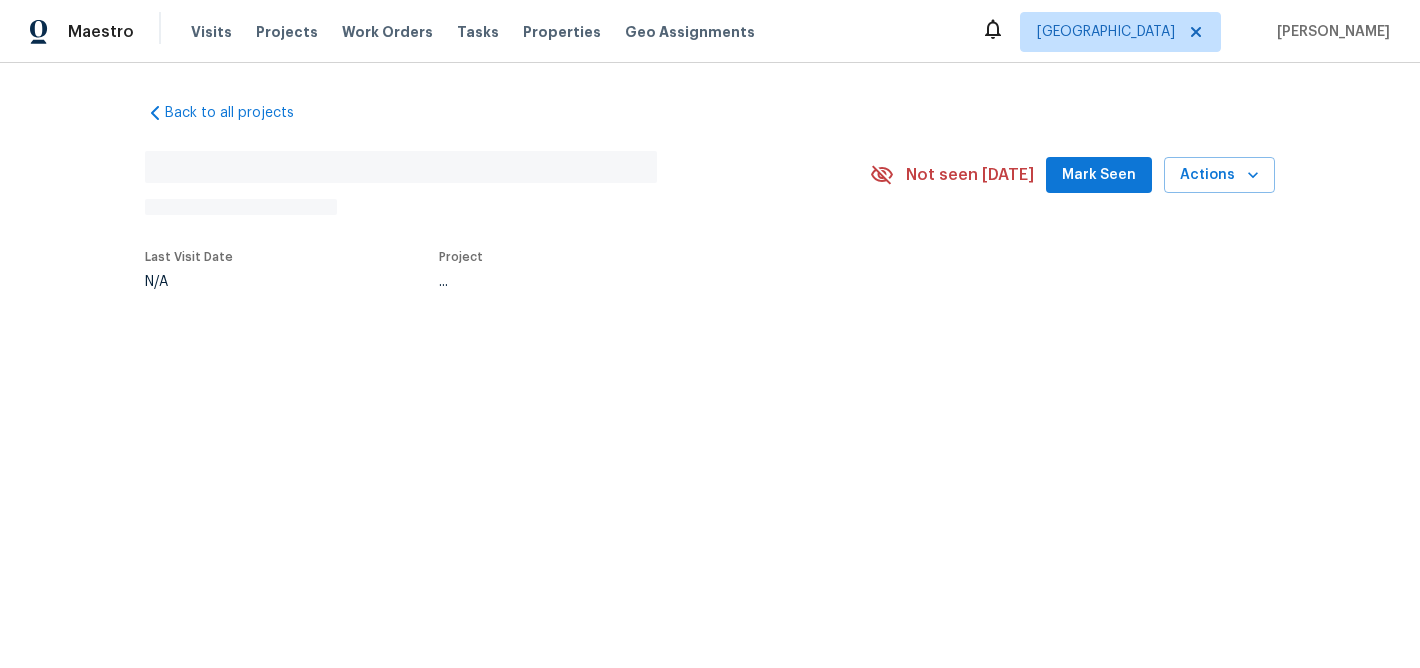 scroll, scrollTop: 0, scrollLeft: 0, axis: both 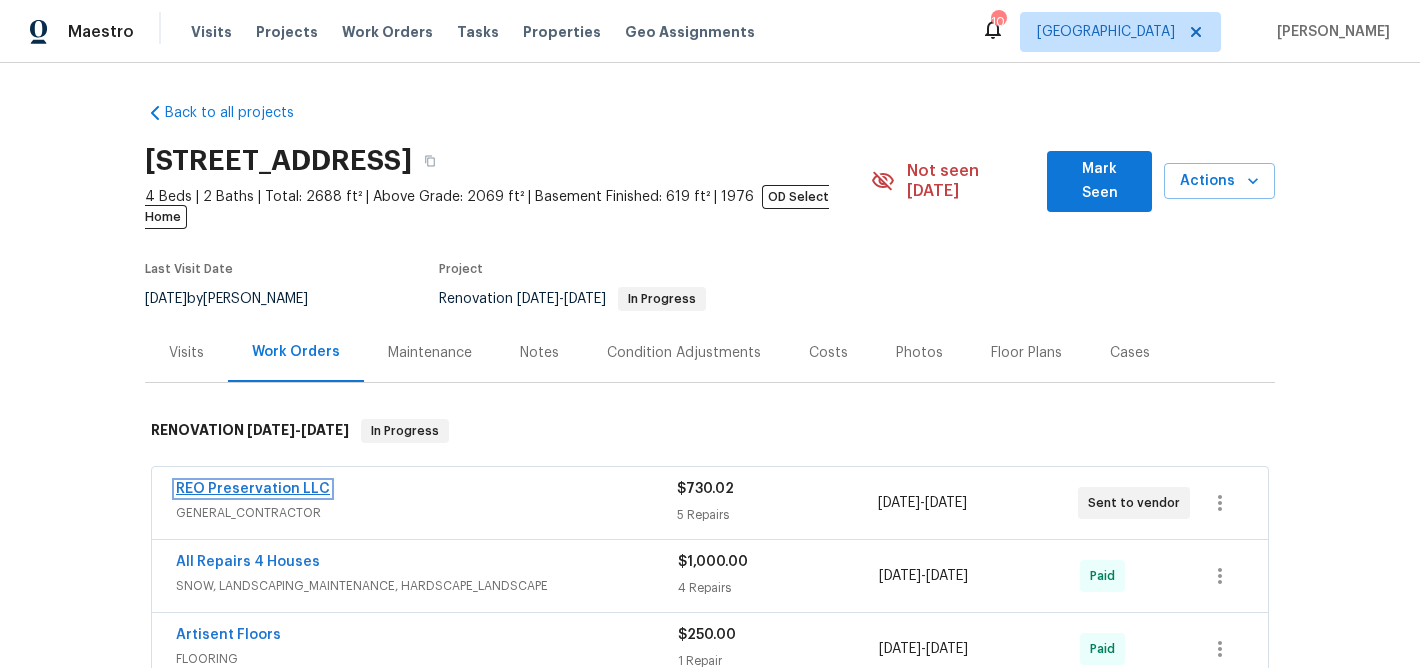 click on "REO Preservation LLC" at bounding box center (253, 489) 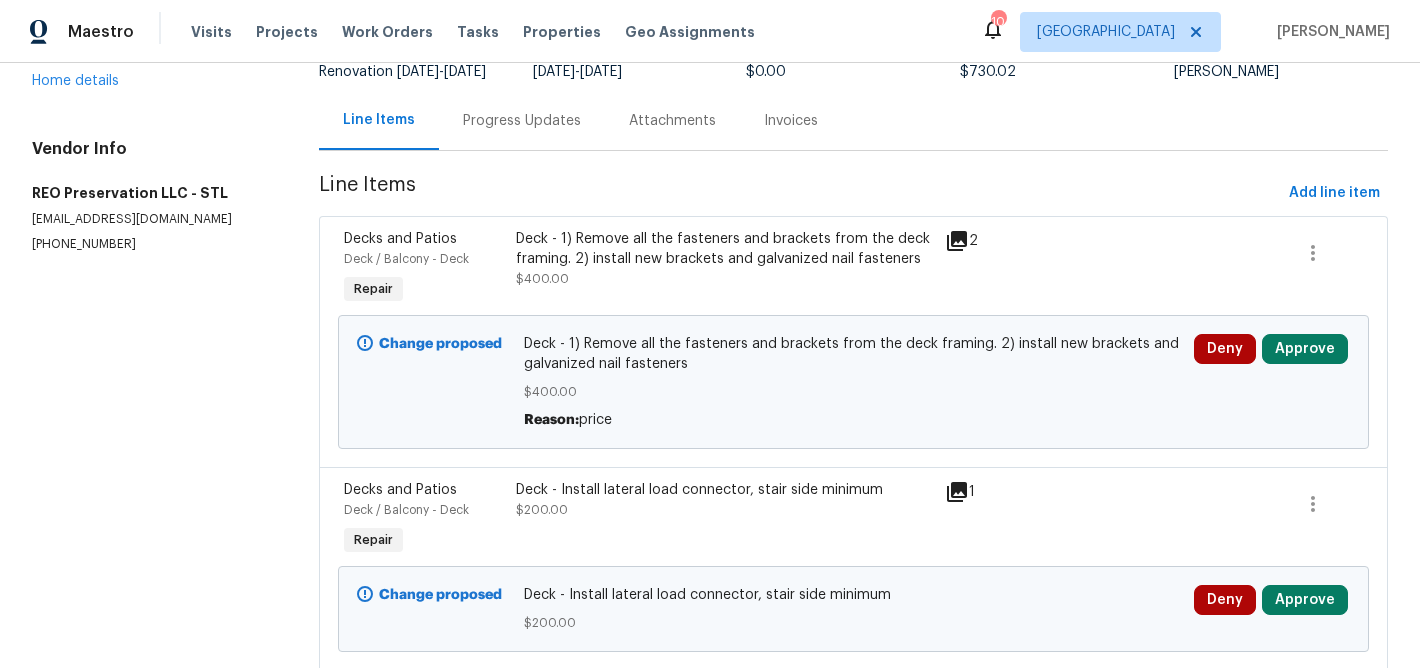 scroll, scrollTop: 0, scrollLeft: 0, axis: both 